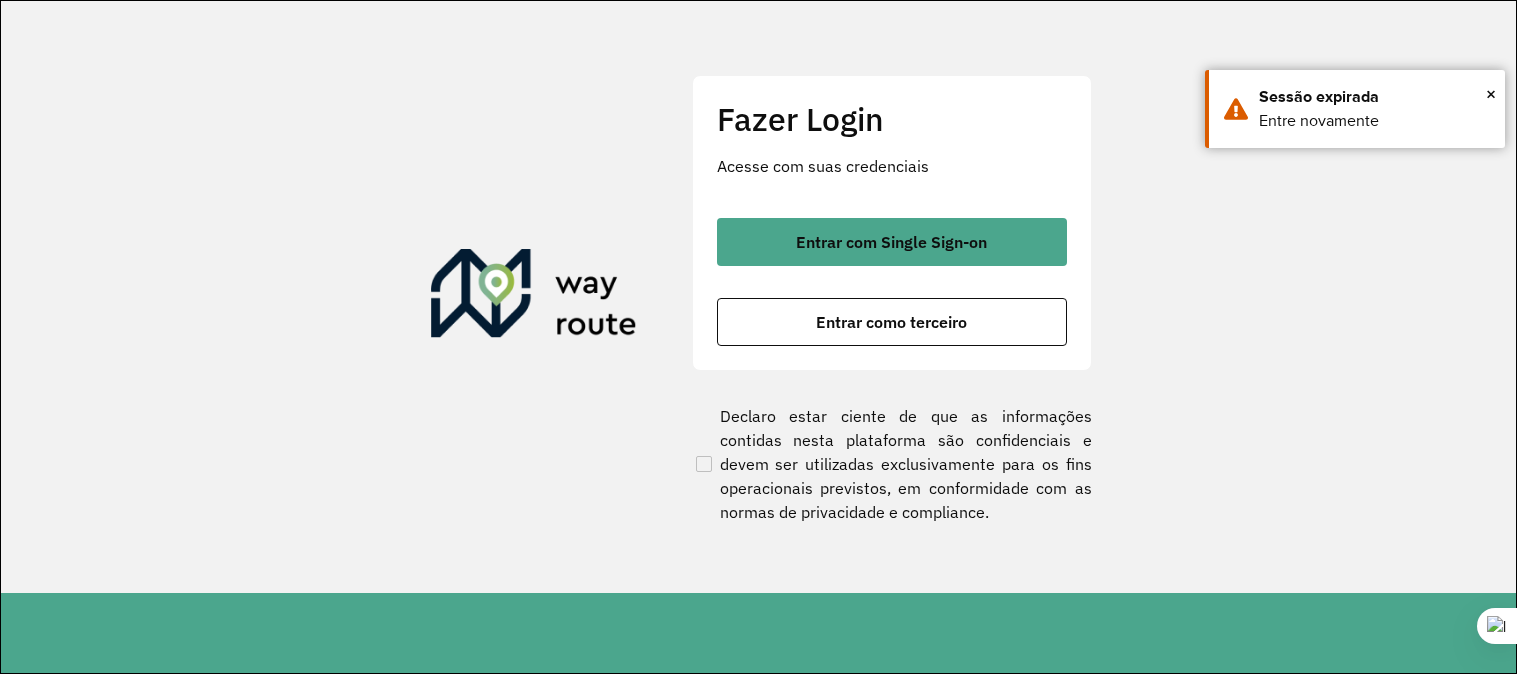 scroll, scrollTop: 0, scrollLeft: 0, axis: both 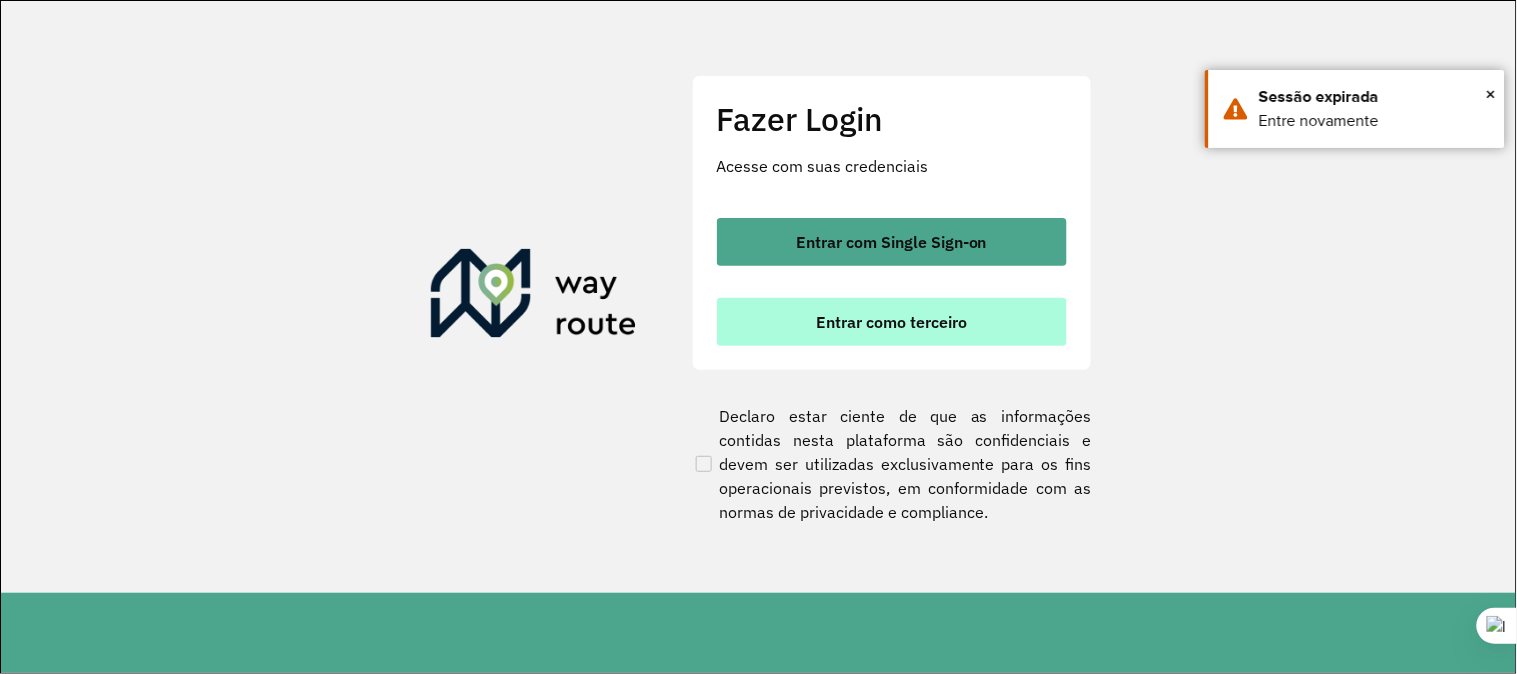 click on "Entrar como terceiro" at bounding box center (891, 322) 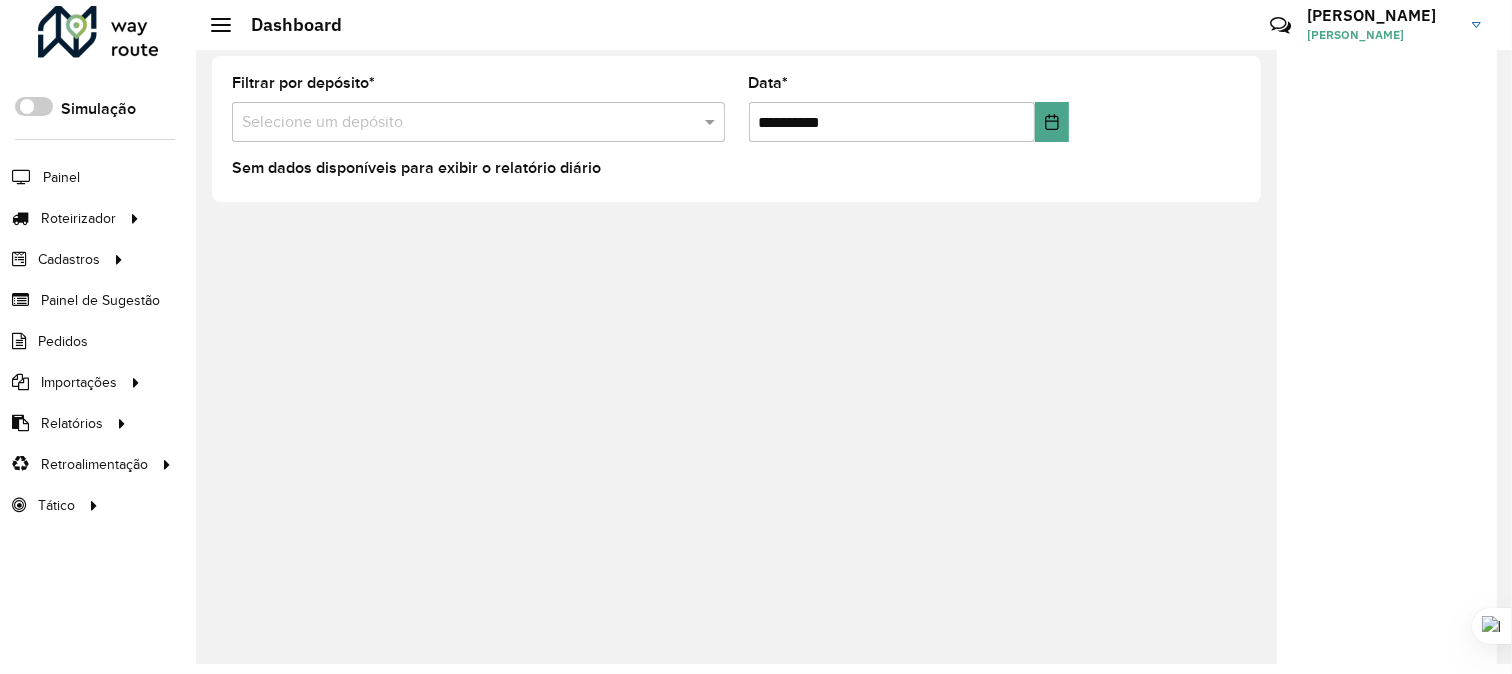scroll, scrollTop: 0, scrollLeft: 0, axis: both 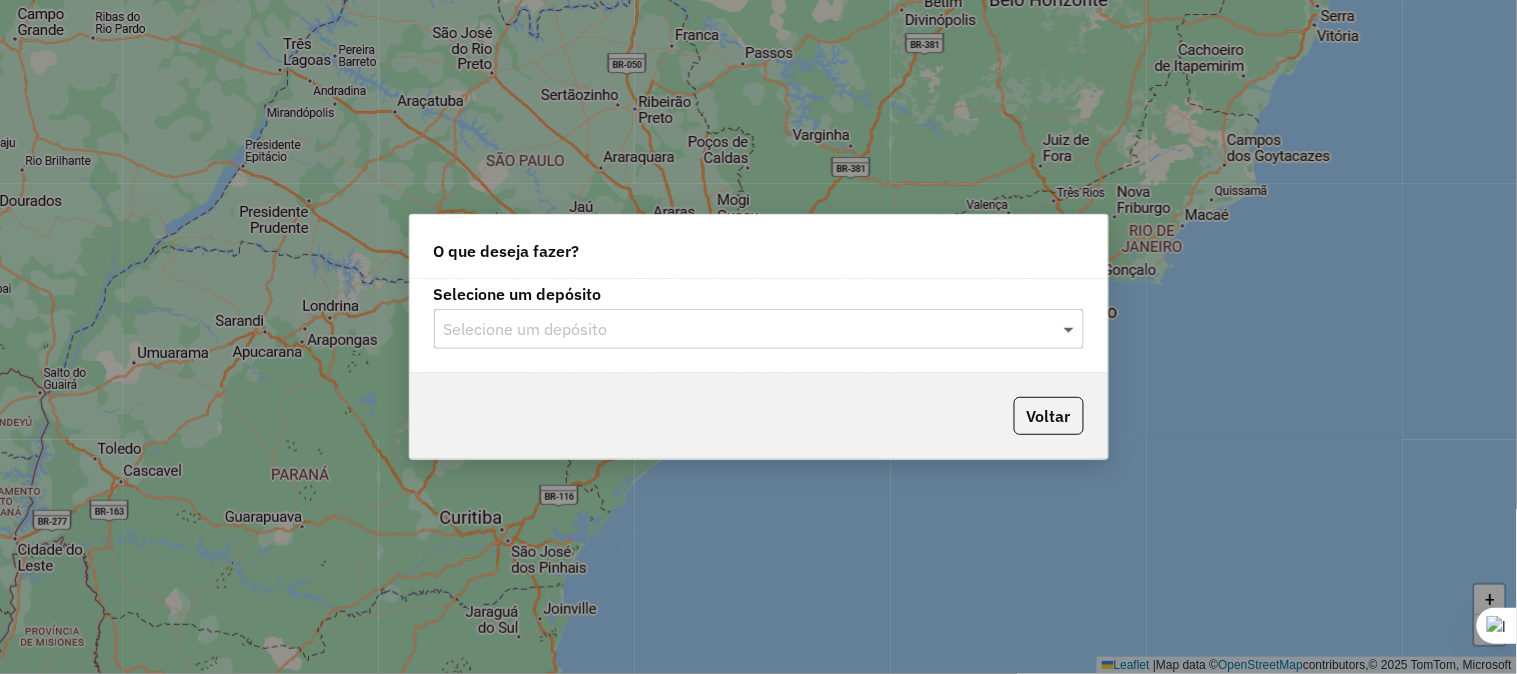 click 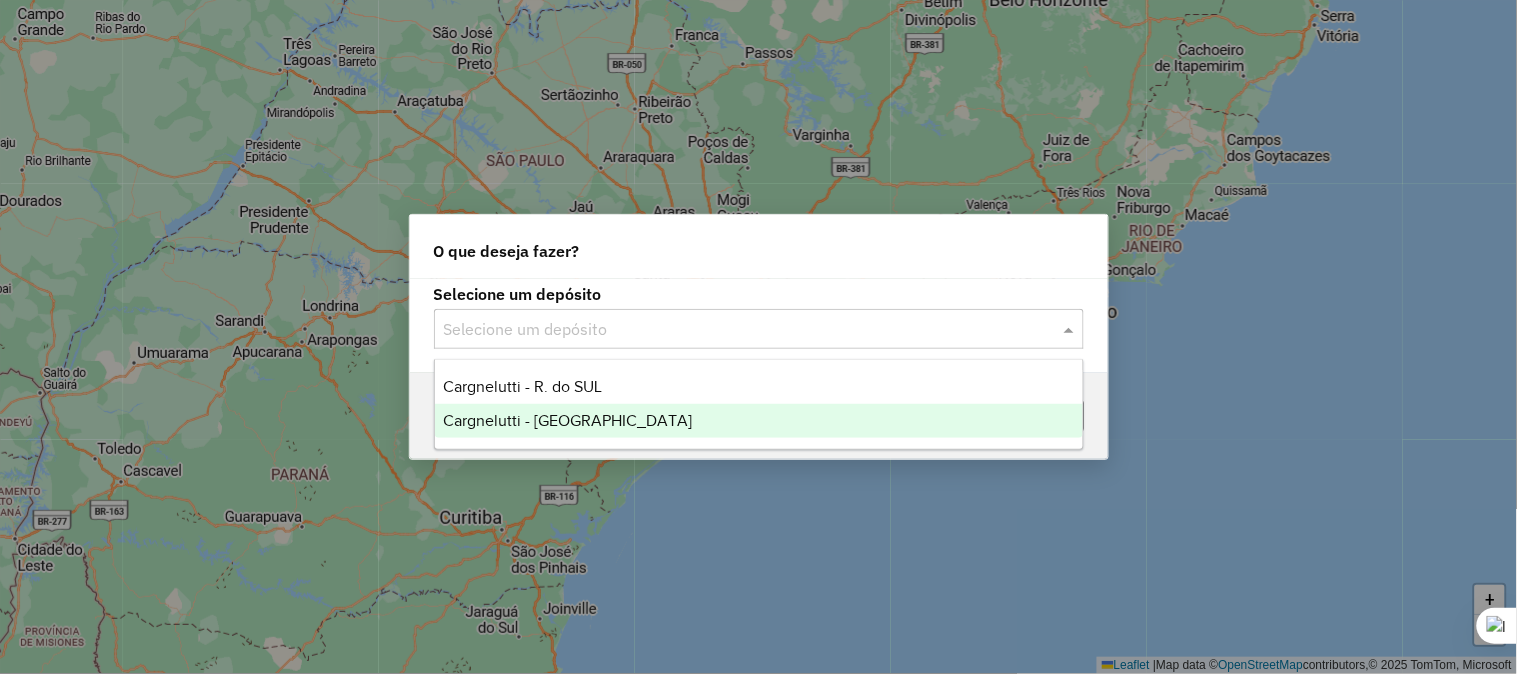 click on "Cargnelutti - [GEOGRAPHIC_DATA]" at bounding box center (759, 421) 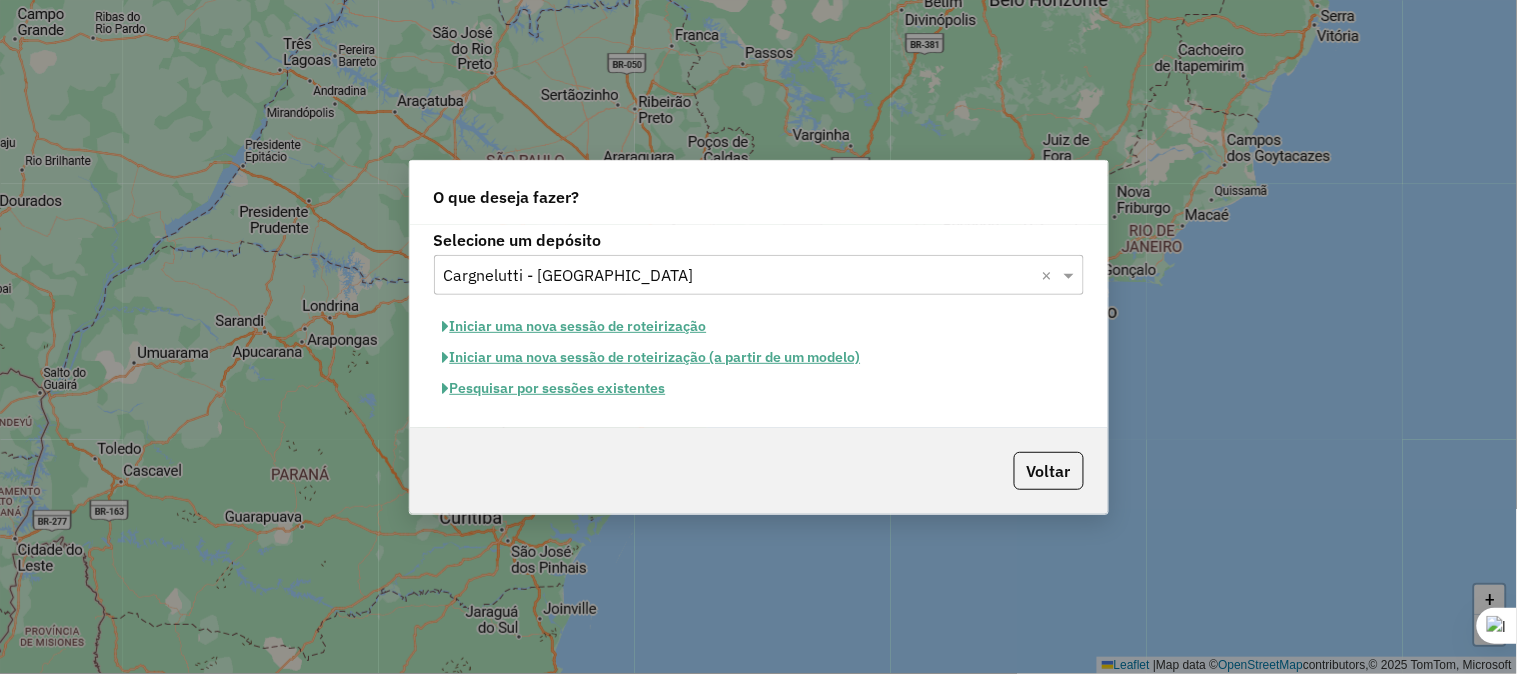 click on "Iniciar uma nova sessão de roteirização" 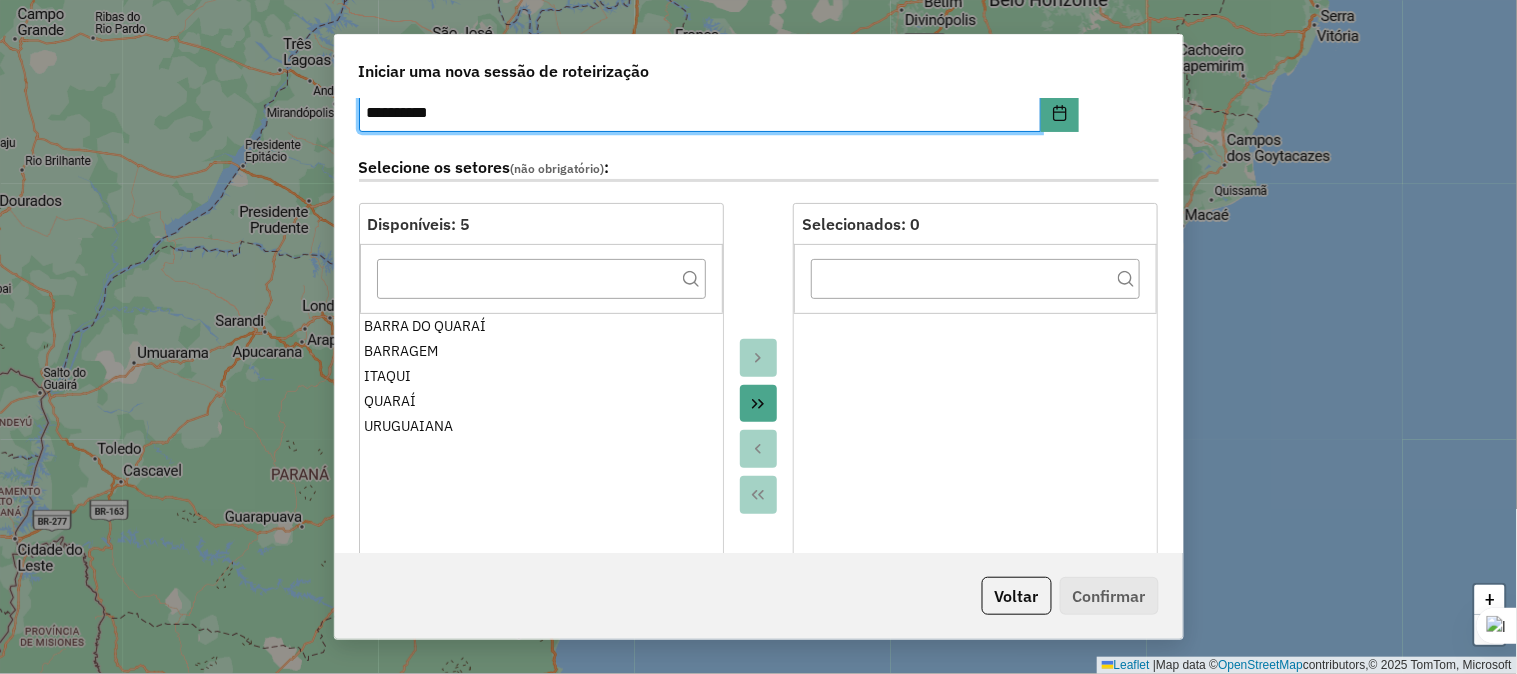 scroll, scrollTop: 111, scrollLeft: 0, axis: vertical 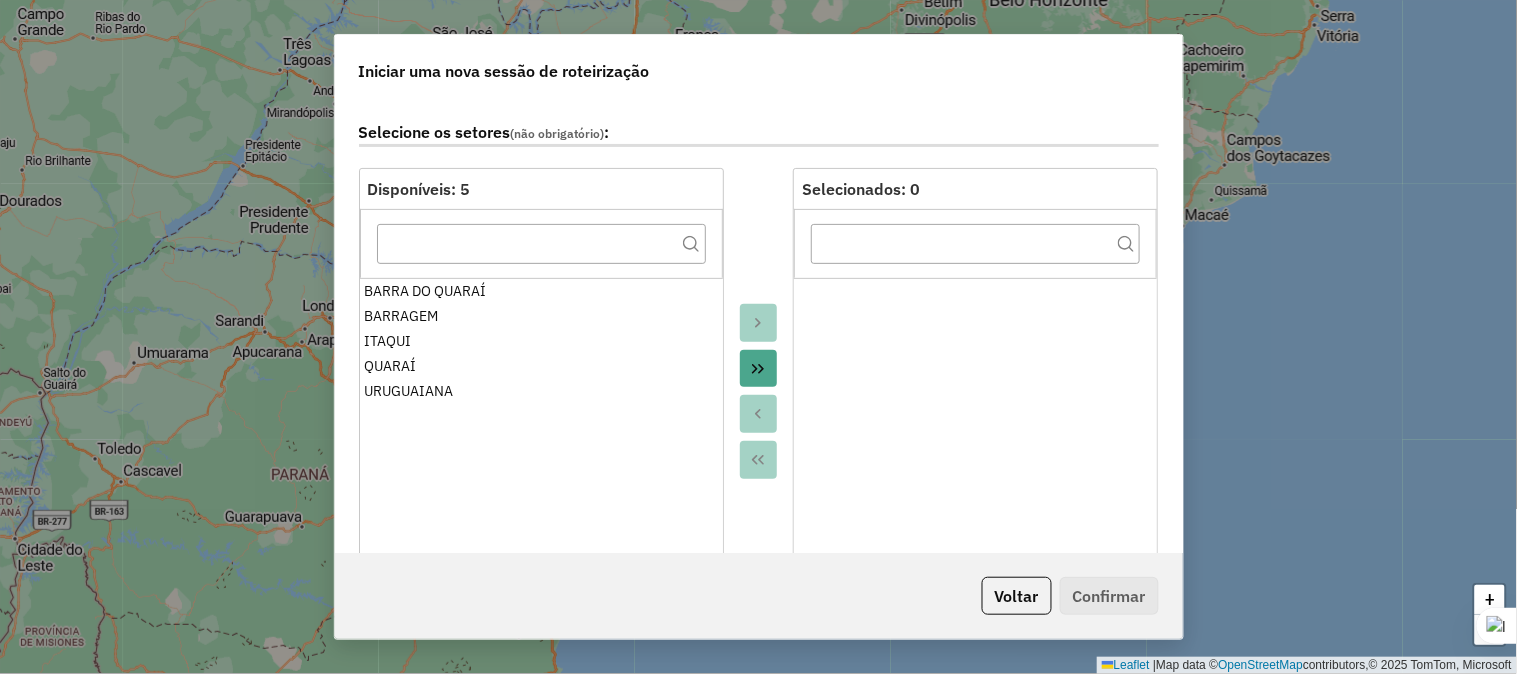 click 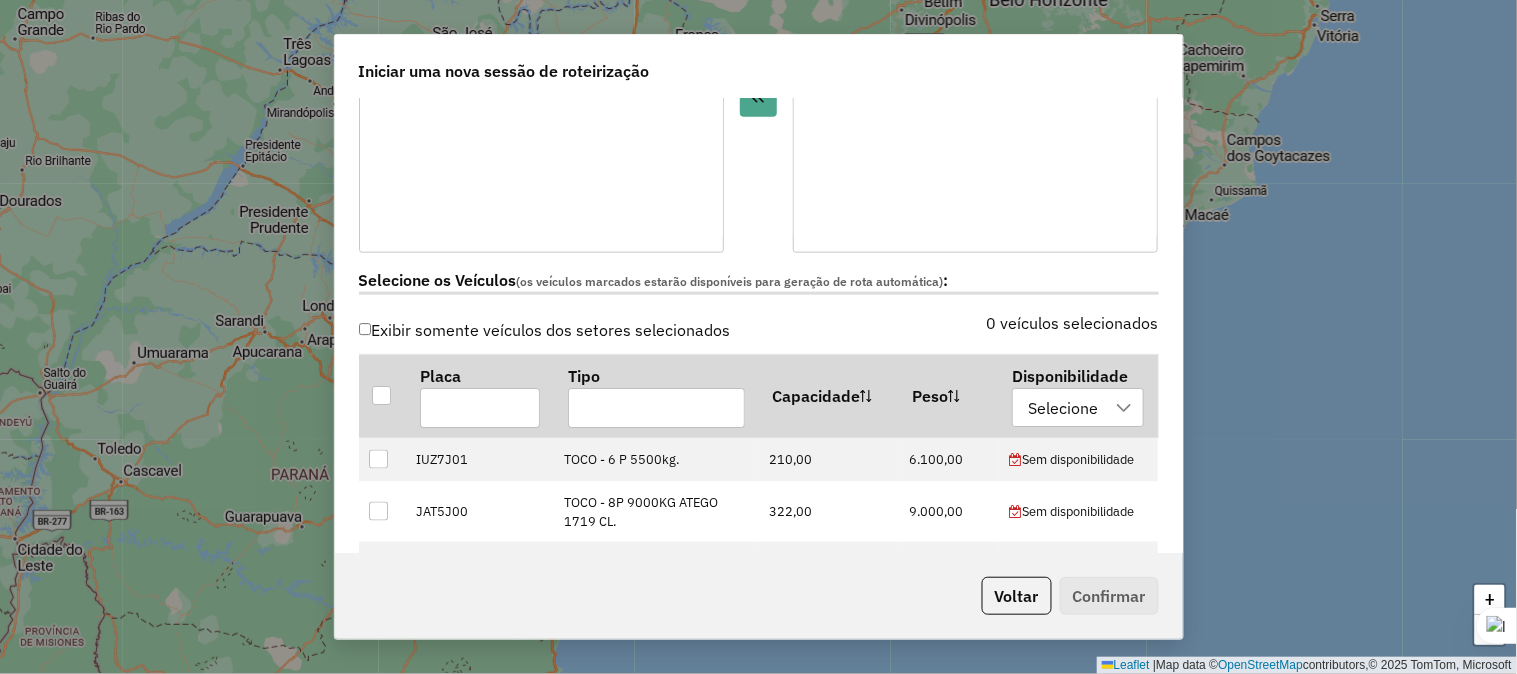 scroll, scrollTop: 555, scrollLeft: 0, axis: vertical 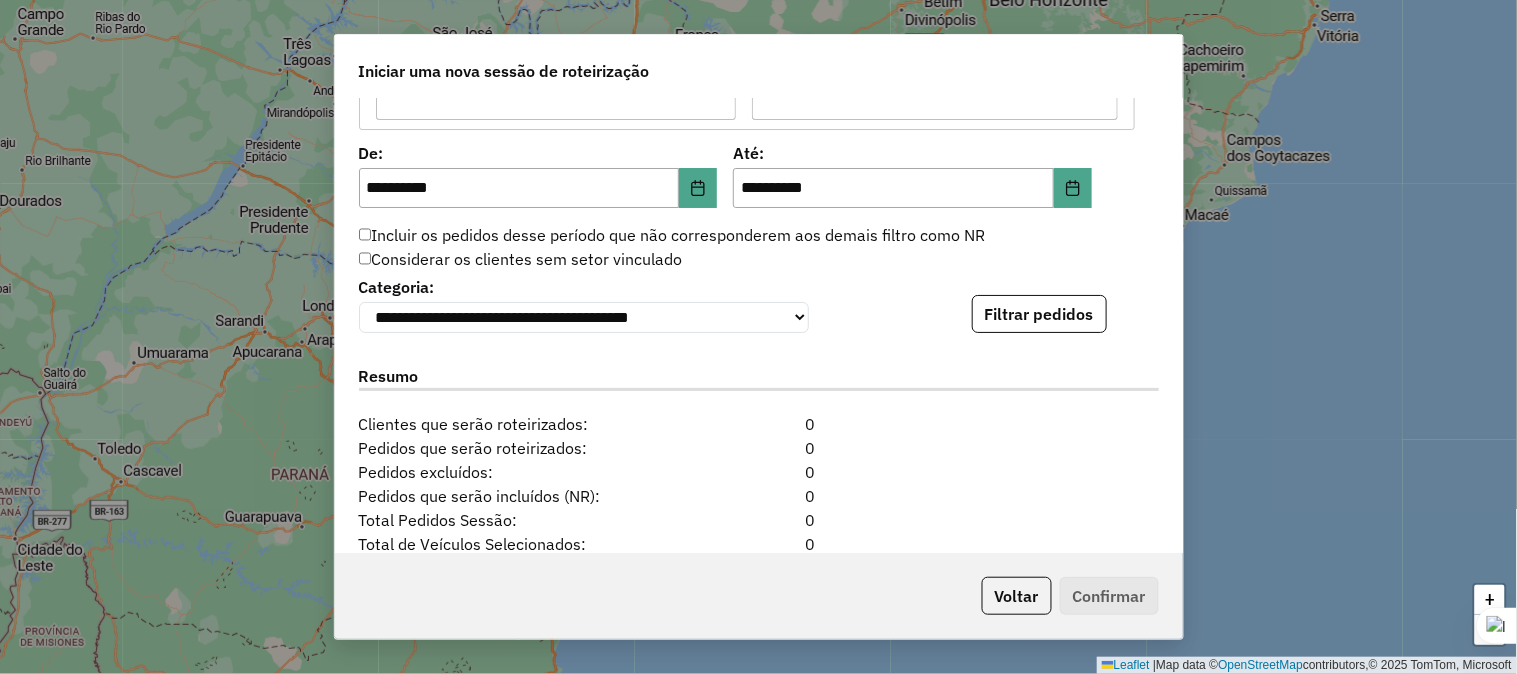 click on "Incluir os pedidos desse período que não corresponderem aos demais filtro como NR" 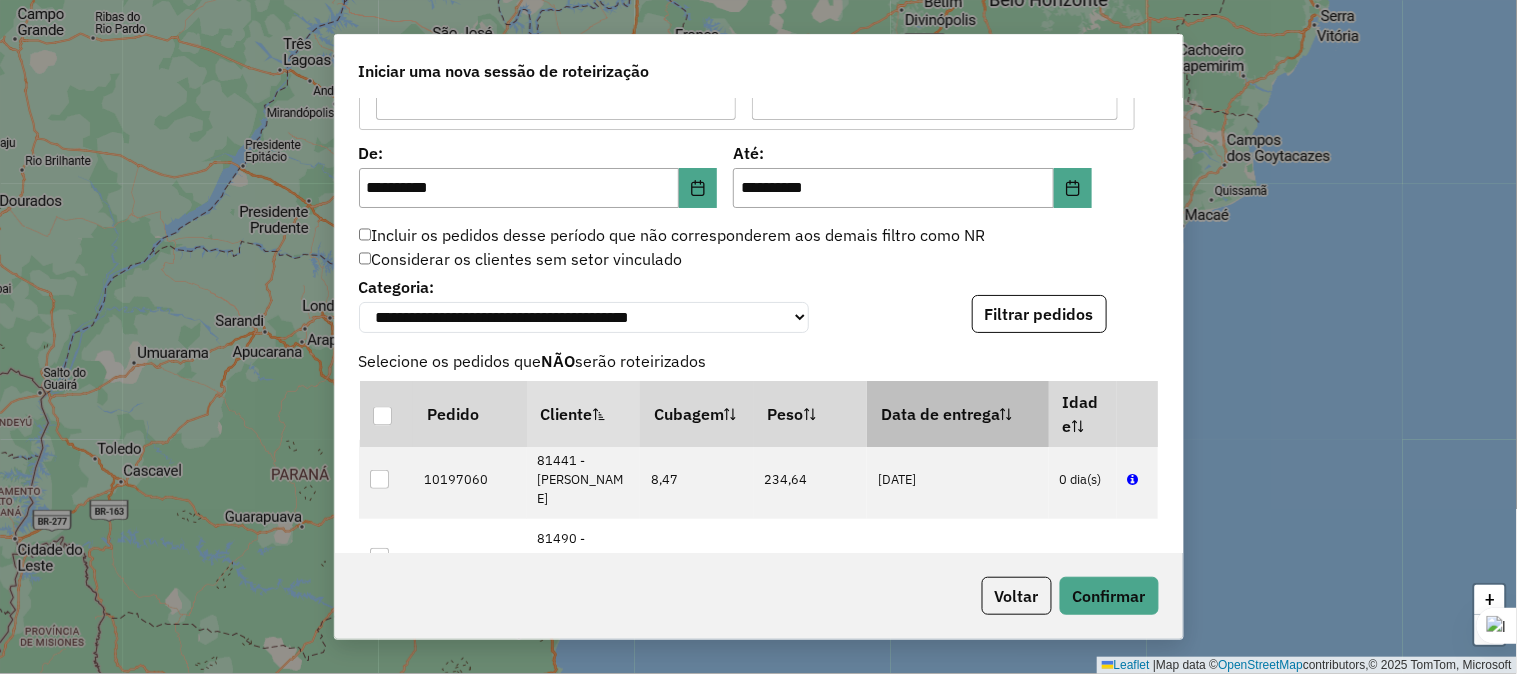 scroll, scrollTop: 1666, scrollLeft: 0, axis: vertical 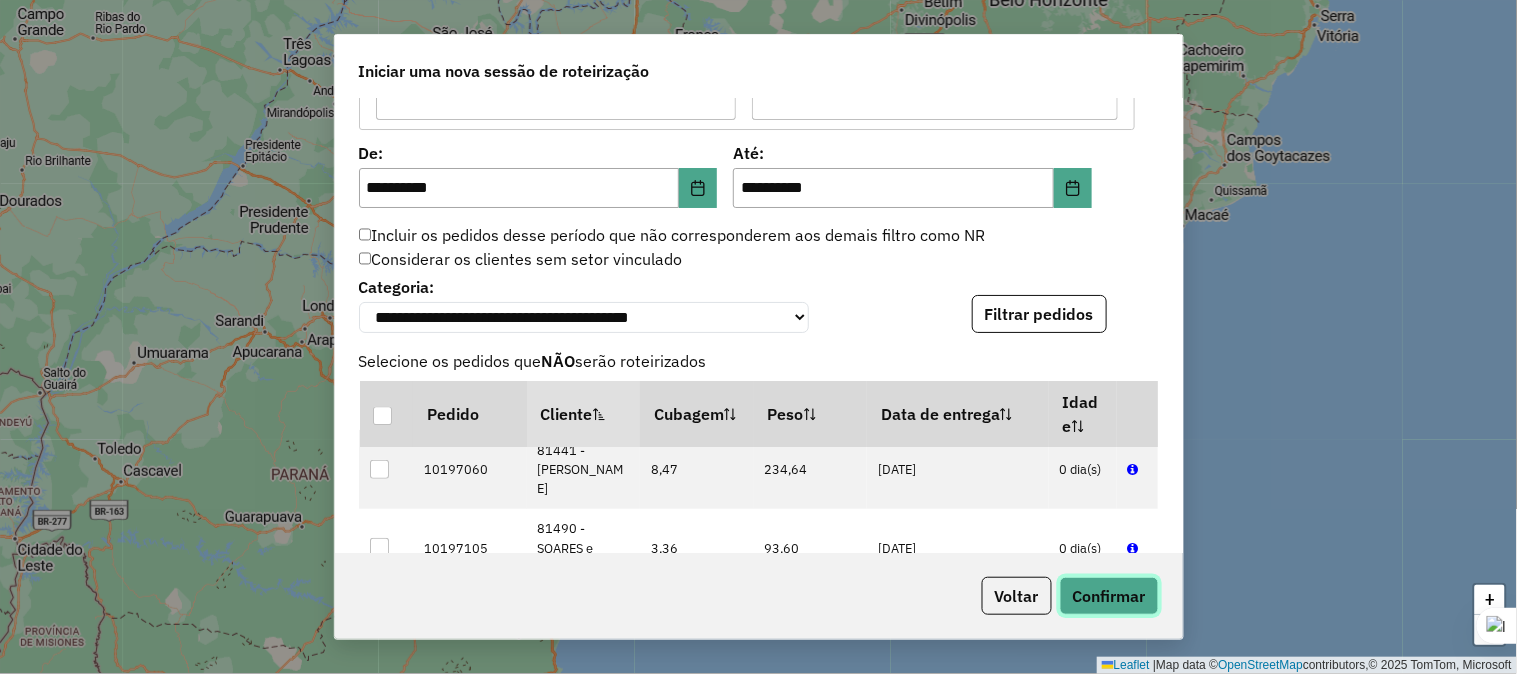 click on "Confirmar" 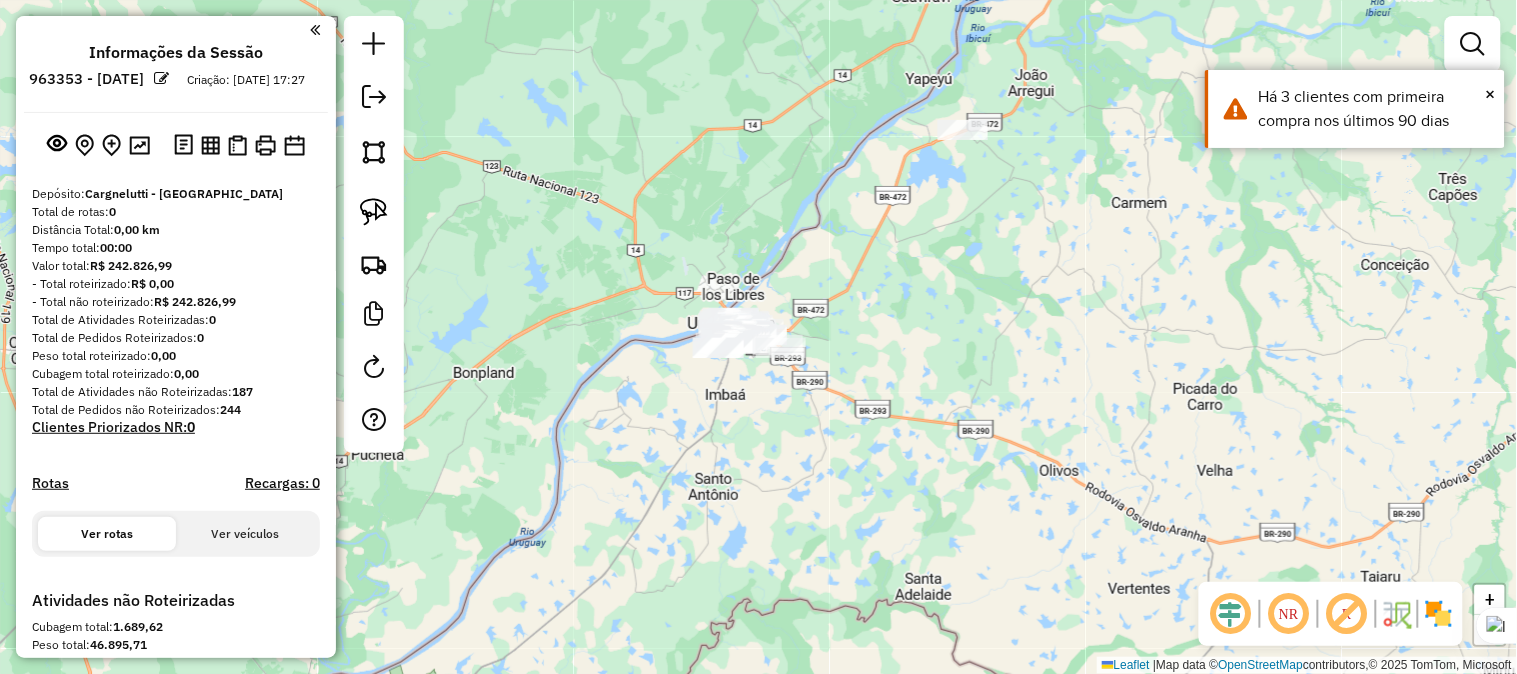 drag, startPoint x: 1016, startPoint y: 188, endPoint x: 901, endPoint y: 461, distance: 296.233 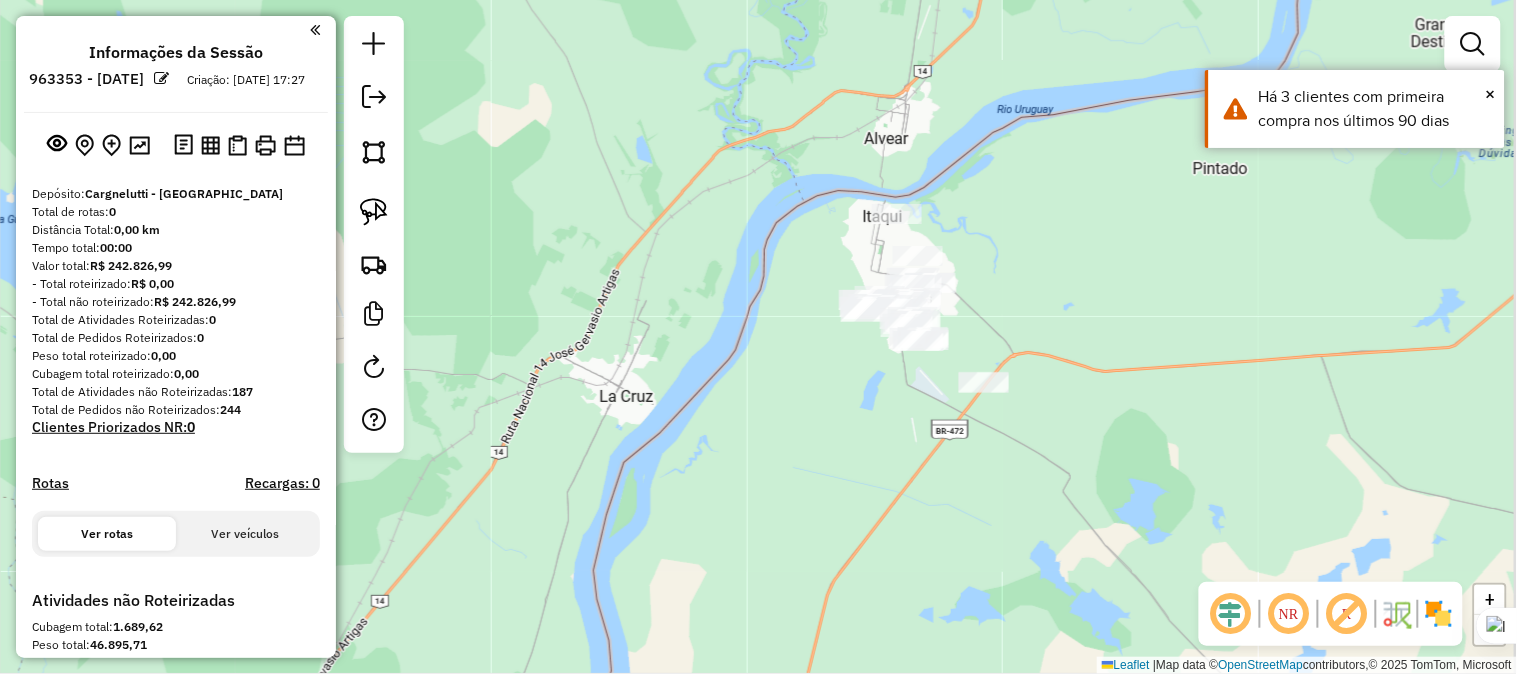 drag, startPoint x: 1000, startPoint y: 332, endPoint x: 643, endPoint y: 185, distance: 386.0803 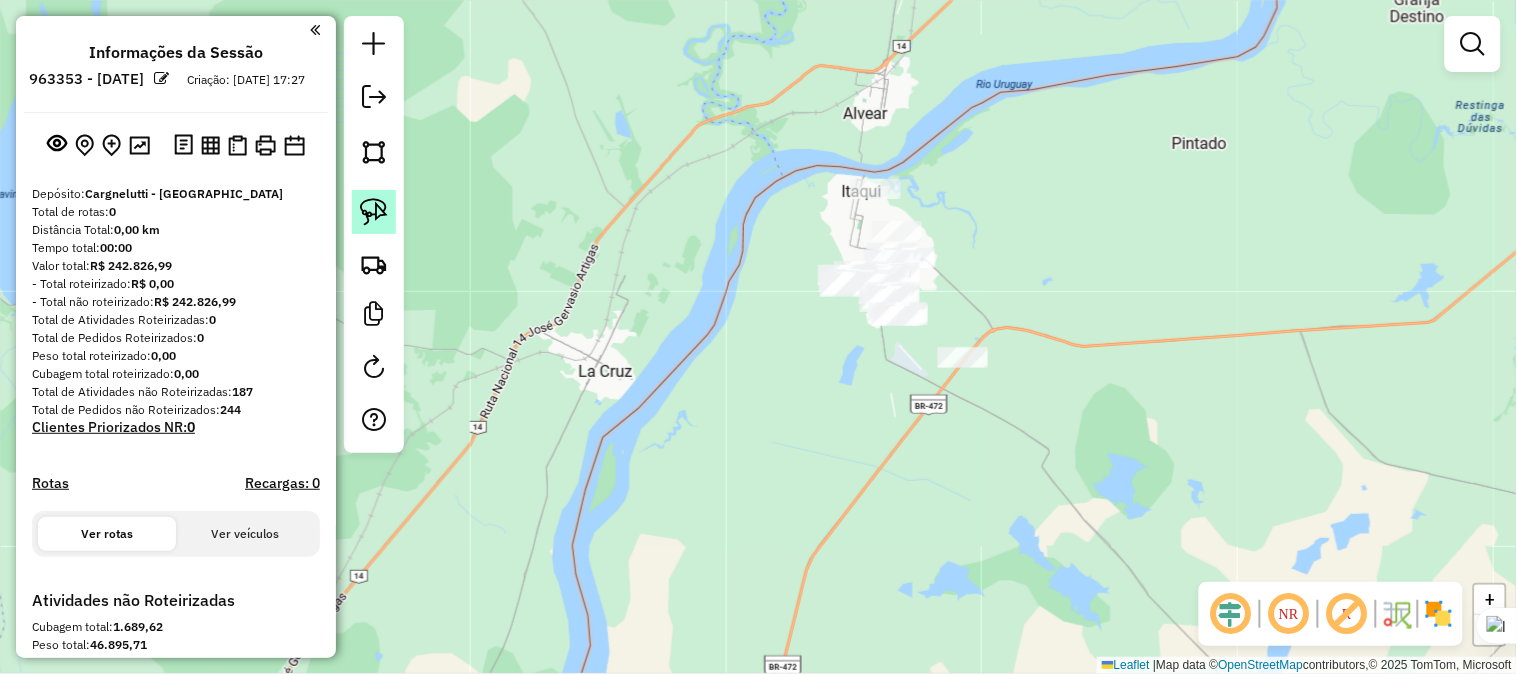 click 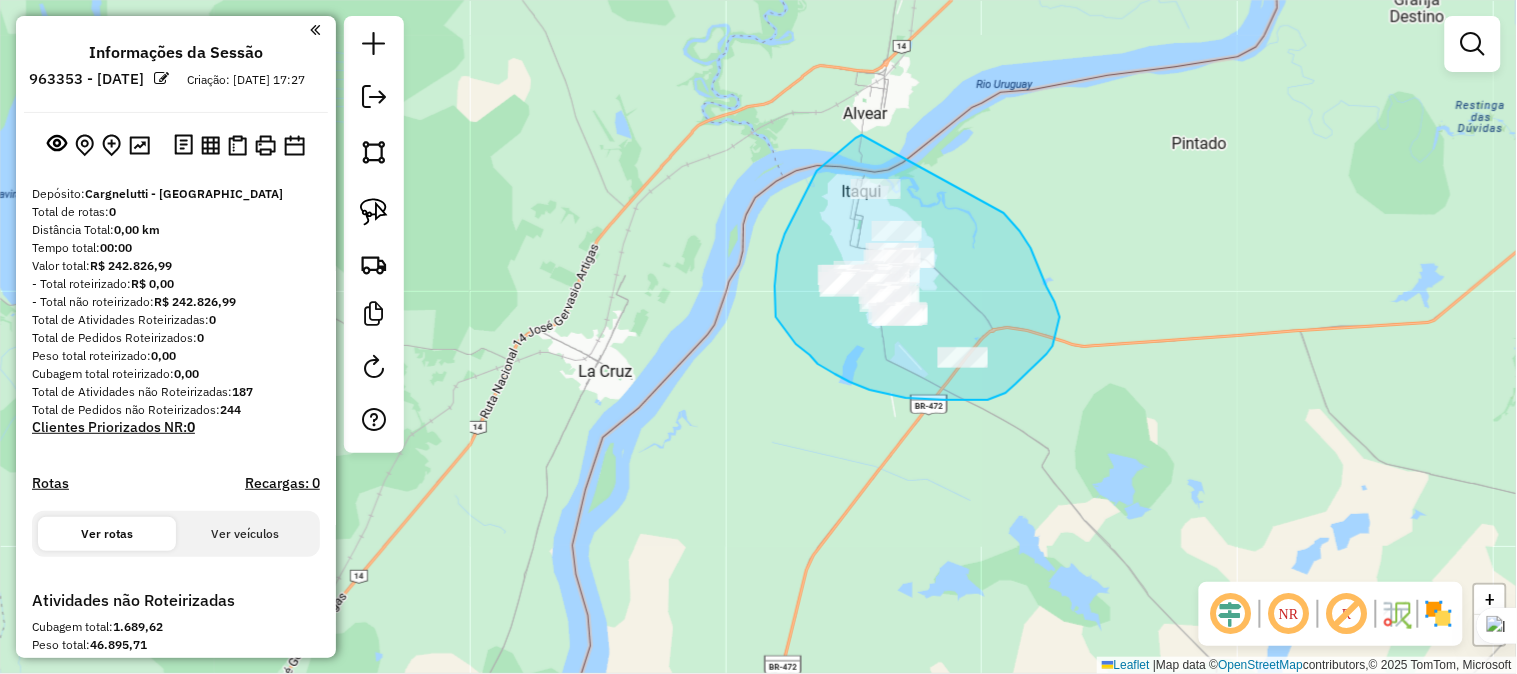drag, startPoint x: 862, startPoint y: 135, endPoint x: 976, endPoint y: 190, distance: 126.57409 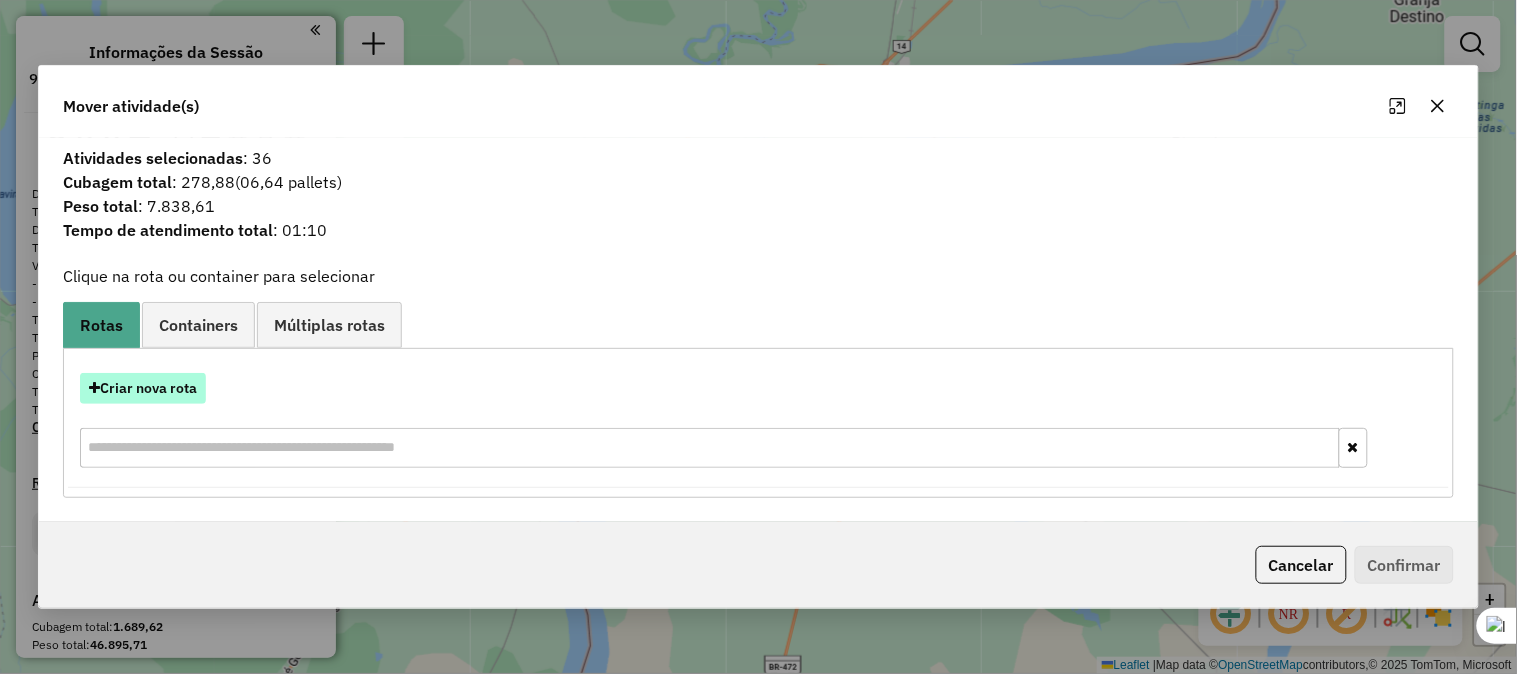 click on "Criar nova rota" at bounding box center [143, 388] 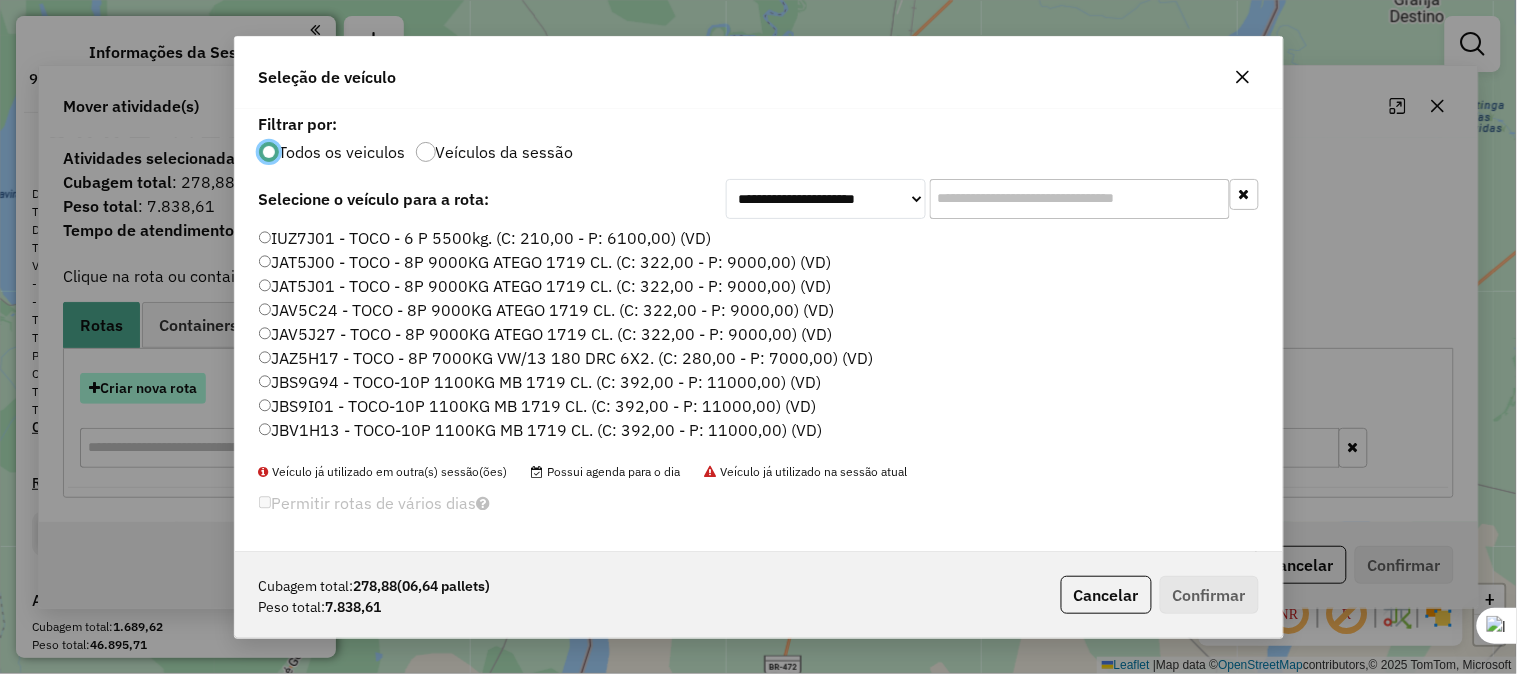 scroll, scrollTop: 11, scrollLeft: 5, axis: both 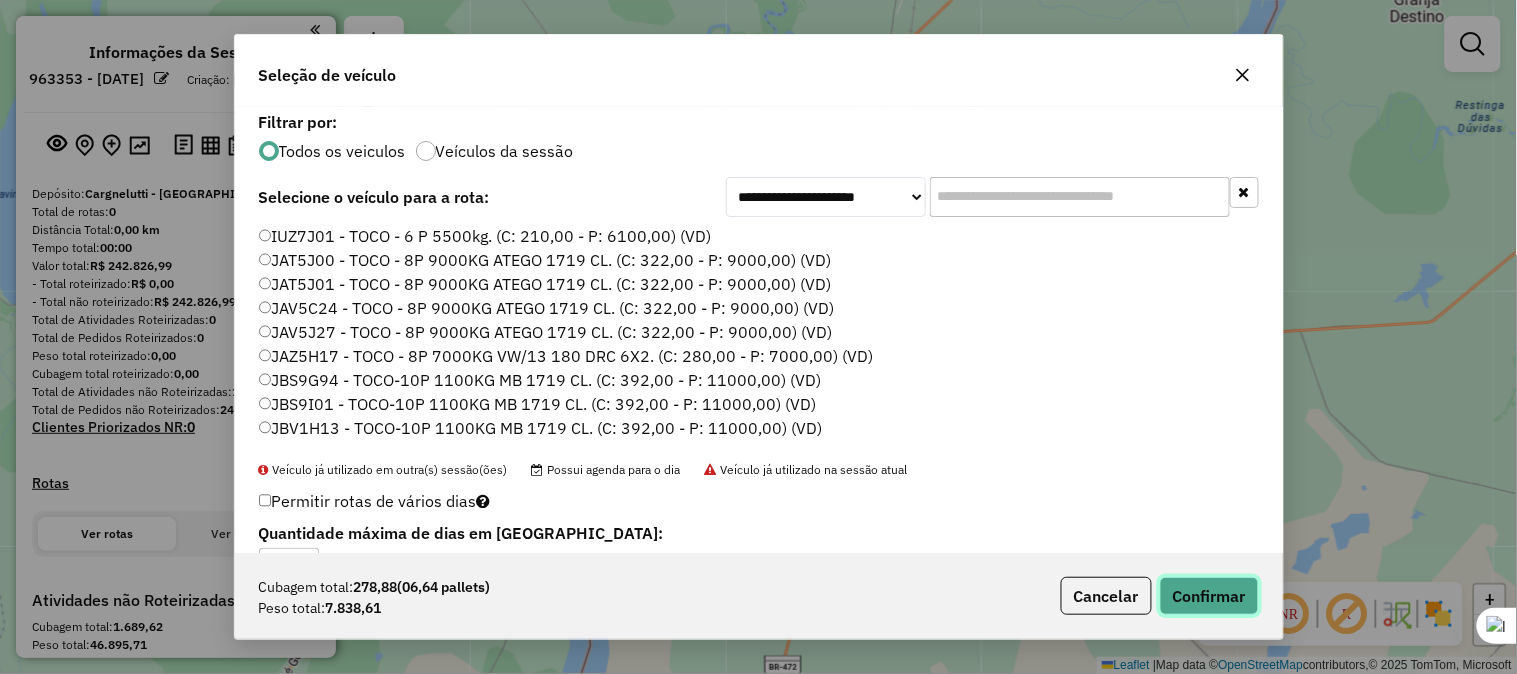click on "Confirmar" 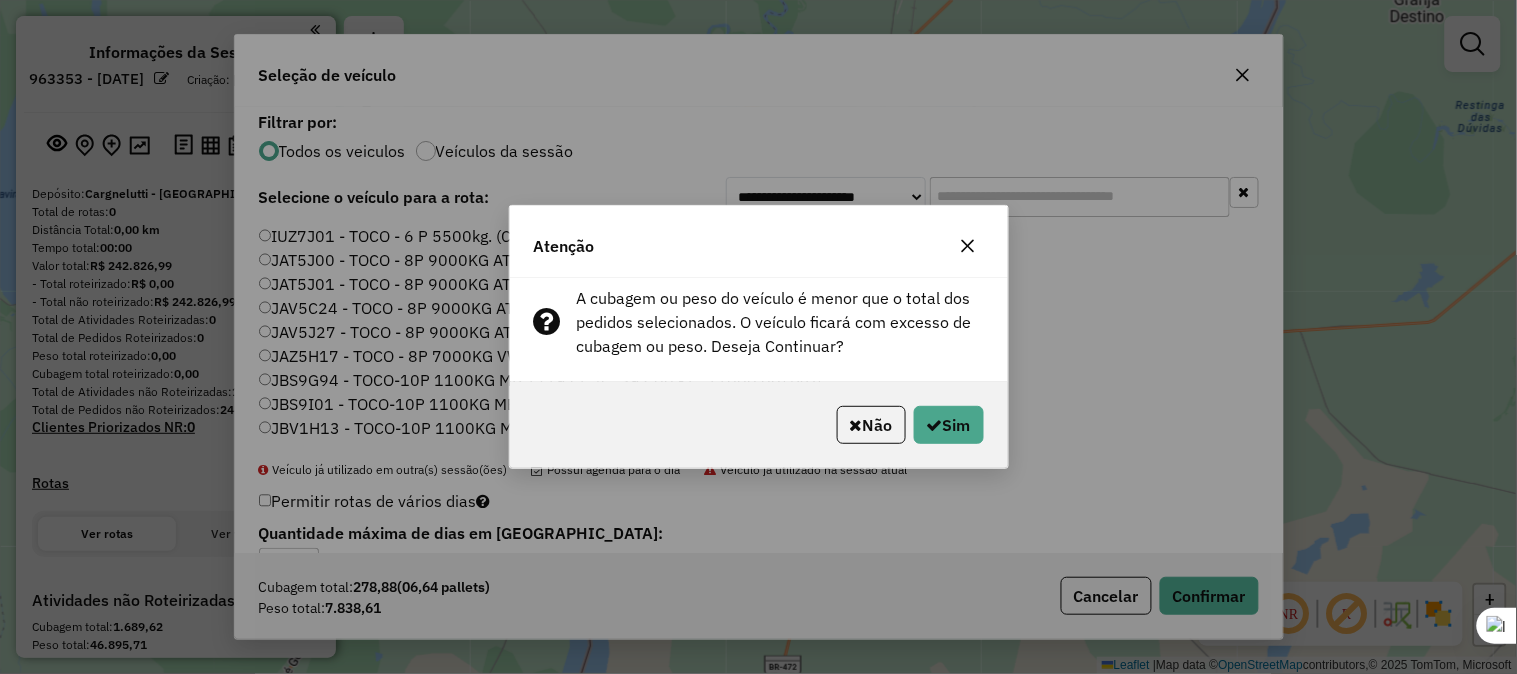 click 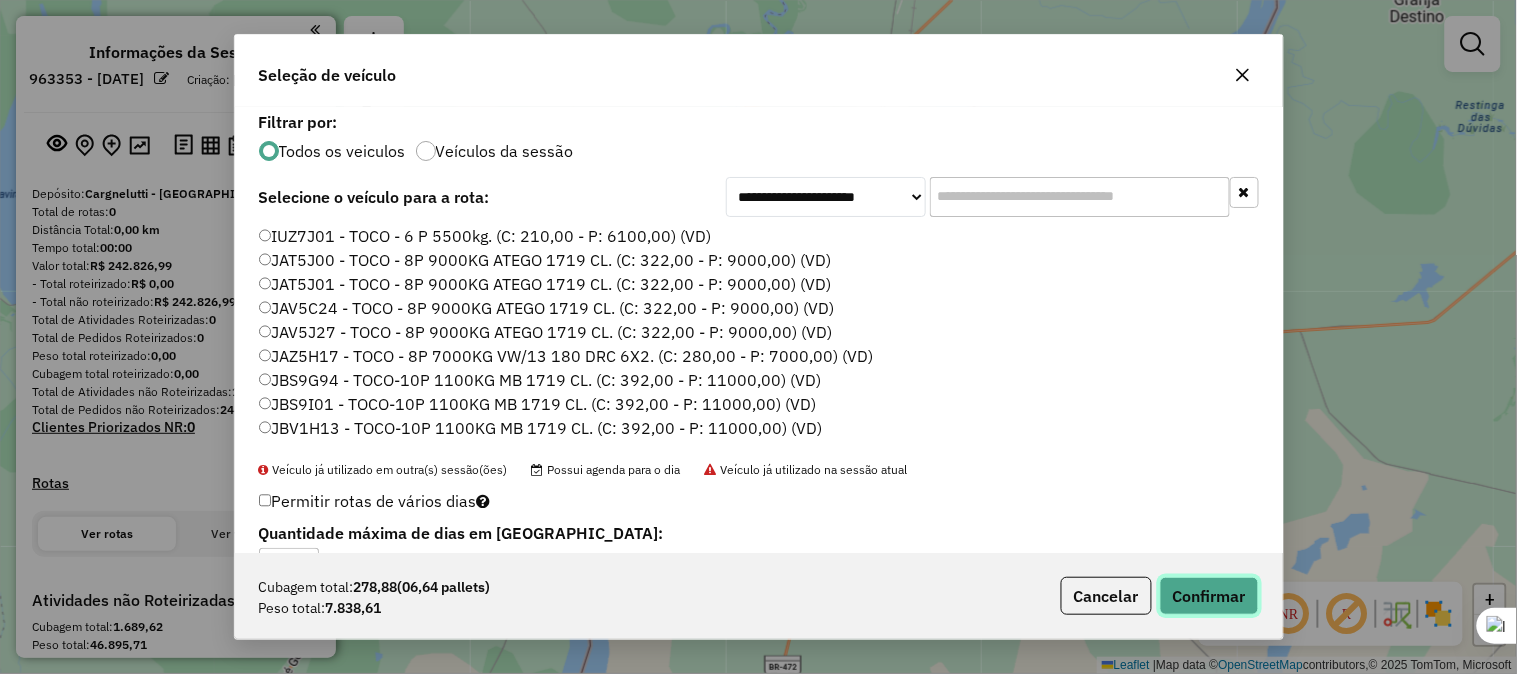 click on "Confirmar" 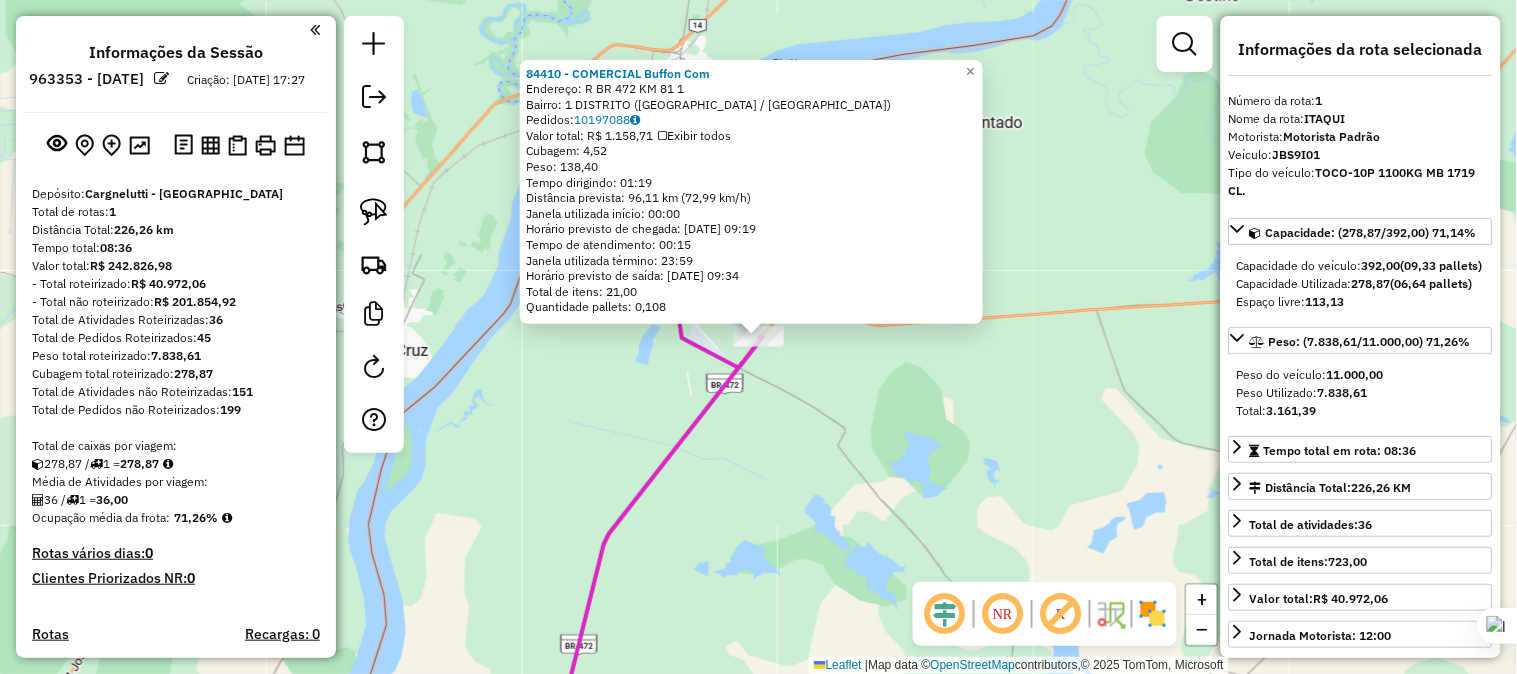 scroll, scrollTop: 554, scrollLeft: 0, axis: vertical 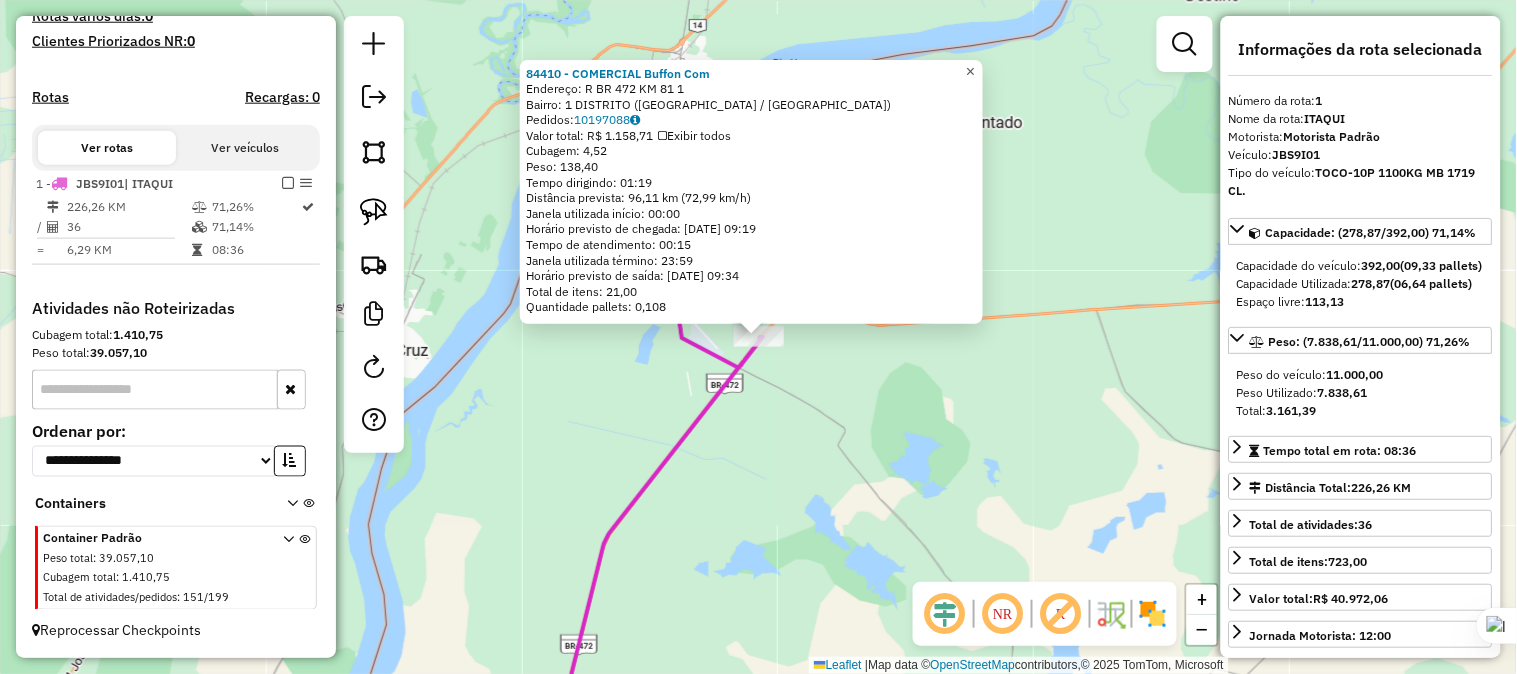click on "×" 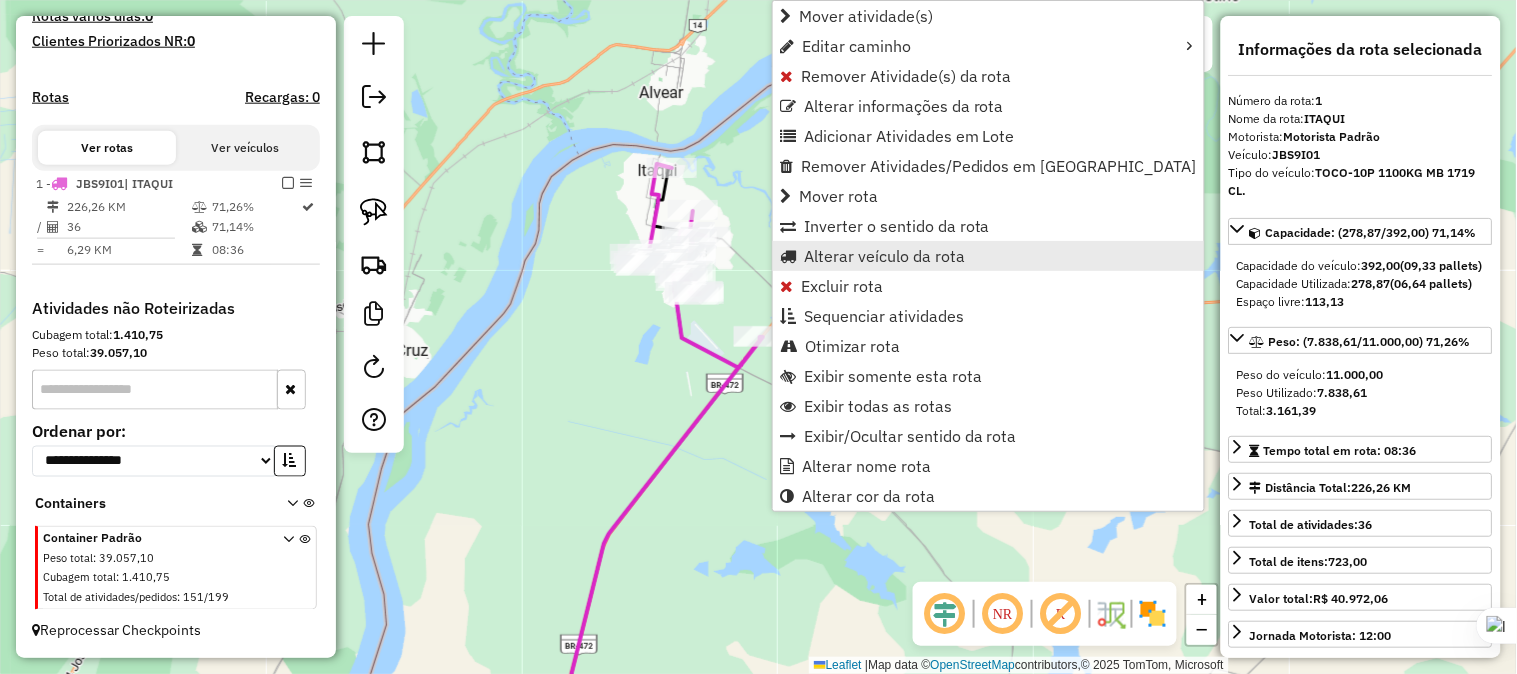 click on "Alterar veículo da rota" at bounding box center [884, 256] 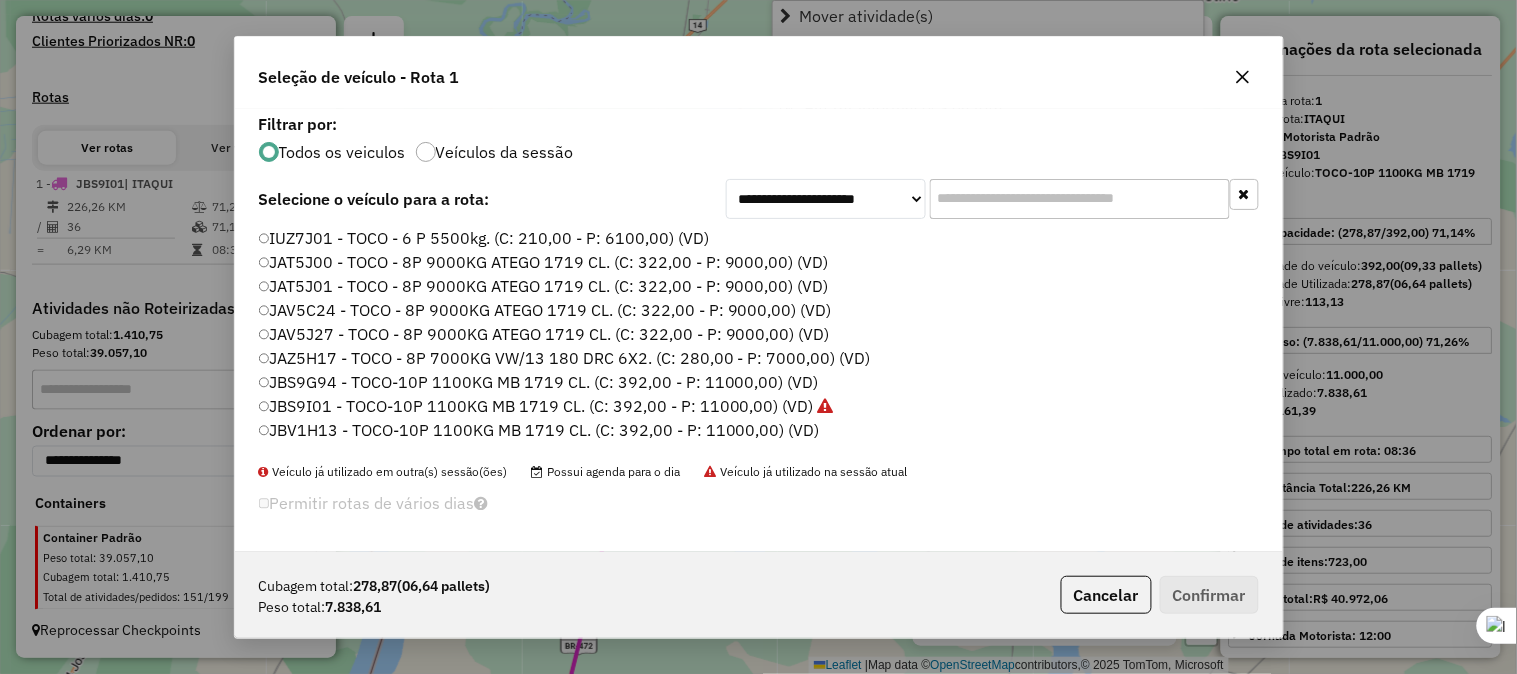 scroll, scrollTop: 11, scrollLeft: 5, axis: both 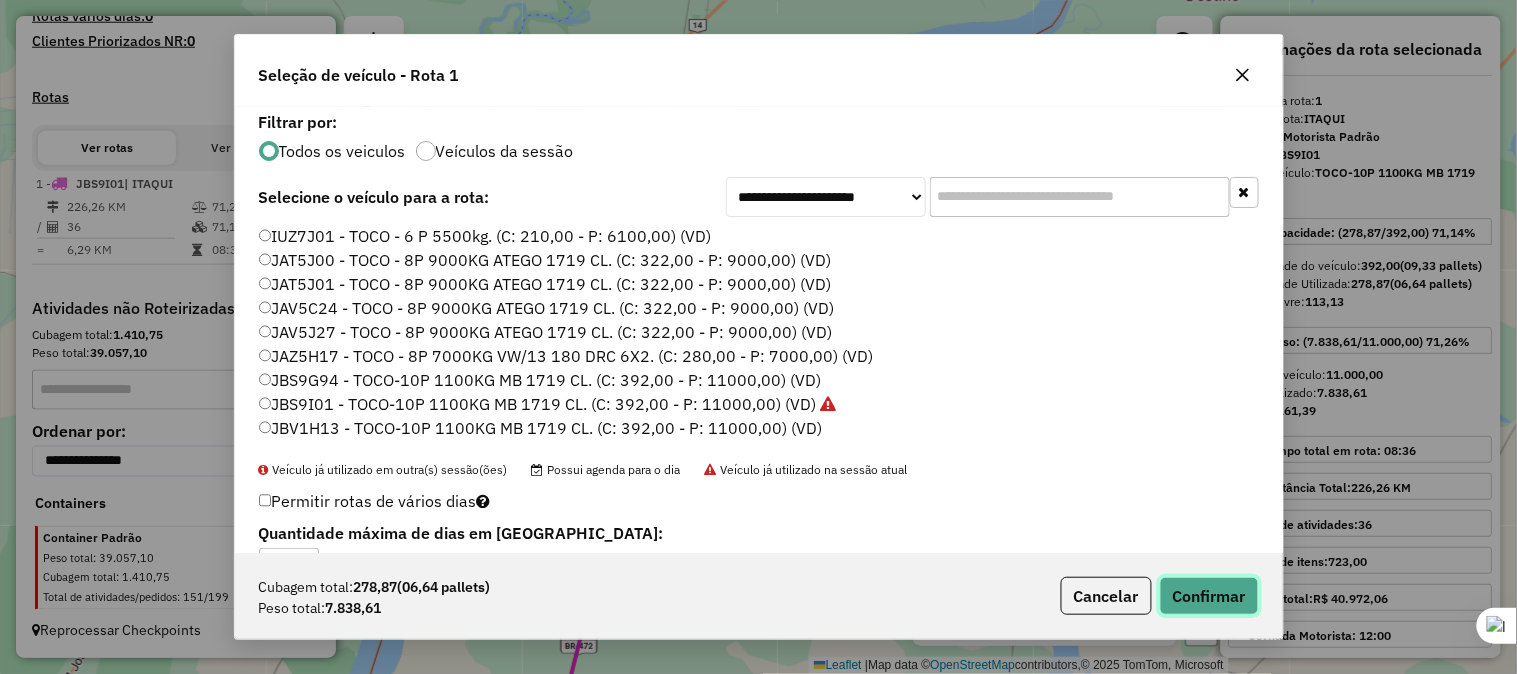 click on "Confirmar" 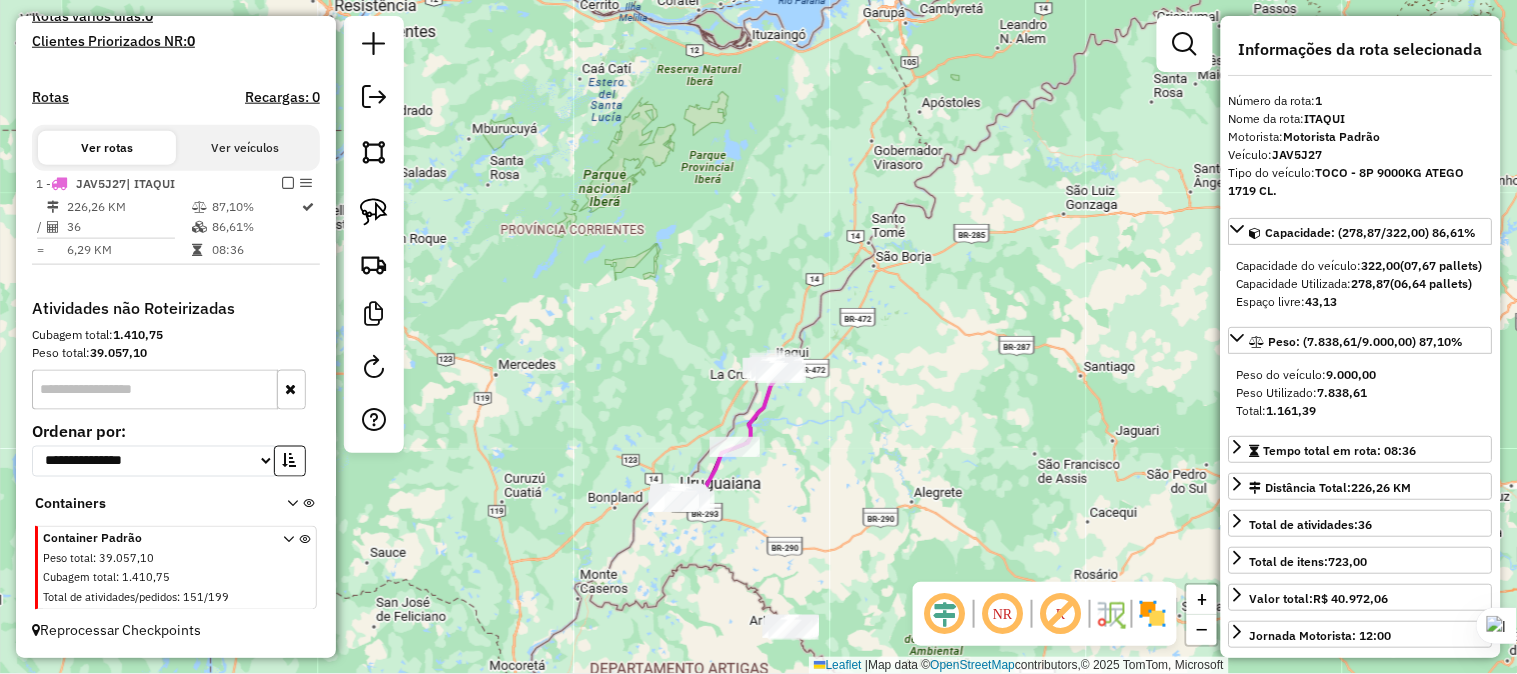 drag, startPoint x: 895, startPoint y: 438, endPoint x: 846, endPoint y: 307, distance: 139.86423 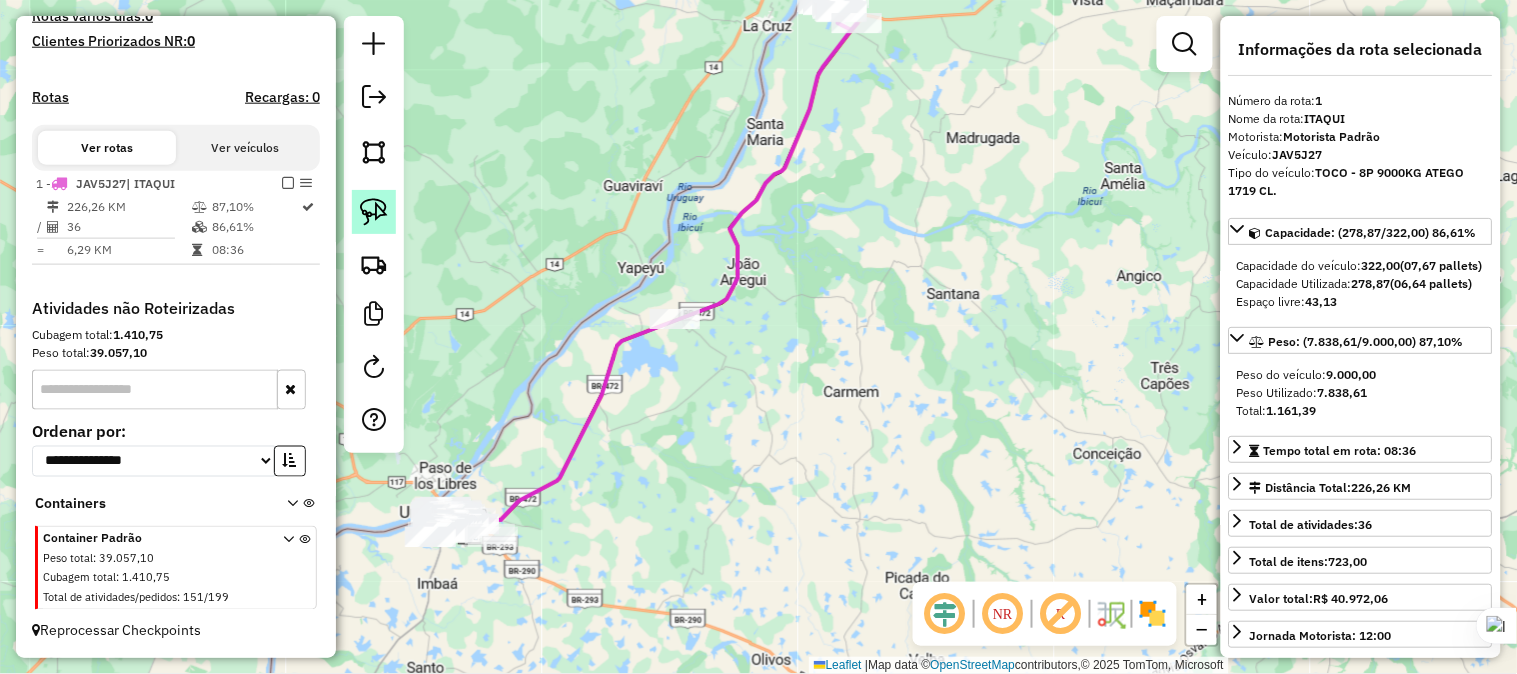 click 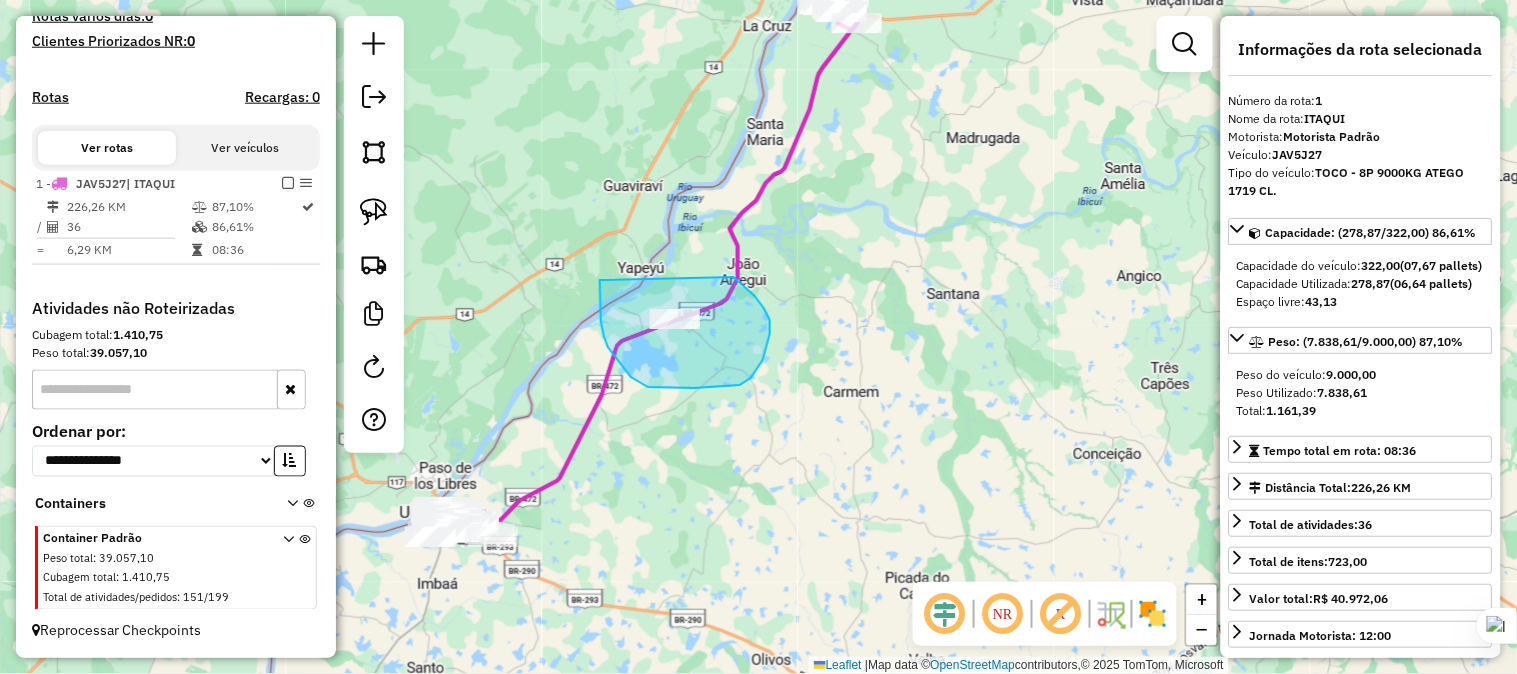 drag, startPoint x: 600, startPoint y: 280, endPoint x: 728, endPoint y: 277, distance: 128.03516 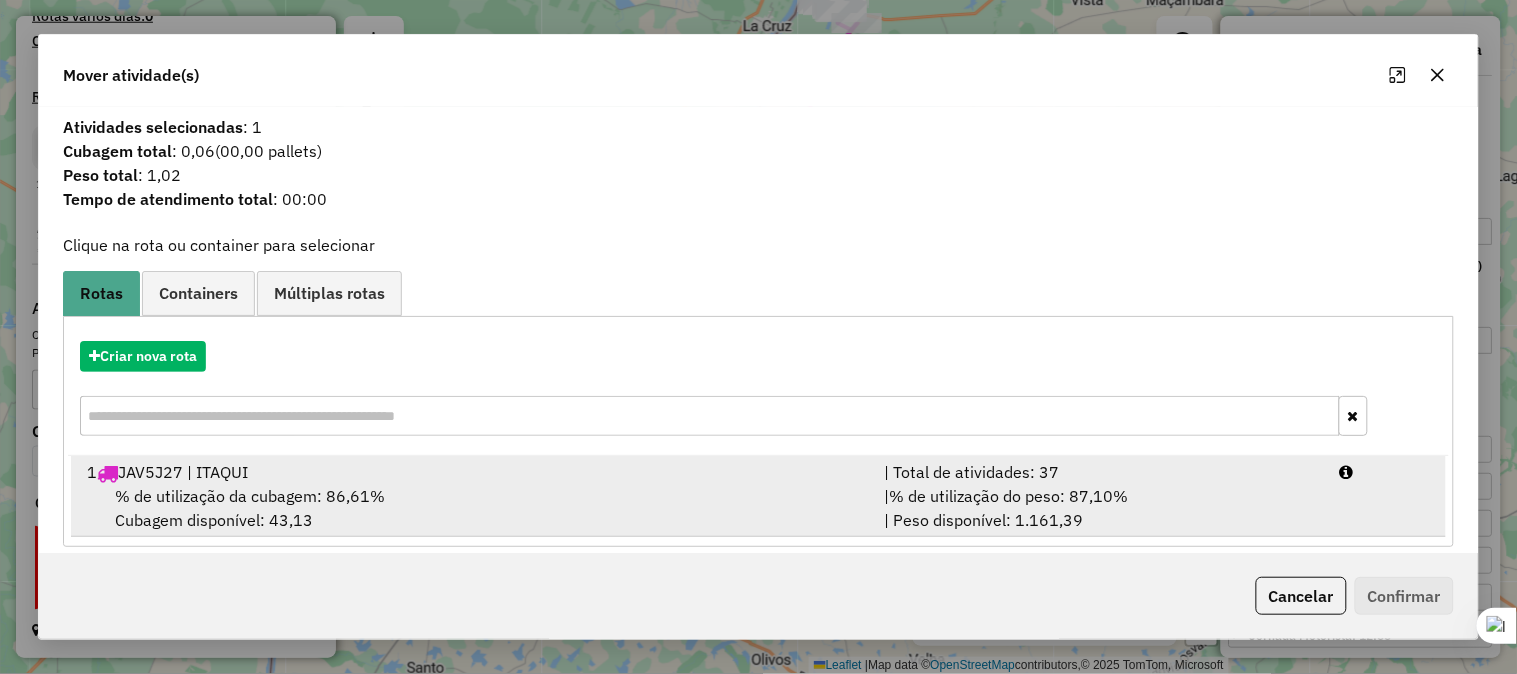 click on "1  JAV5J27 | ITAQUI" at bounding box center (473, 472) 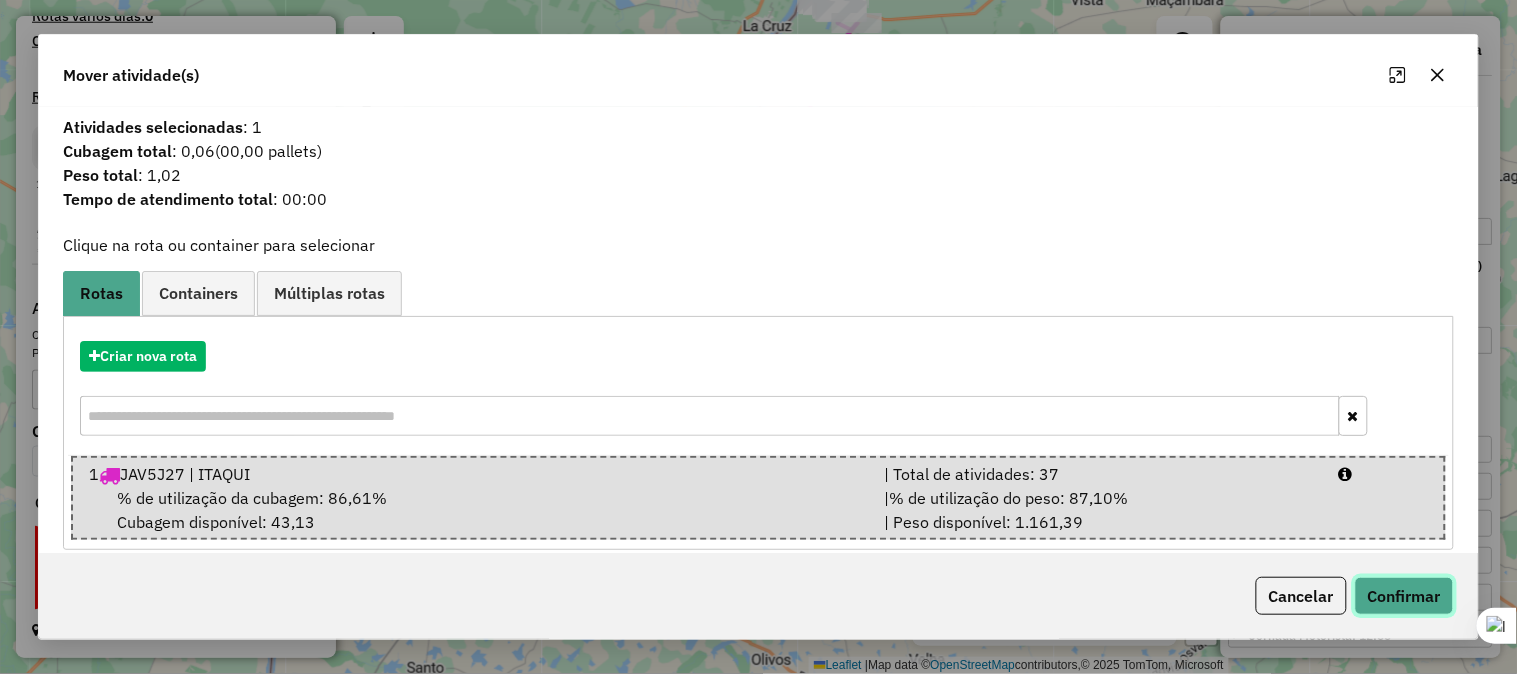 click on "Confirmar" 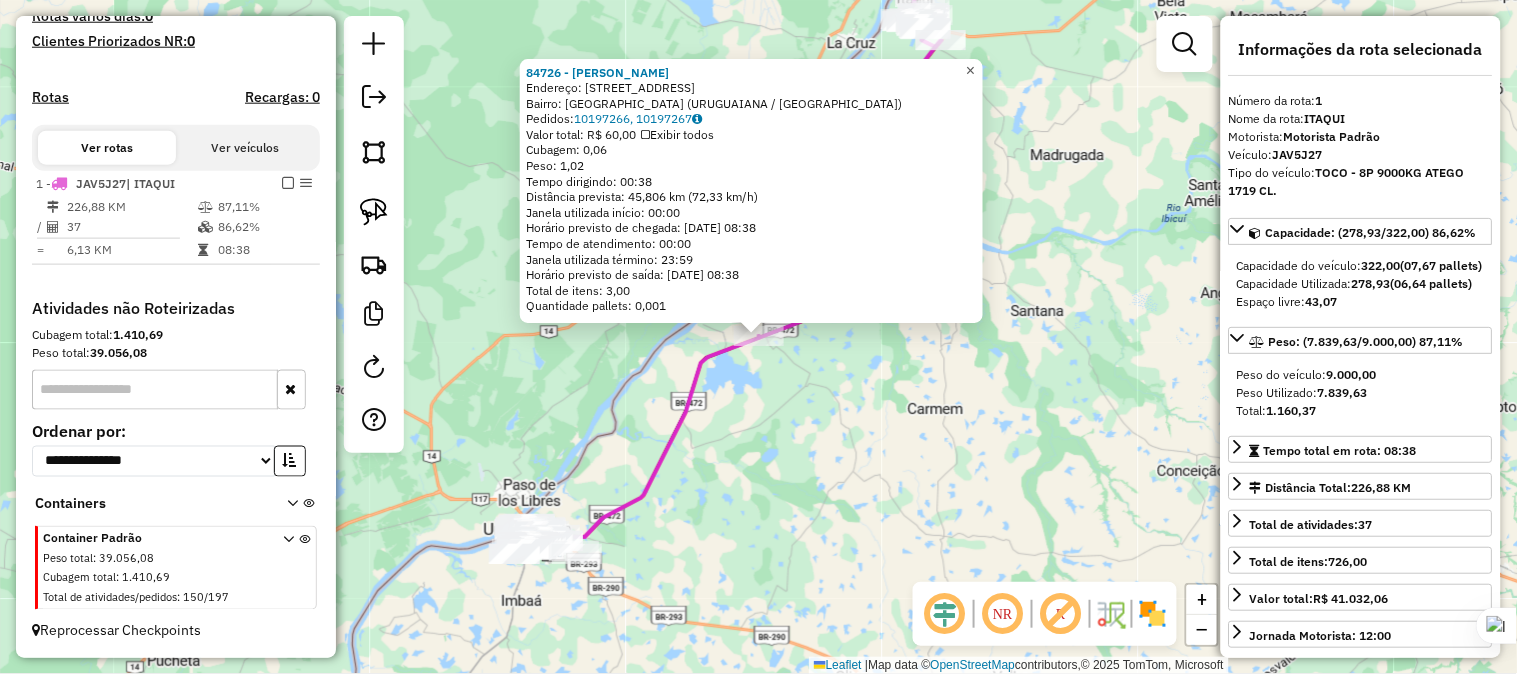 click on "×" 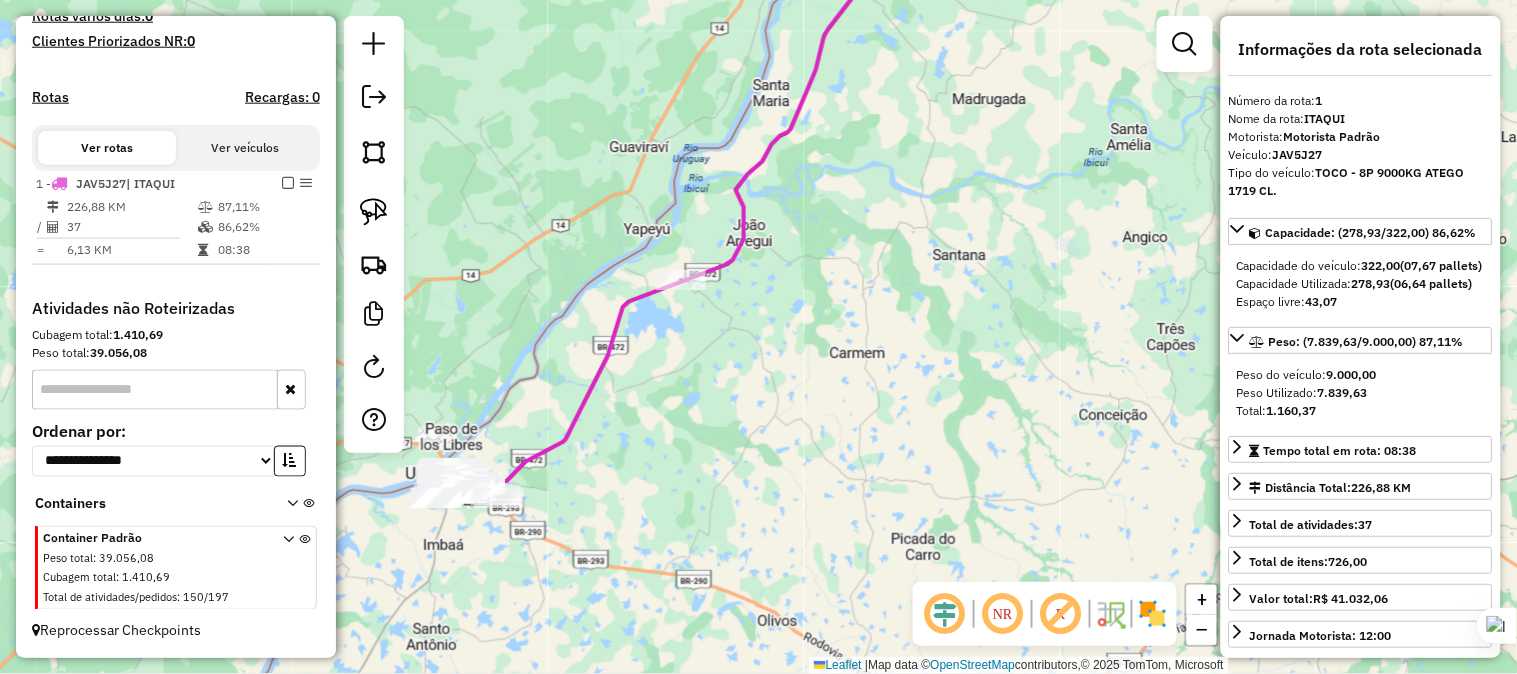 drag, startPoint x: 854, startPoint y: 428, endPoint x: 733, endPoint y: 347, distance: 145.60907 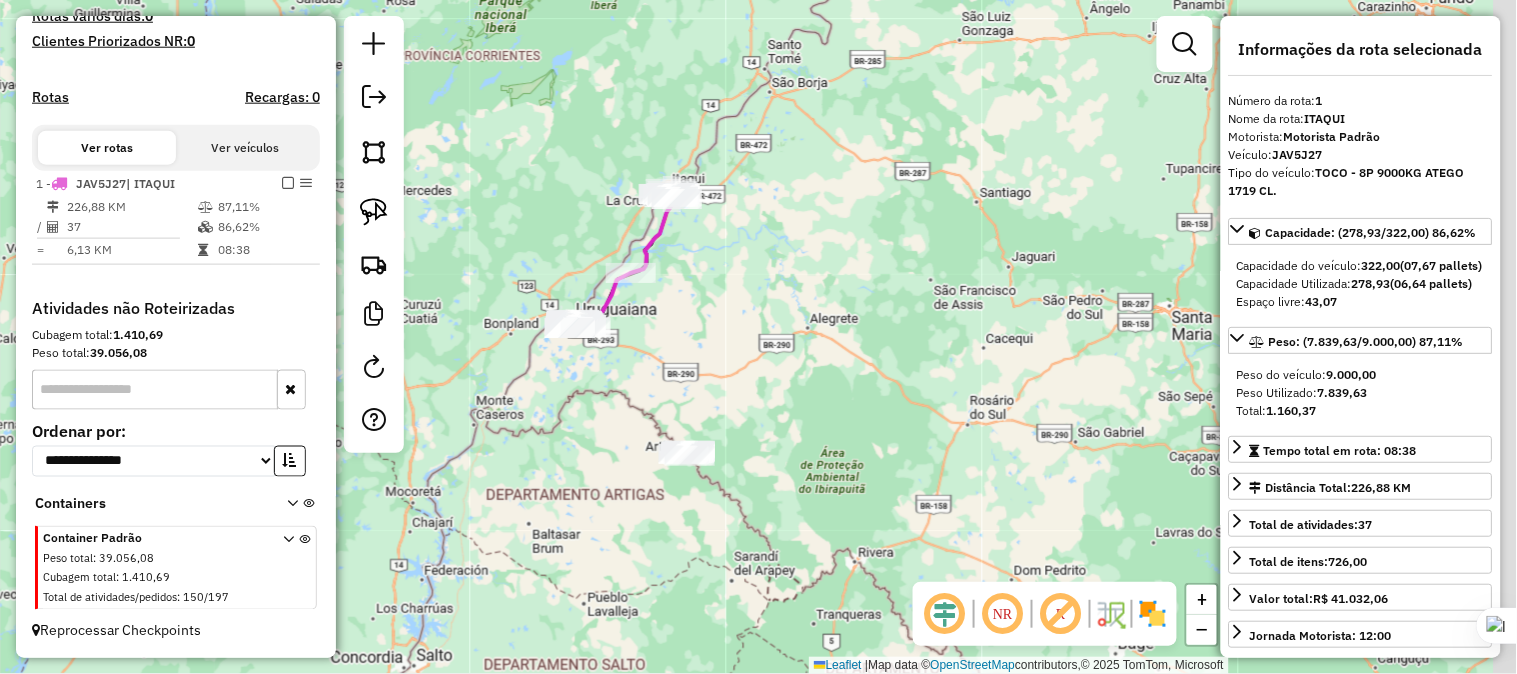 drag, startPoint x: 843, startPoint y: 447, endPoint x: 726, endPoint y: 434, distance: 117.72001 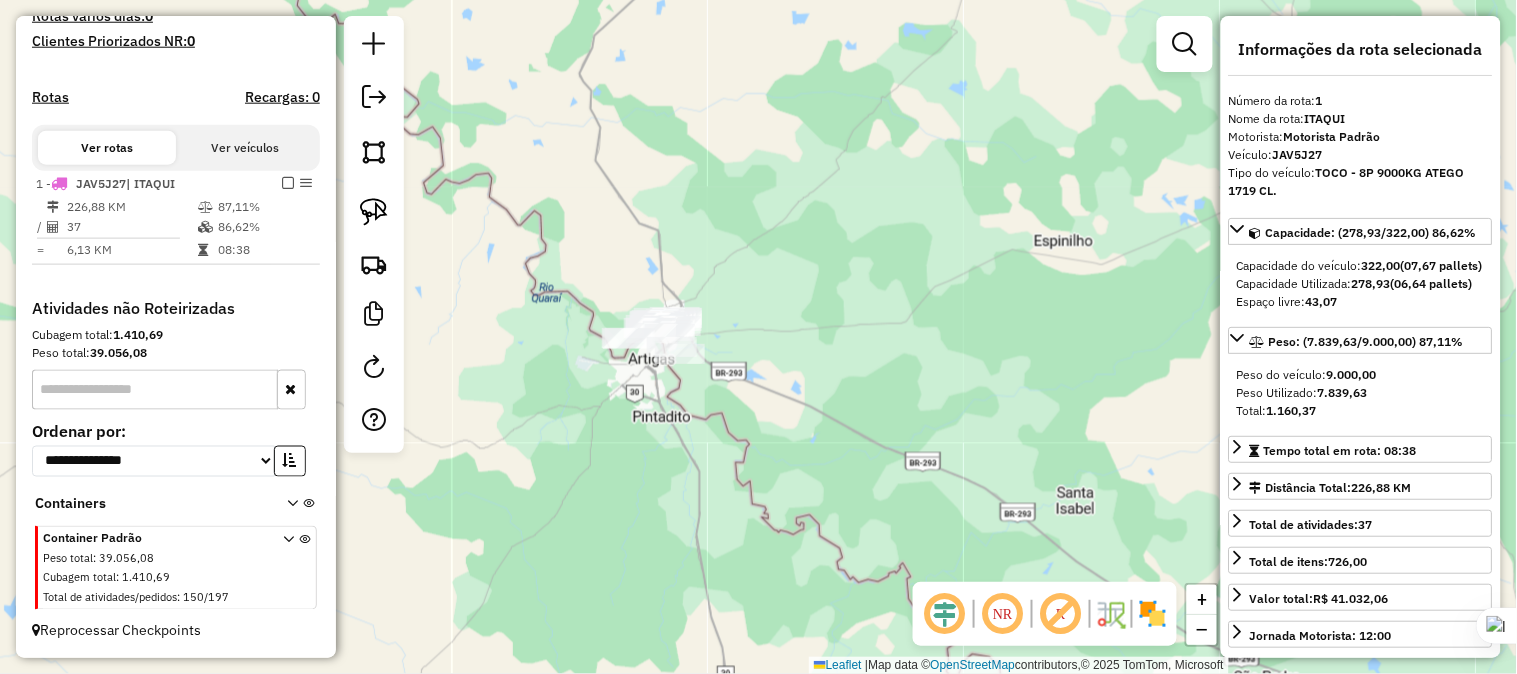 drag, startPoint x: 633, startPoint y: 337, endPoint x: 734, endPoint y: 391, distance: 114.52947 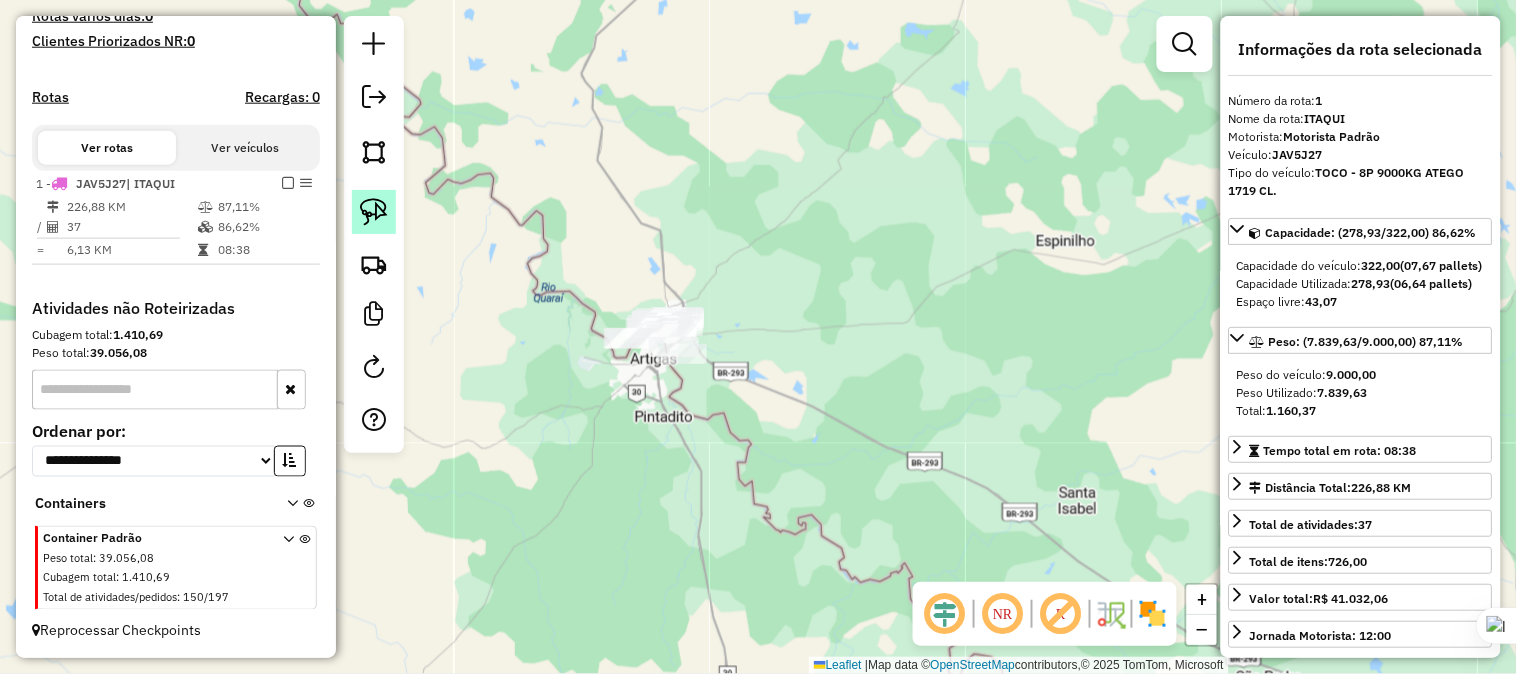 click 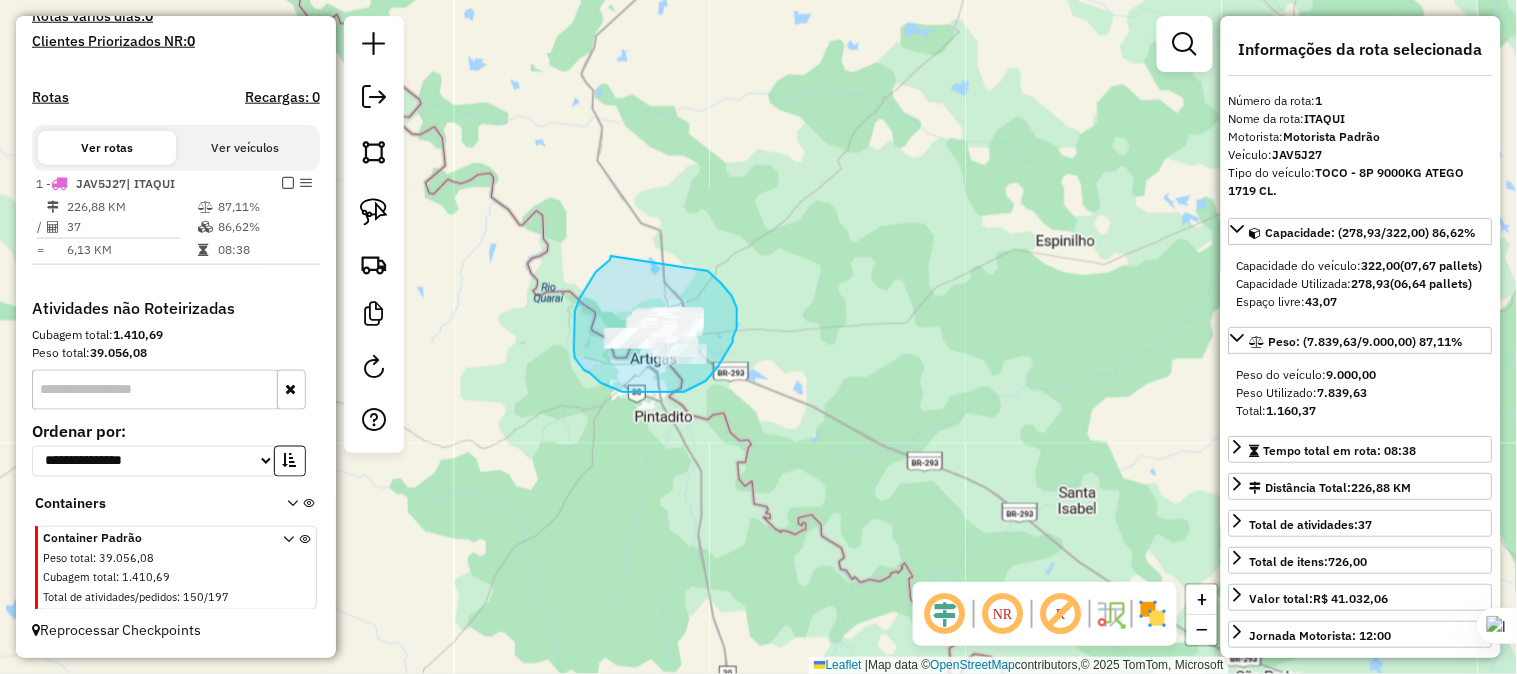 drag, startPoint x: 611, startPoint y: 256, endPoint x: 692, endPoint y: 264, distance: 81.394104 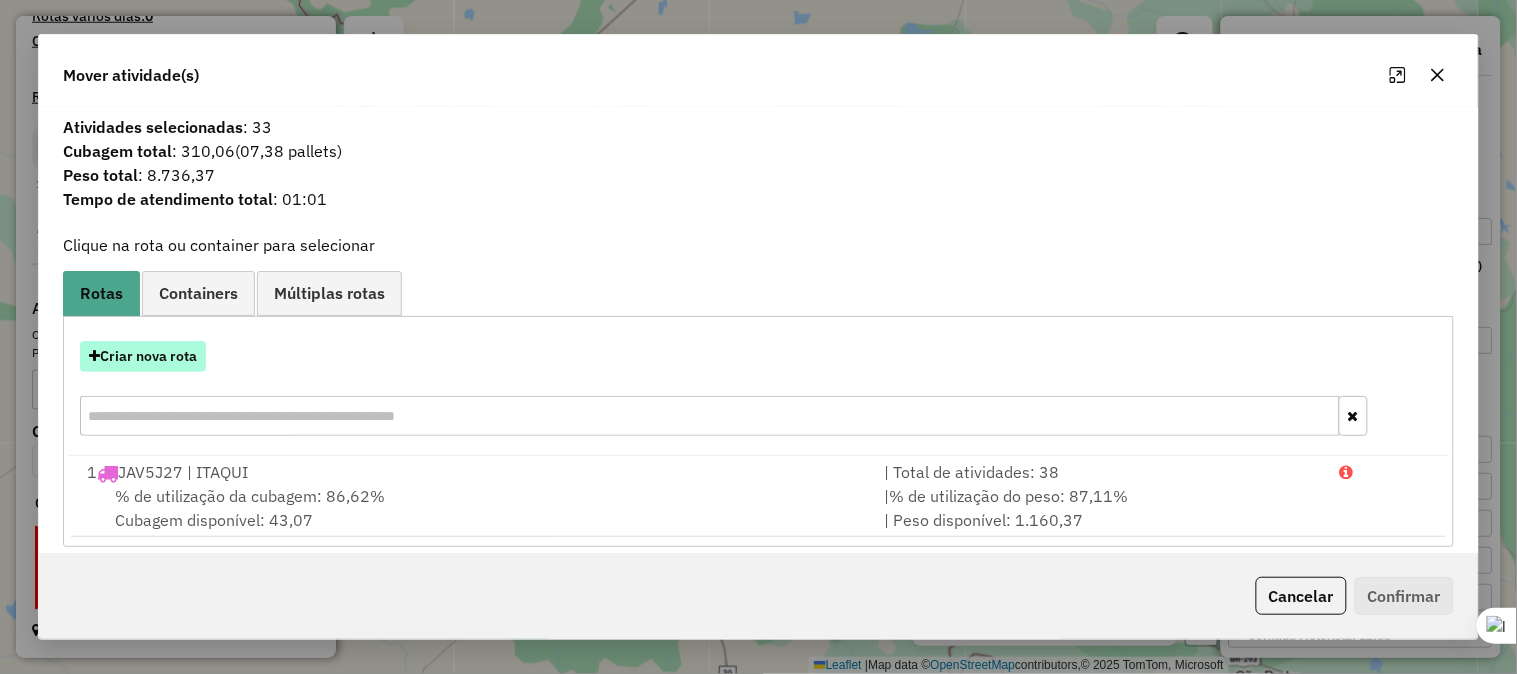 click on "Criar nova rota" at bounding box center (143, 356) 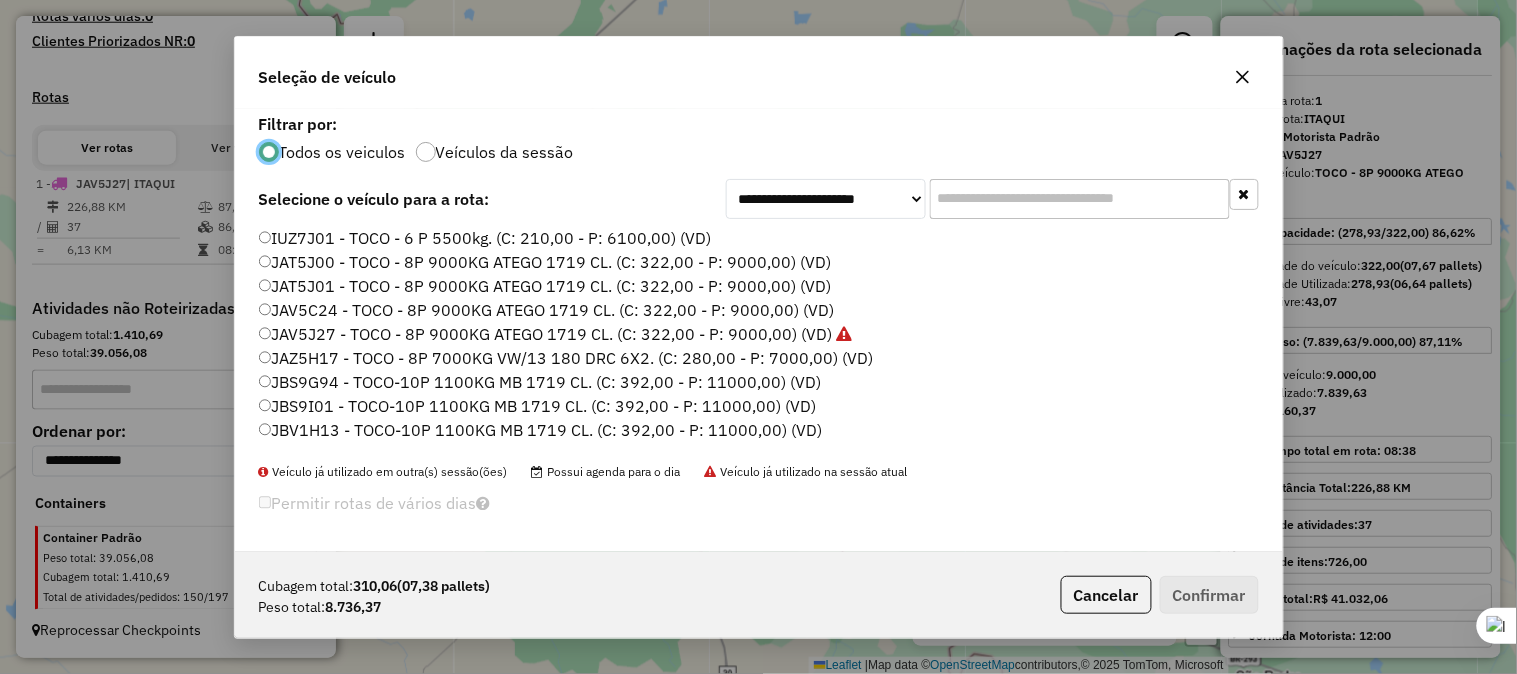 scroll, scrollTop: 11, scrollLeft: 5, axis: both 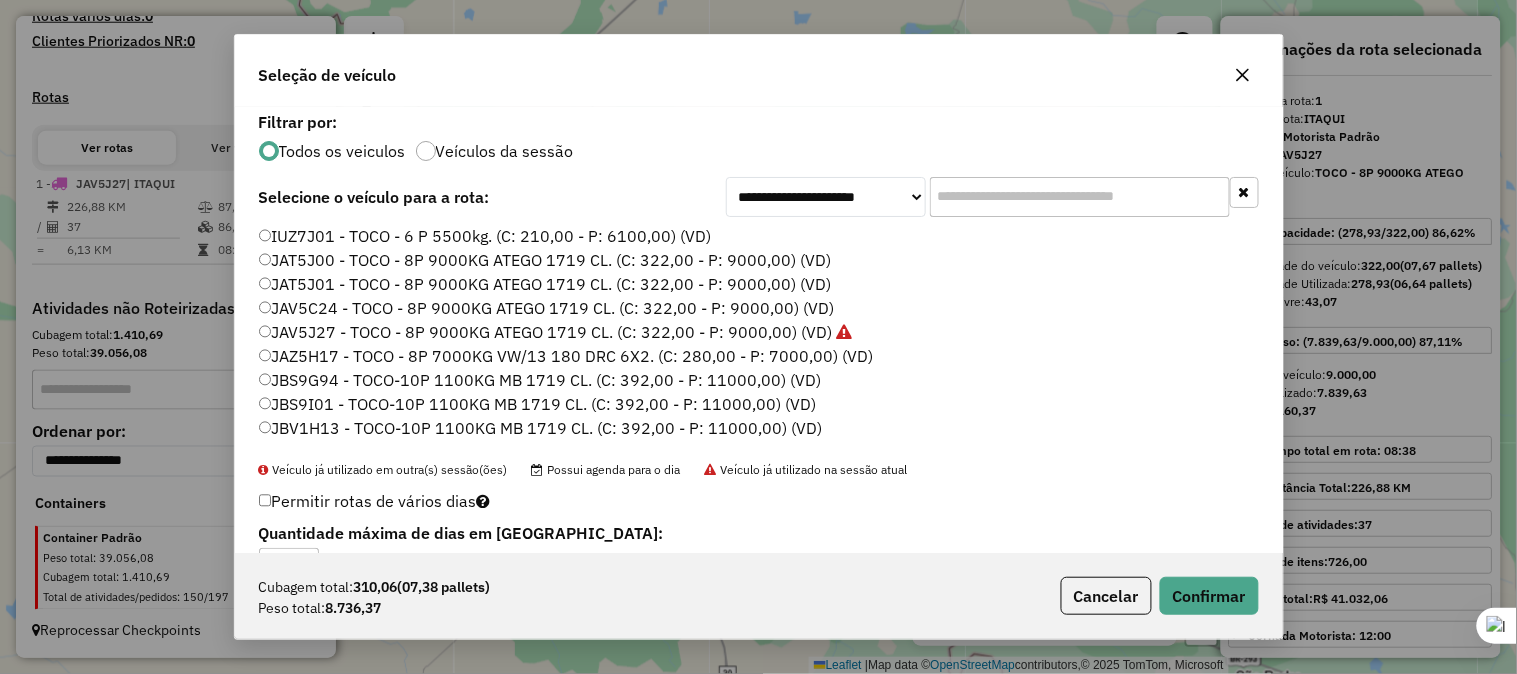 click on "JAT5J01 - TOCO - 8P 9000KG ATEGO 1719 CL. (C: 322,00 - P: 9000,00) (VD)" 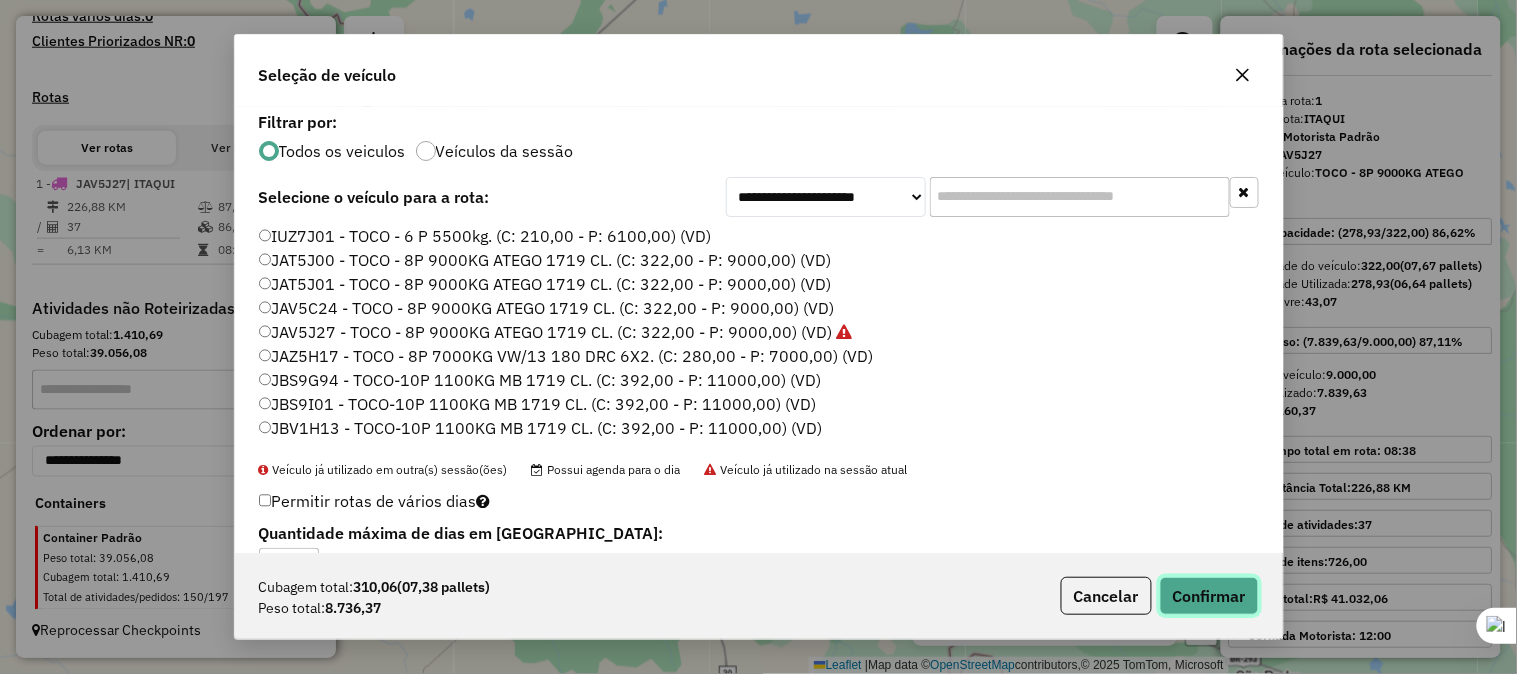 click on "Confirmar" 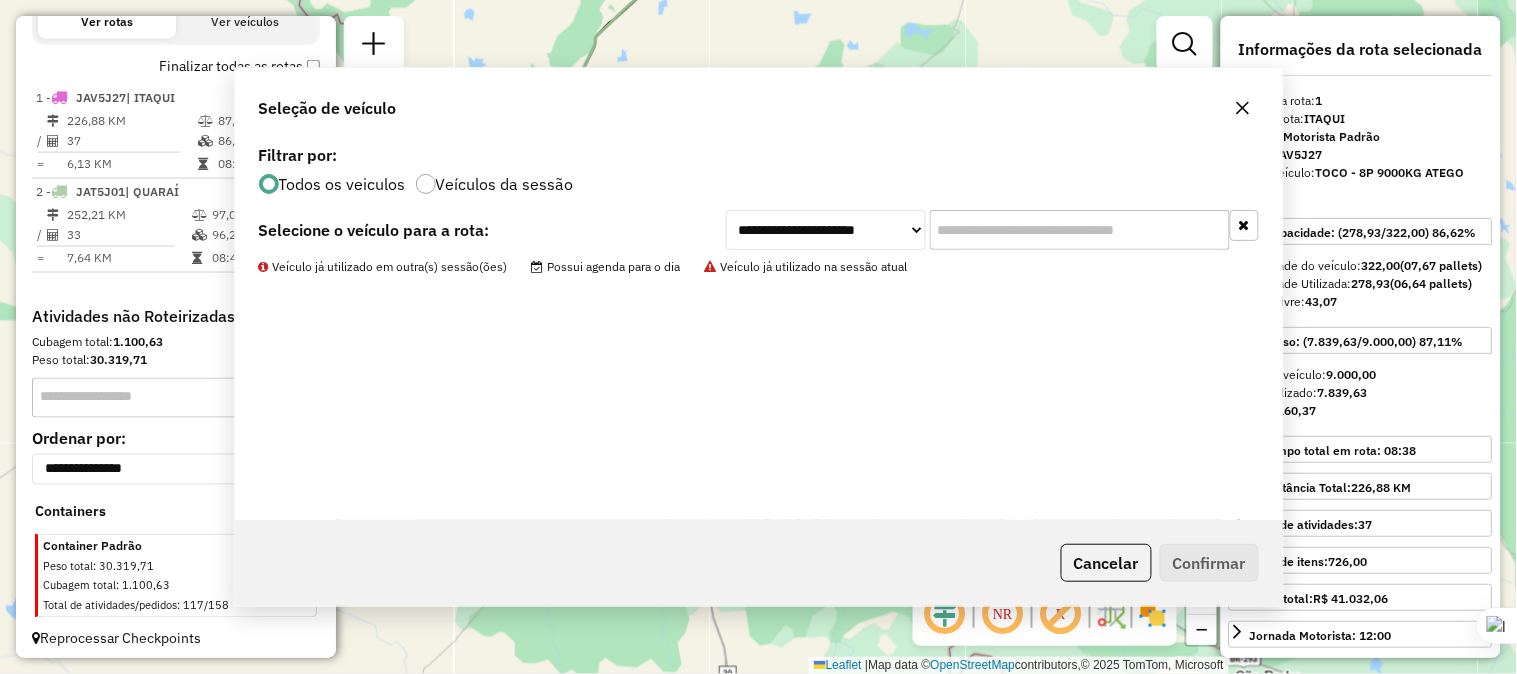 scroll, scrollTop: 687, scrollLeft: 0, axis: vertical 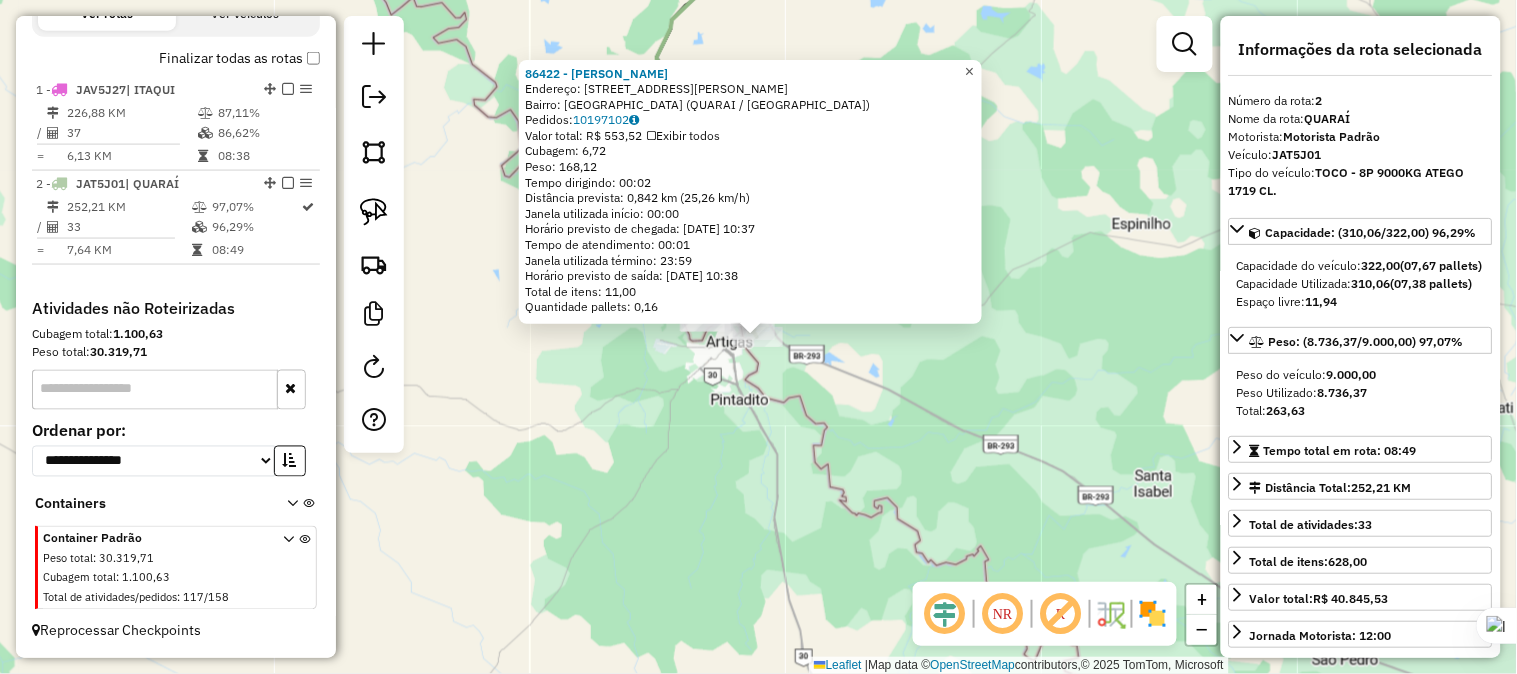 click on "×" 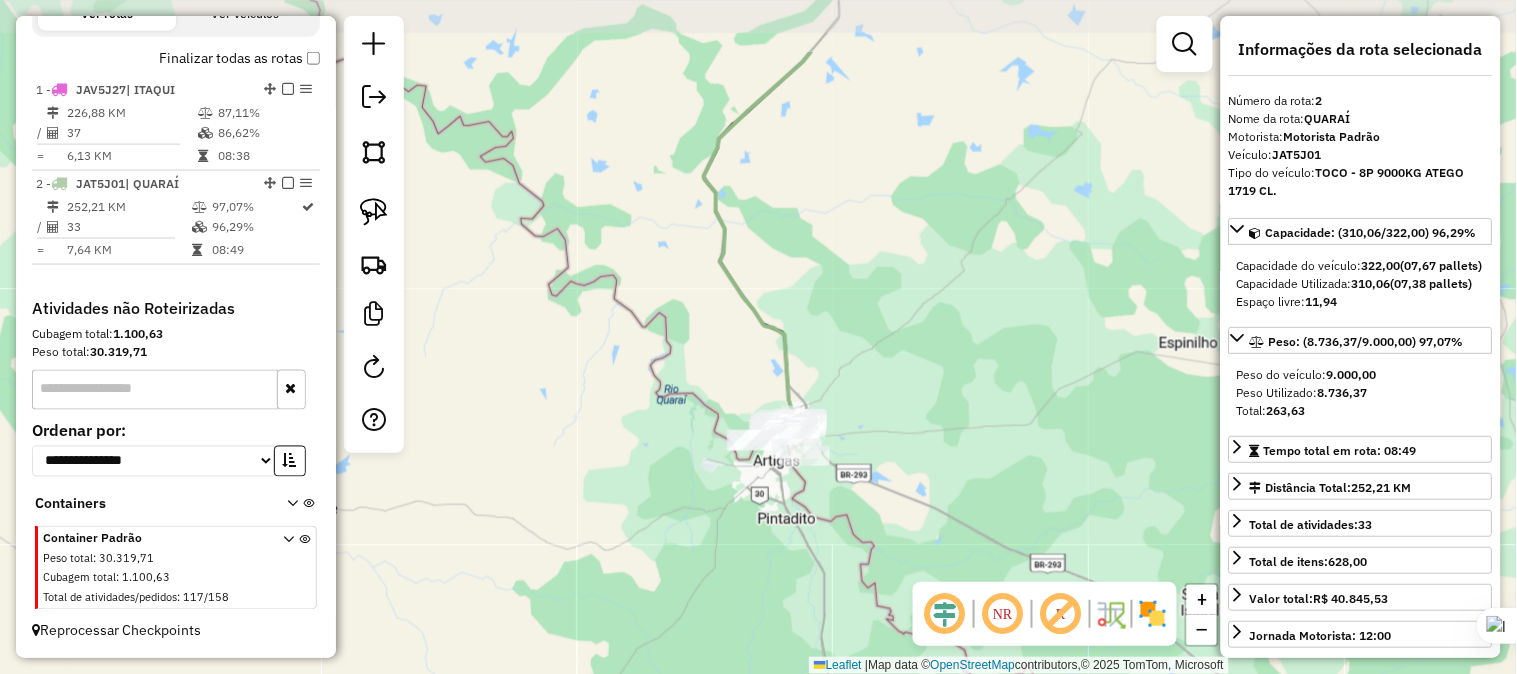 drag, startPoint x: 1033, startPoint y: 264, endPoint x: 1080, endPoint y: 382, distance: 127.01575 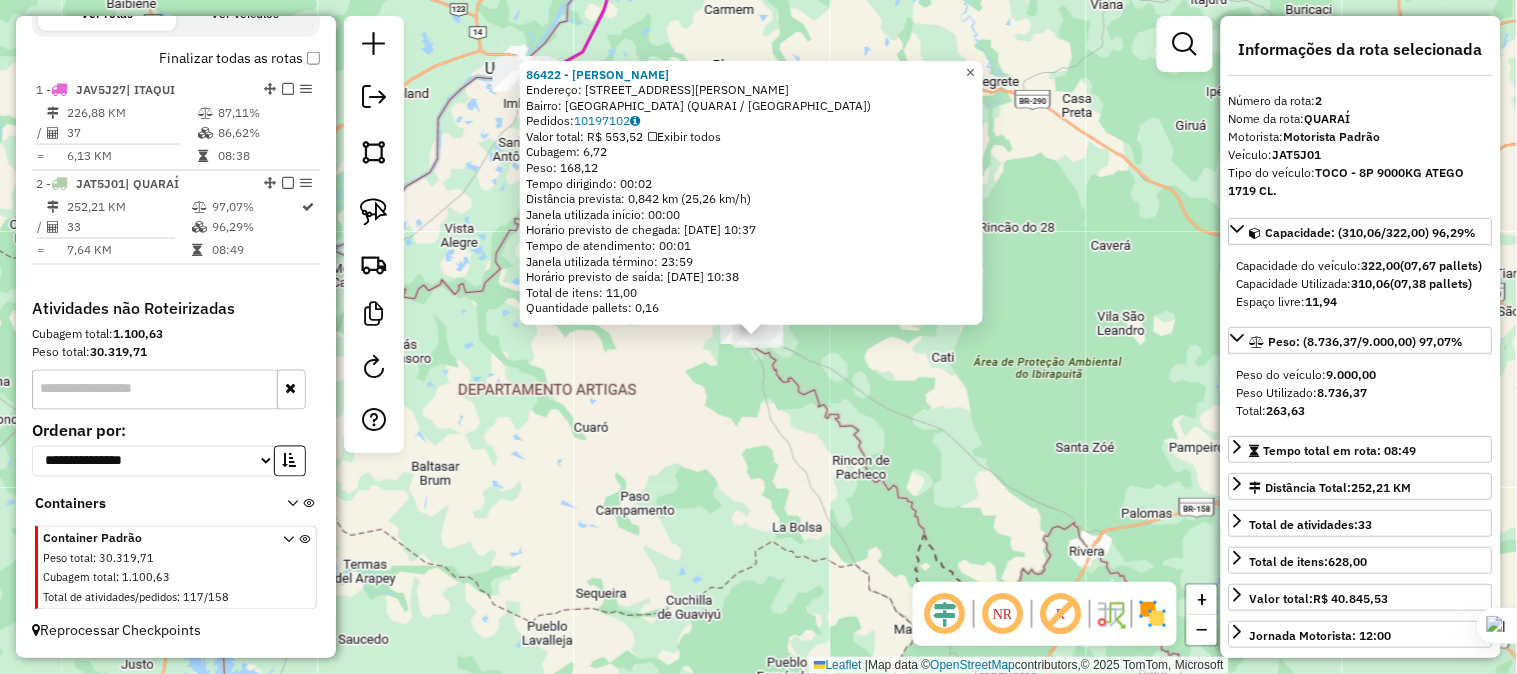 click on "×" 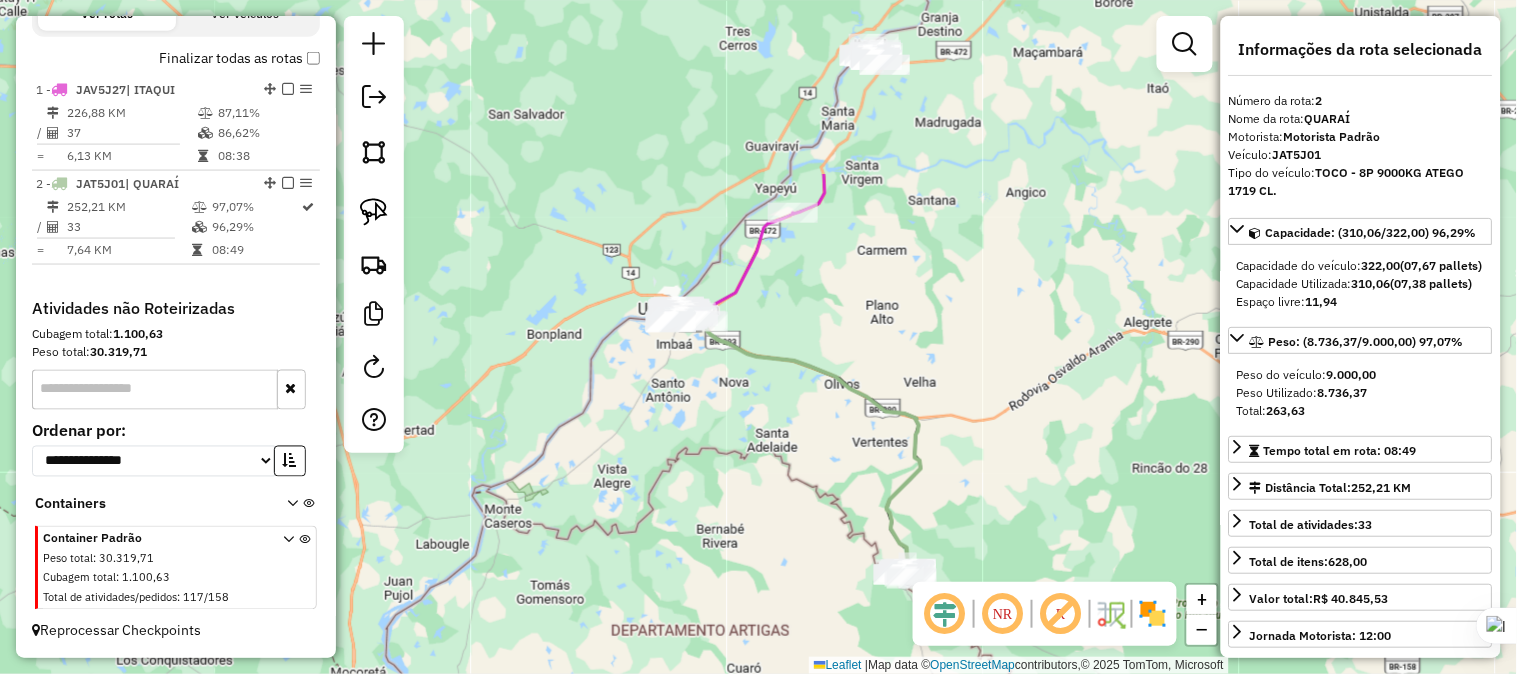 drag, startPoint x: 767, startPoint y: 106, endPoint x: 804, endPoint y: 350, distance: 246.78938 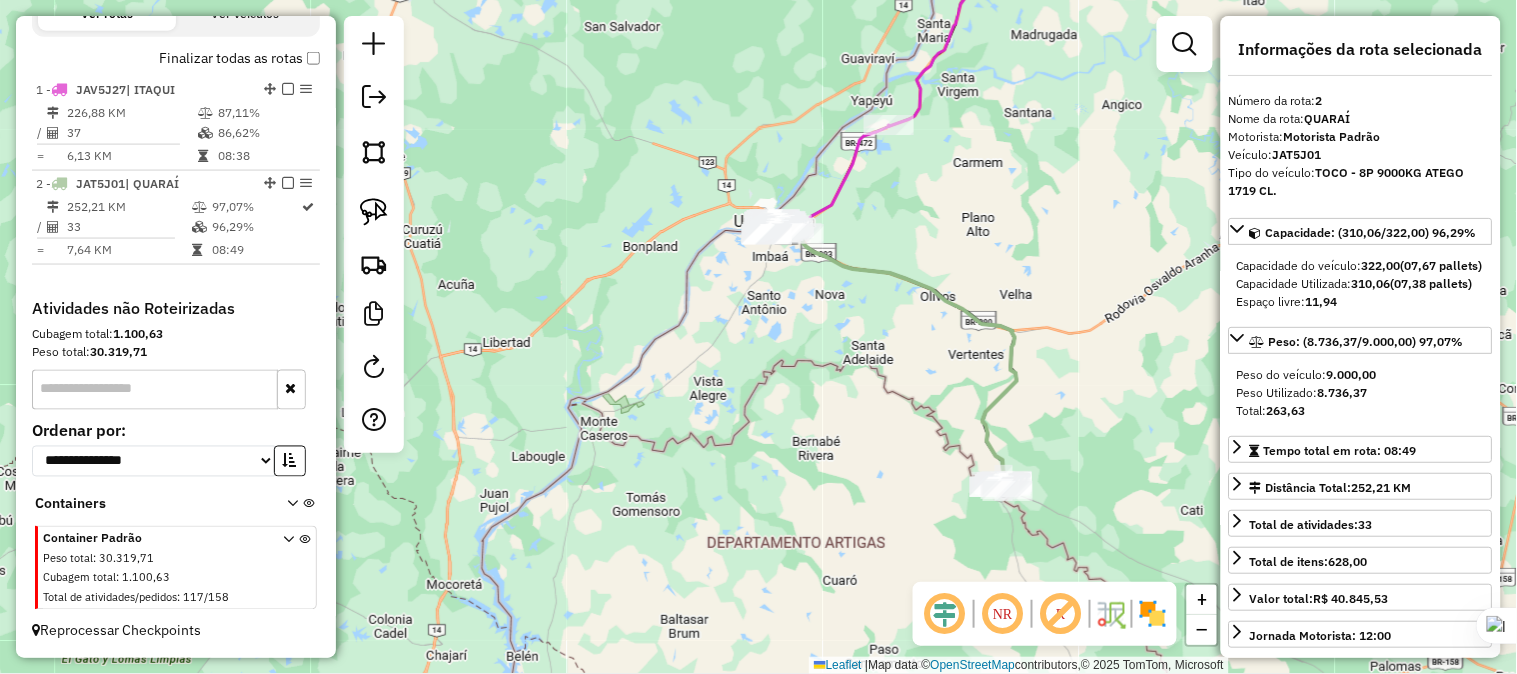 drag, startPoint x: 728, startPoint y: 510, endPoint x: 814, endPoint y: 404, distance: 136.49908 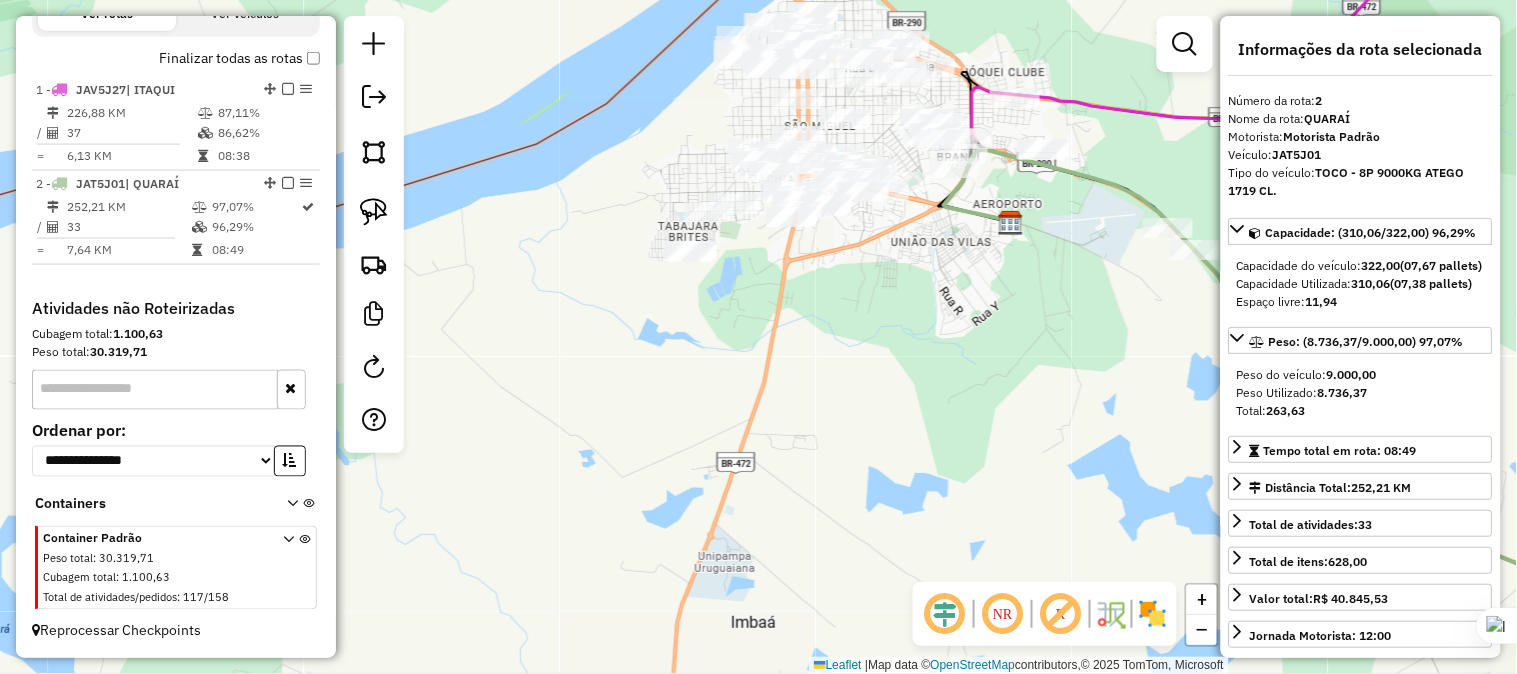 drag, startPoint x: 760, startPoint y: 252, endPoint x: 722, endPoint y: 394, distance: 146.9966 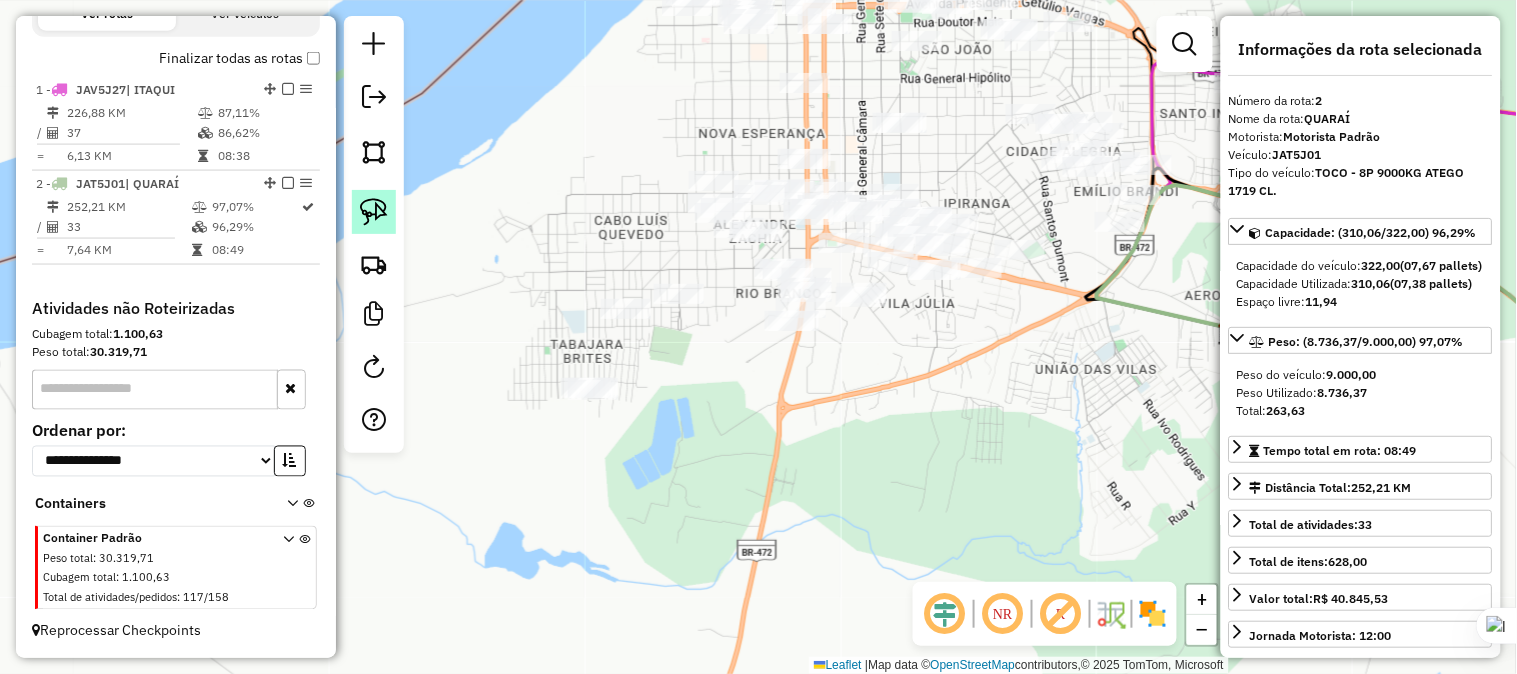 click 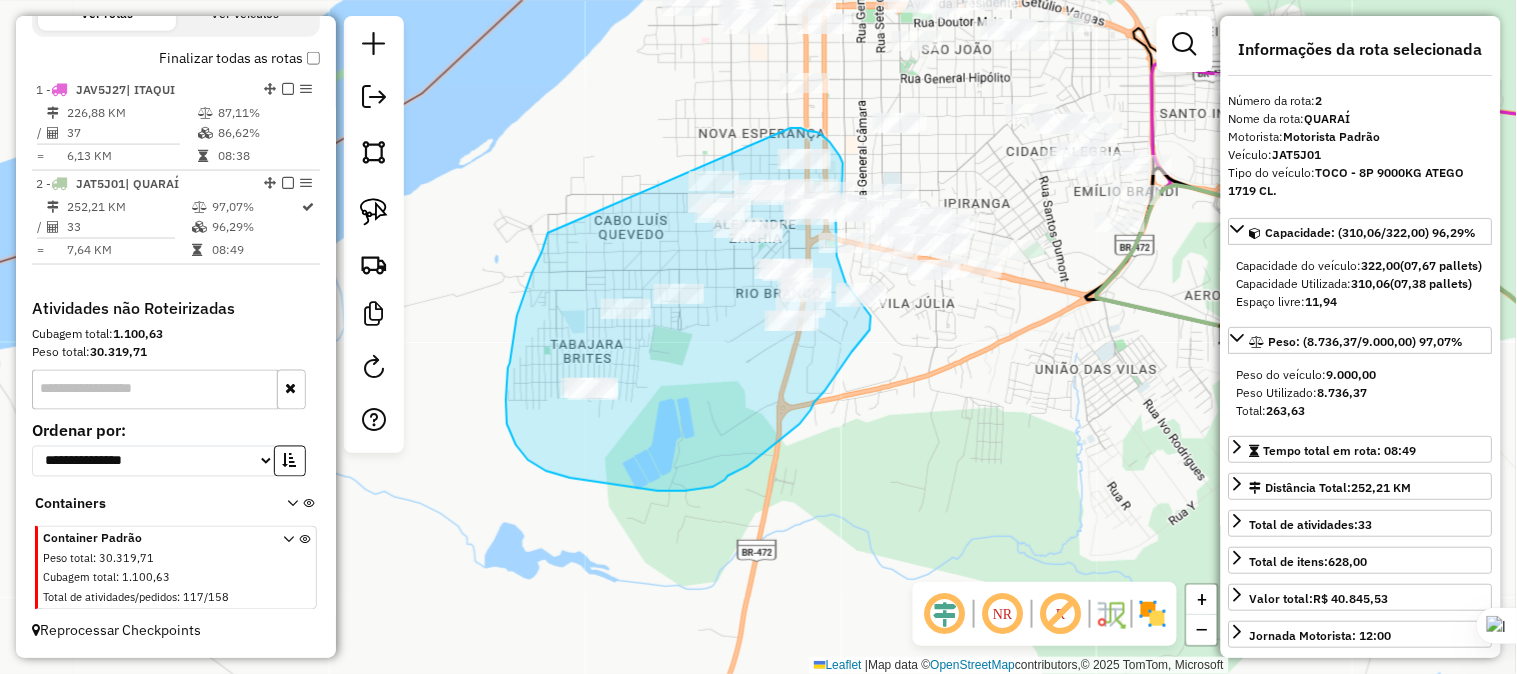 drag, startPoint x: 548, startPoint y: 233, endPoint x: 754, endPoint y: 137, distance: 227.27077 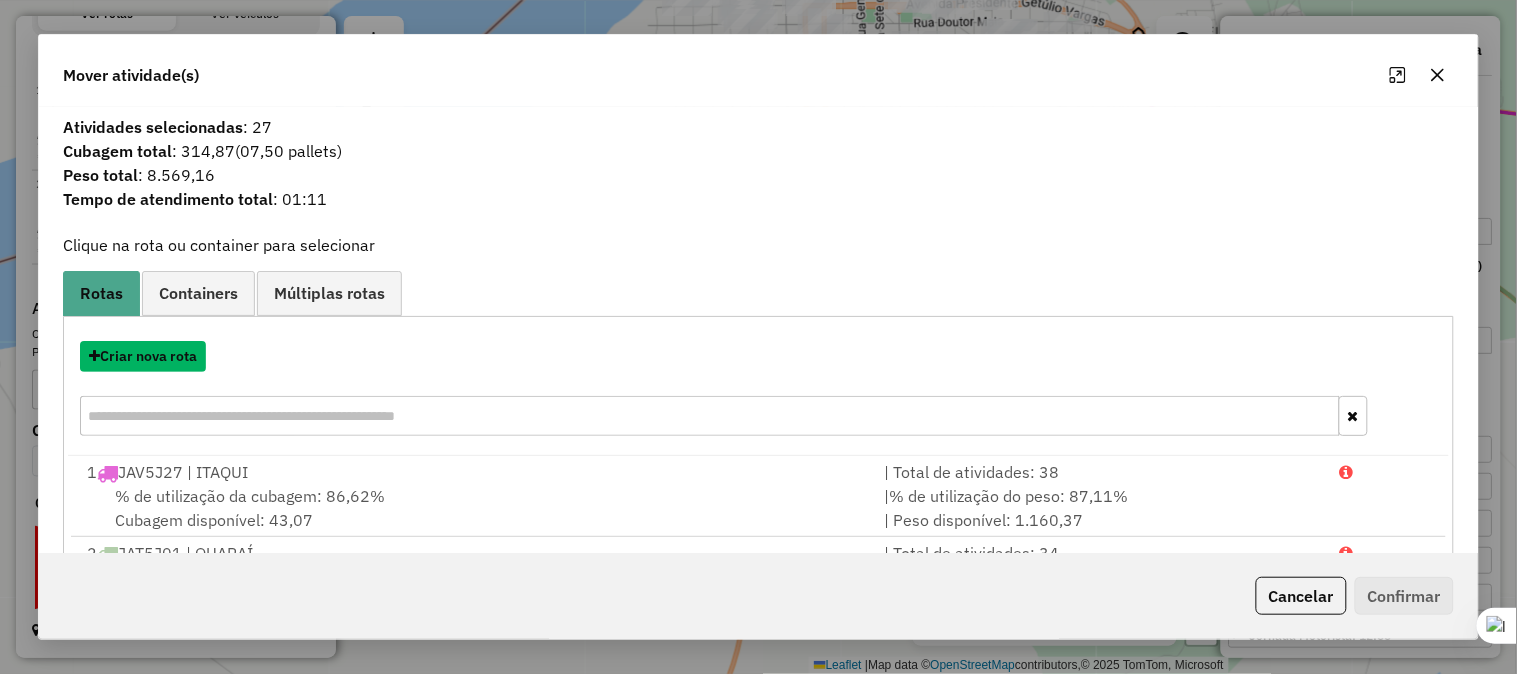 click on "Criar nova rota" at bounding box center [143, 356] 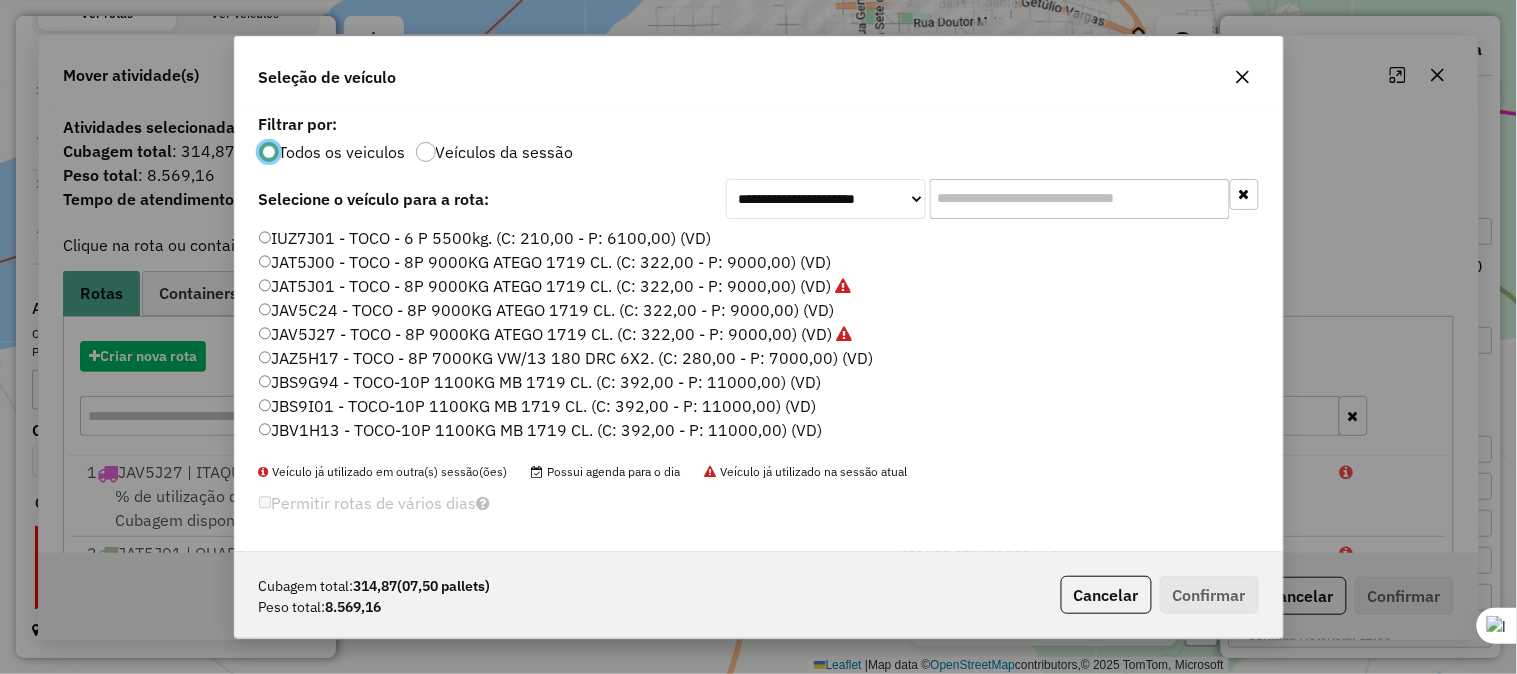 scroll, scrollTop: 11, scrollLeft: 5, axis: both 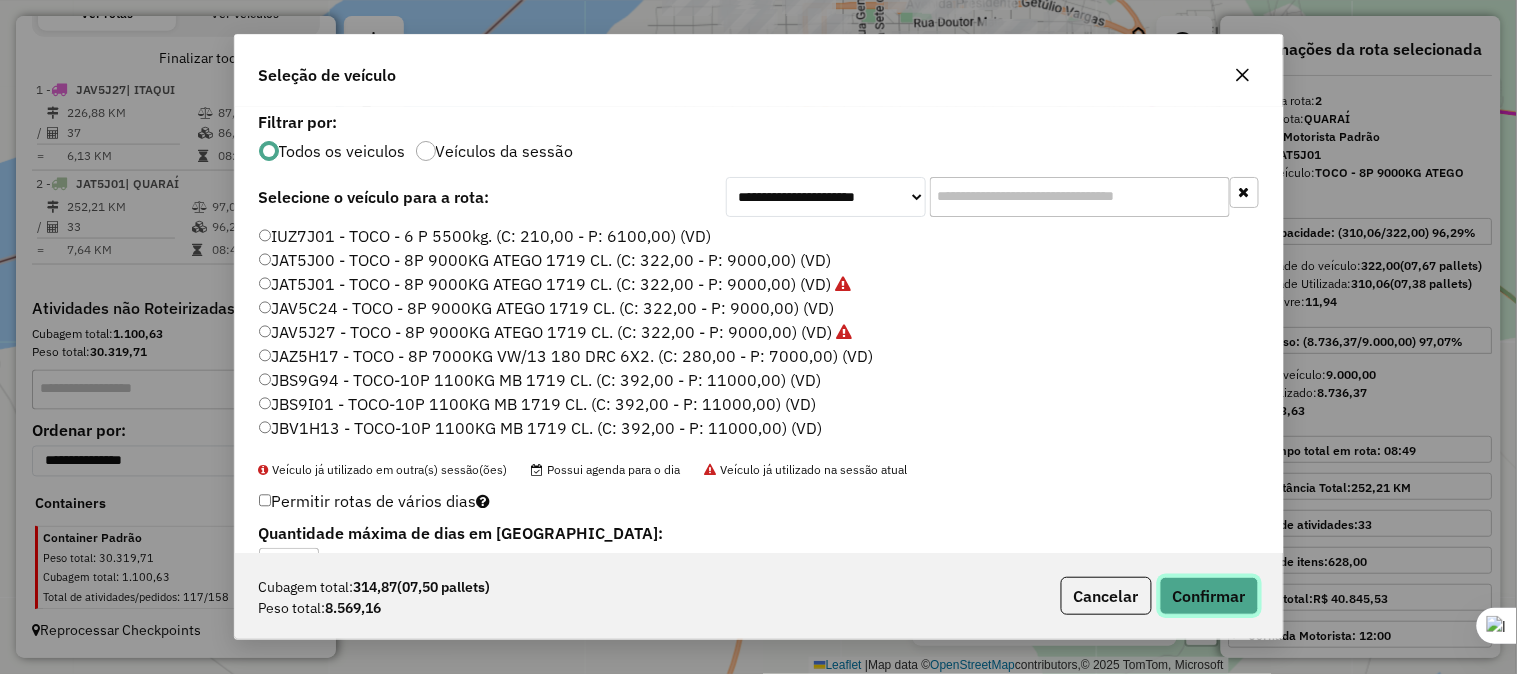 click on "Confirmar" 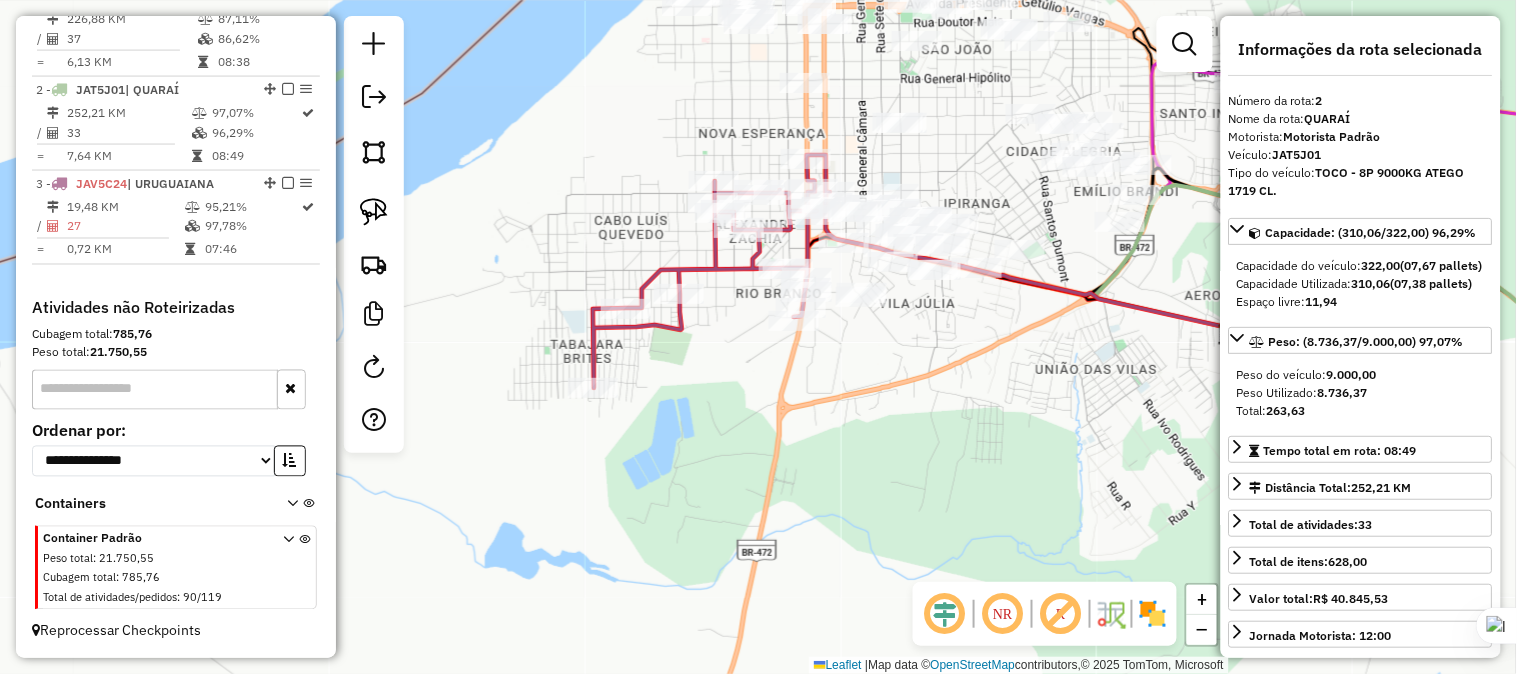 scroll, scrollTop: 782, scrollLeft: 0, axis: vertical 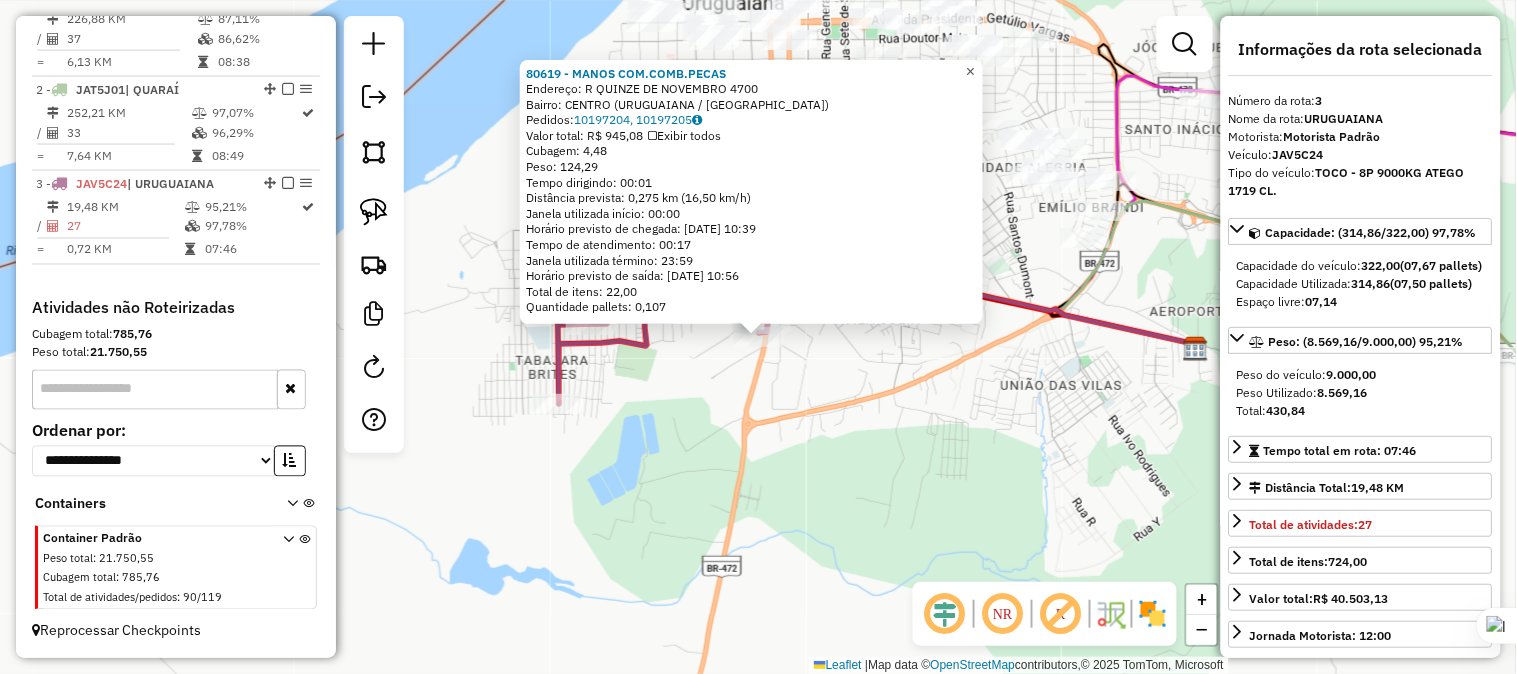 click on "×" 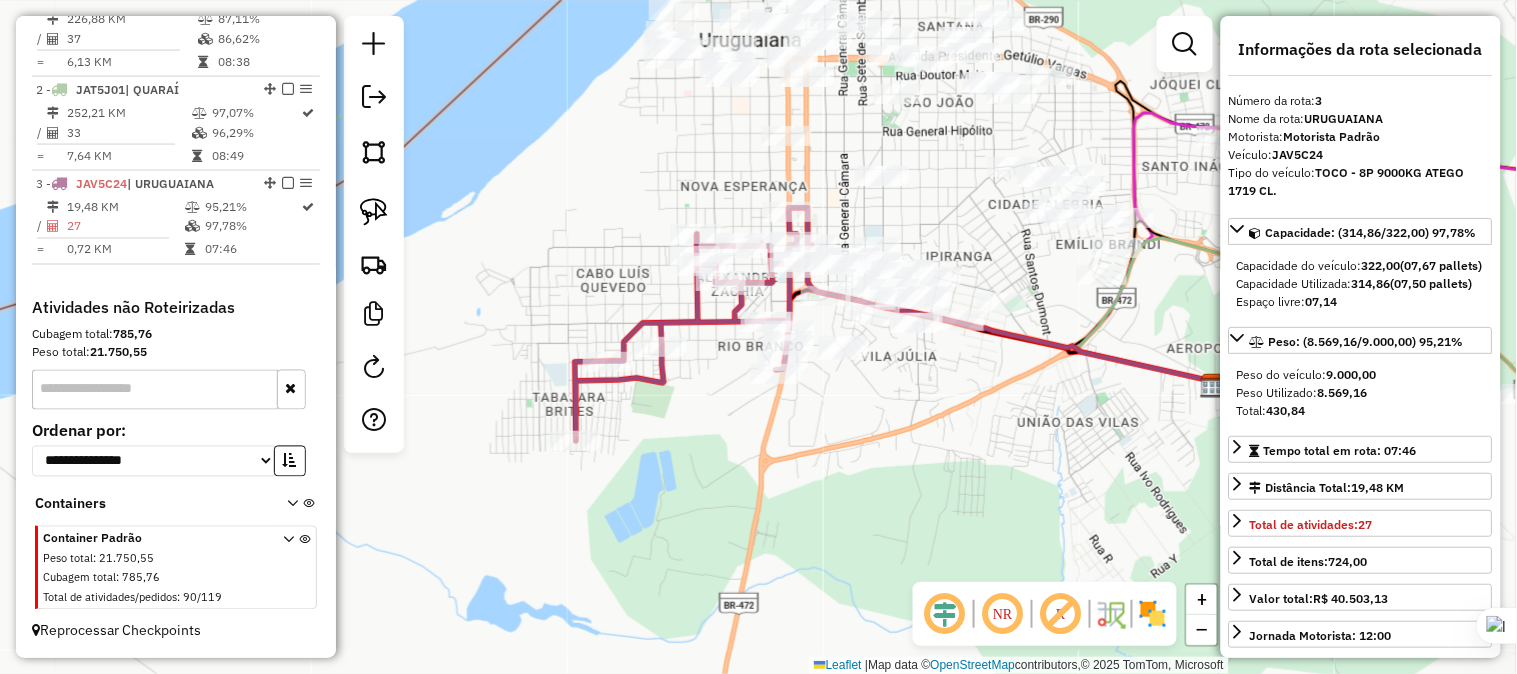 drag, startPoint x: 917, startPoint y: 375, endPoint x: 934, endPoint y: 412, distance: 40.718548 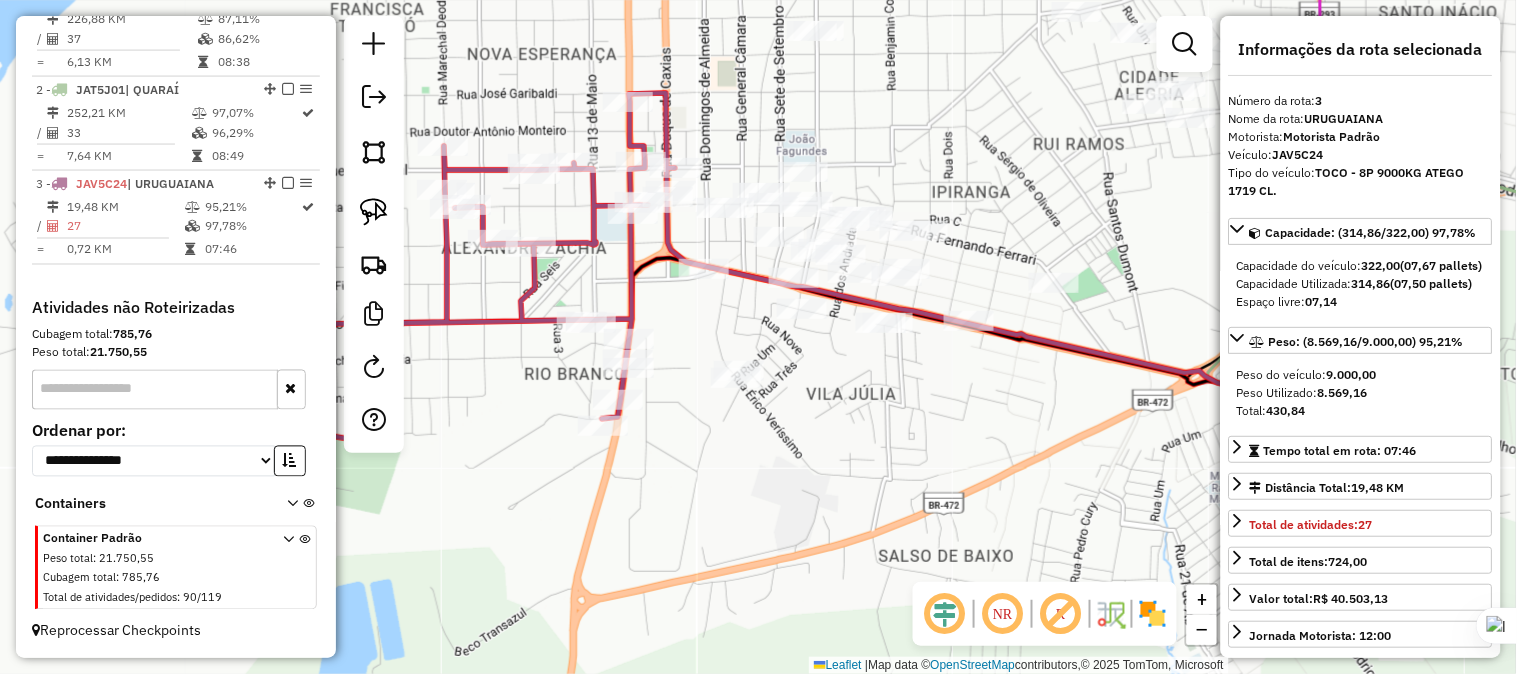 drag, startPoint x: 918, startPoint y: 366, endPoint x: 883, endPoint y: 410, distance: 56.22277 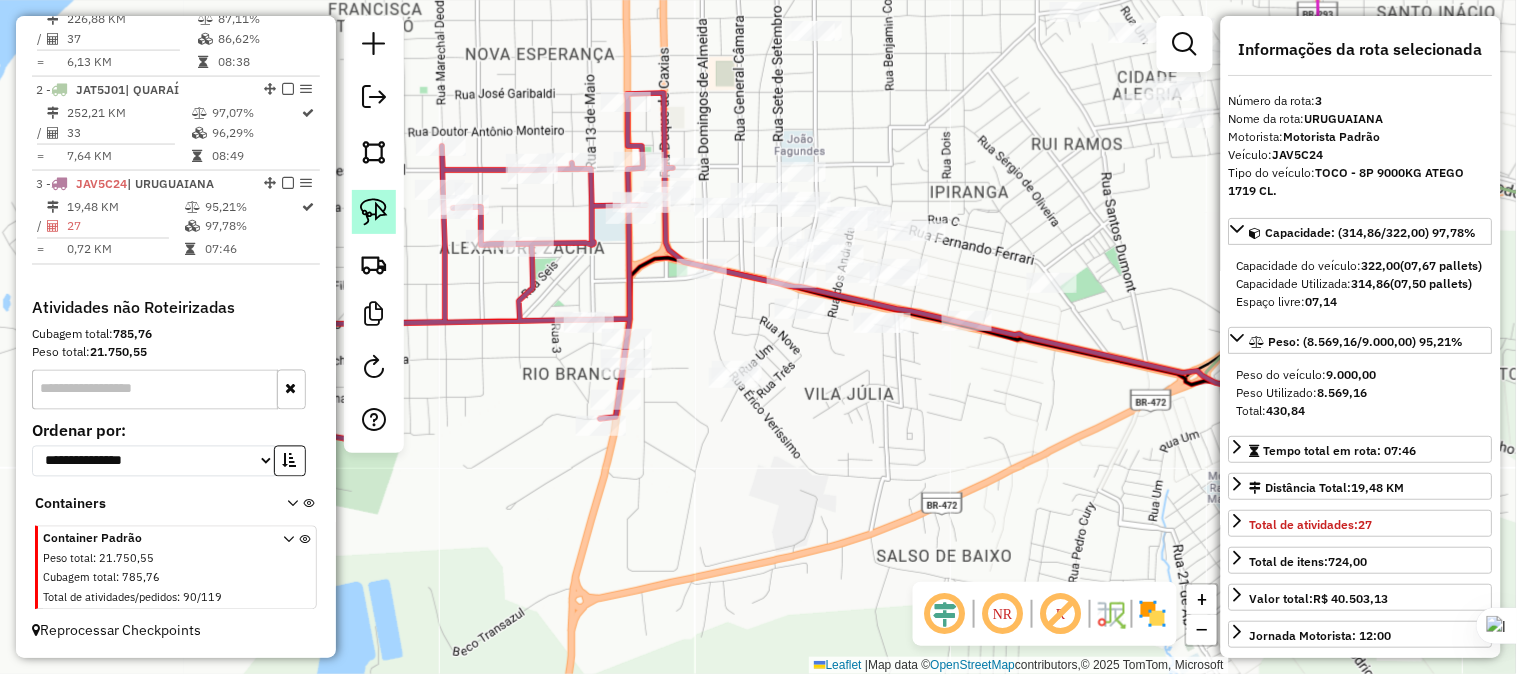 click 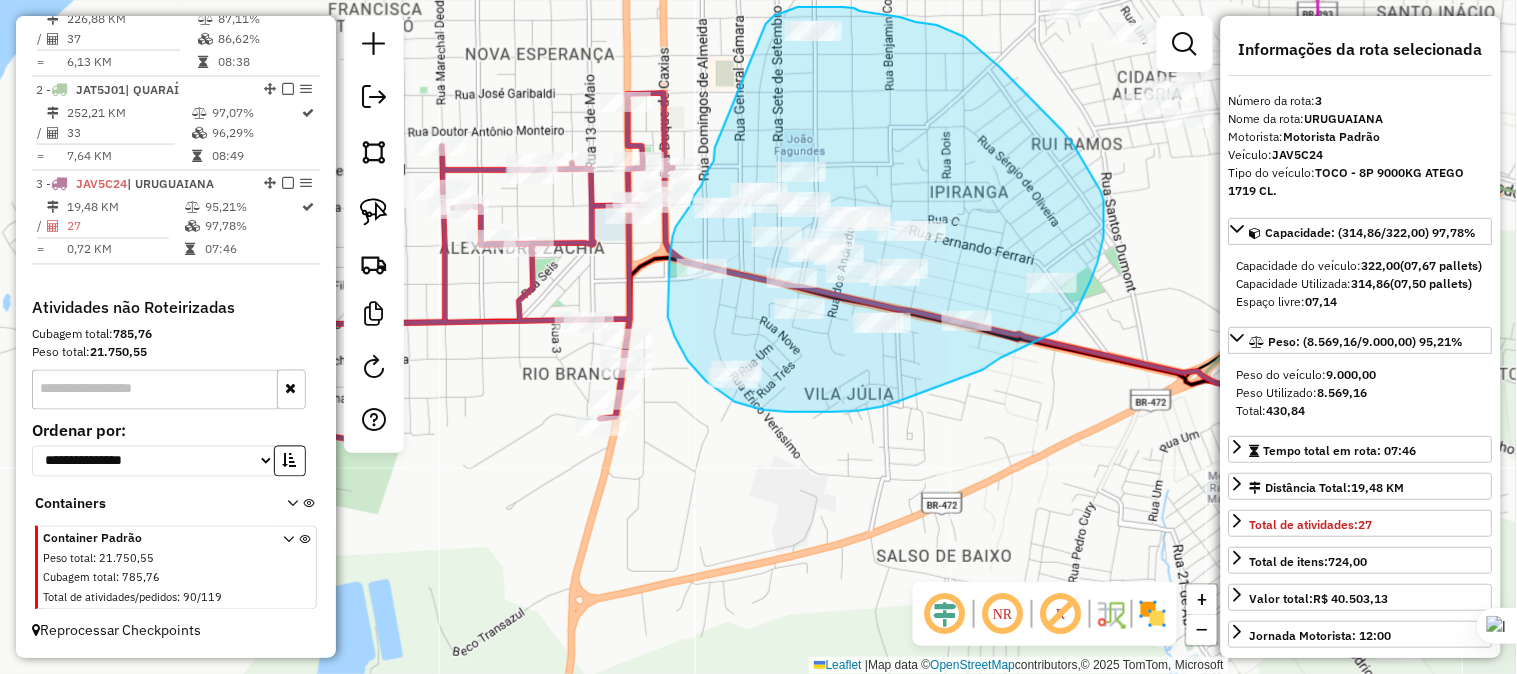 drag, startPoint x: 715, startPoint y: 148, endPoint x: 766, endPoint y: 24, distance: 134.07834 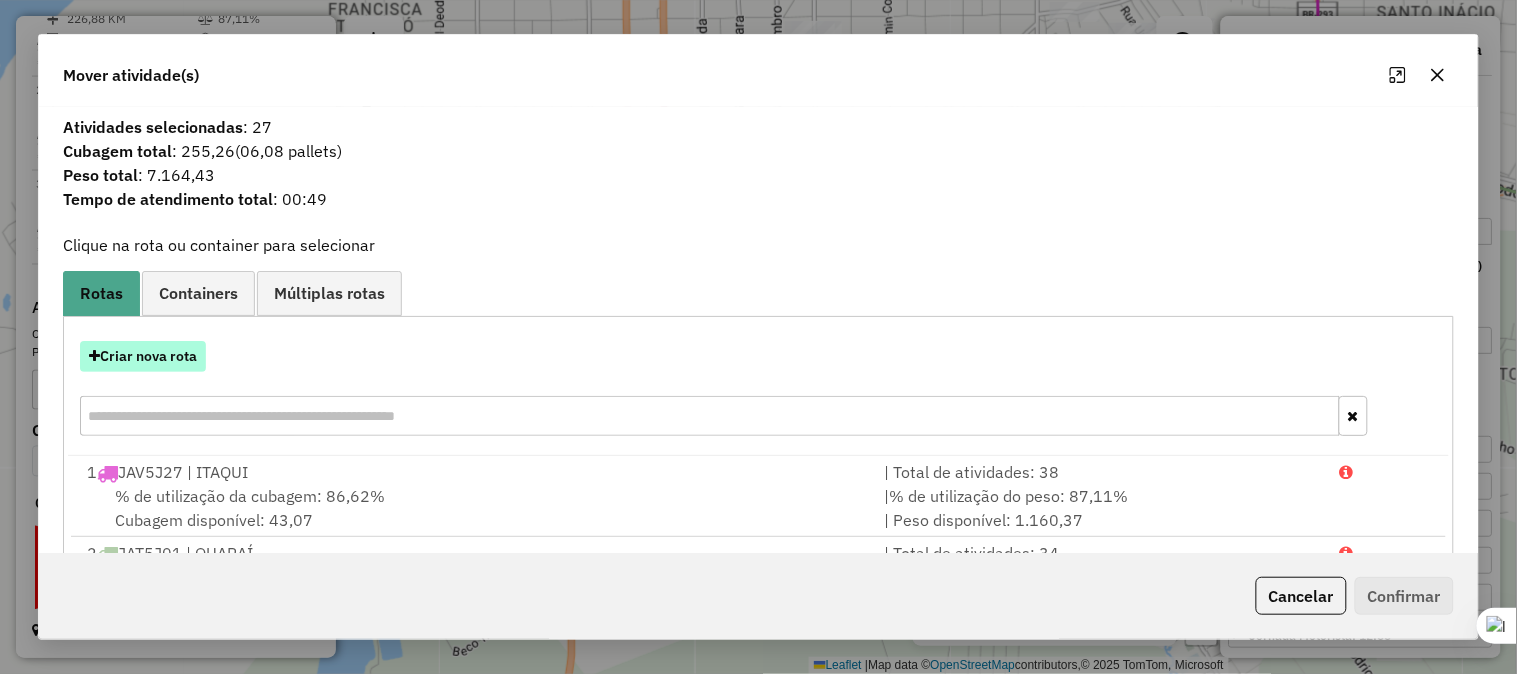 click on "Criar nova rota" at bounding box center (143, 356) 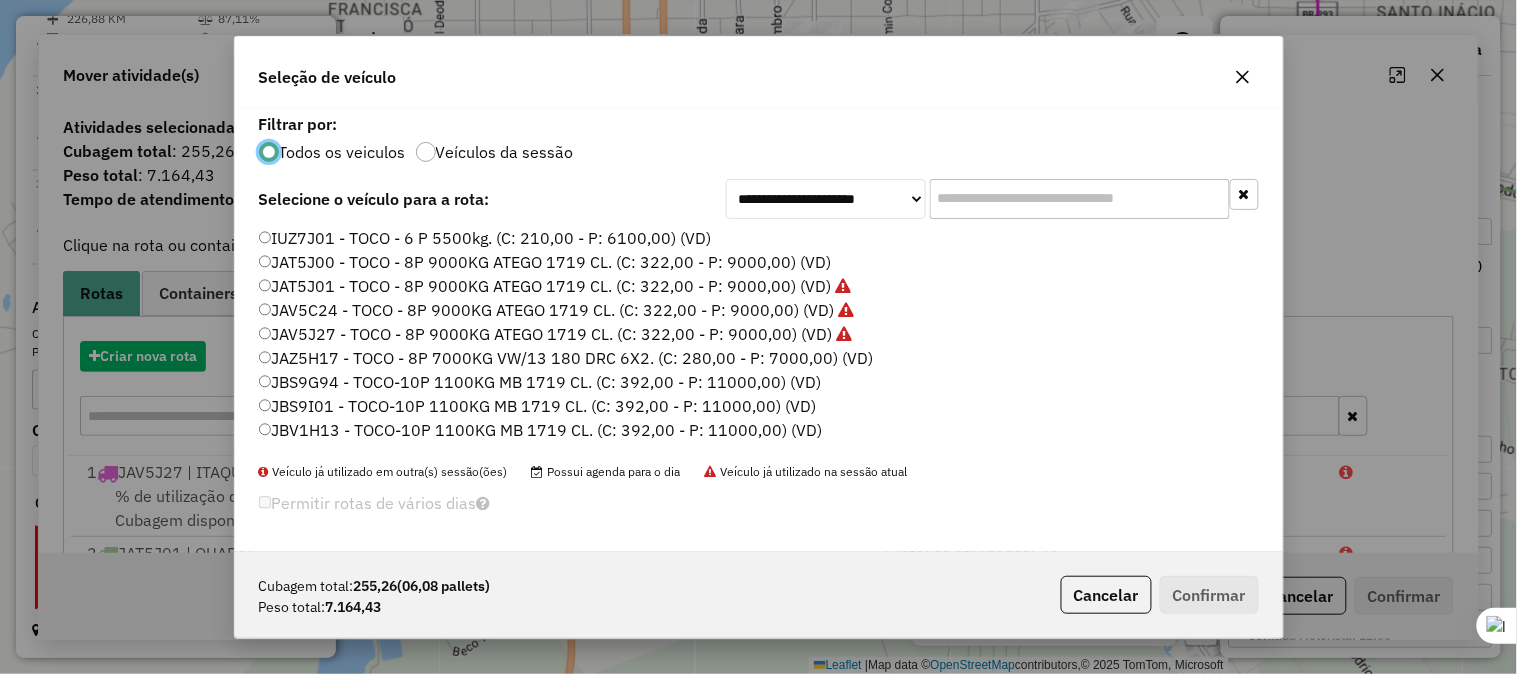 scroll, scrollTop: 11, scrollLeft: 5, axis: both 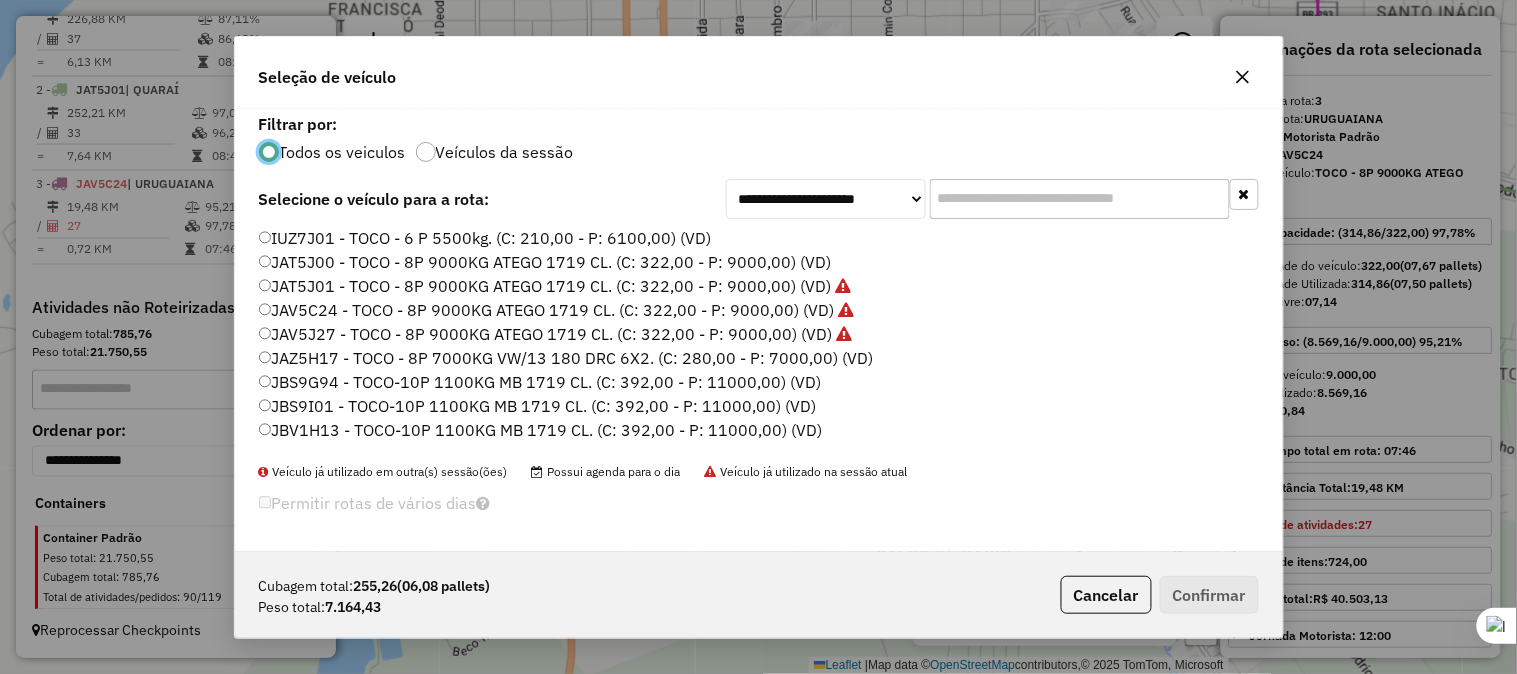 click on "JAT5J00 - TOCO - 8P 9000KG ATEGO 1719 CL. (C: 322,00 - P: 9000,00) (VD)" 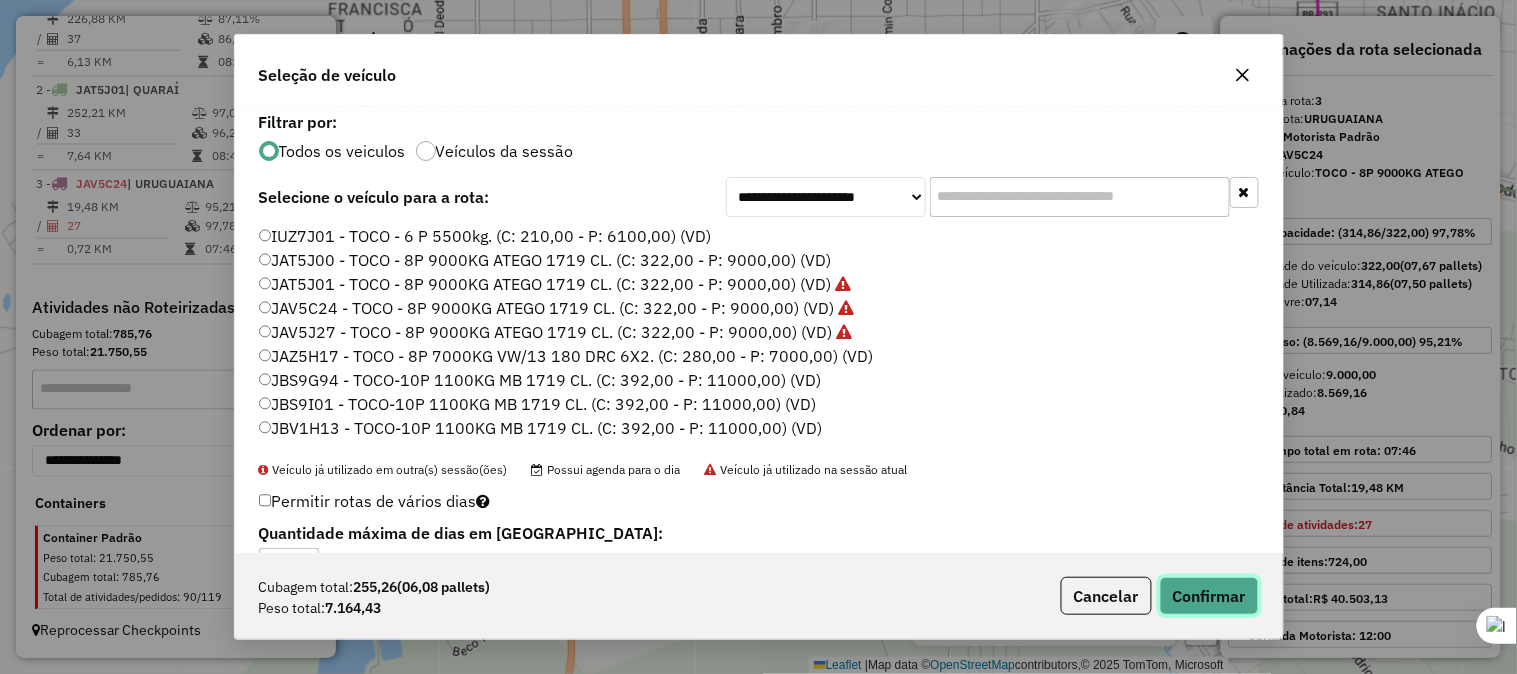 click on "Confirmar" 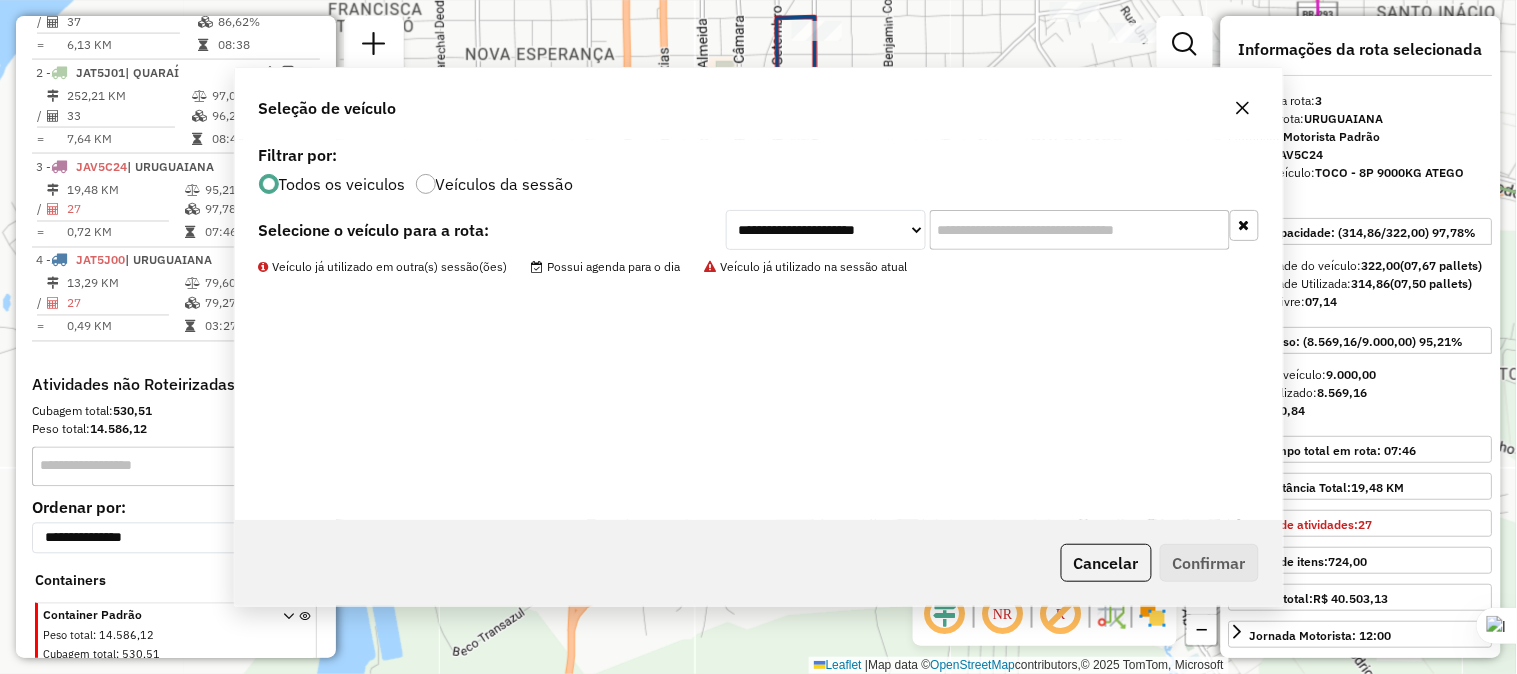 scroll, scrollTop: 875, scrollLeft: 0, axis: vertical 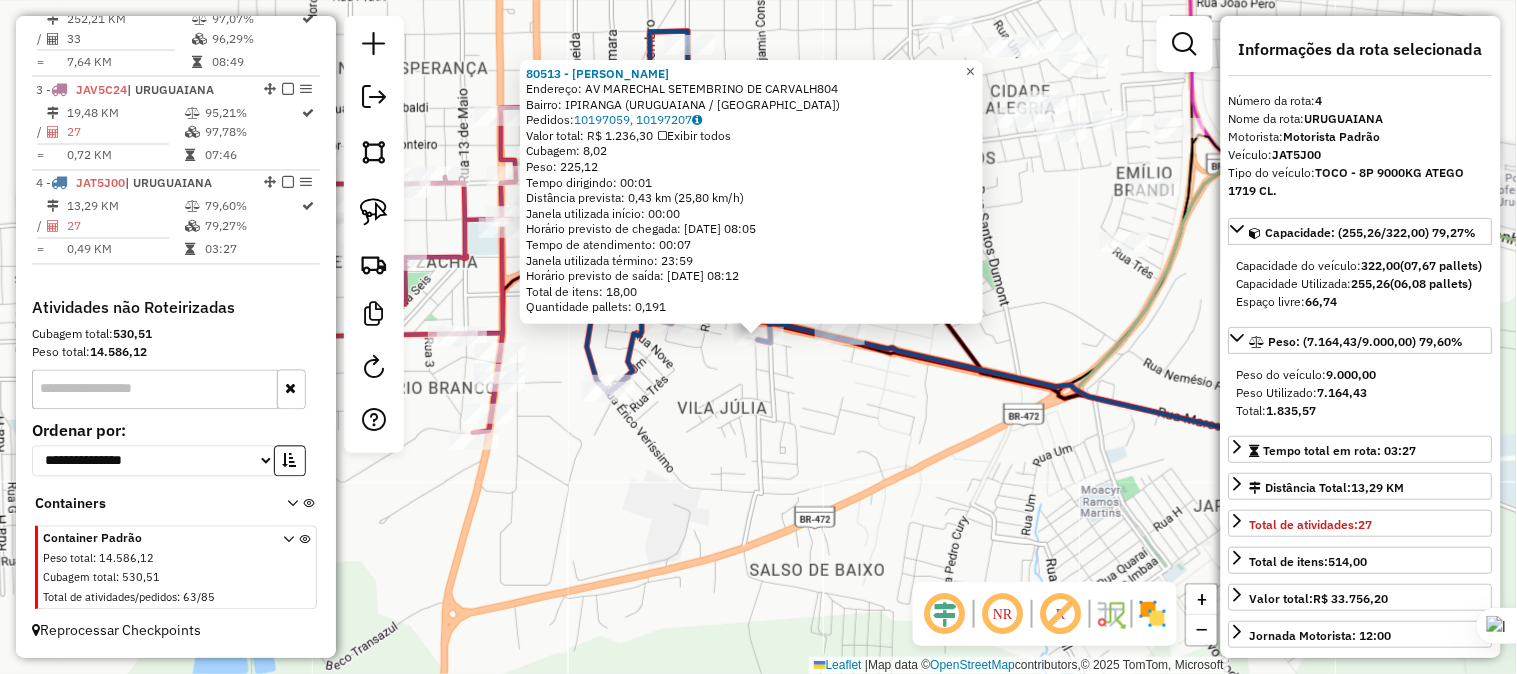 click on "×" 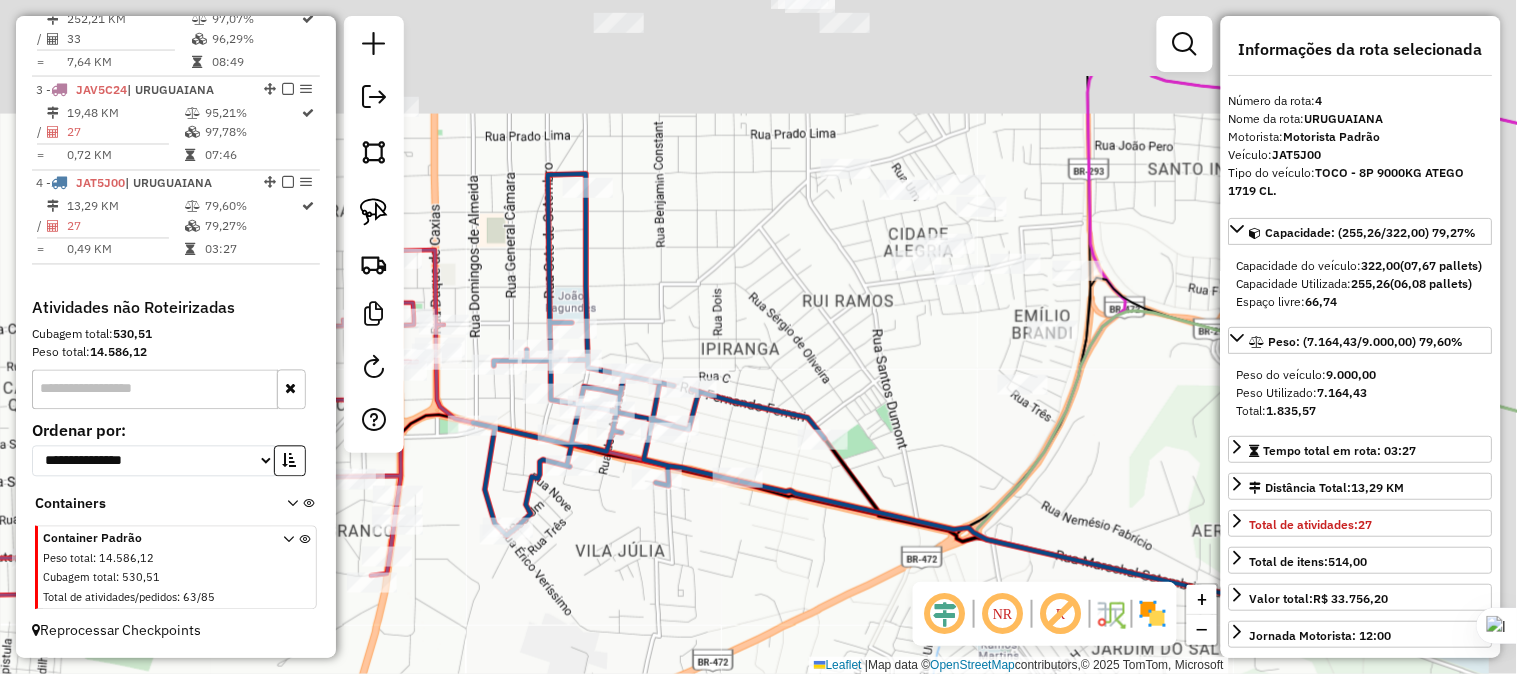 drag, startPoint x: 944, startPoint y: 296, endPoint x: 865, endPoint y: 411, distance: 139.52061 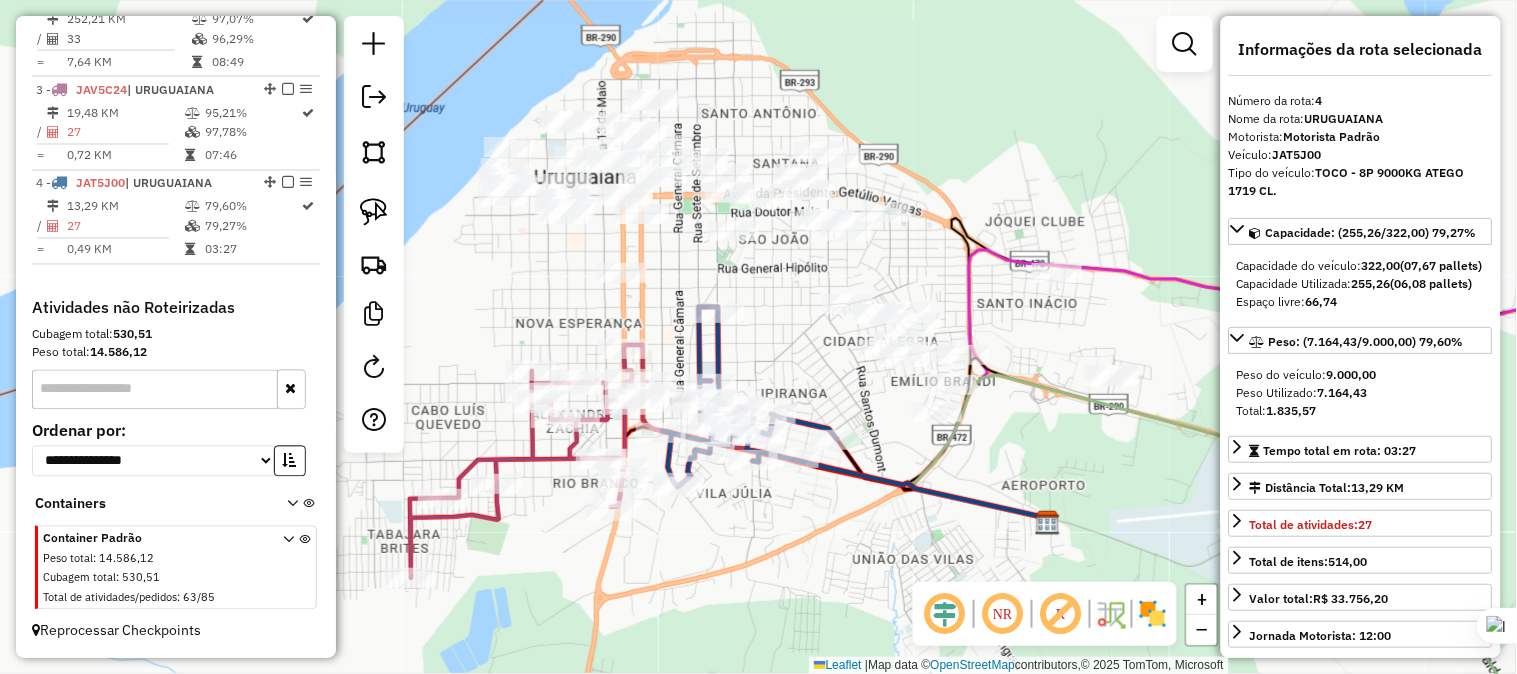 drag, startPoint x: 881, startPoint y: 272, endPoint x: 962, endPoint y: 316, distance: 92.17918 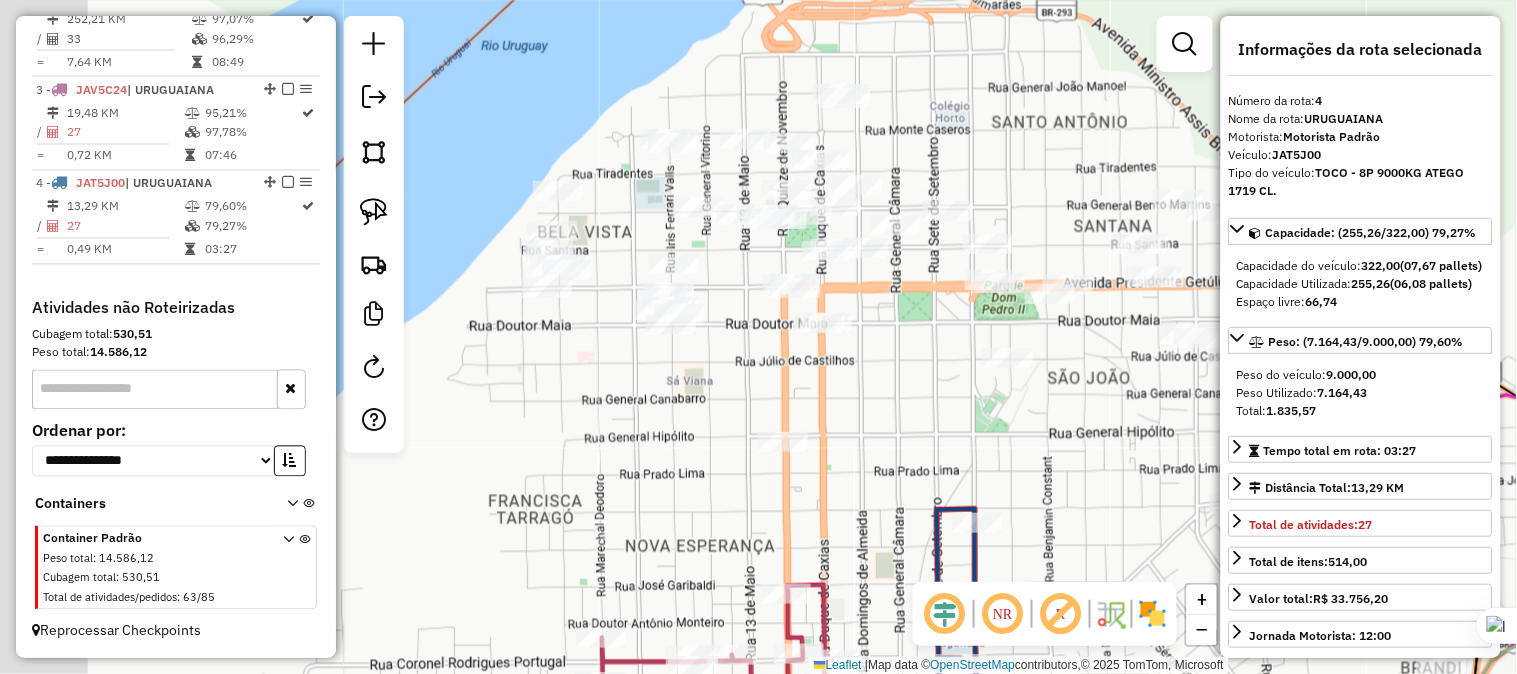 drag, startPoint x: 763, startPoint y: 295, endPoint x: 893, endPoint y: 382, distance: 156.4257 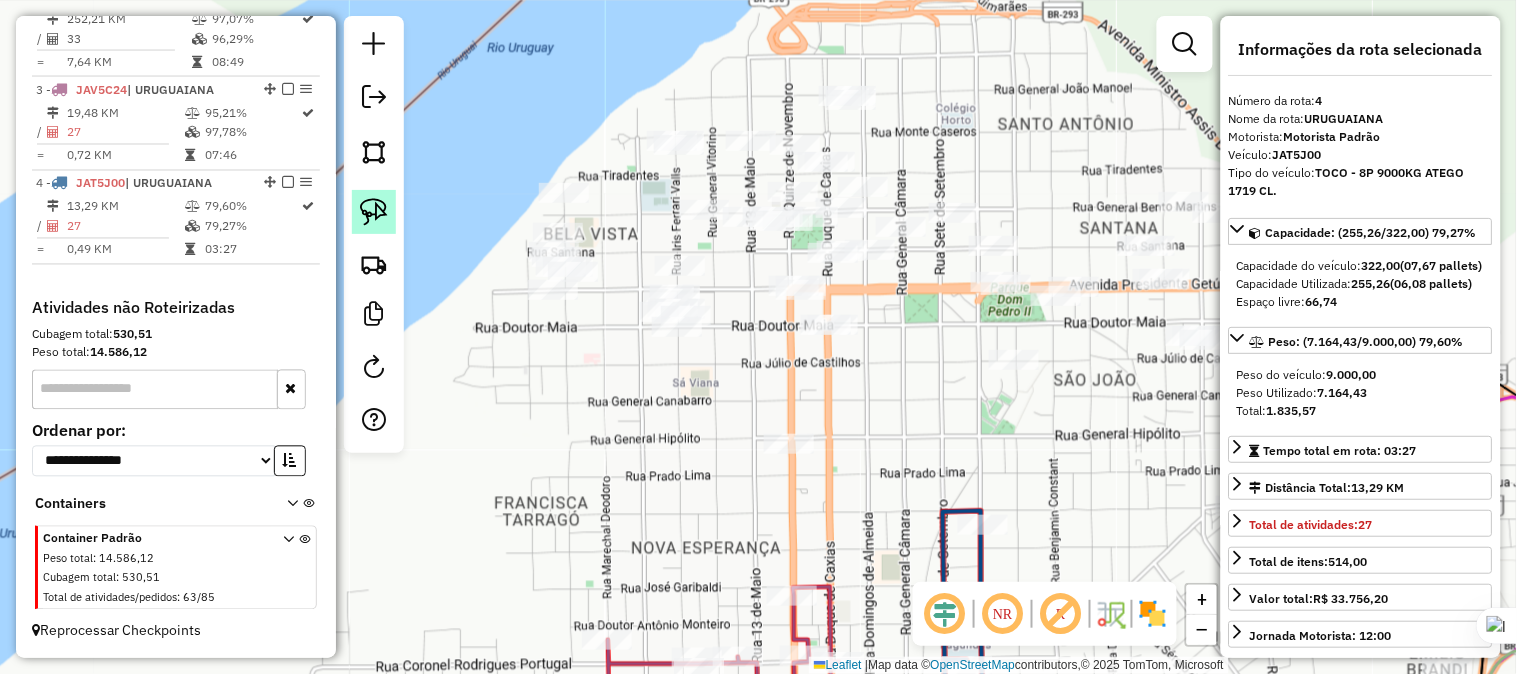 click 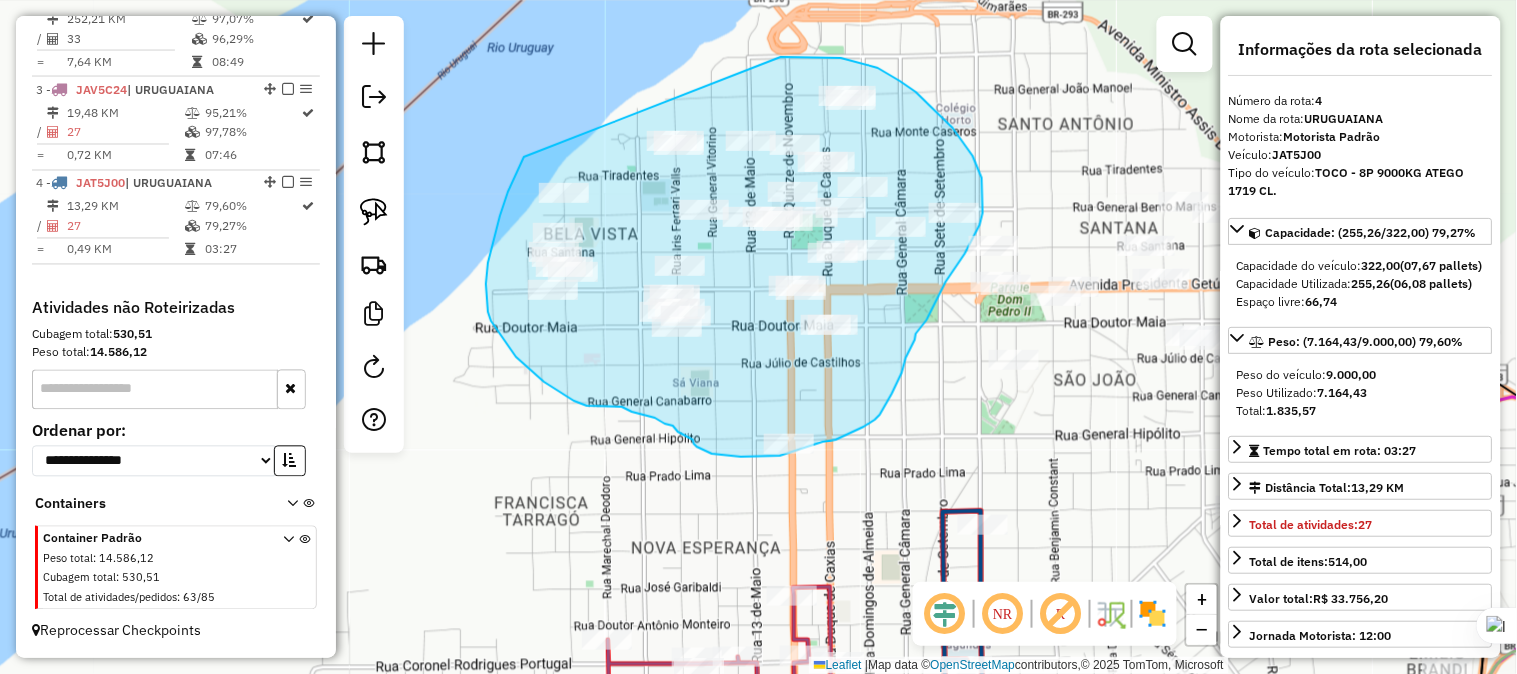 drag, startPoint x: 524, startPoint y: 157, endPoint x: 704, endPoint y: 90, distance: 192.0651 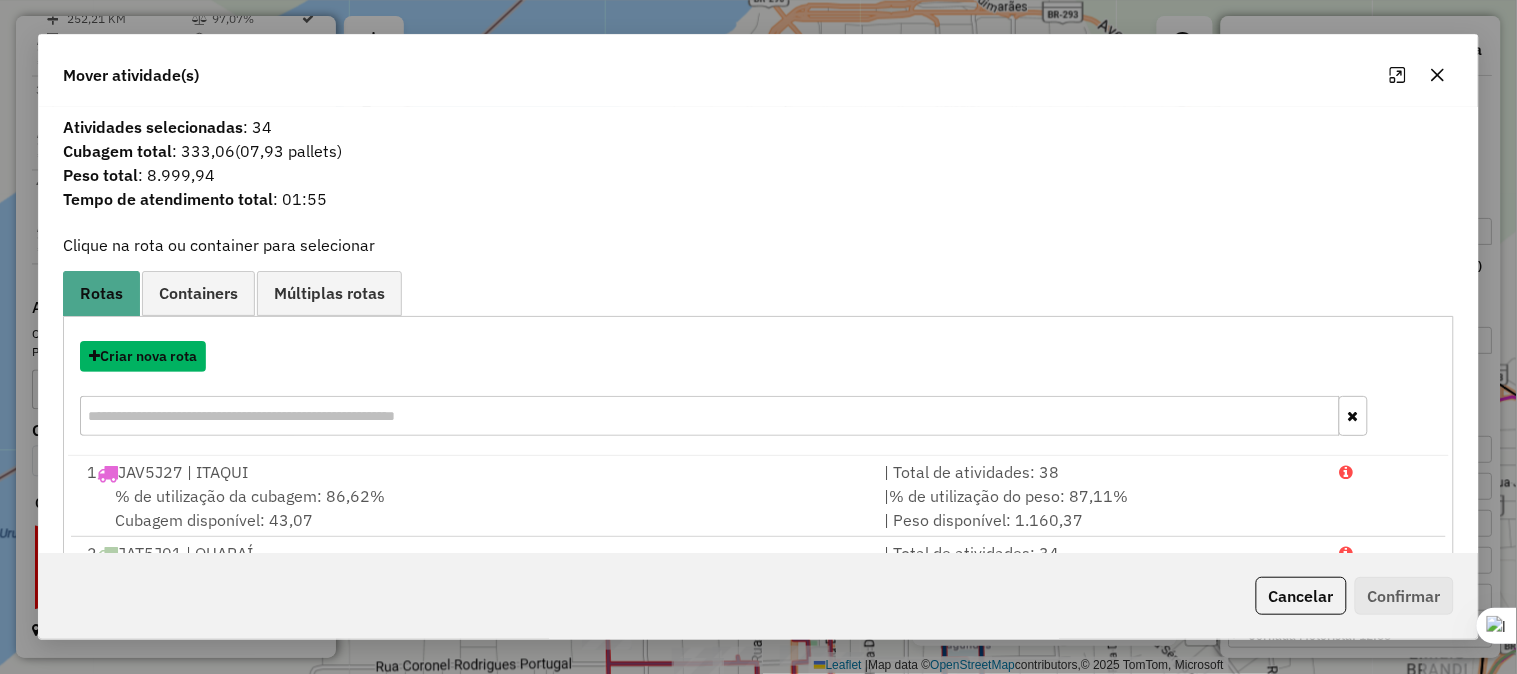 click on "Criar nova rota" at bounding box center (143, 356) 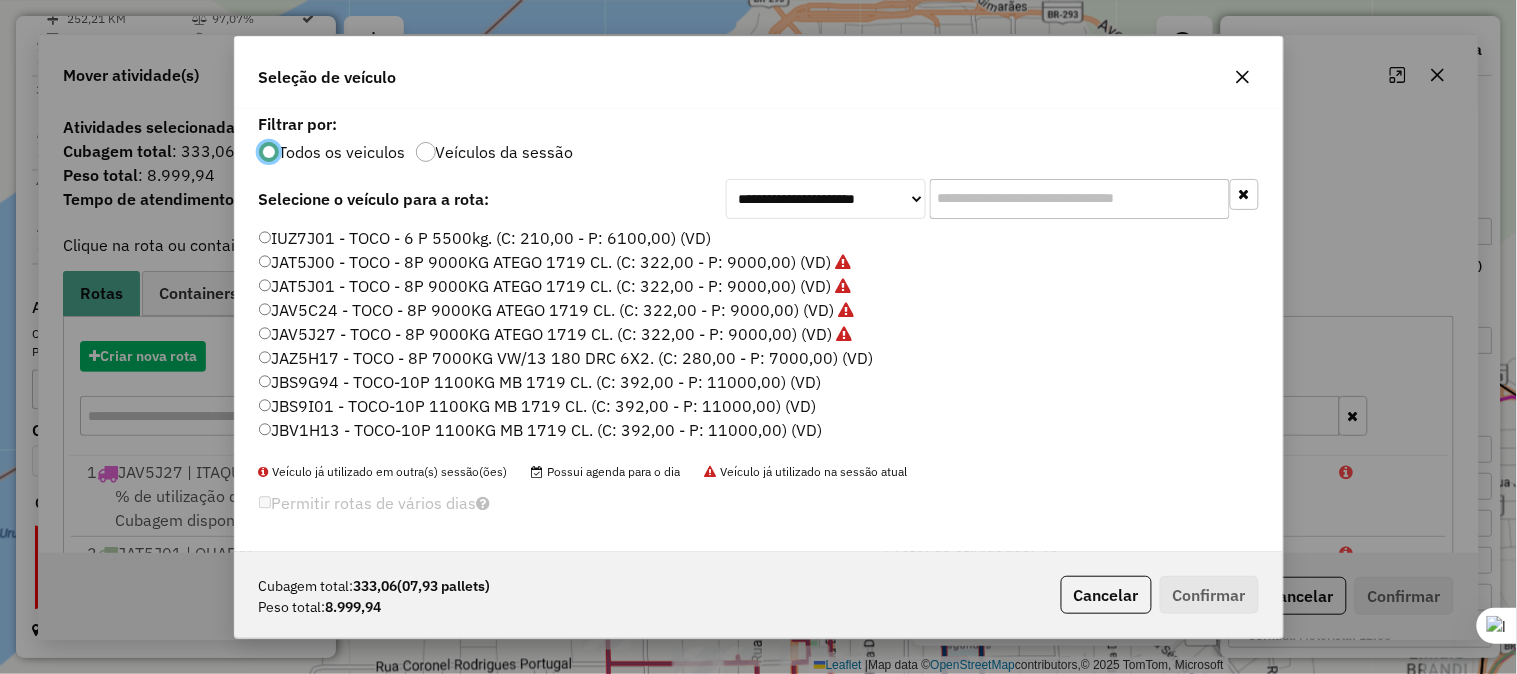 scroll, scrollTop: 11, scrollLeft: 5, axis: both 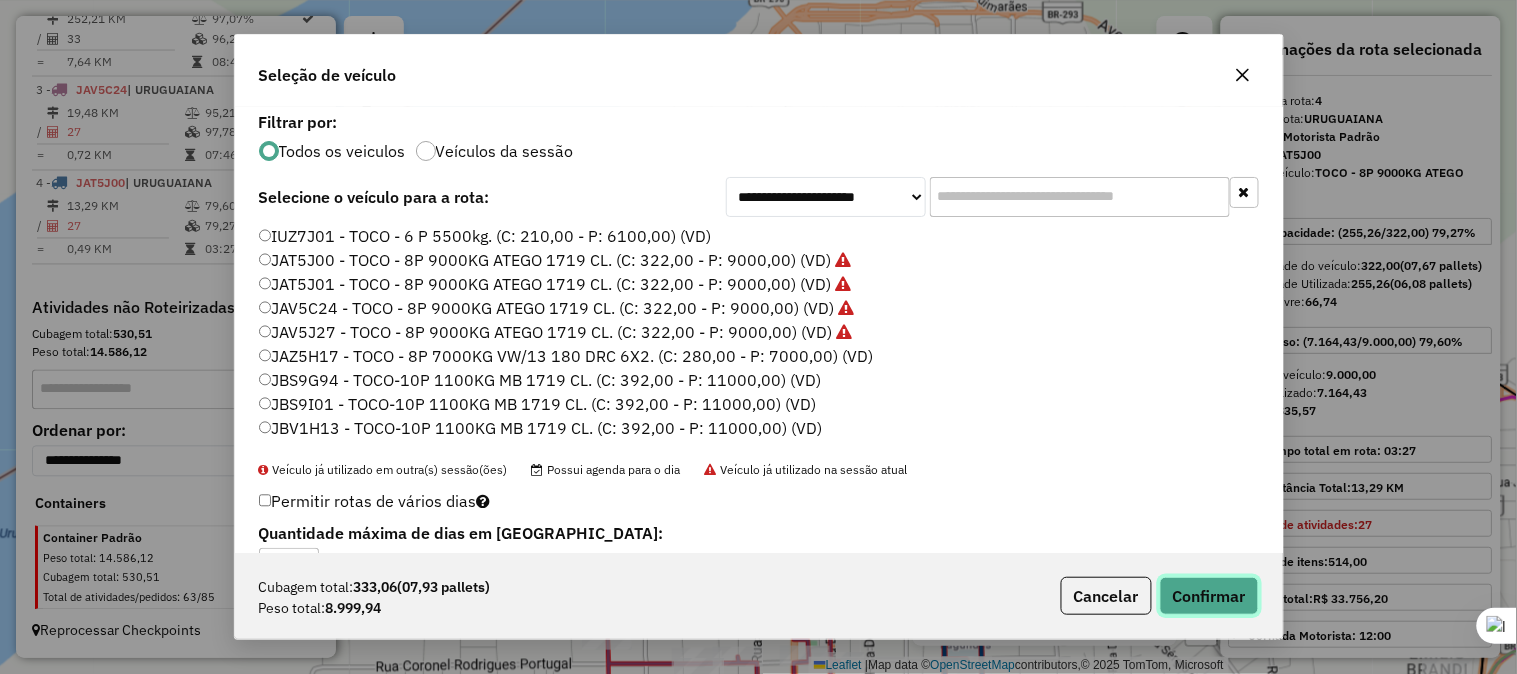 click on "Confirmar" 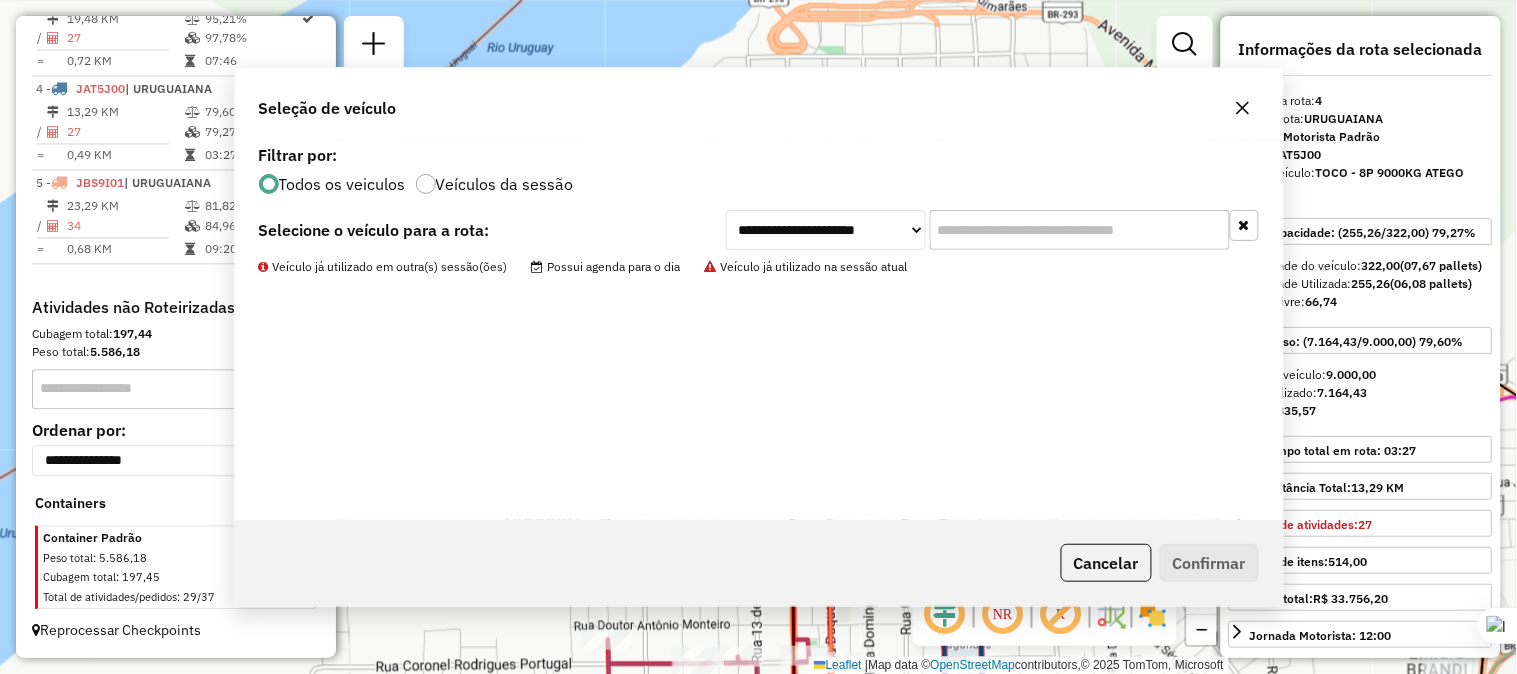 scroll, scrollTop: 970, scrollLeft: 0, axis: vertical 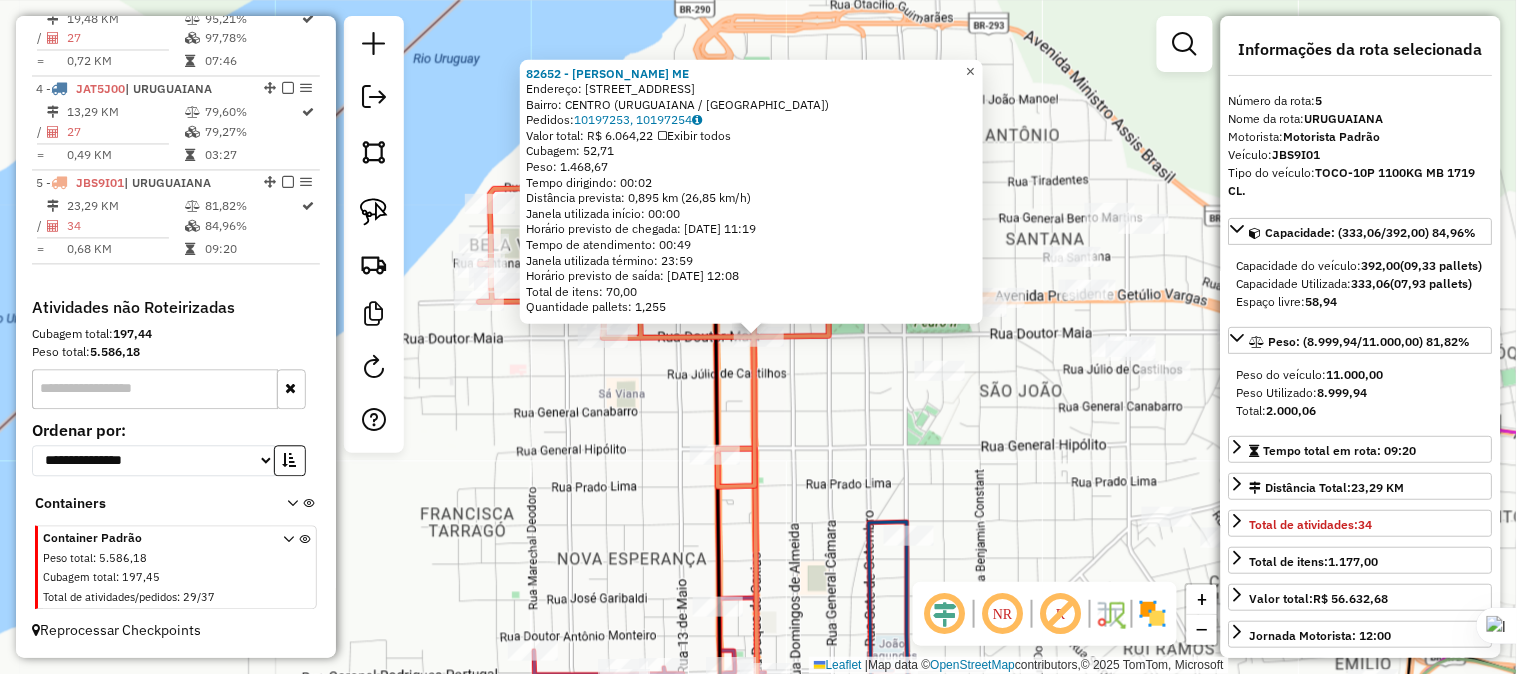 click on "×" 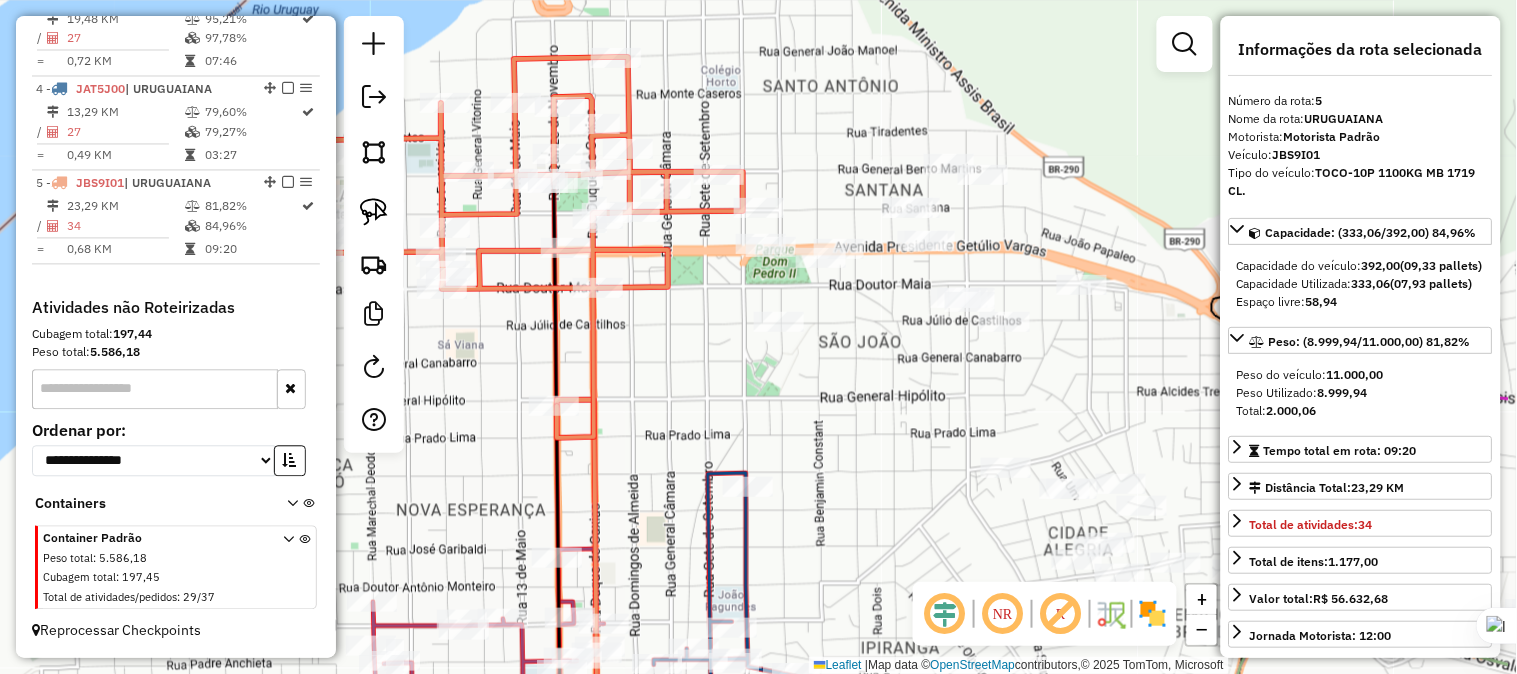 drag, startPoint x: 1027, startPoint y: 165, endPoint x: 866, endPoint y: 116, distance: 168.29141 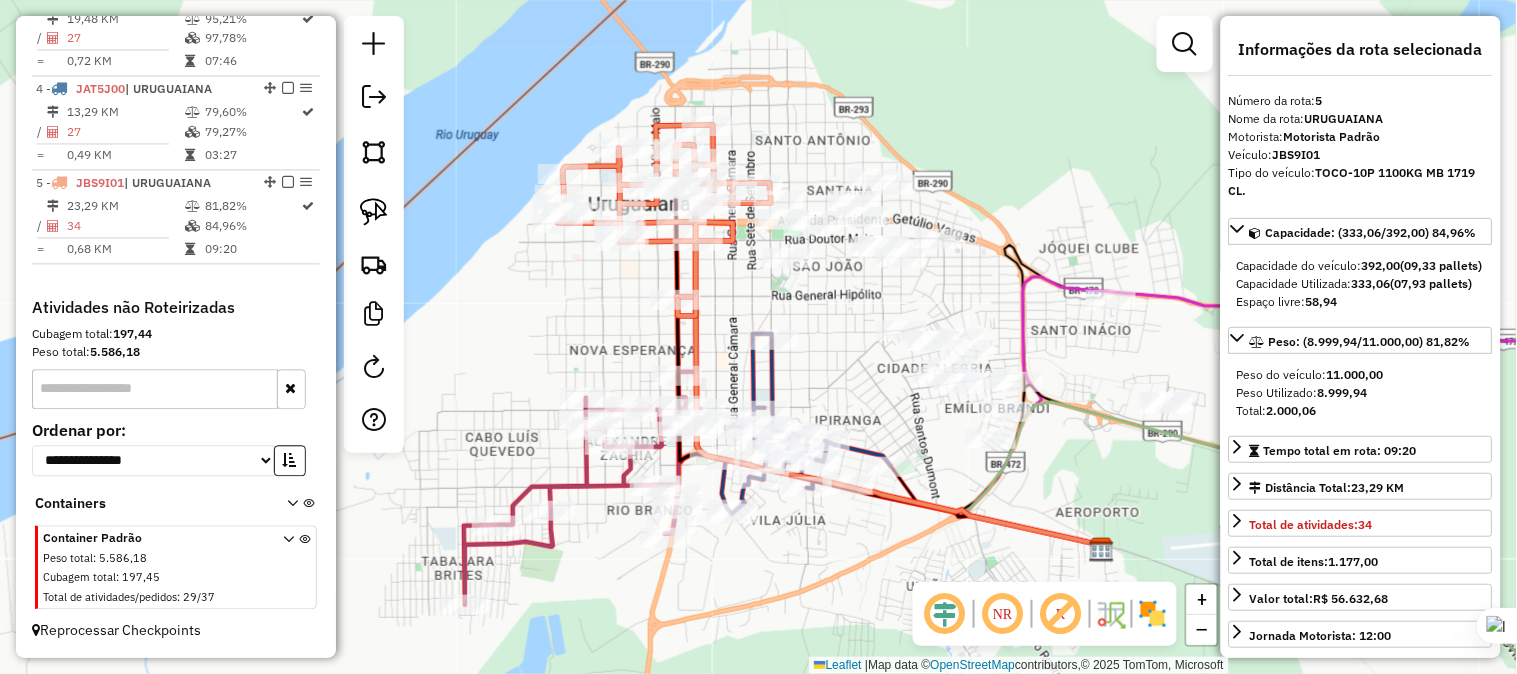 drag, startPoint x: 891, startPoint y: 317, endPoint x: 863, endPoint y: 314, distance: 28.160255 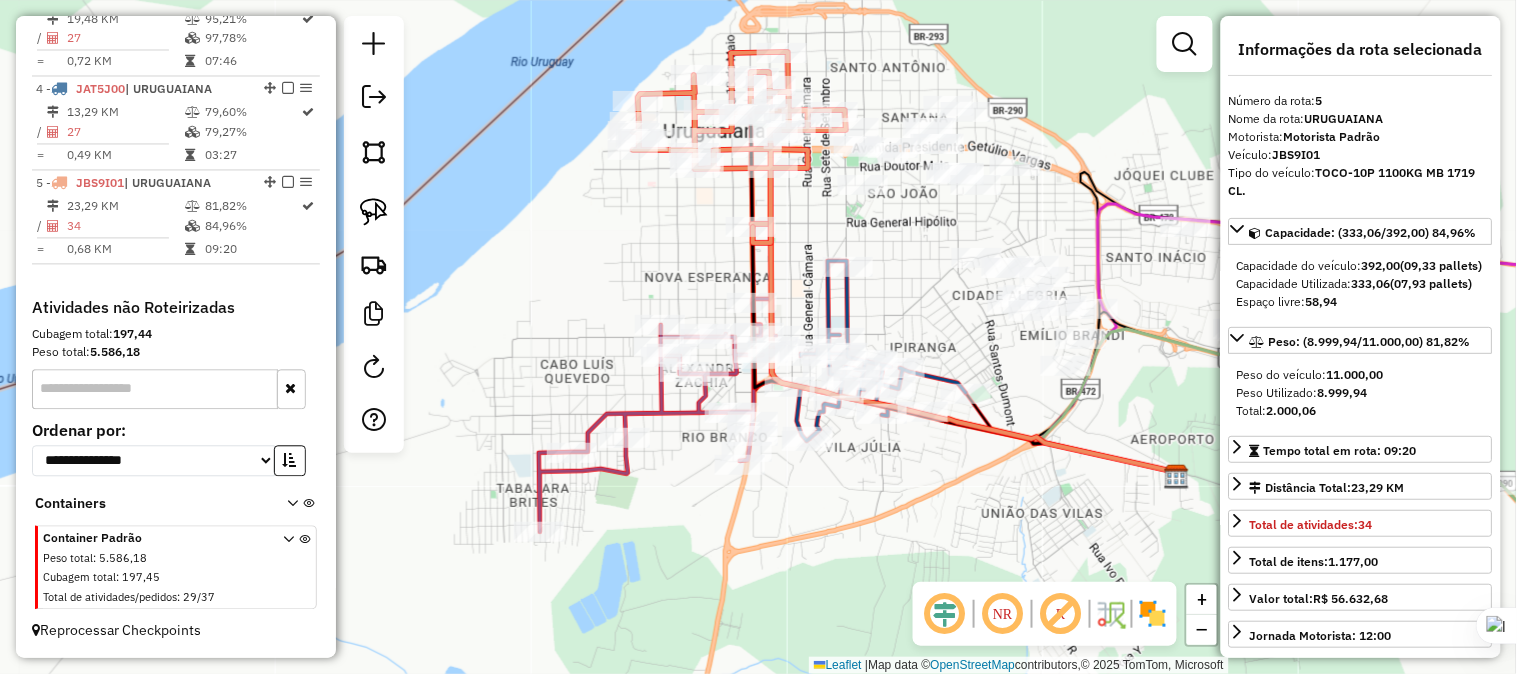 drag, startPoint x: 832, startPoint y: 336, endPoint x: 907, endPoint y: 263, distance: 104.66136 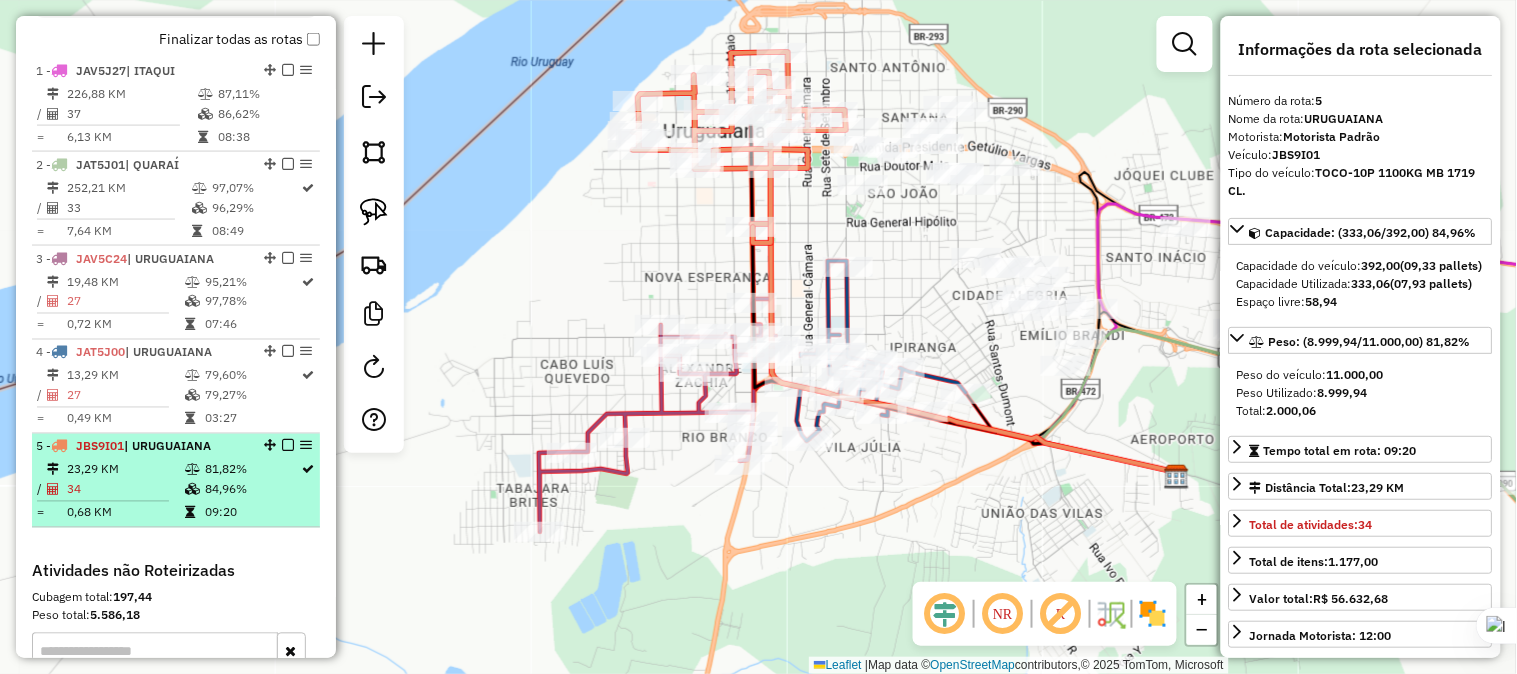 scroll, scrollTop: 636, scrollLeft: 0, axis: vertical 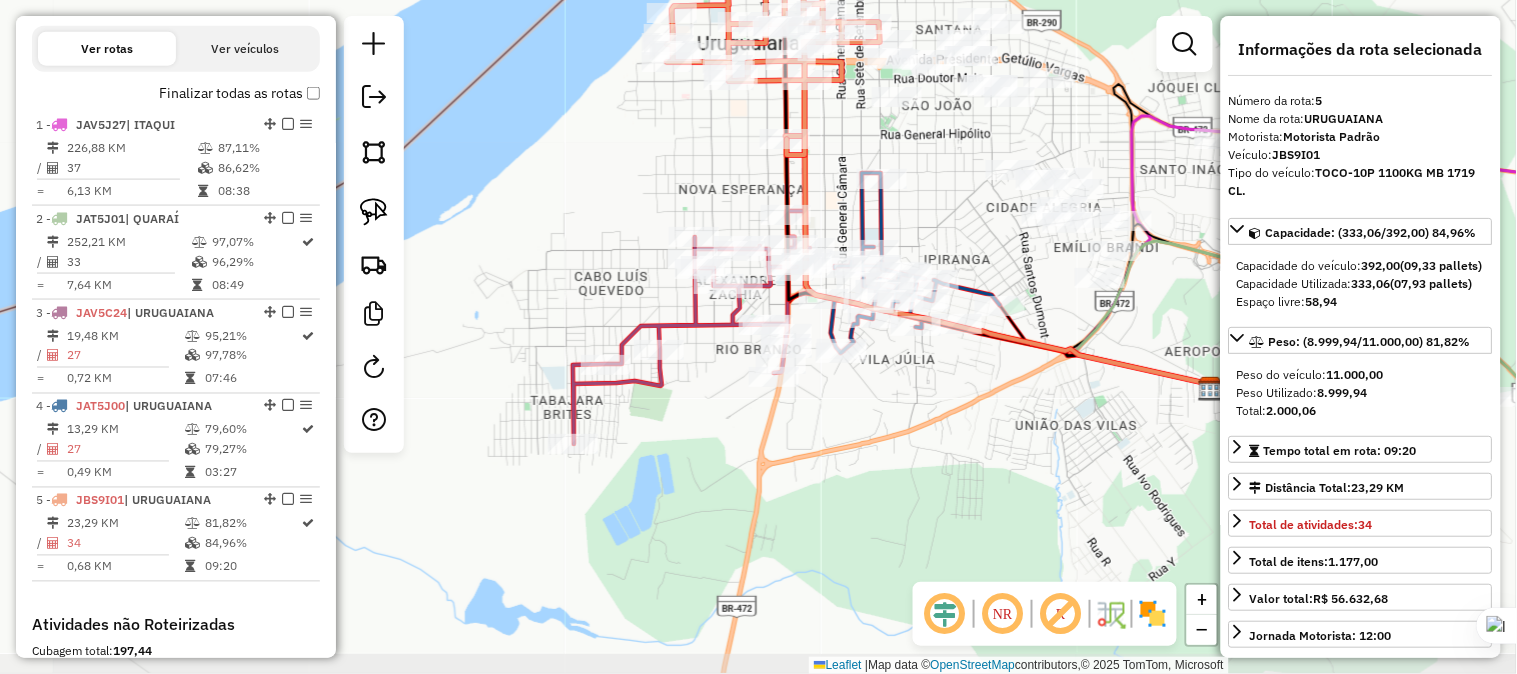 drag, startPoint x: 444, startPoint y: 408, endPoint x: 477, endPoint y: 327, distance: 87.46428 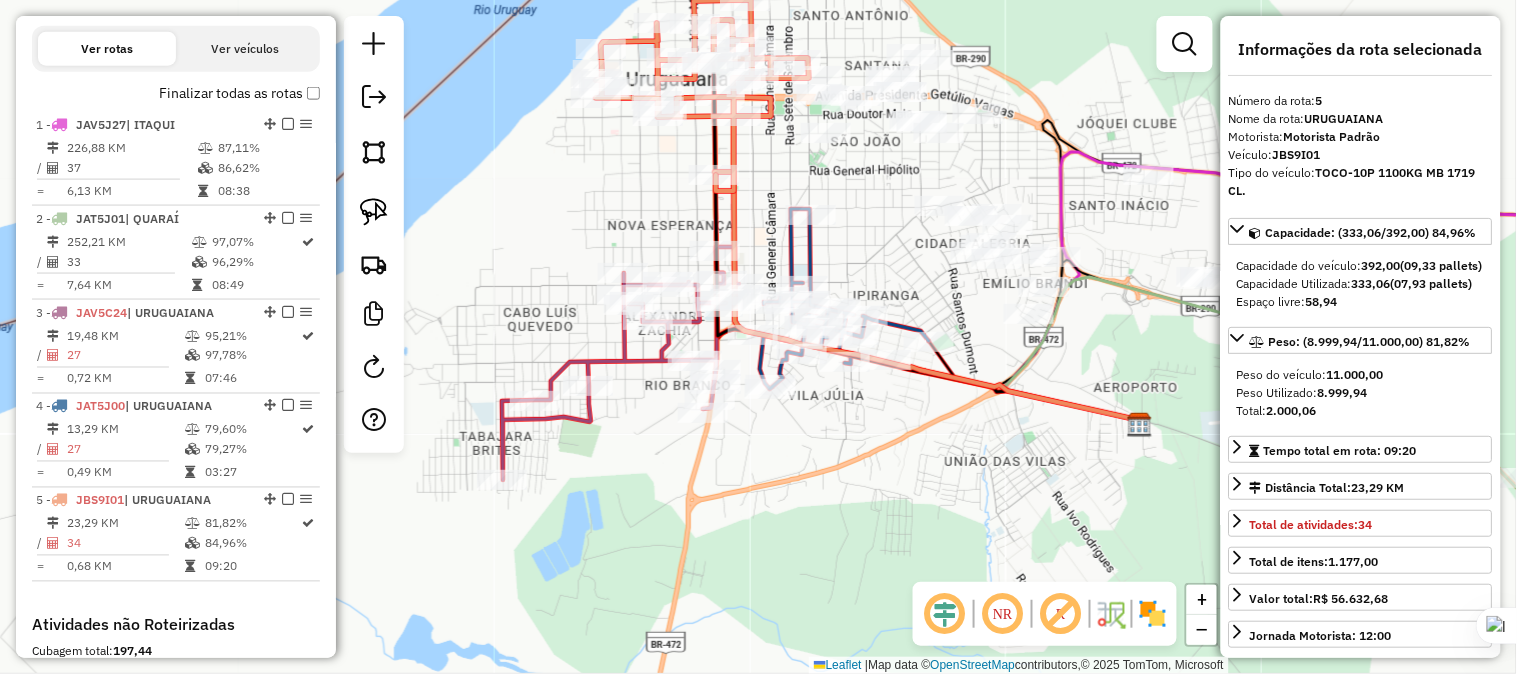 drag, startPoint x: 944, startPoint y: 567, endPoint x: 766, endPoint y: 676, distance: 208.7223 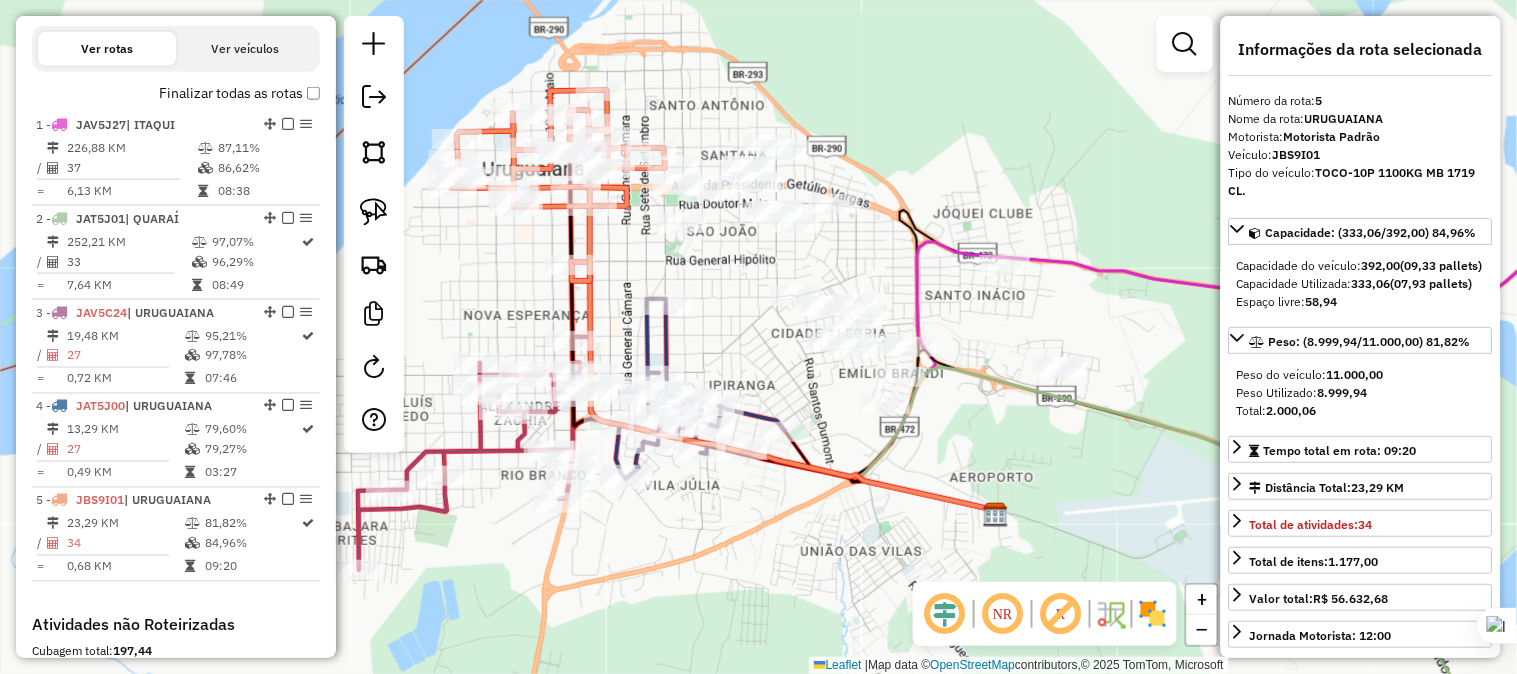 drag, startPoint x: 763, startPoint y: 285, endPoint x: 682, endPoint y: 324, distance: 89.89995 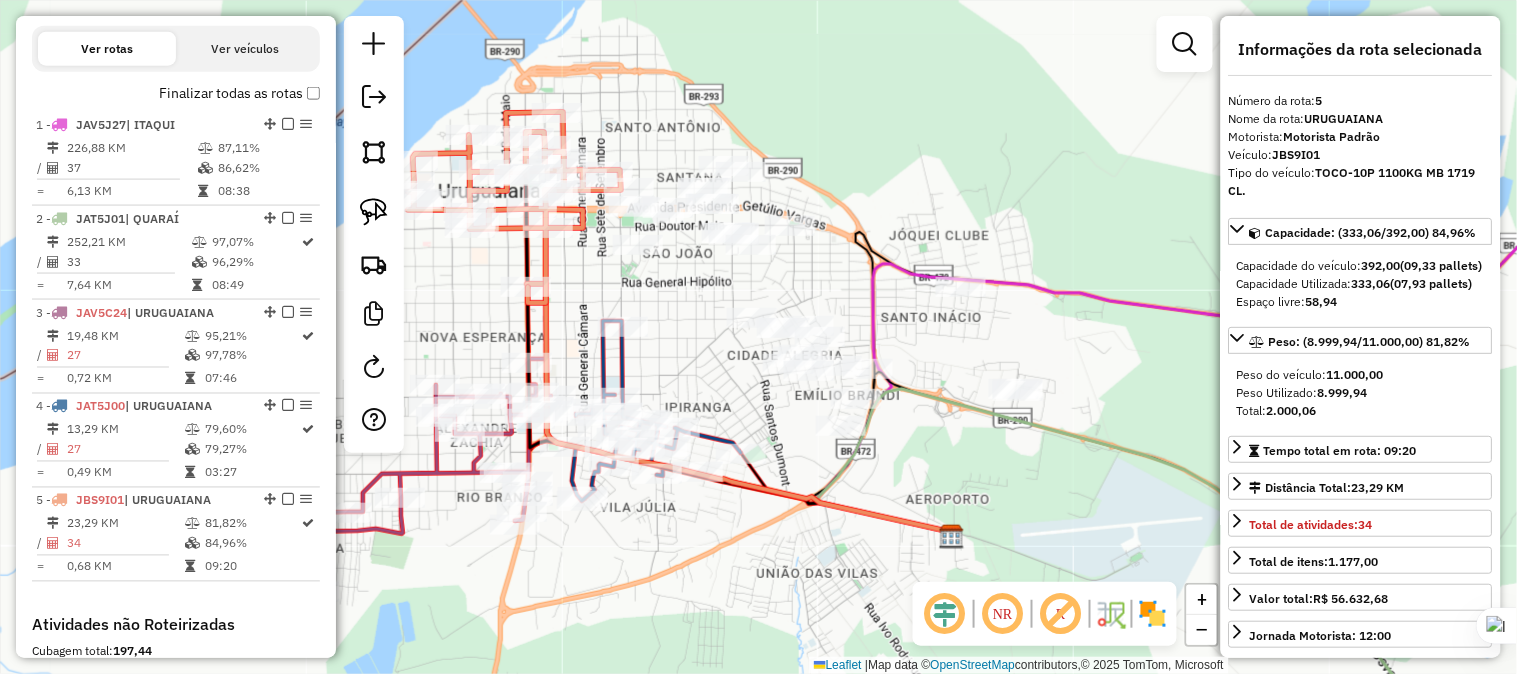 drag, startPoint x: 378, startPoint y: 211, endPoint x: 462, endPoint y: 184, distance: 88.23265 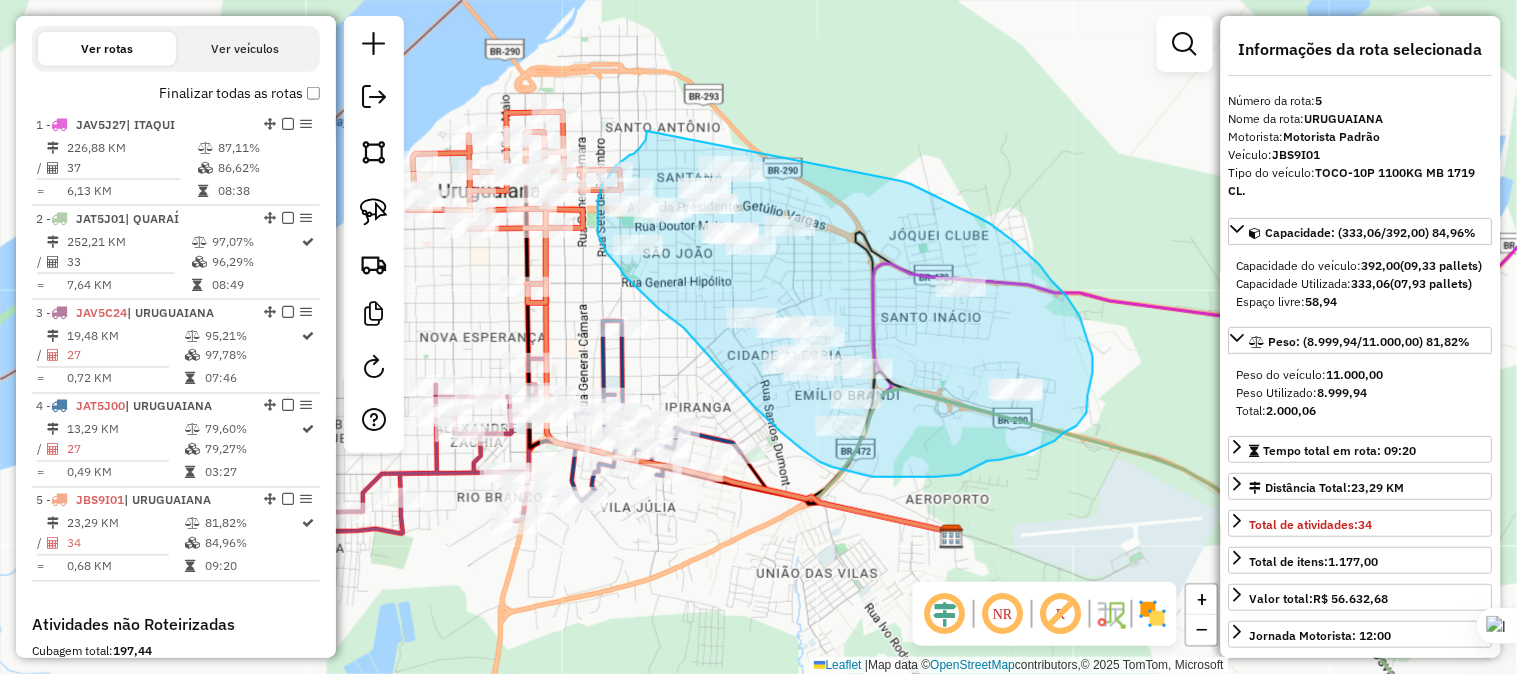 drag, startPoint x: 647, startPoint y: 131, endPoint x: 901, endPoint y: 181, distance: 258.87448 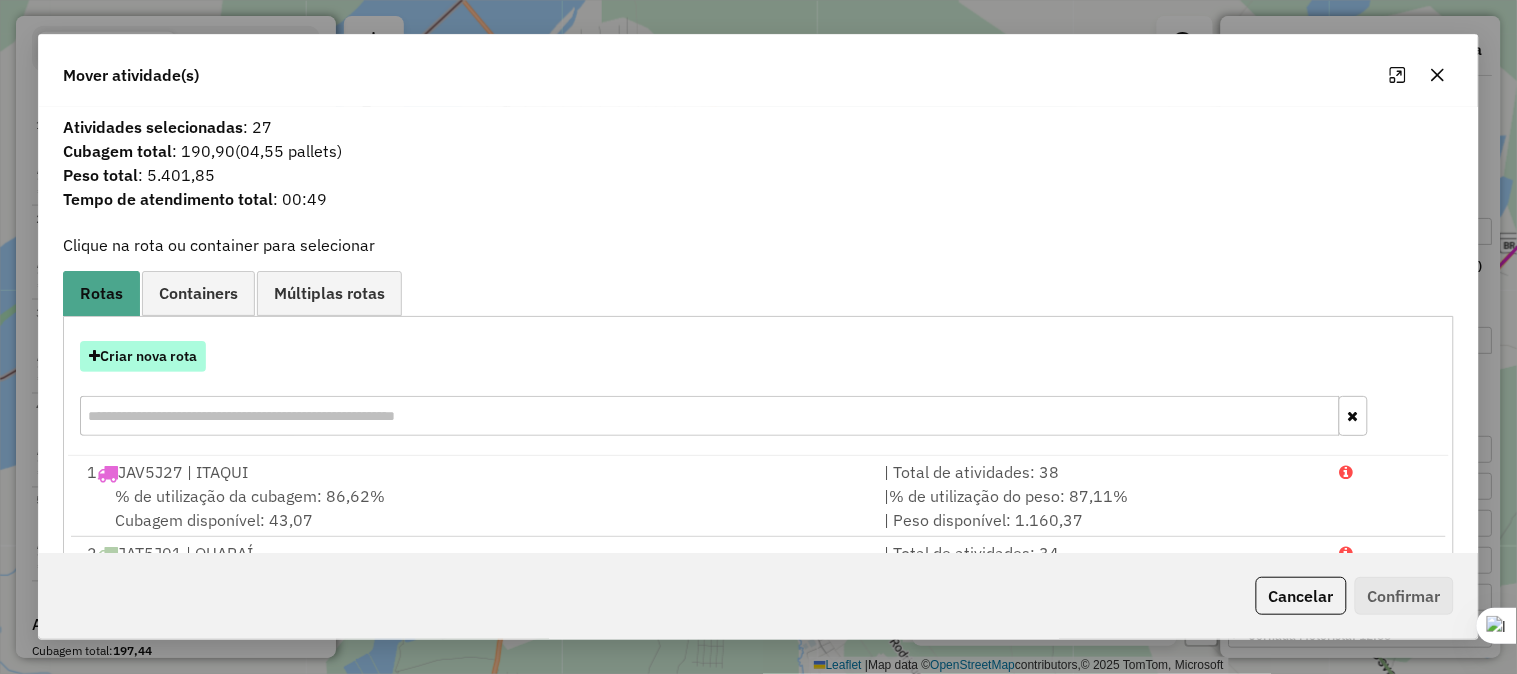 click on "Criar nova rota" at bounding box center (143, 356) 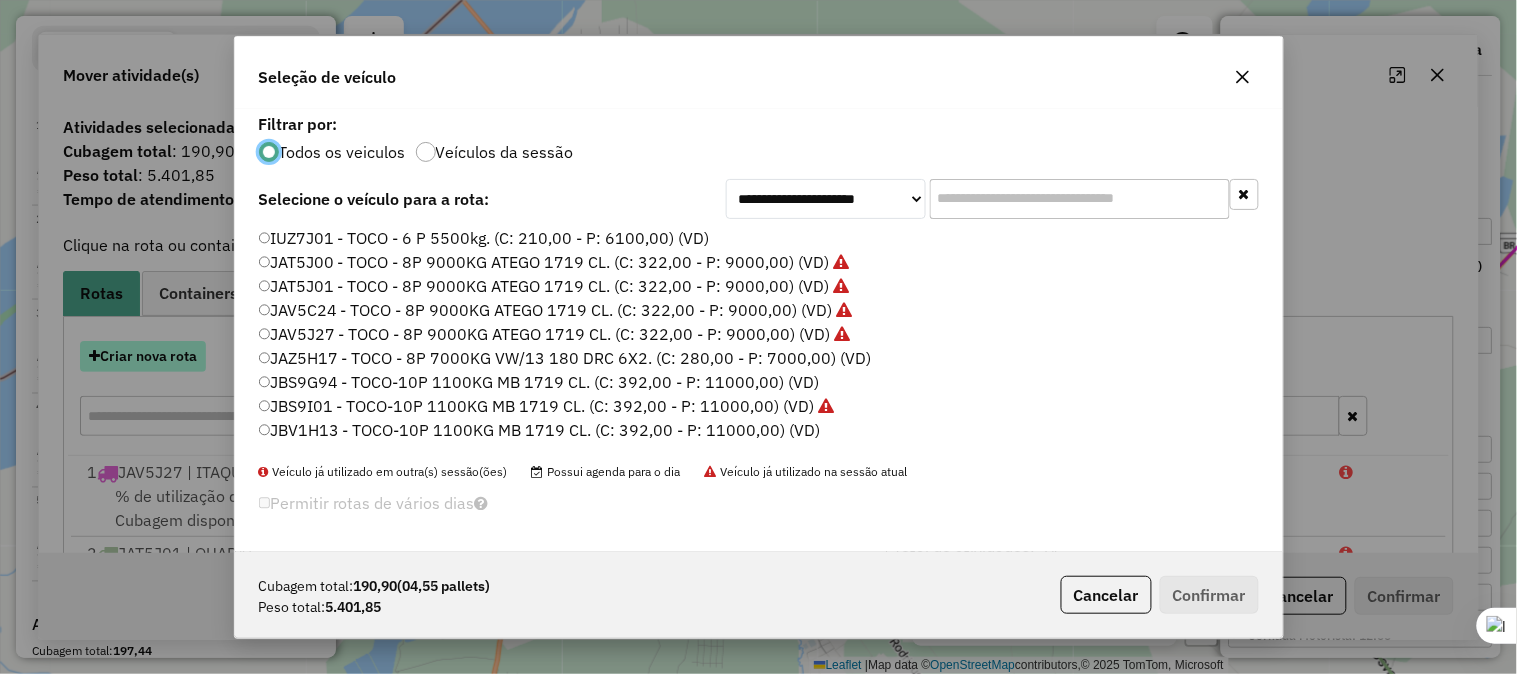 scroll, scrollTop: 11, scrollLeft: 5, axis: both 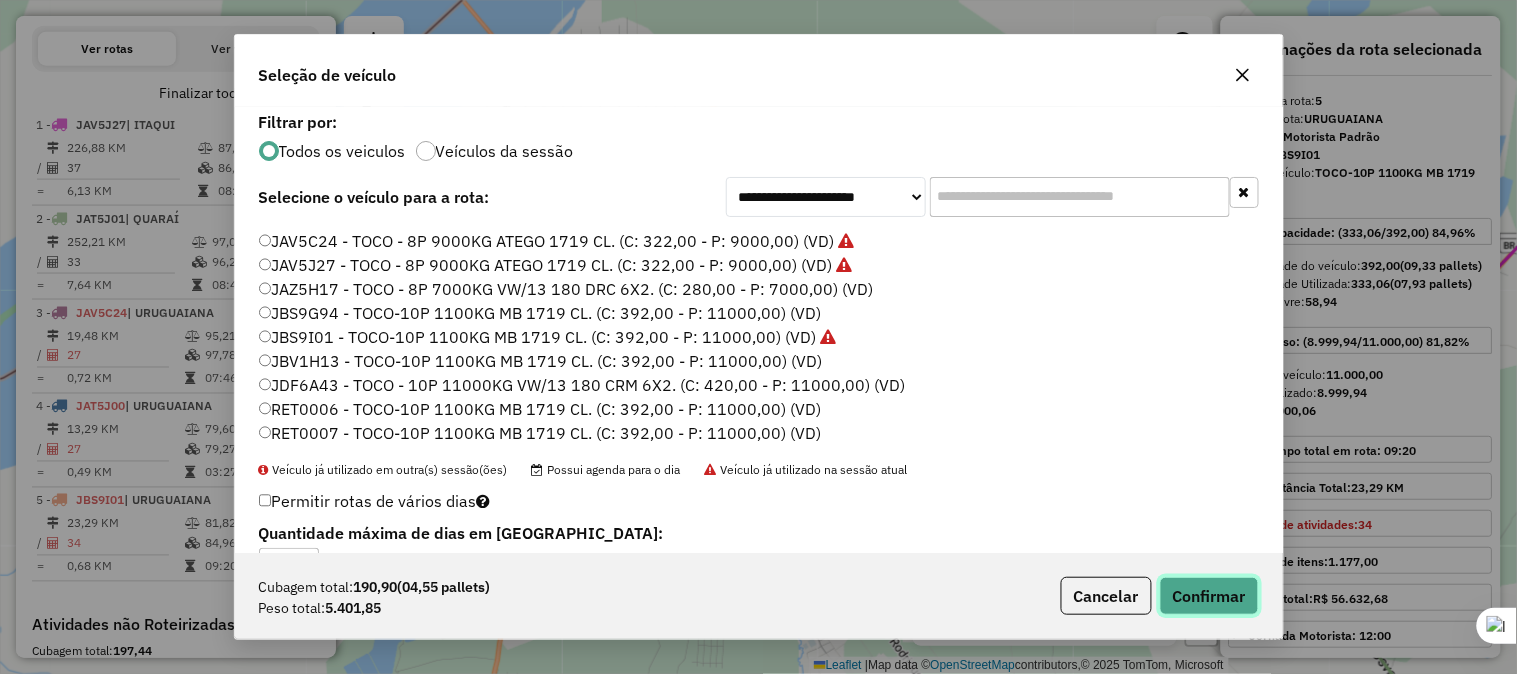 click on "Confirmar" 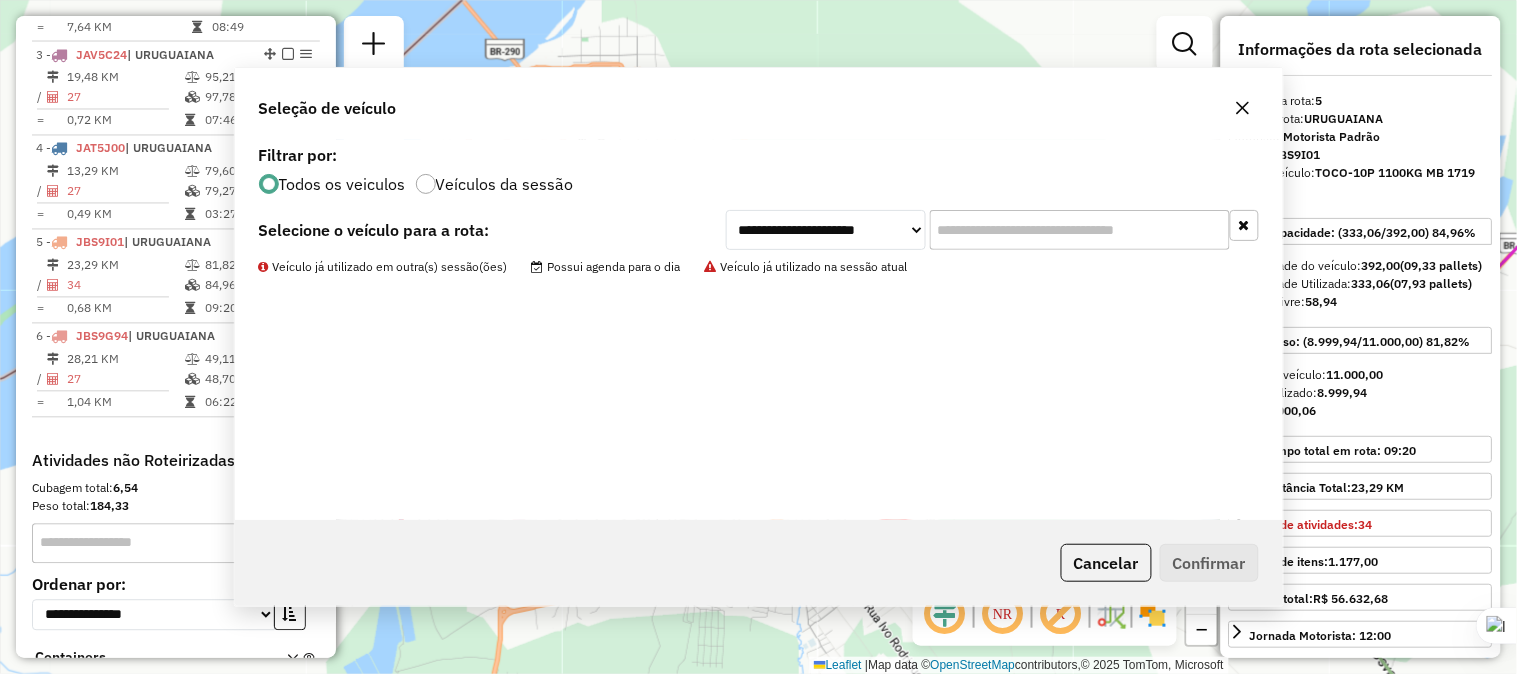 scroll, scrollTop: 1088, scrollLeft: 0, axis: vertical 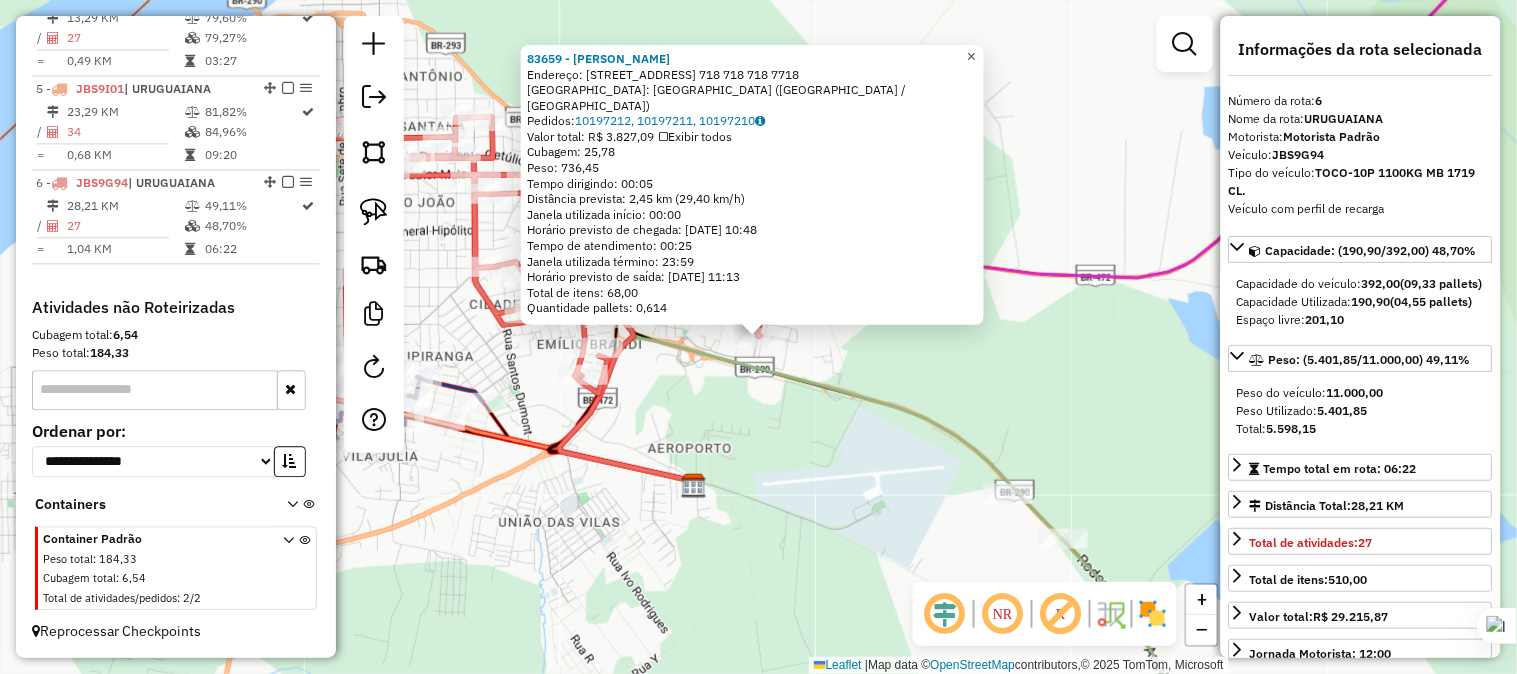 click on "×" 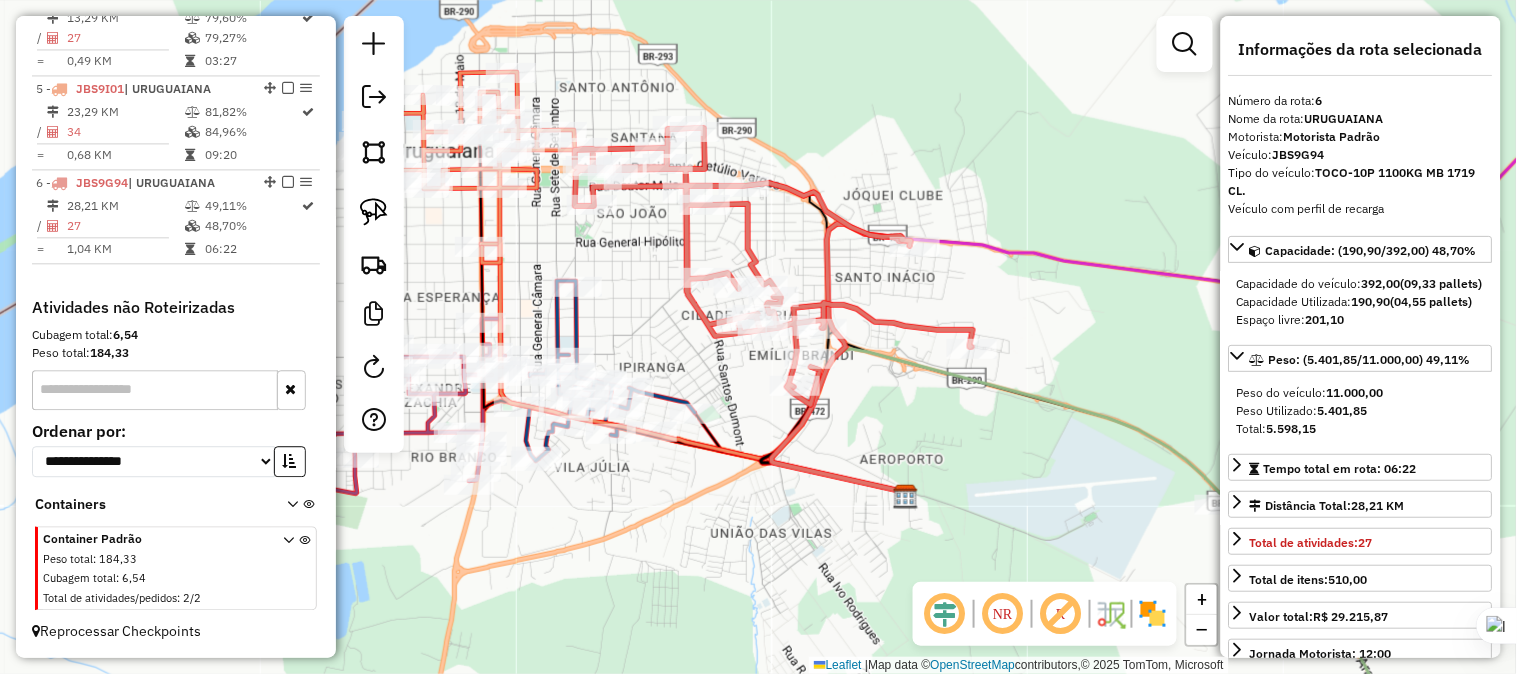 drag, startPoint x: 935, startPoint y: 202, endPoint x: 1151, endPoint y: 215, distance: 216.39085 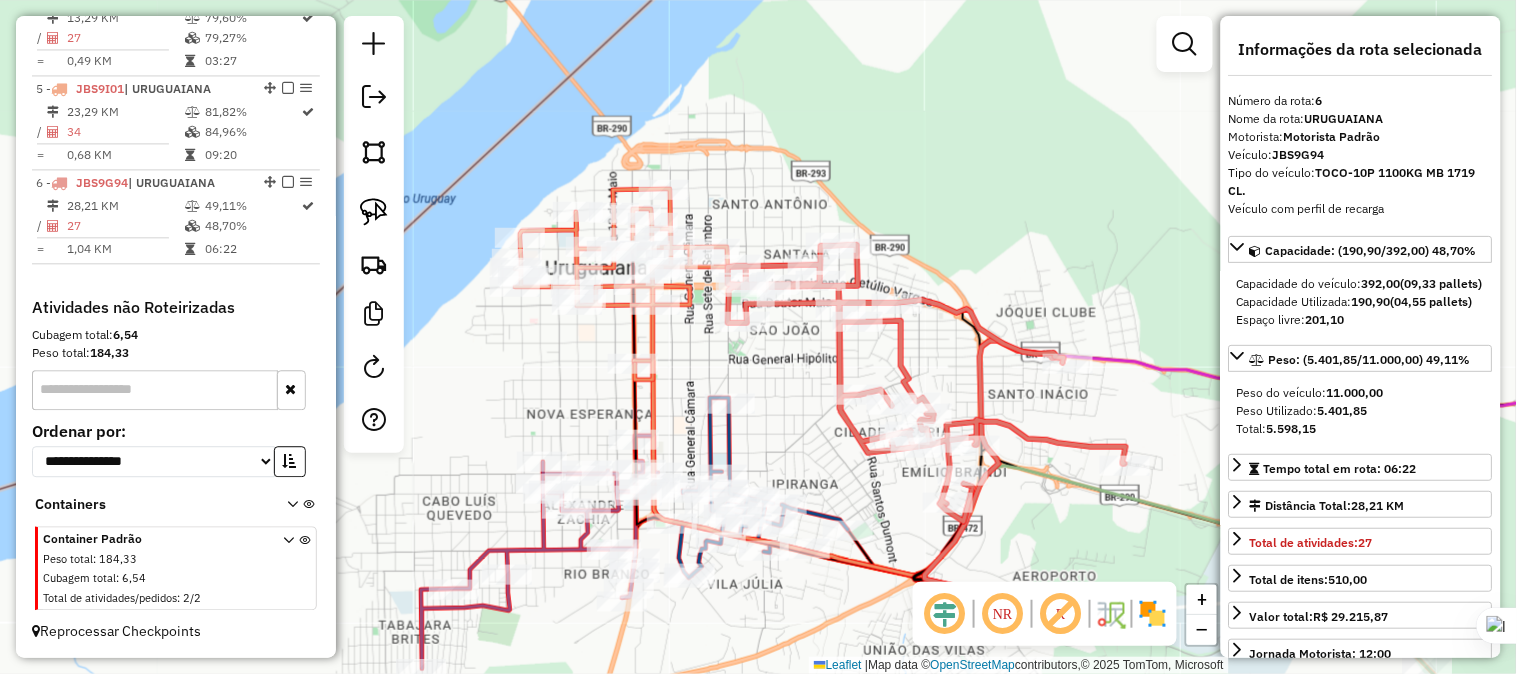 drag, startPoint x: 950, startPoint y: 185, endPoint x: 1102, endPoint y: 302, distance: 191.81502 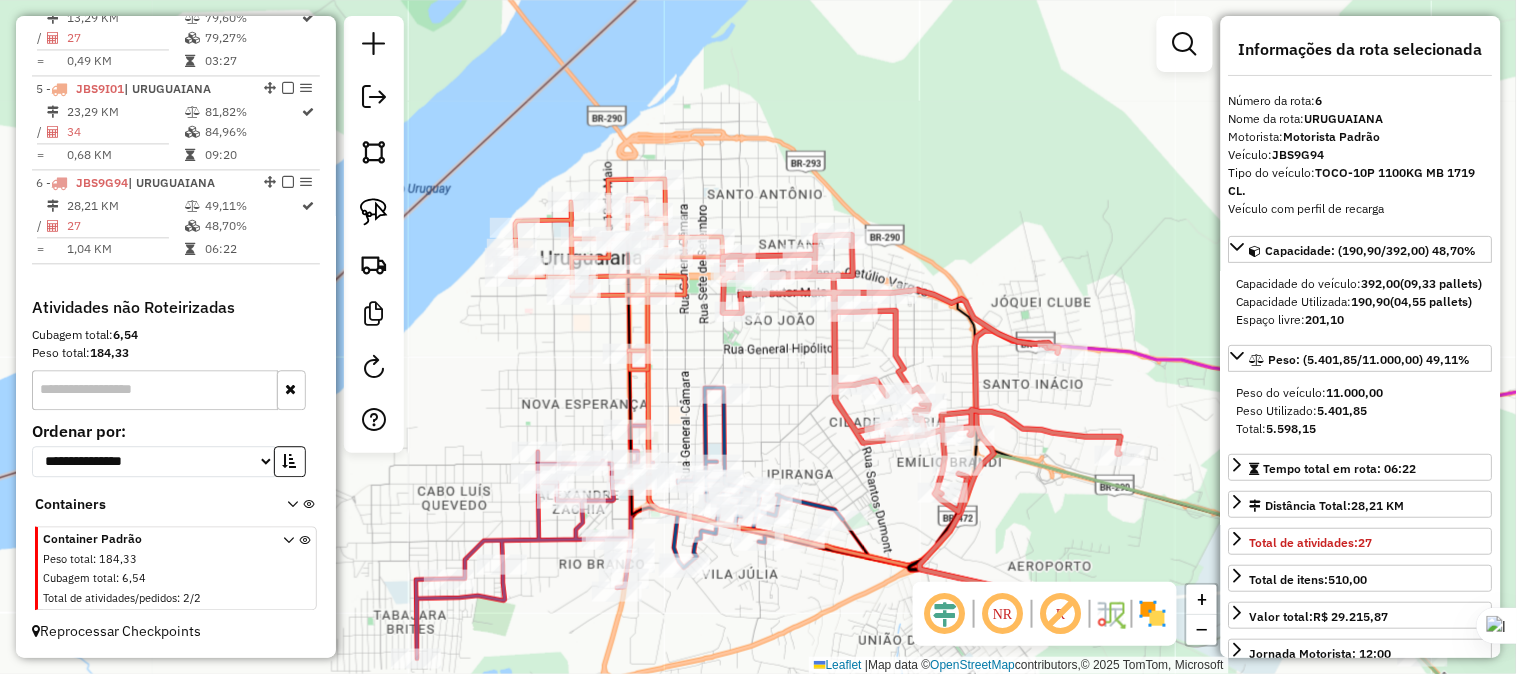 drag, startPoint x: 1036, startPoint y: 300, endPoint x: 1011, endPoint y: 265, distance: 43.011627 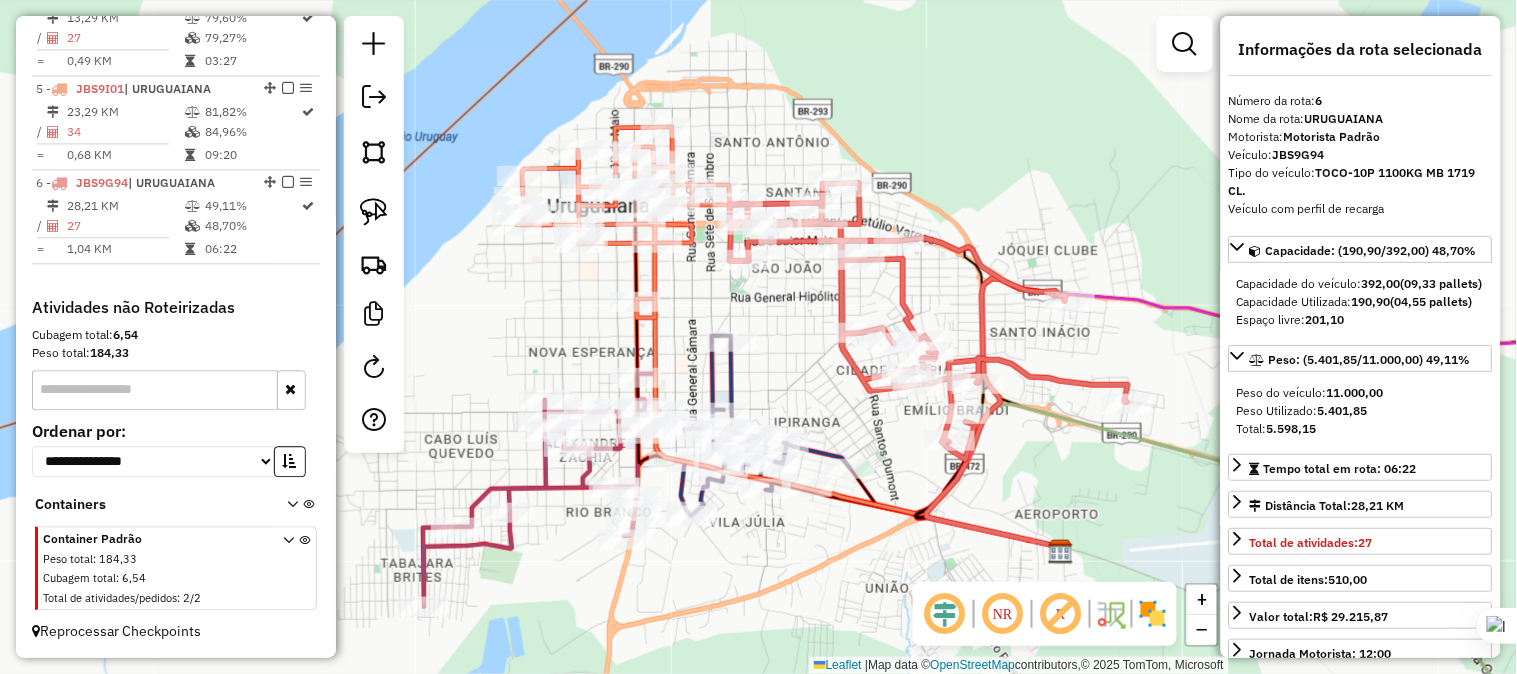 drag, startPoint x: 980, startPoint y: 271, endPoint x: 1007, endPoint y: 244, distance: 38.183765 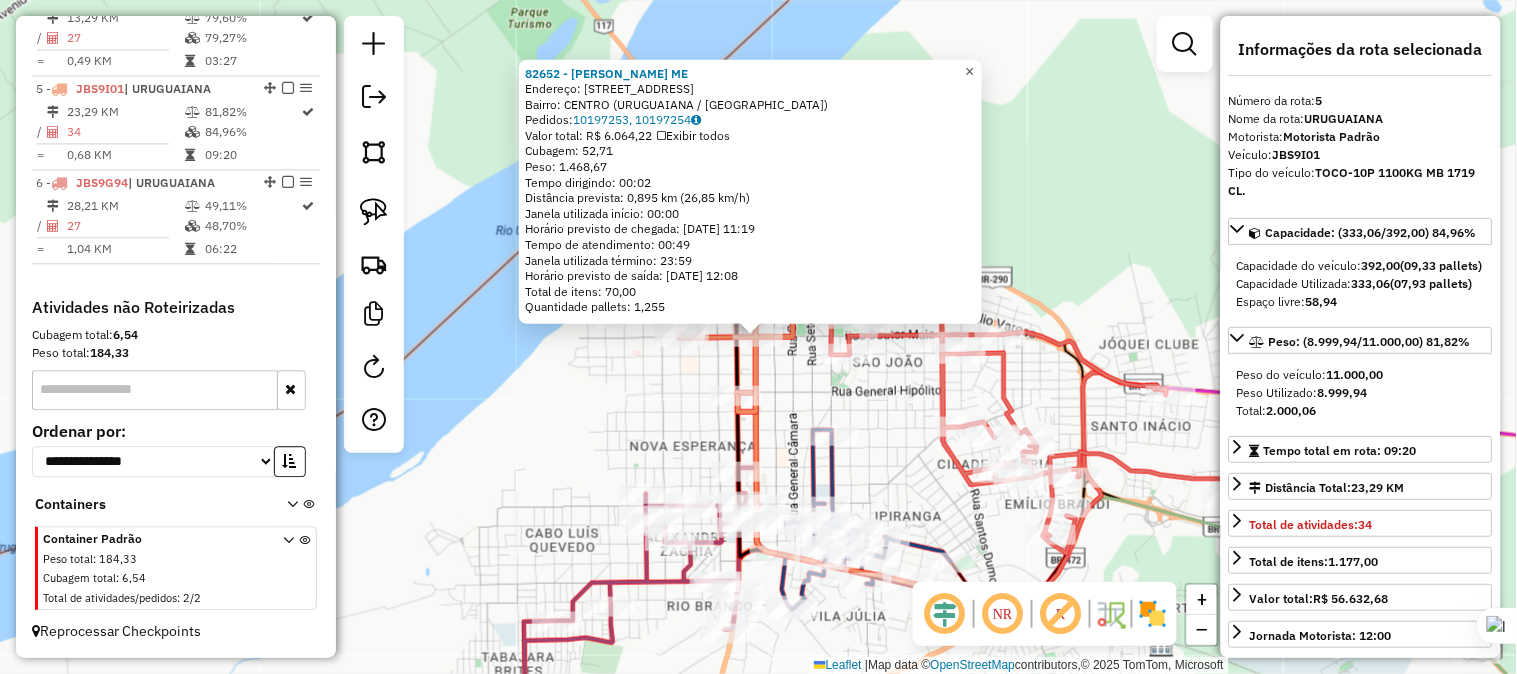 click on "×" 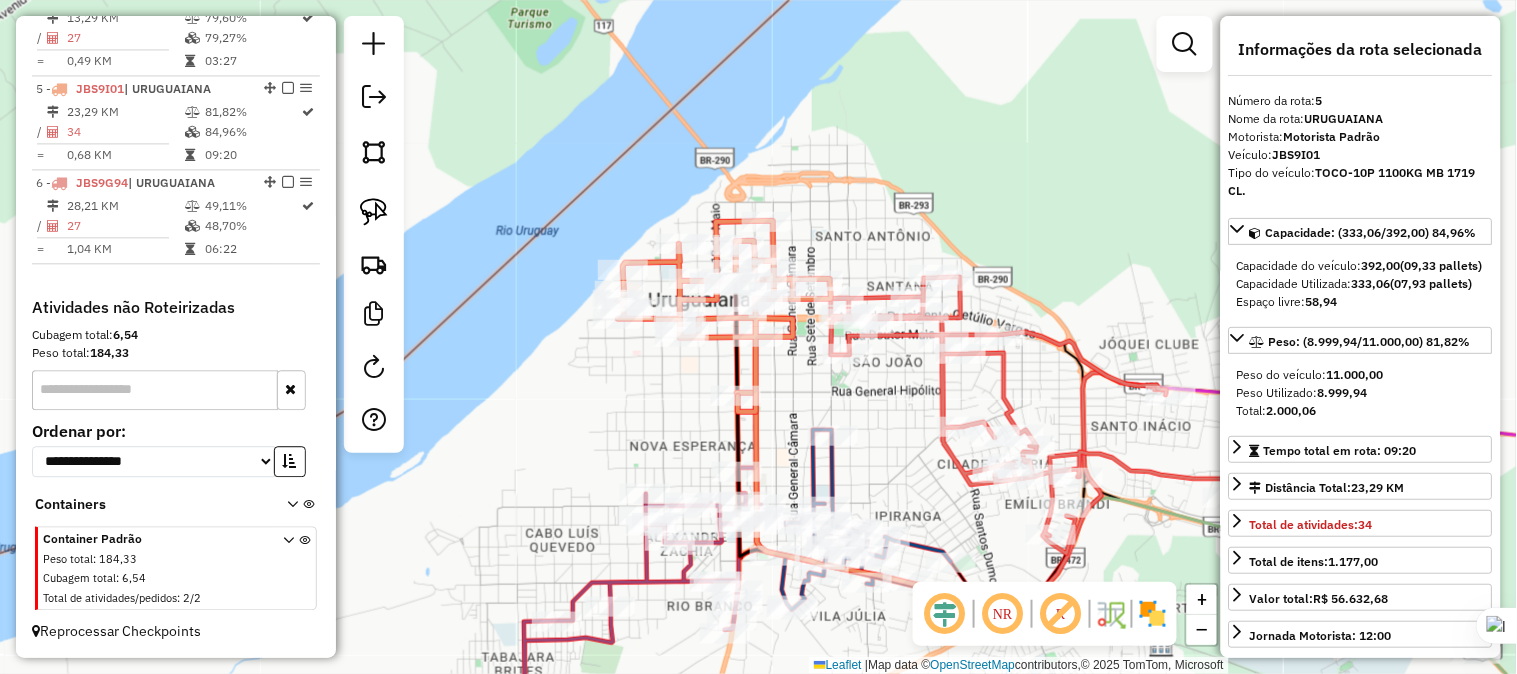 drag, startPoint x: 978, startPoint y: 148, endPoint x: 997, endPoint y: 156, distance: 20.615528 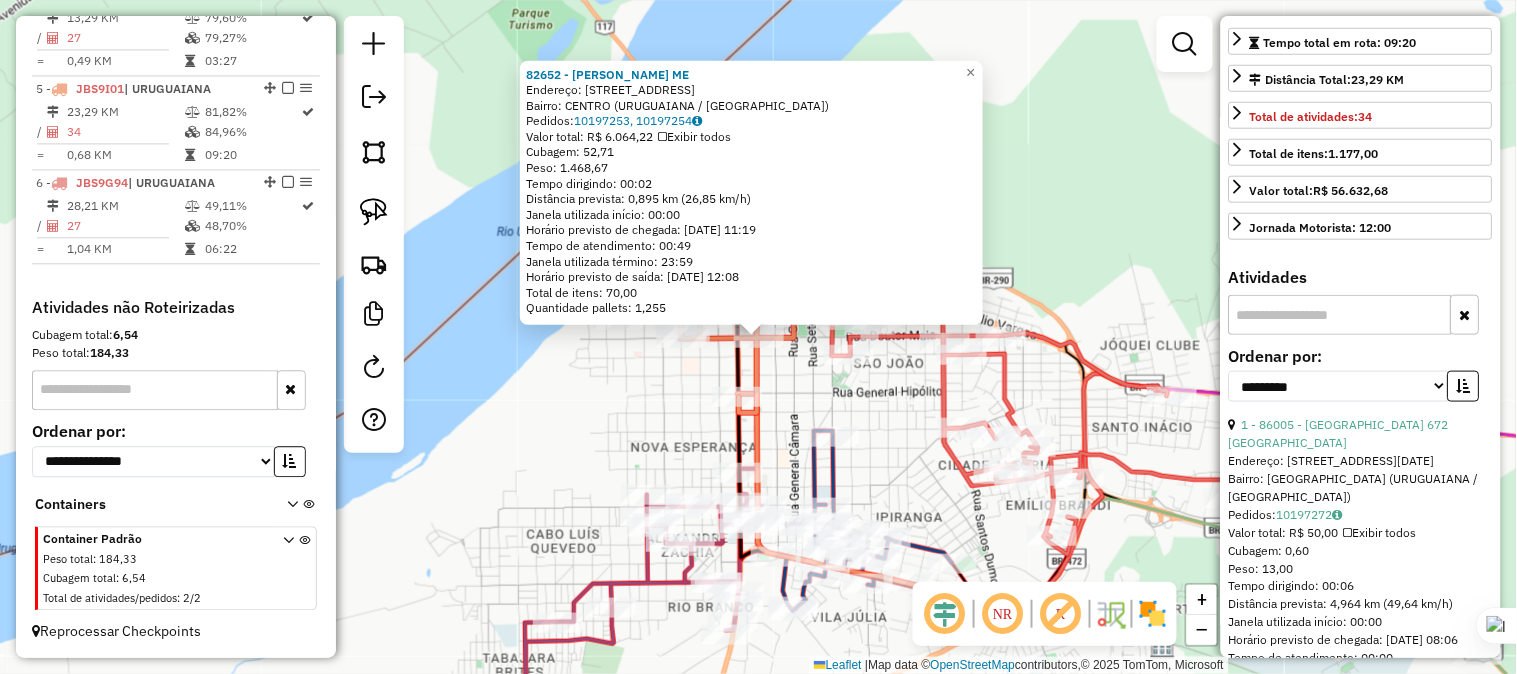 scroll, scrollTop: 444, scrollLeft: 0, axis: vertical 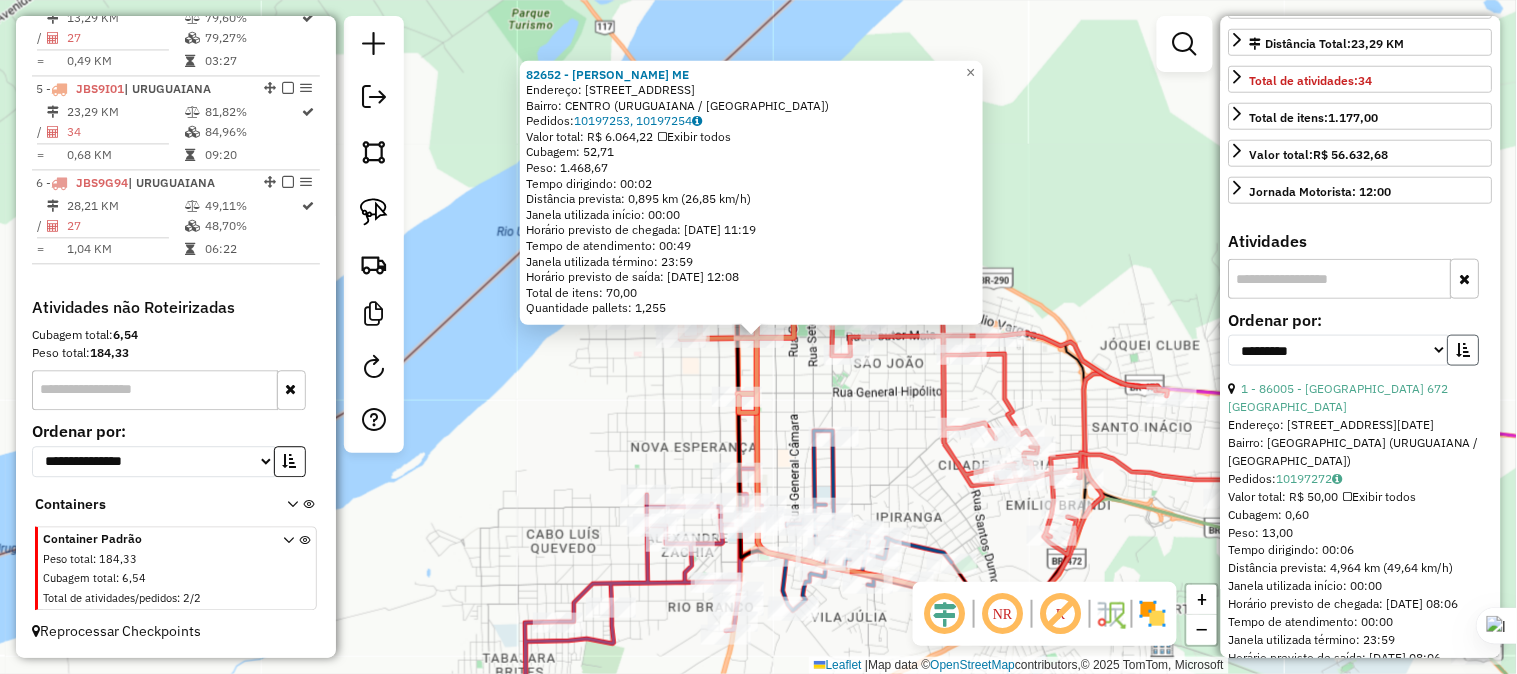 click at bounding box center (1464, 350) 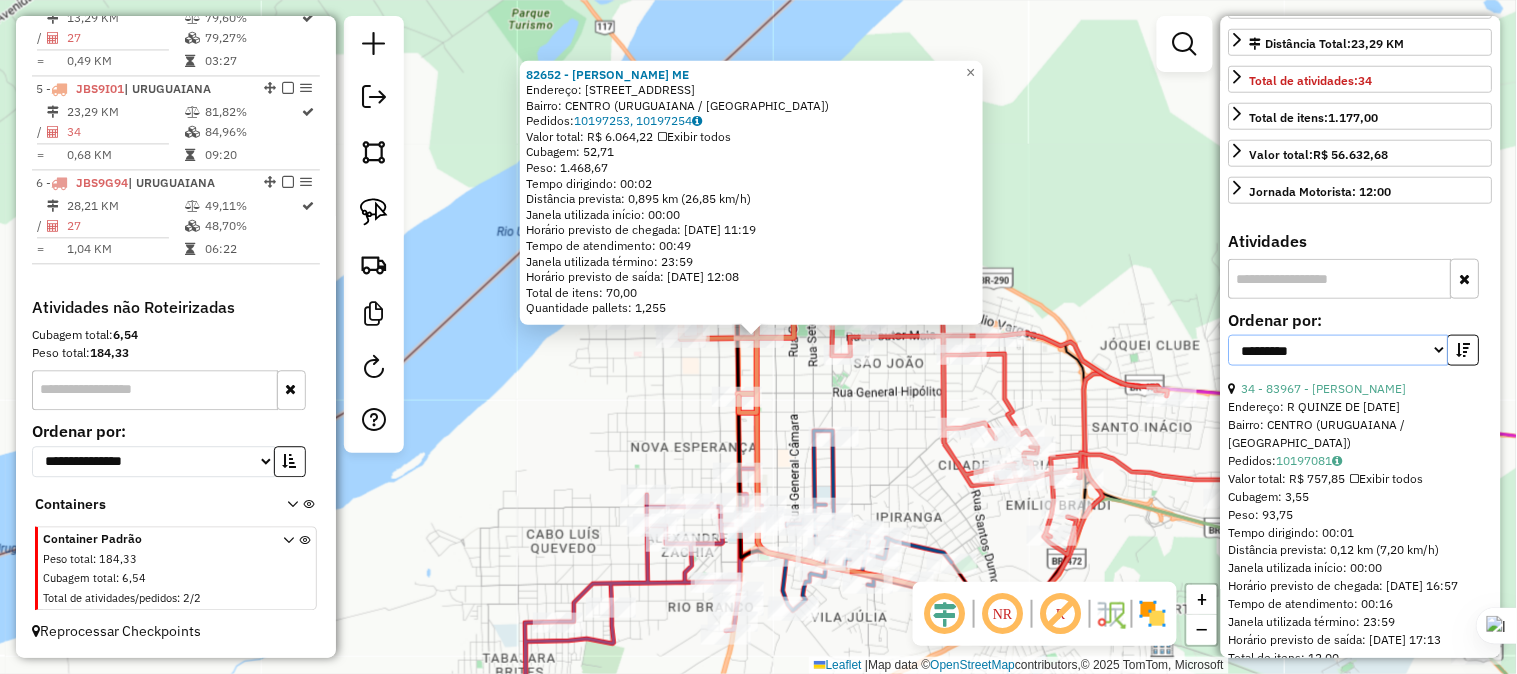 click on "**********" at bounding box center (1339, 350) 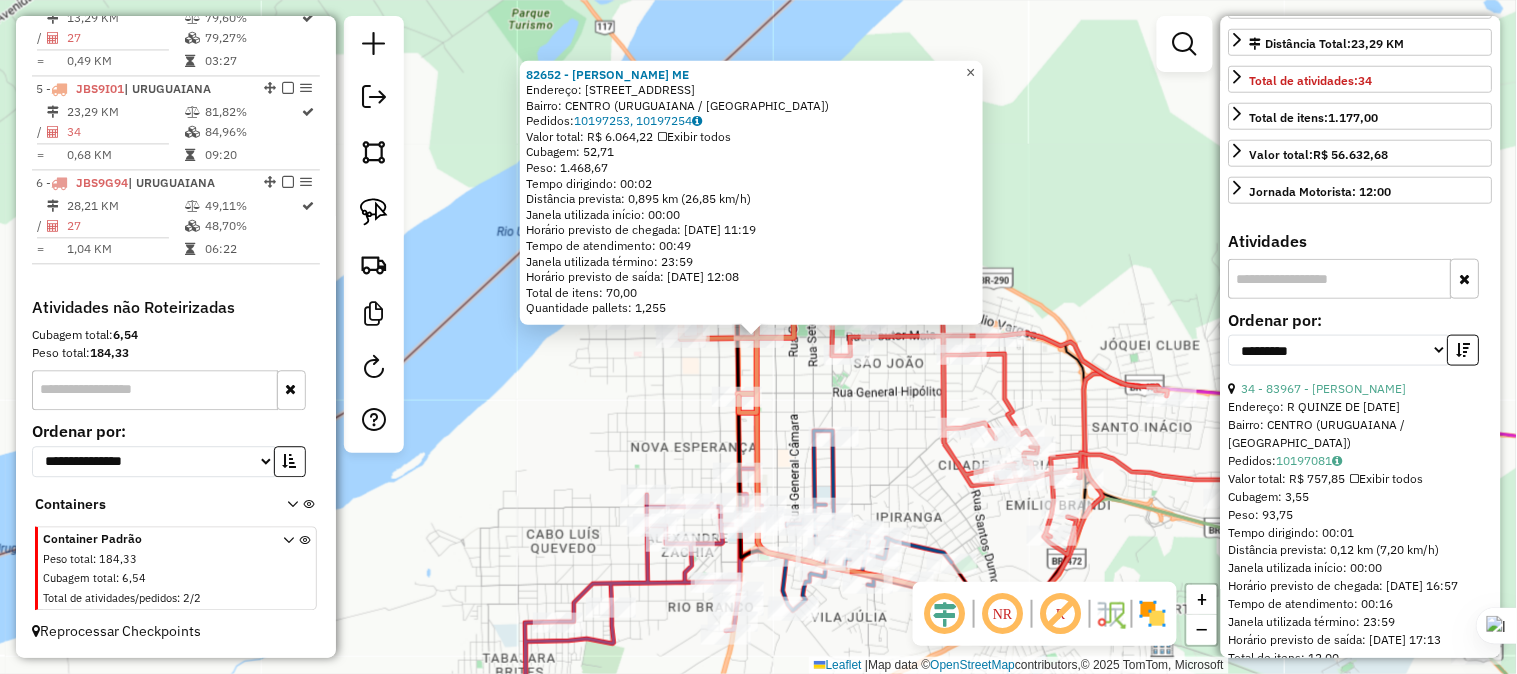 click on "×" 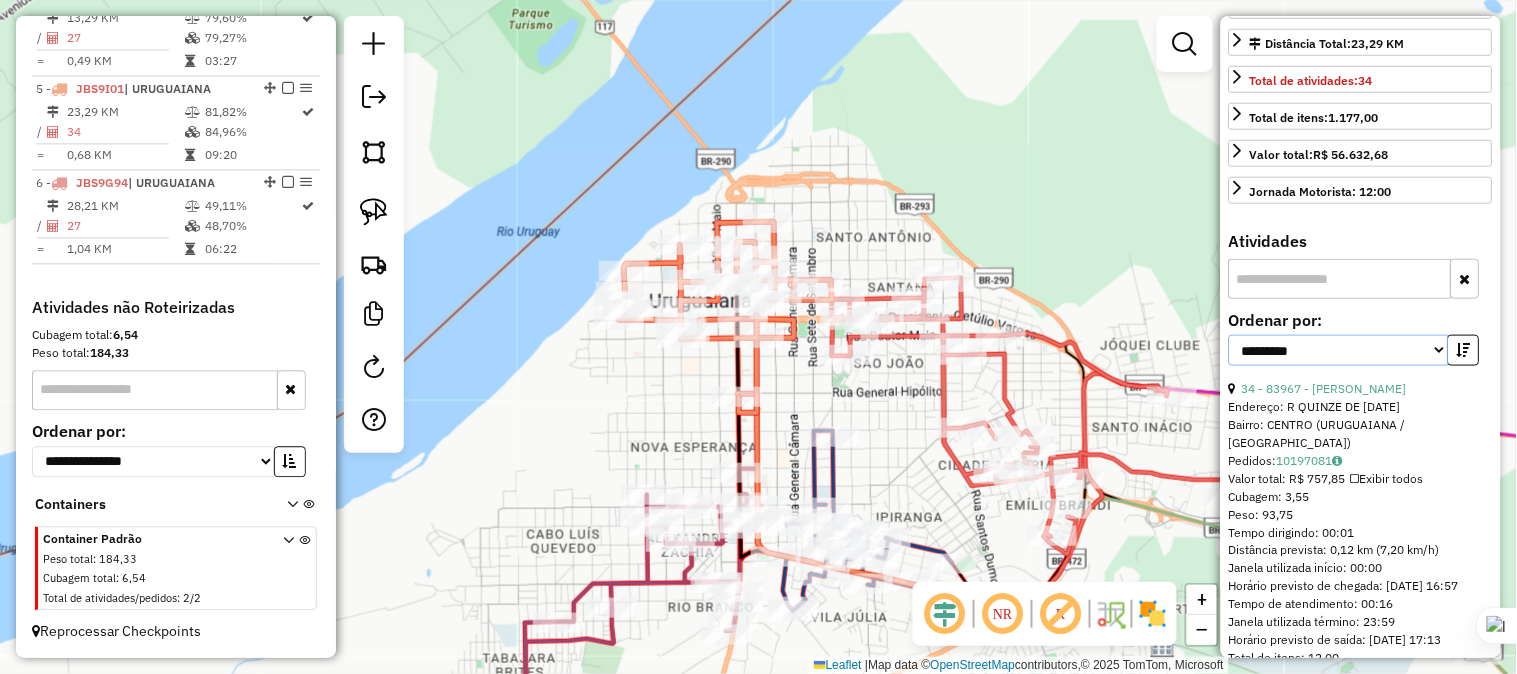 click on "**********" at bounding box center [1339, 350] 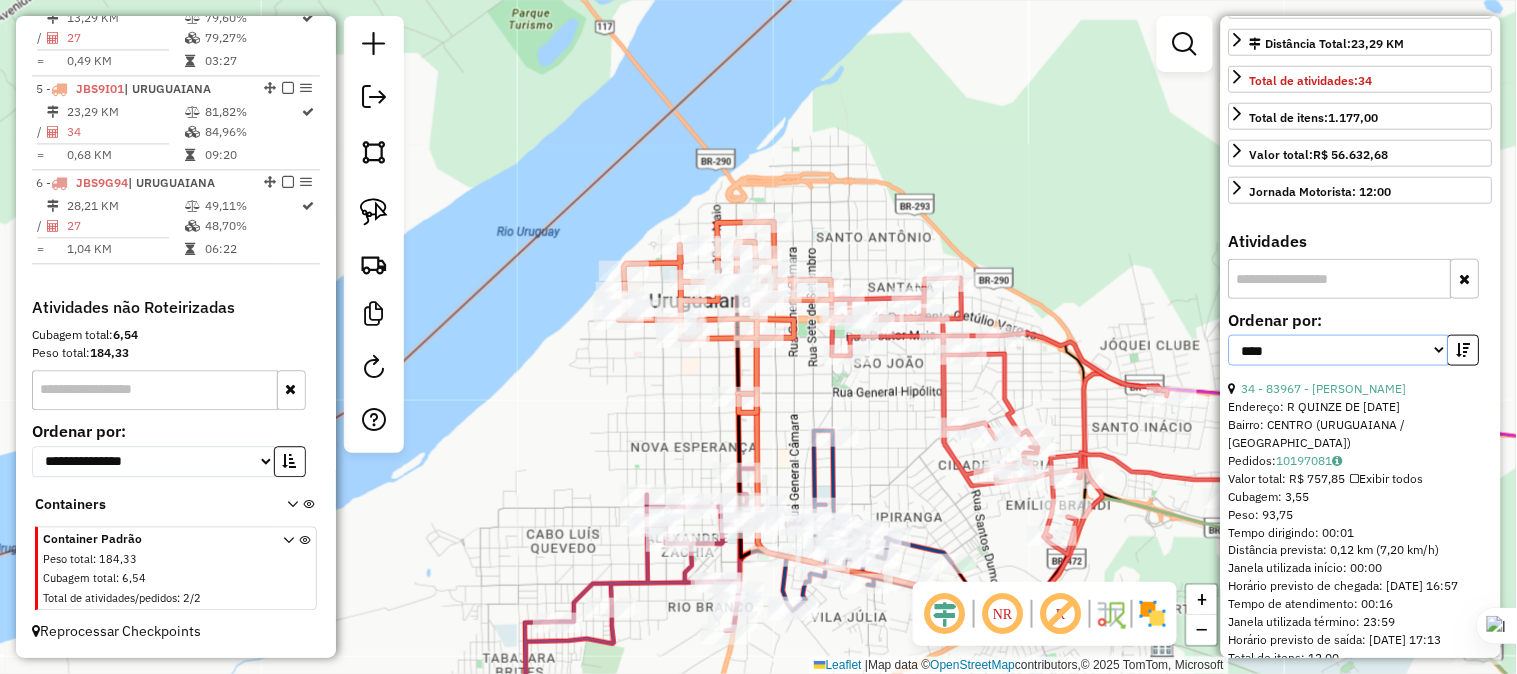 click on "**********" at bounding box center (1339, 350) 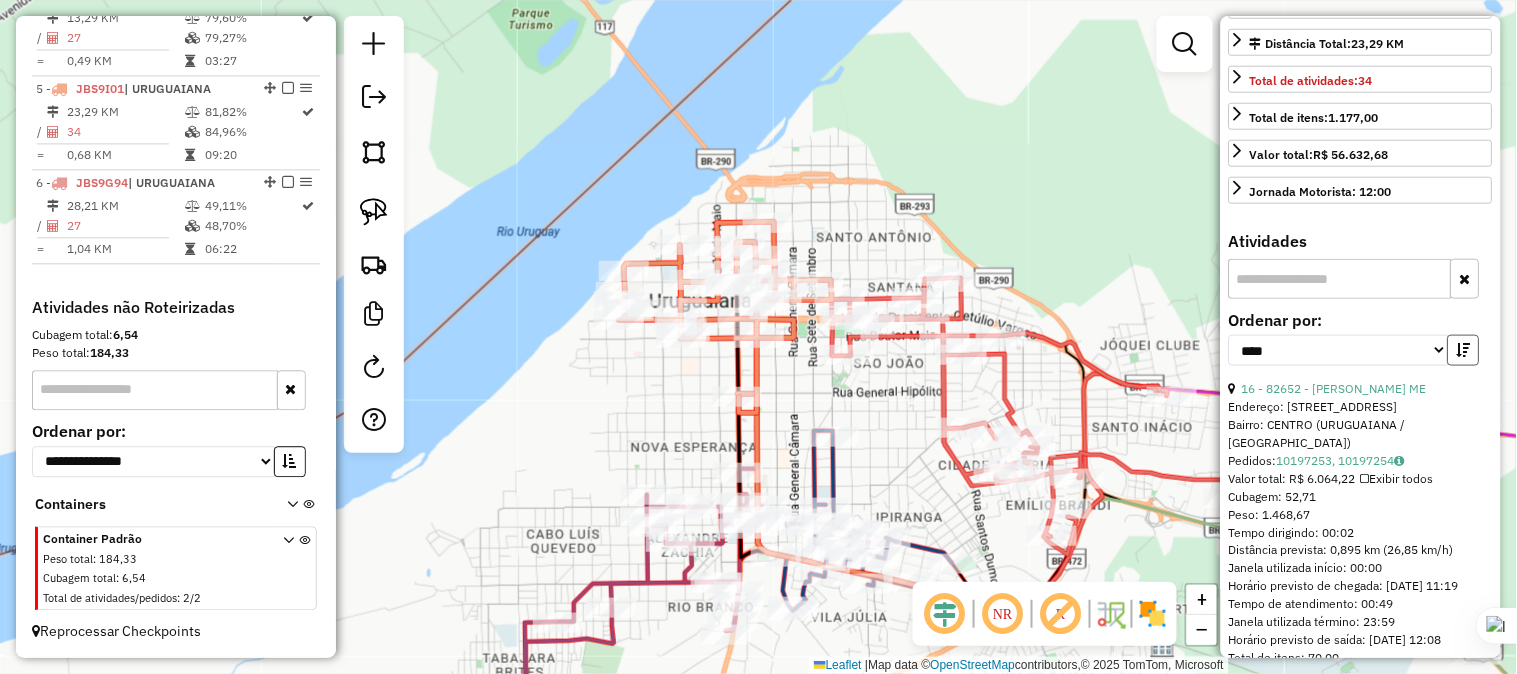 click at bounding box center (1464, 350) 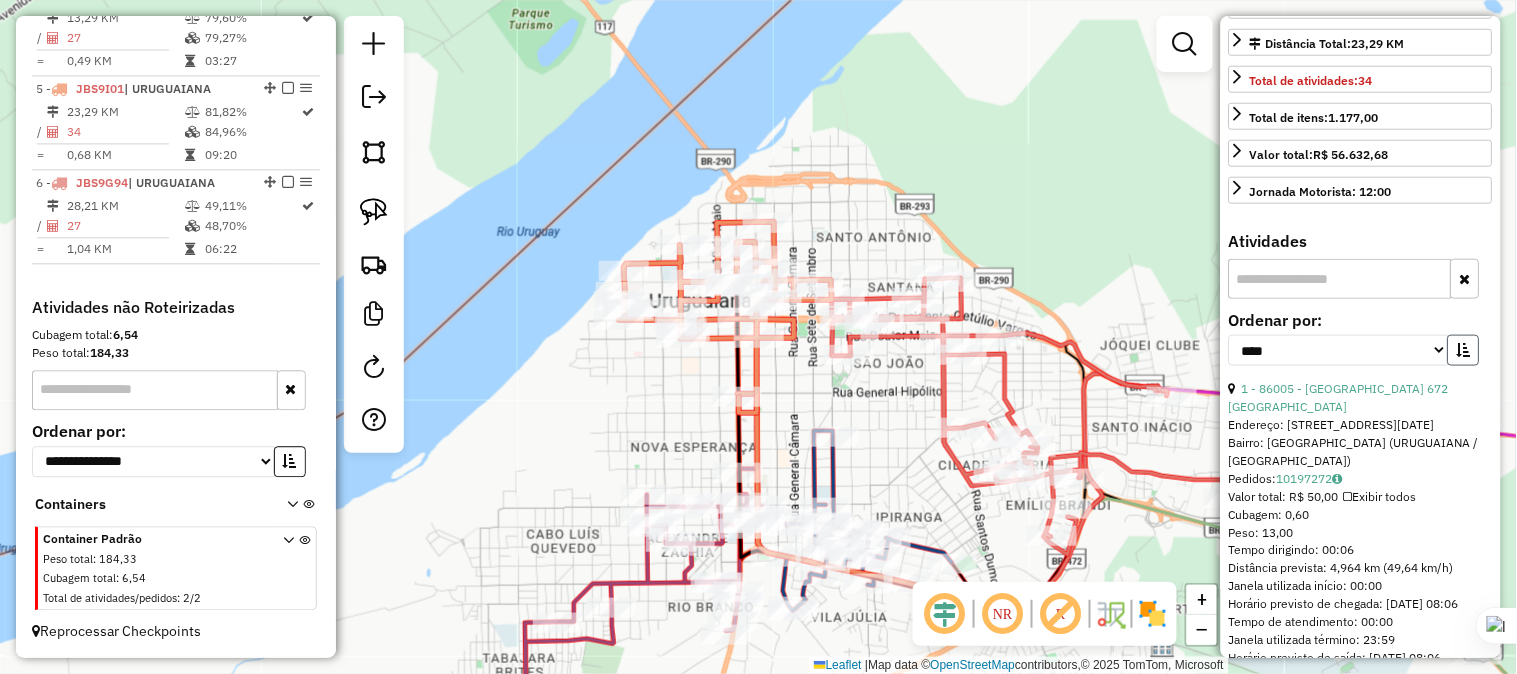 click at bounding box center (1464, 350) 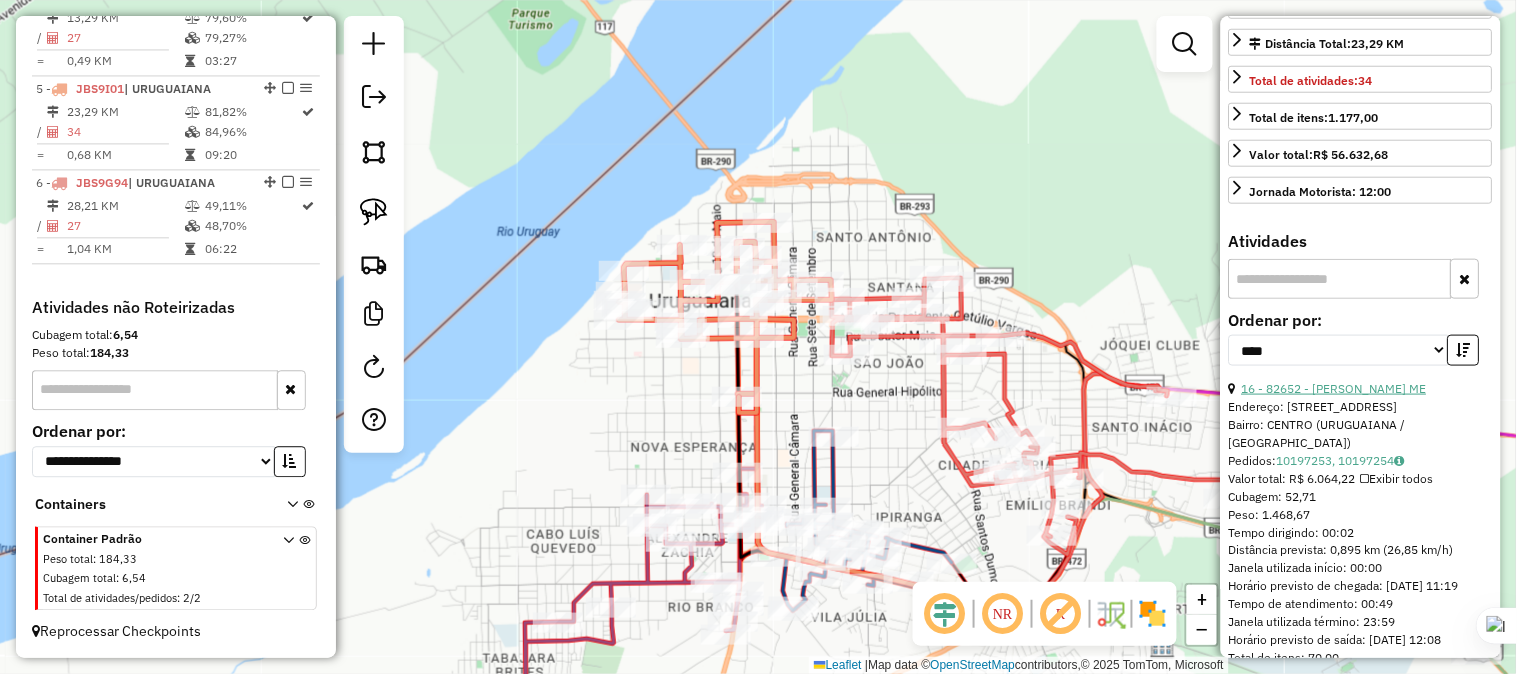scroll, scrollTop: 555, scrollLeft: 0, axis: vertical 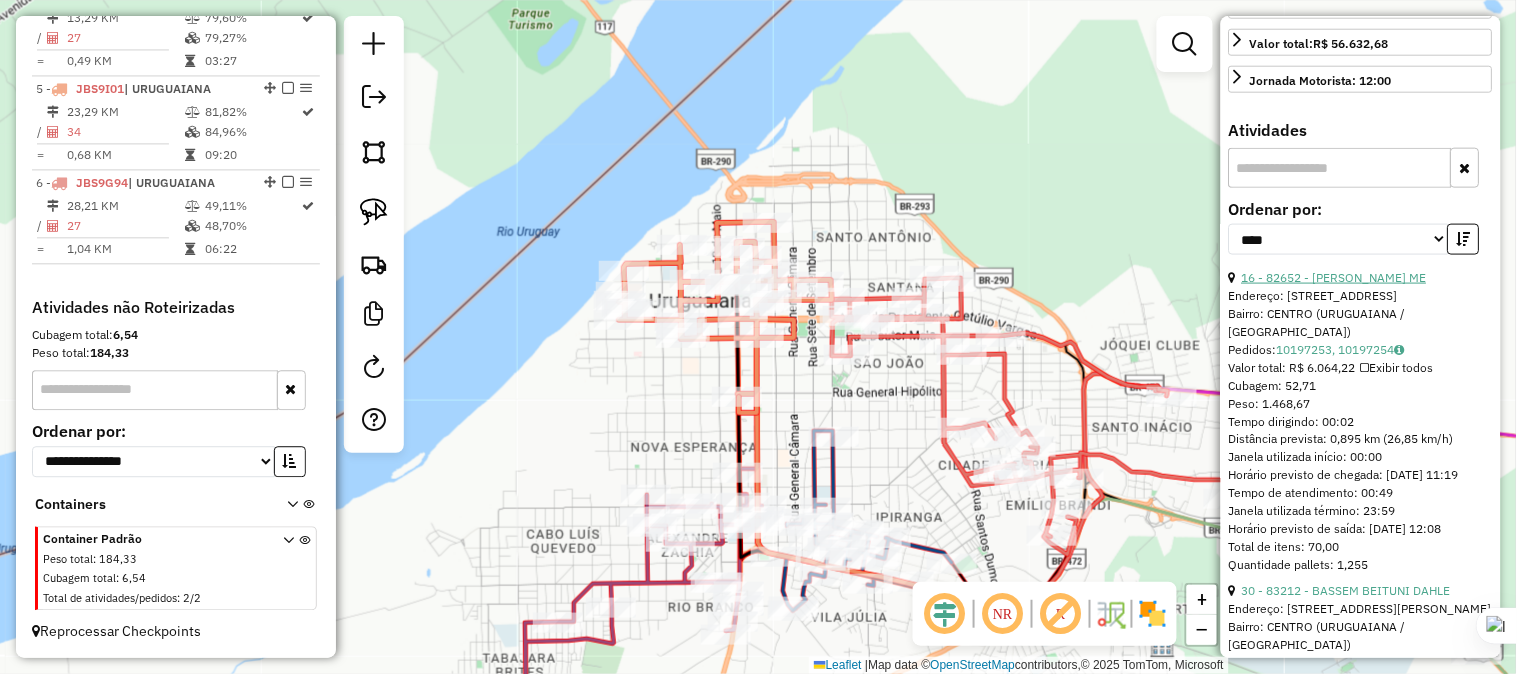 click on "16 - 82652 - [PERSON_NAME] ME" at bounding box center (1334, 277) 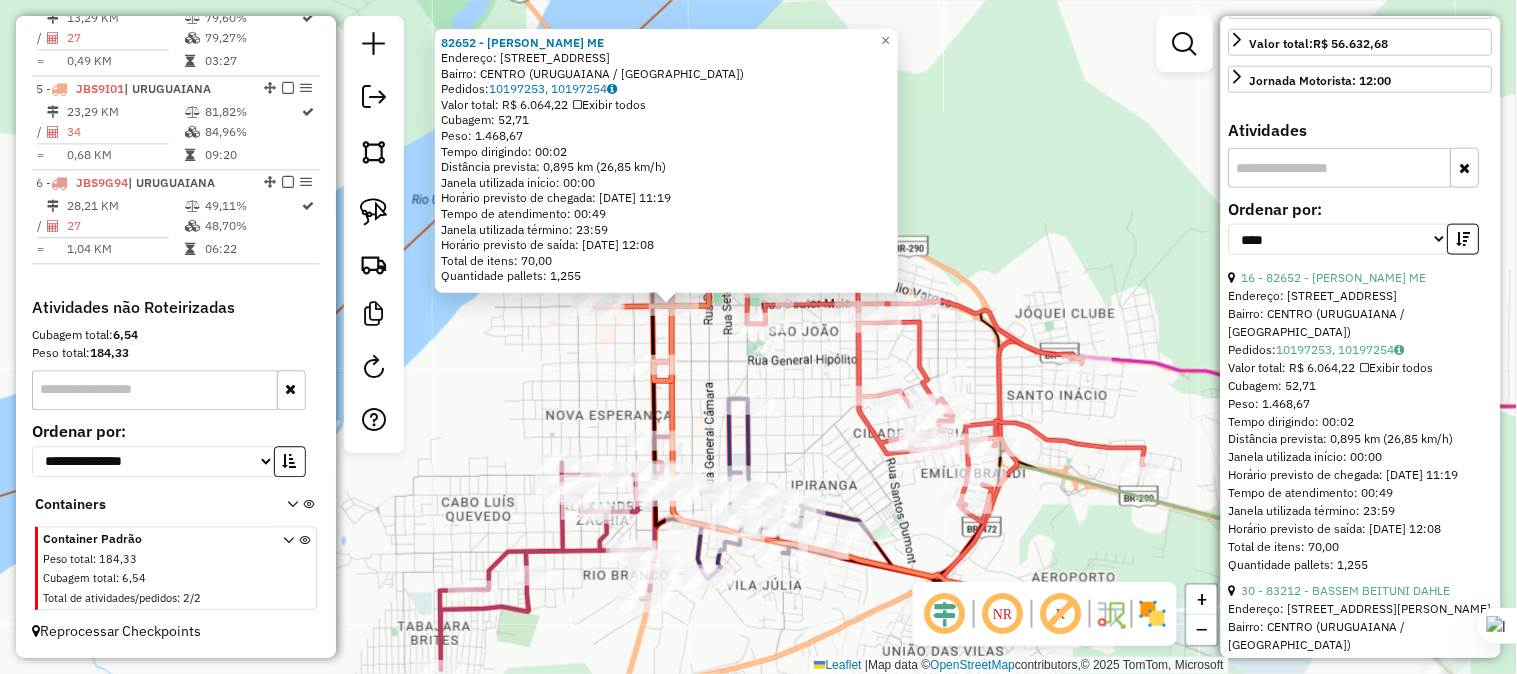 drag, startPoint x: 1156, startPoint y: 437, endPoint x: 1071, endPoint y: 405, distance: 90.824005 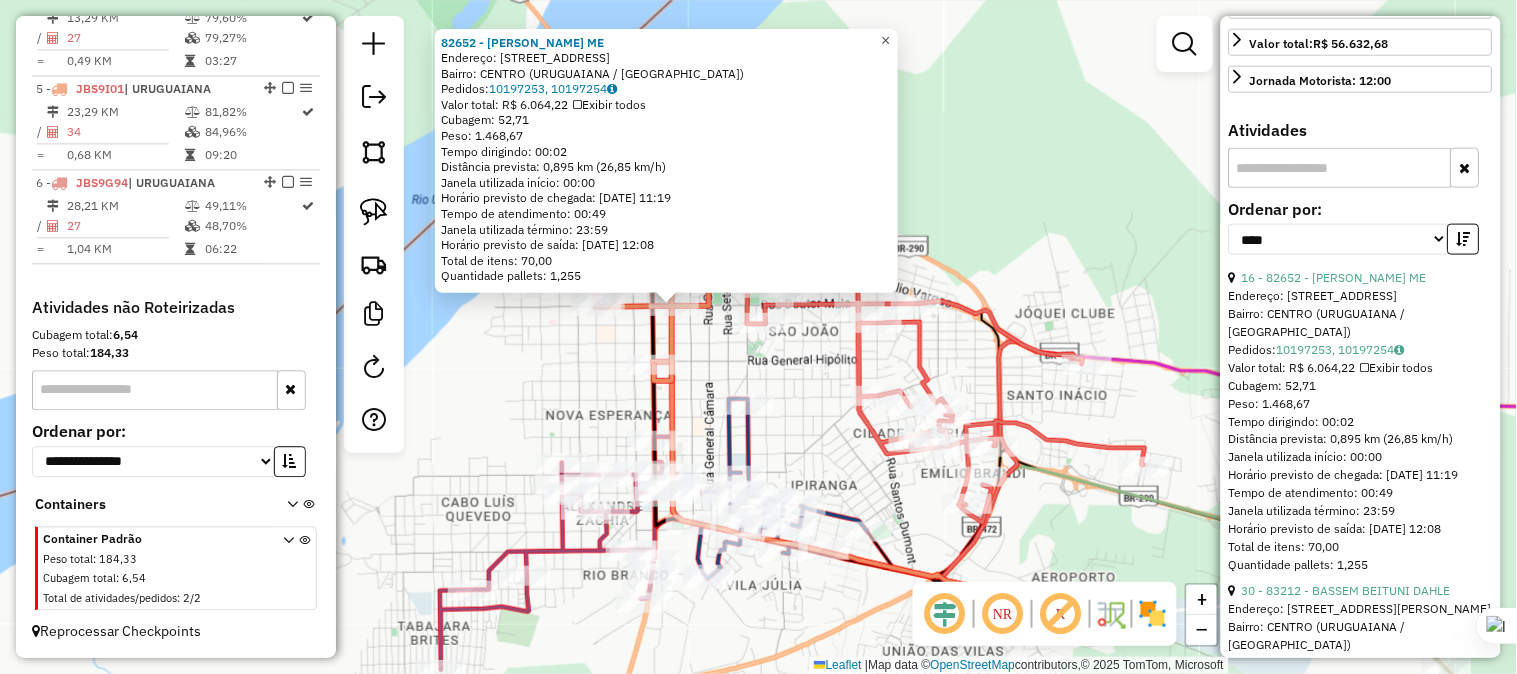 click on "×" 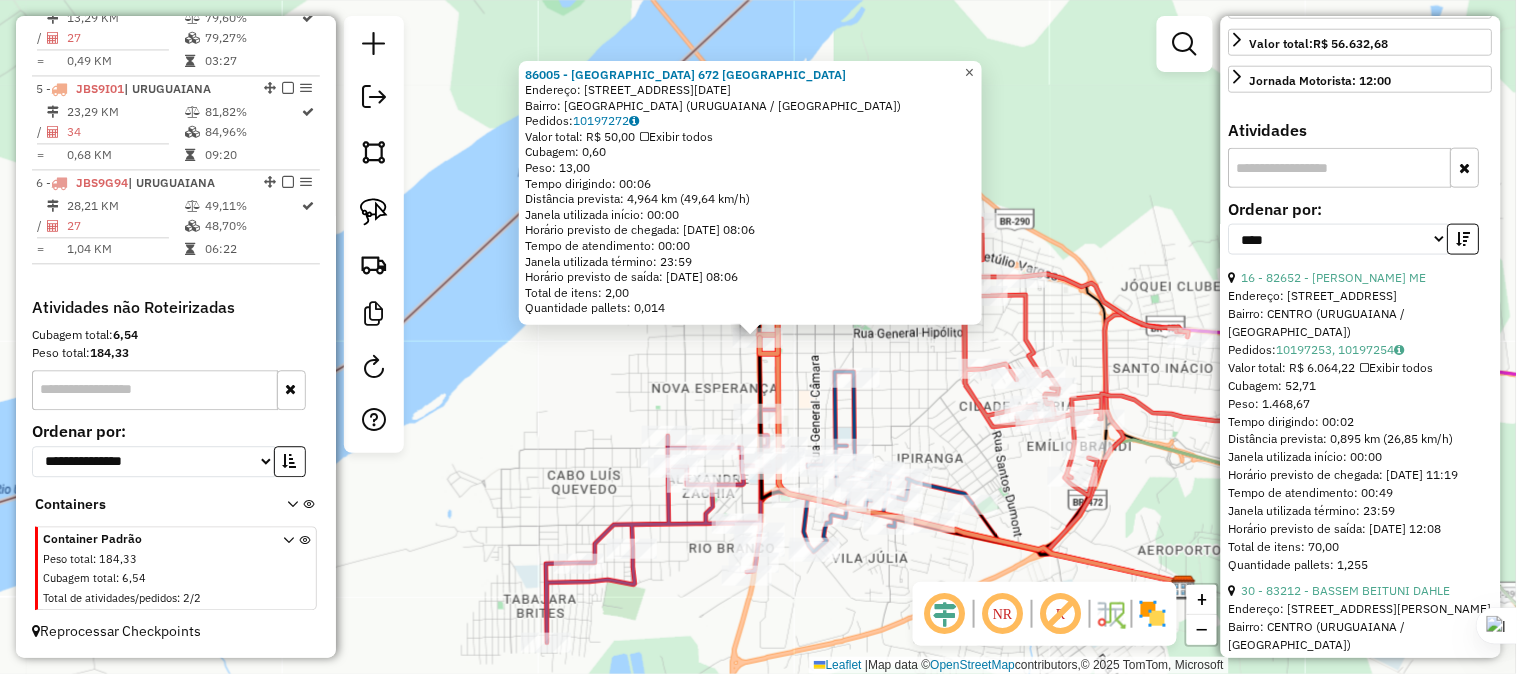 click on "×" 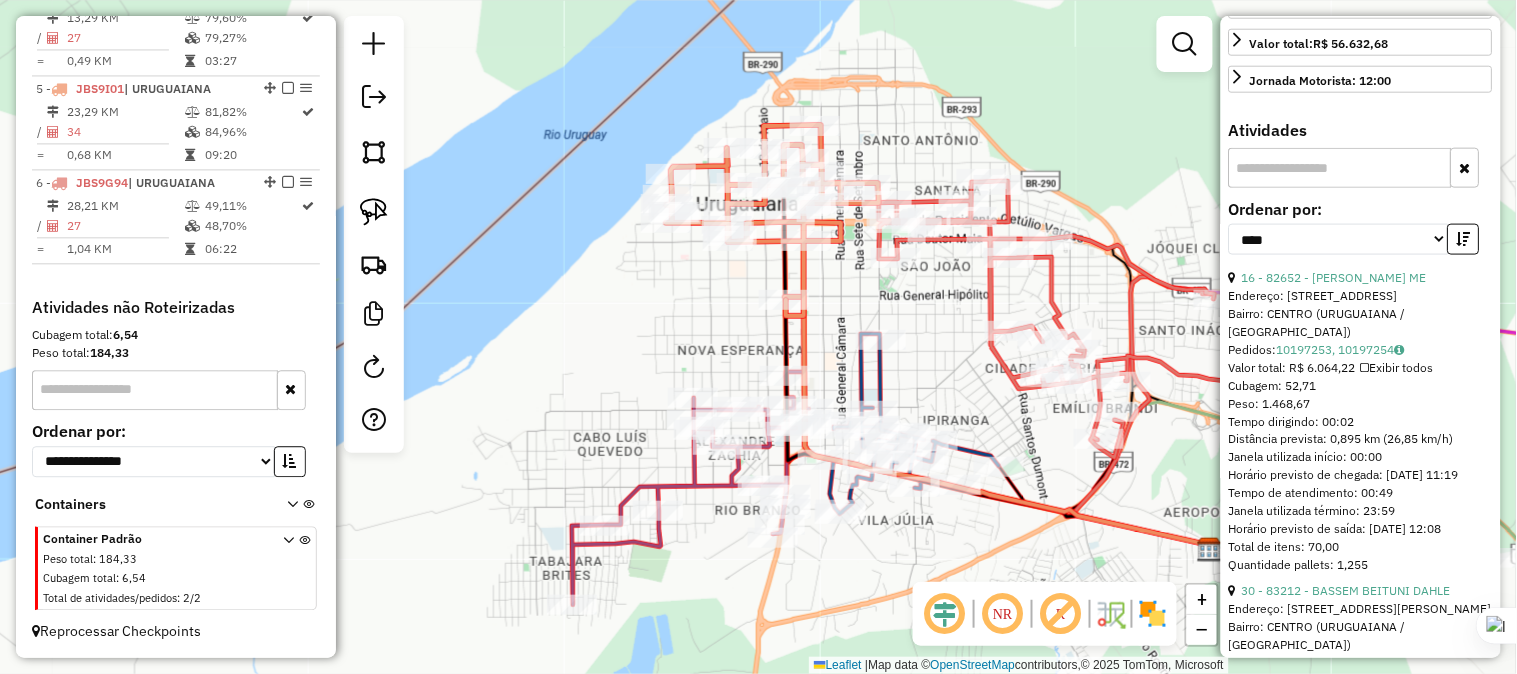 drag, startPoint x: 925, startPoint y: 181, endPoint x: 963, endPoint y: 132, distance: 62.008064 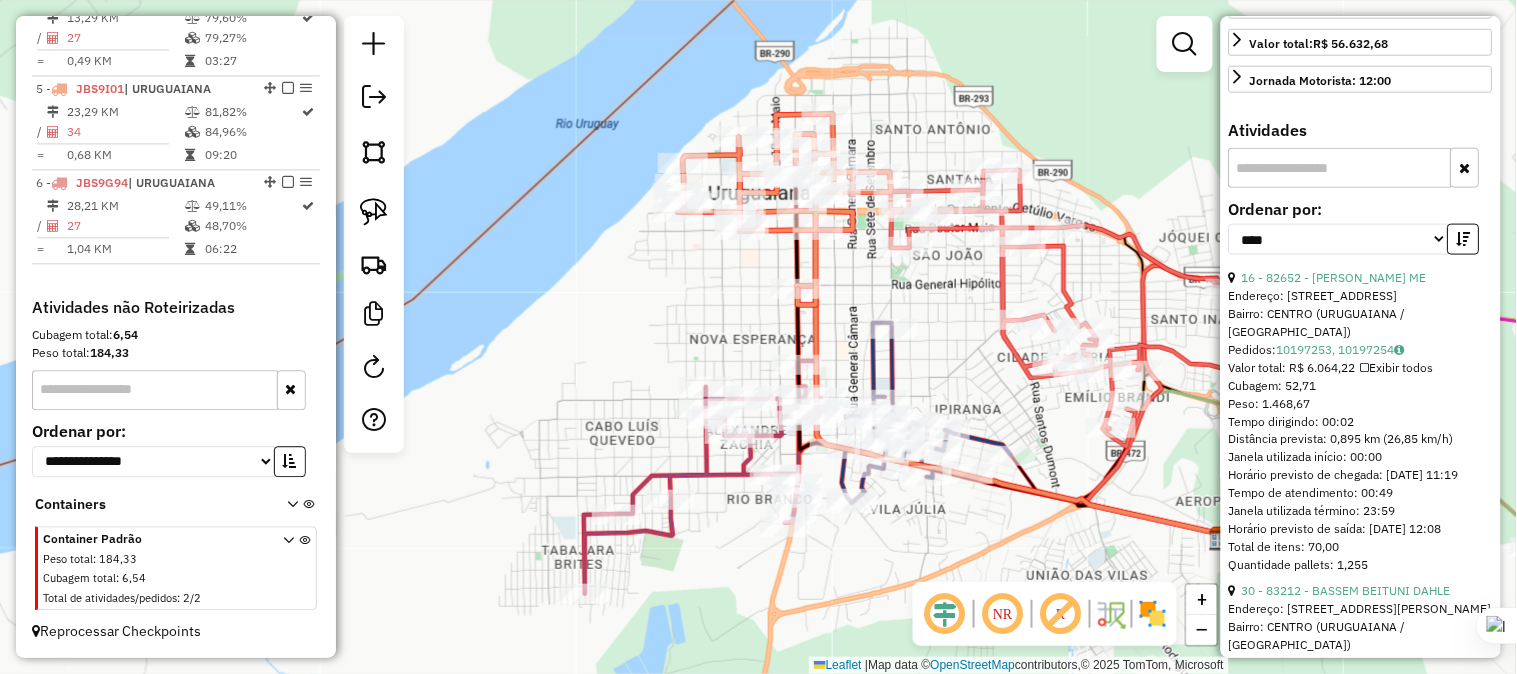 drag, startPoint x: 921, startPoint y: 133, endPoint x: 947, endPoint y: 156, distance: 34.713108 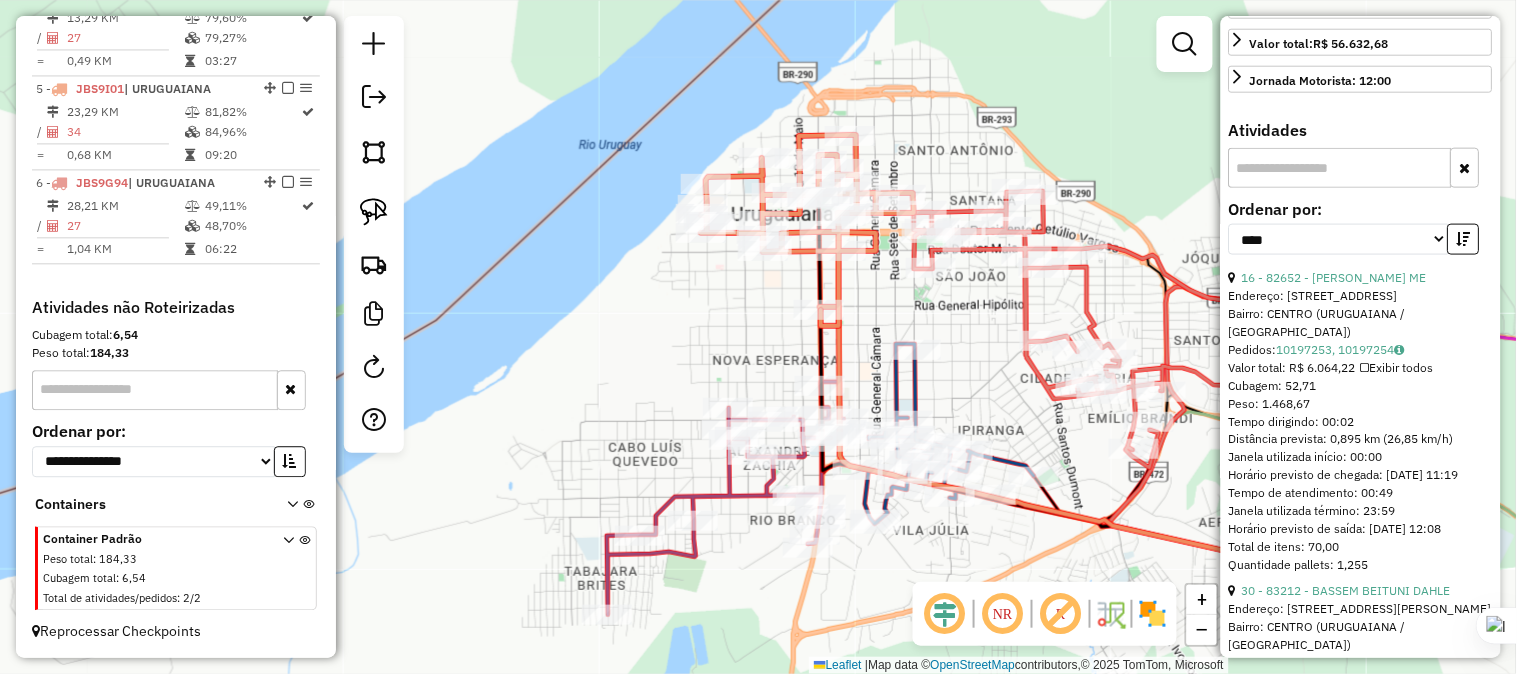 drag, startPoint x: 864, startPoint y: 300, endPoint x: 806, endPoint y: 296, distance: 58.137768 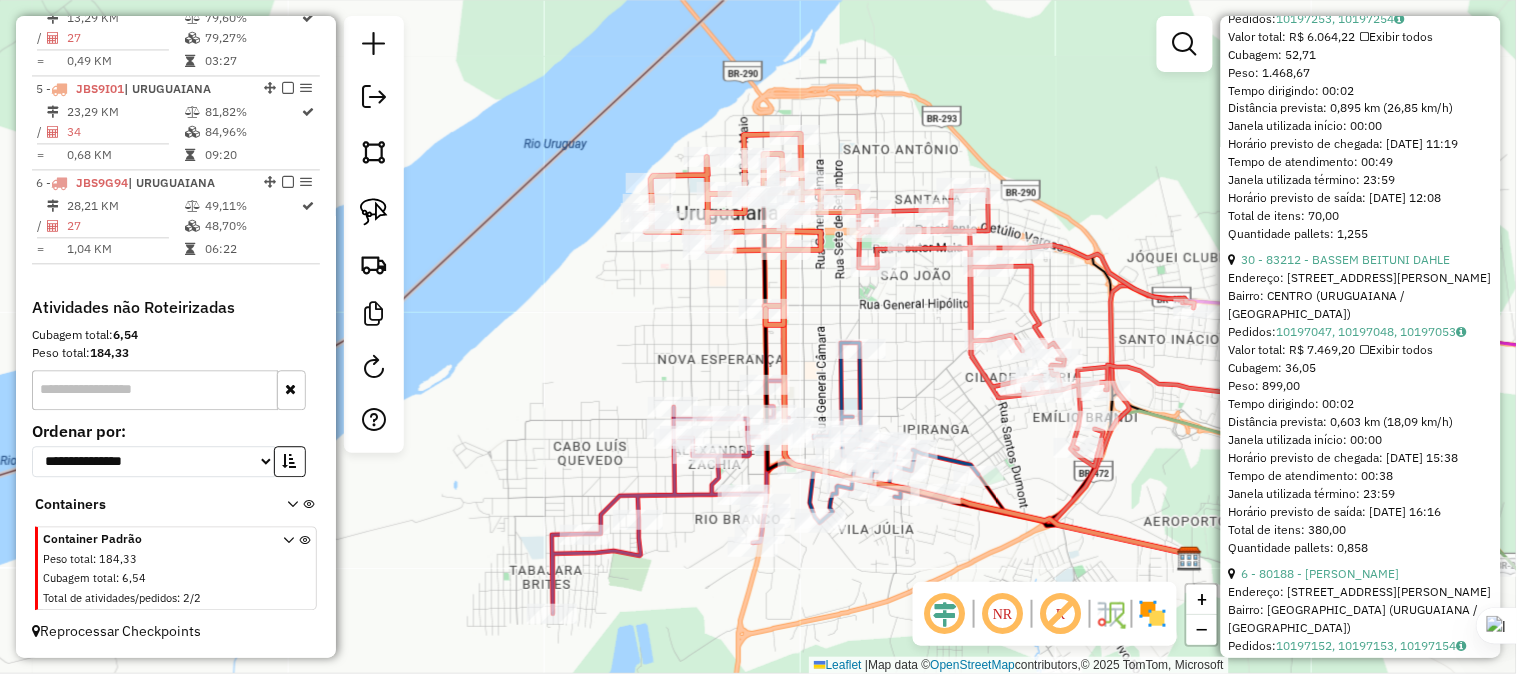 scroll, scrollTop: 888, scrollLeft: 0, axis: vertical 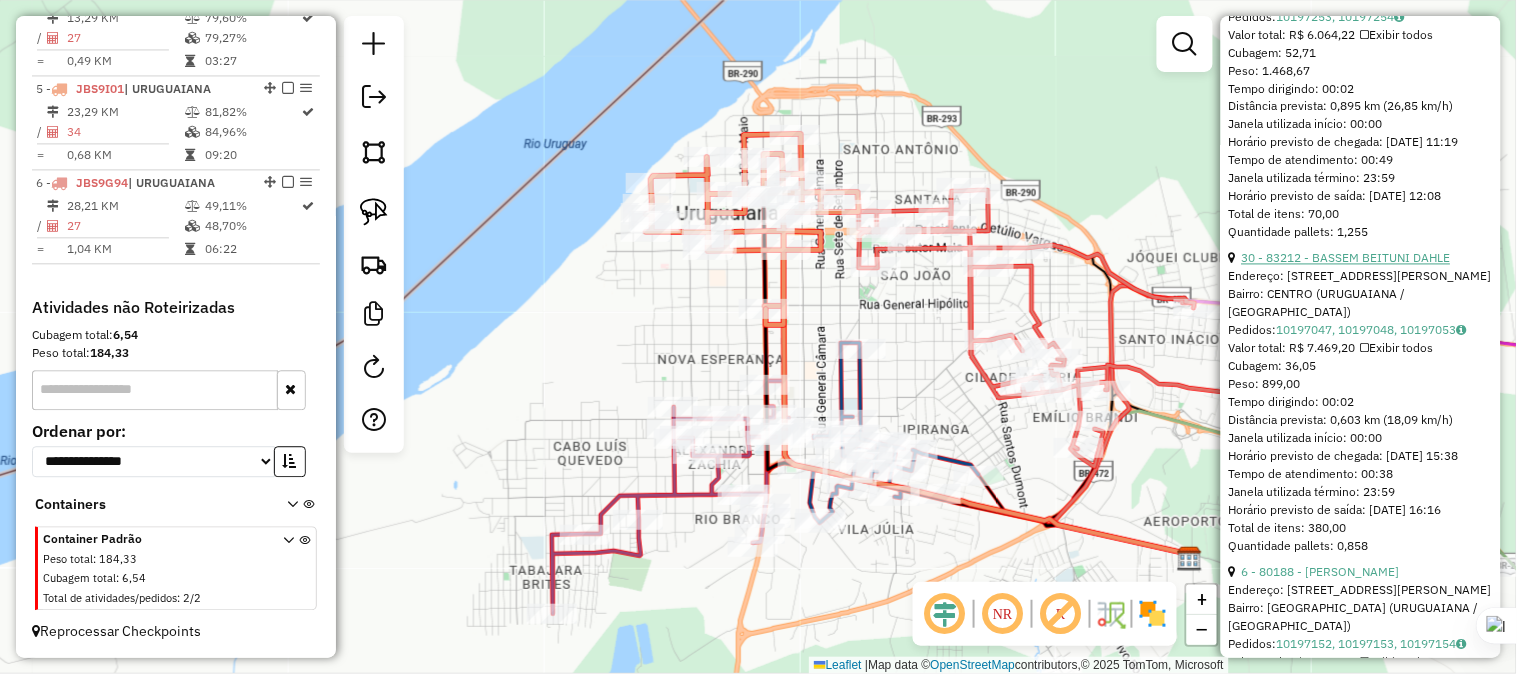 click on "30 - 83212 - BASSEM BEITUNI DAHLE" at bounding box center [1346, 258] 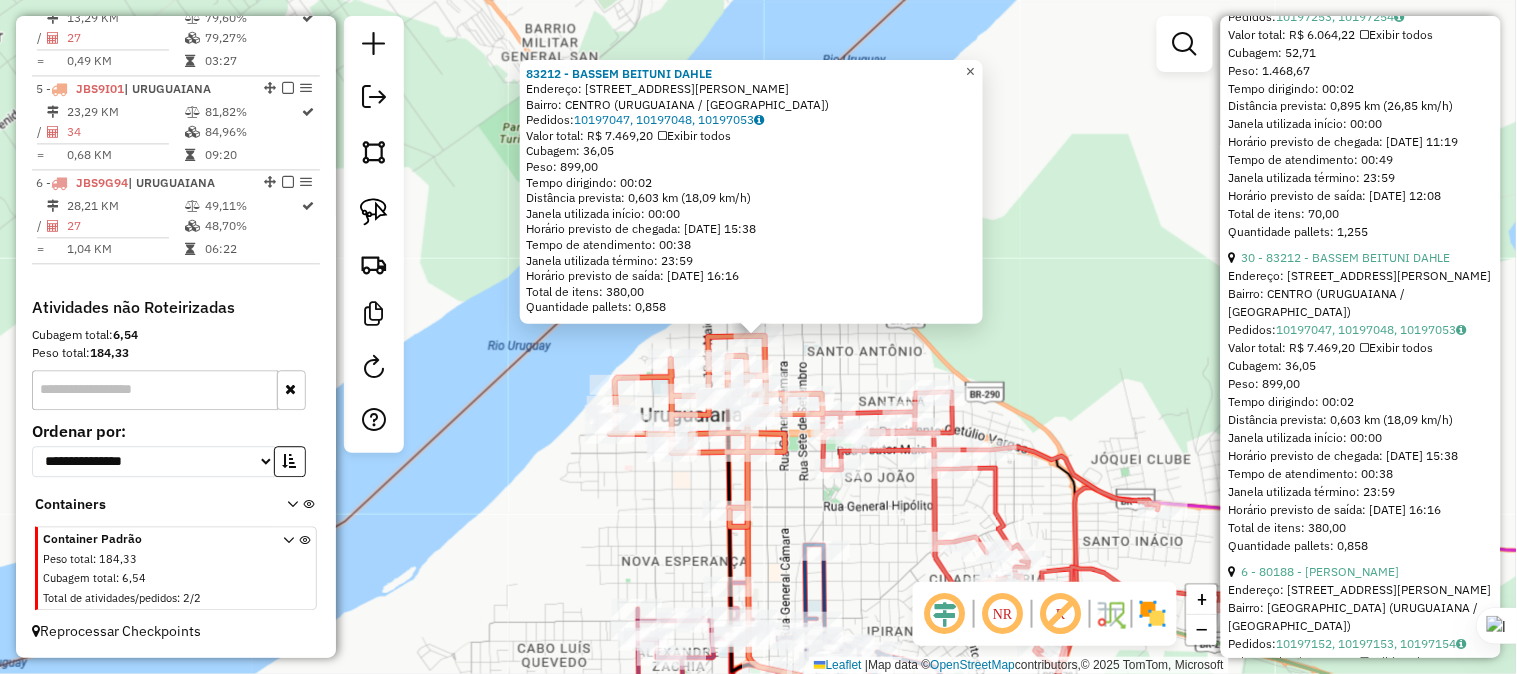 click on "×" 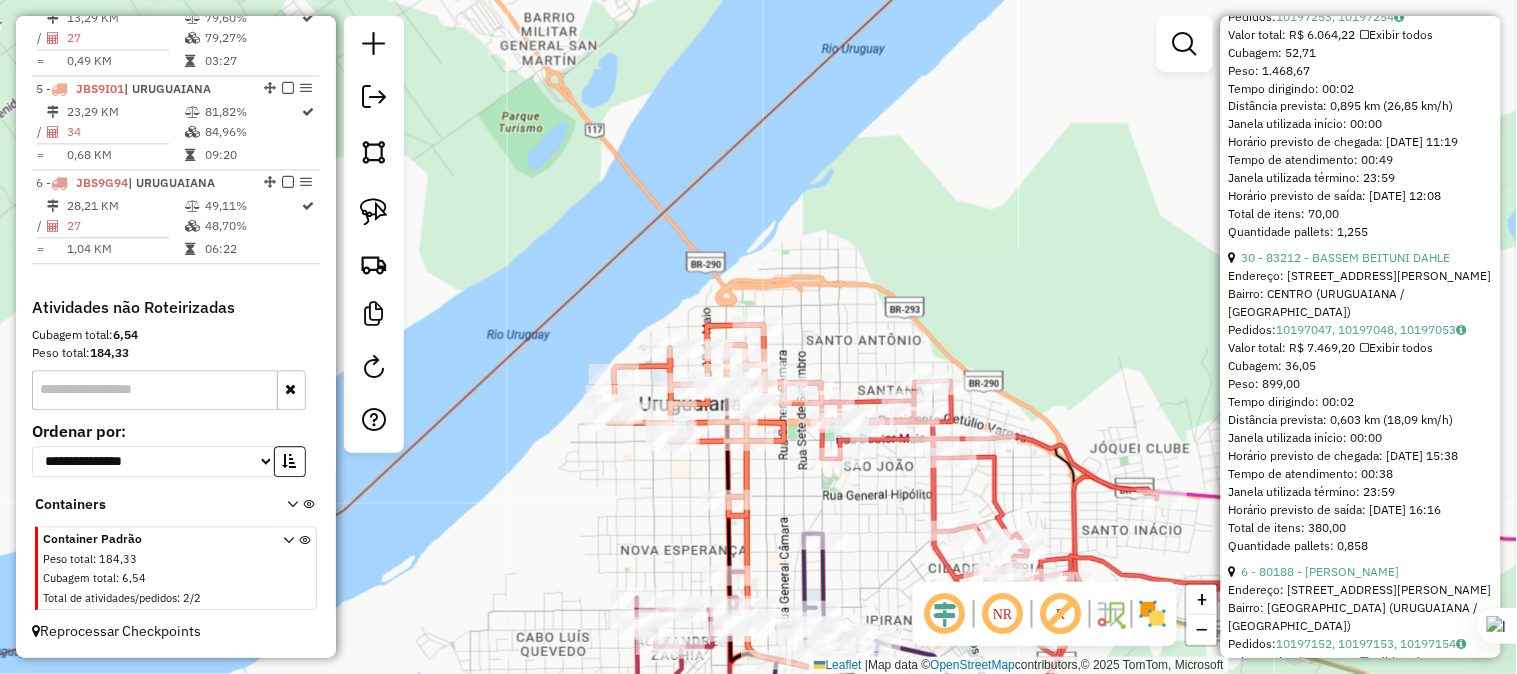 drag, startPoint x: 1035, startPoint y: 285, endPoint x: 973, endPoint y: 132, distance: 165.08482 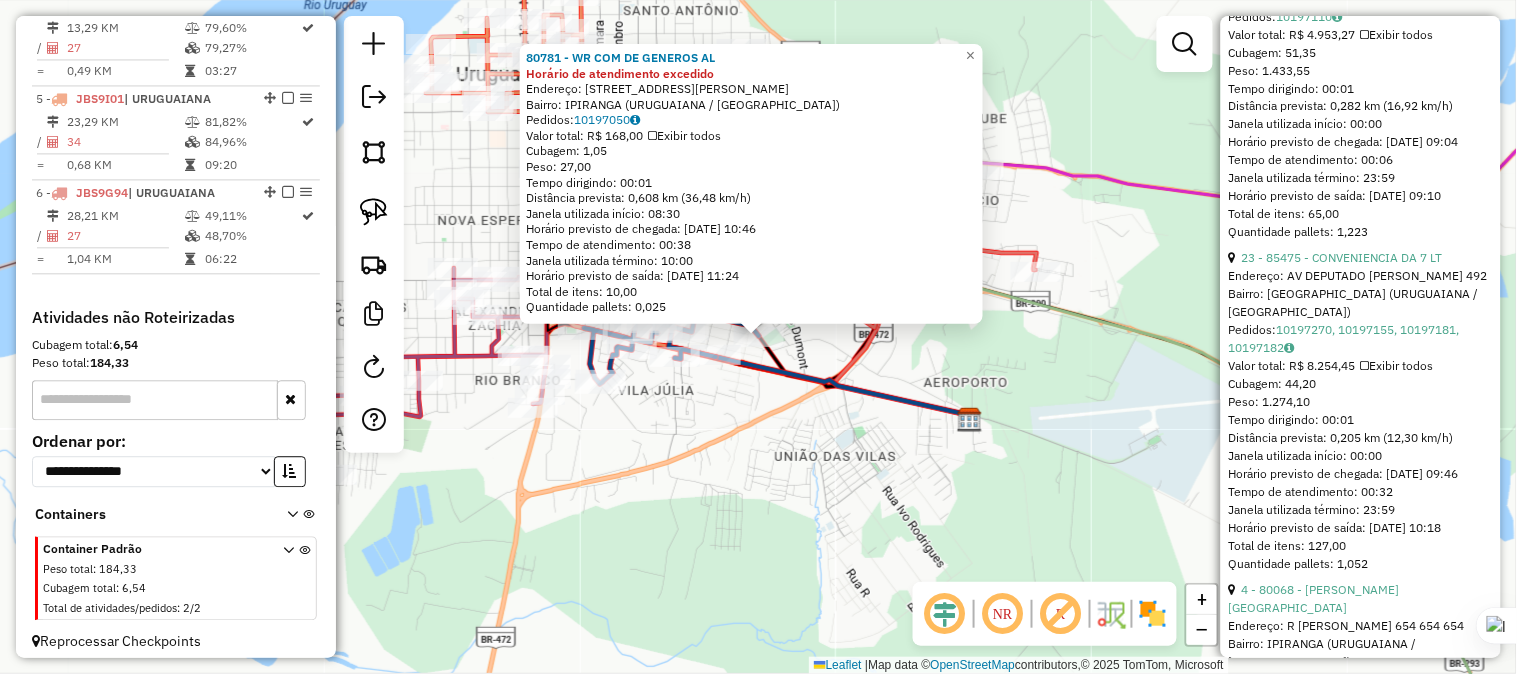scroll, scrollTop: 1055, scrollLeft: 0, axis: vertical 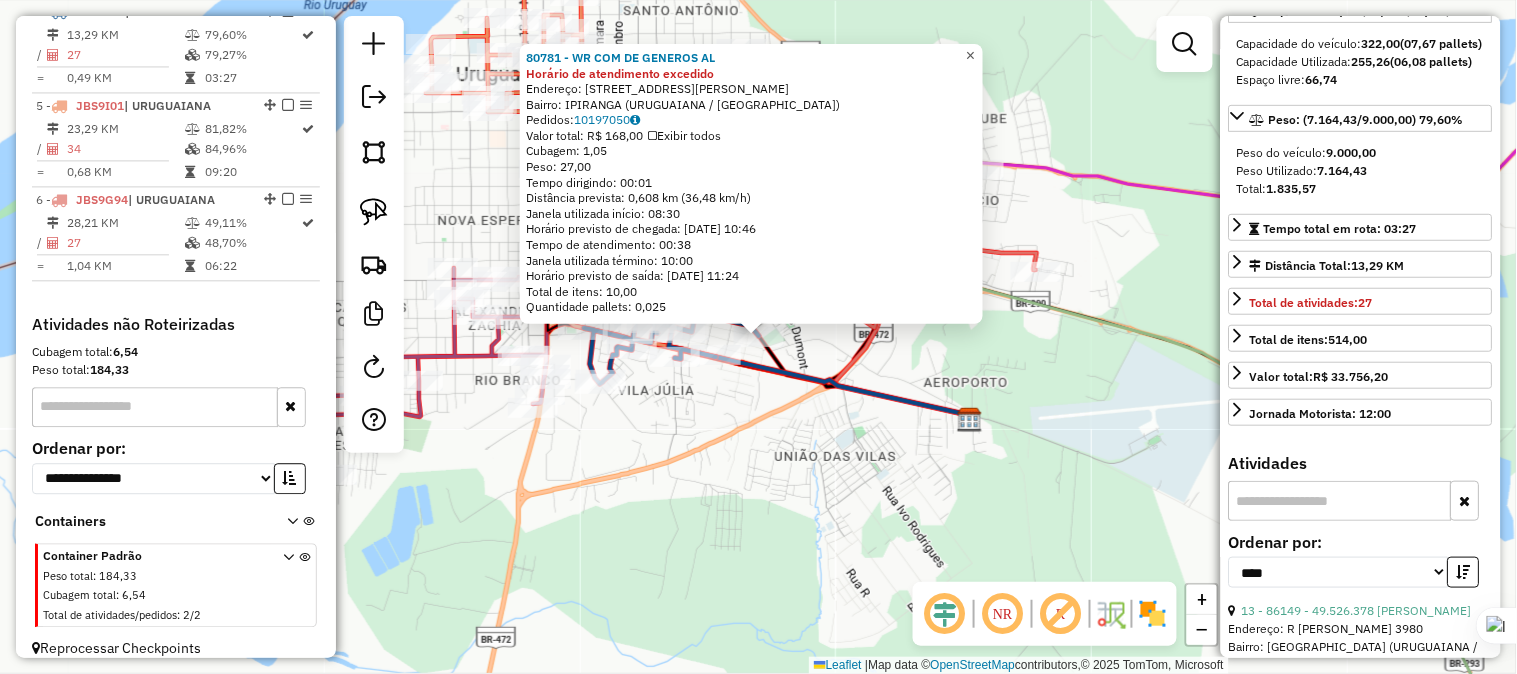 click on "×" 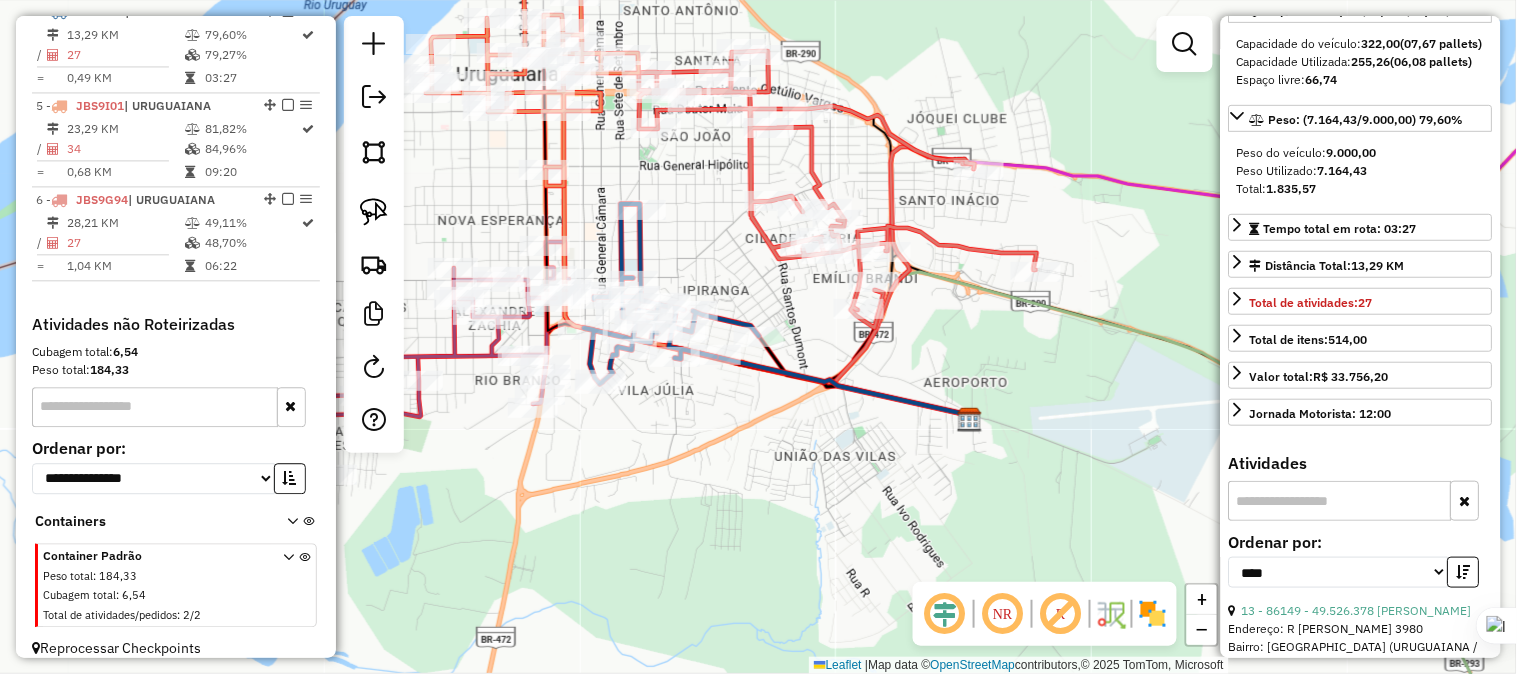drag, startPoint x: 985, startPoint y: 122, endPoint x: 1090, endPoint y: 182, distance: 120.93387 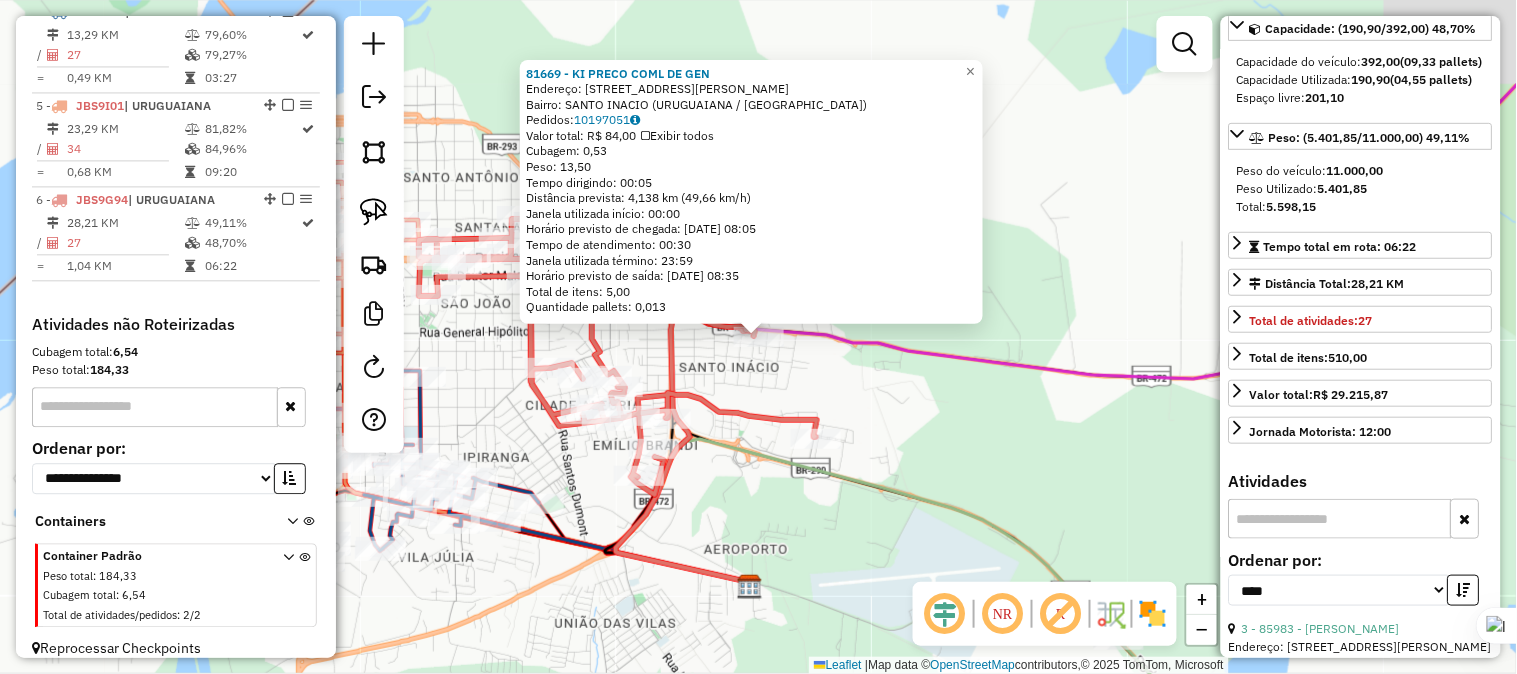 scroll, scrollTop: 240, scrollLeft: 0, axis: vertical 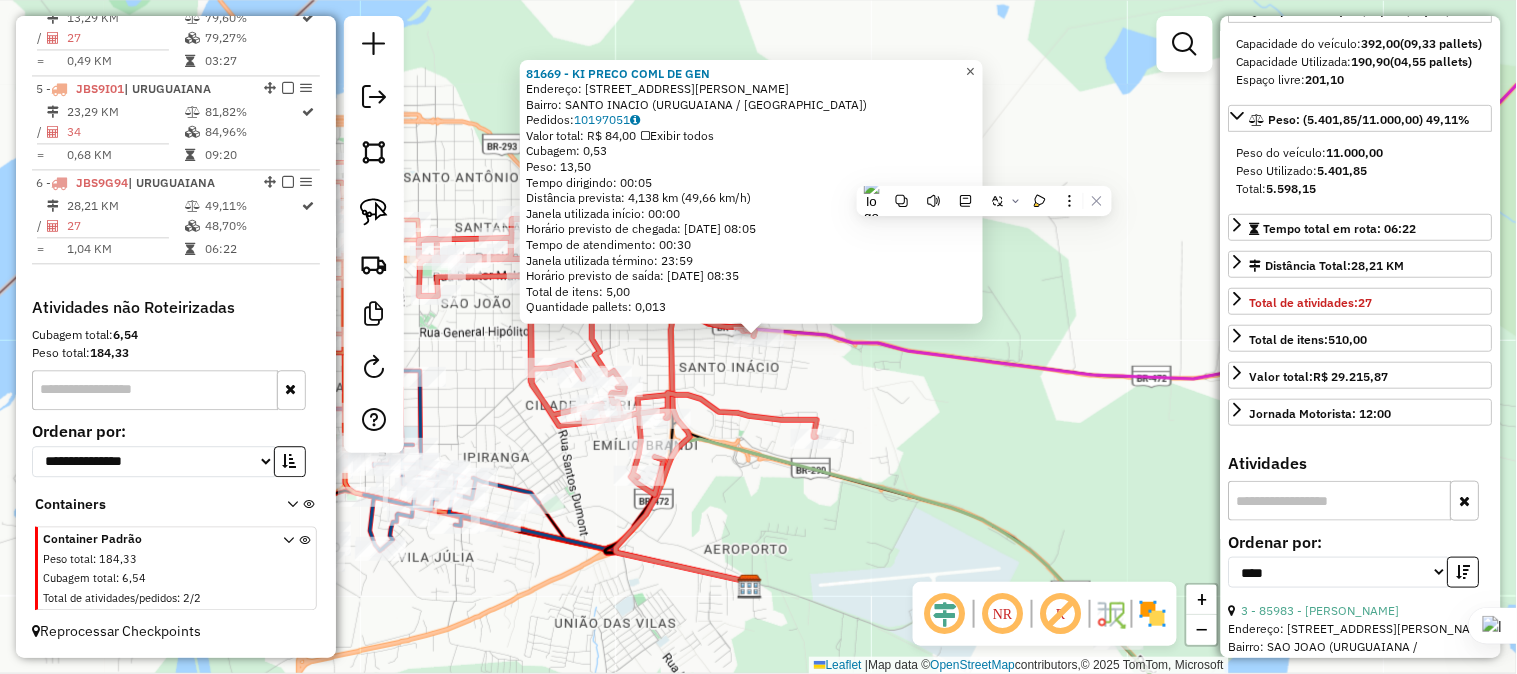 click on "×" 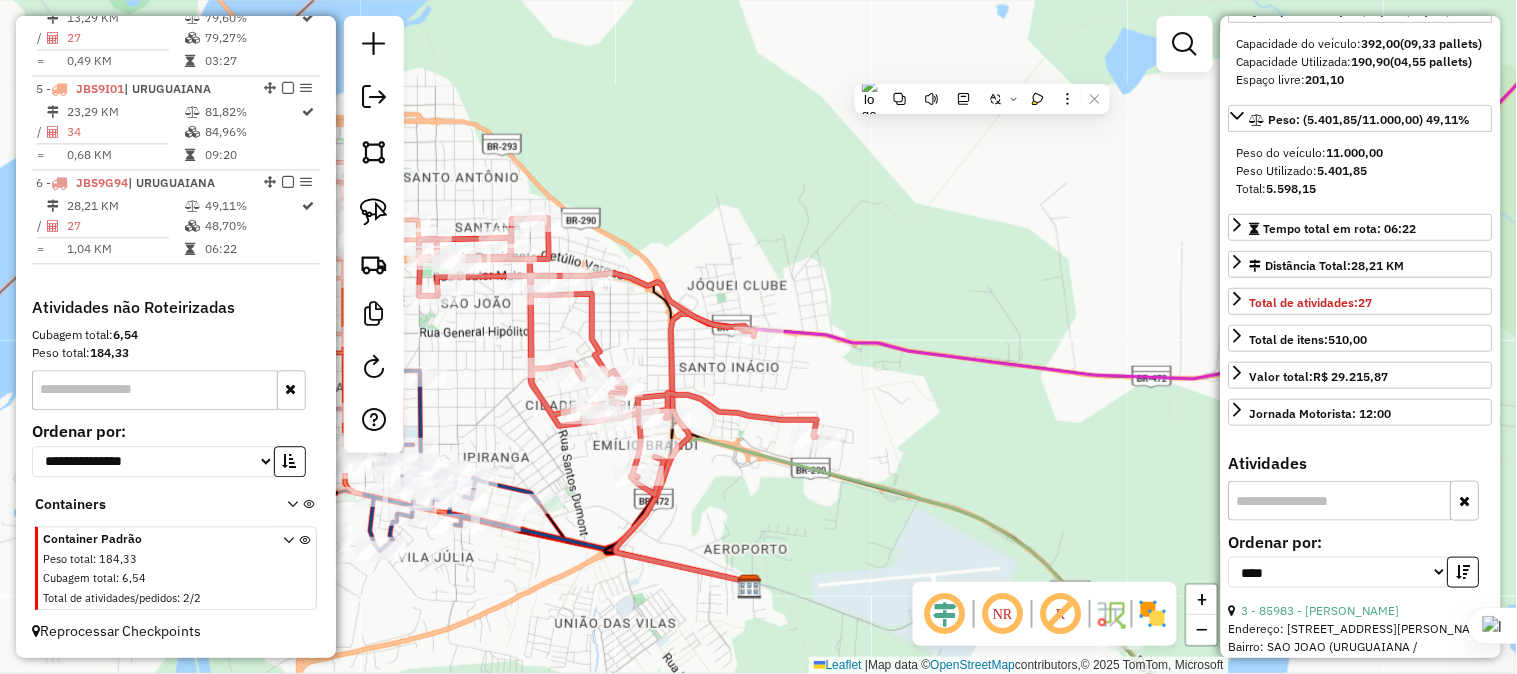 drag, startPoint x: 808, startPoint y: 285, endPoint x: 1083, endPoint y: 265, distance: 275.72632 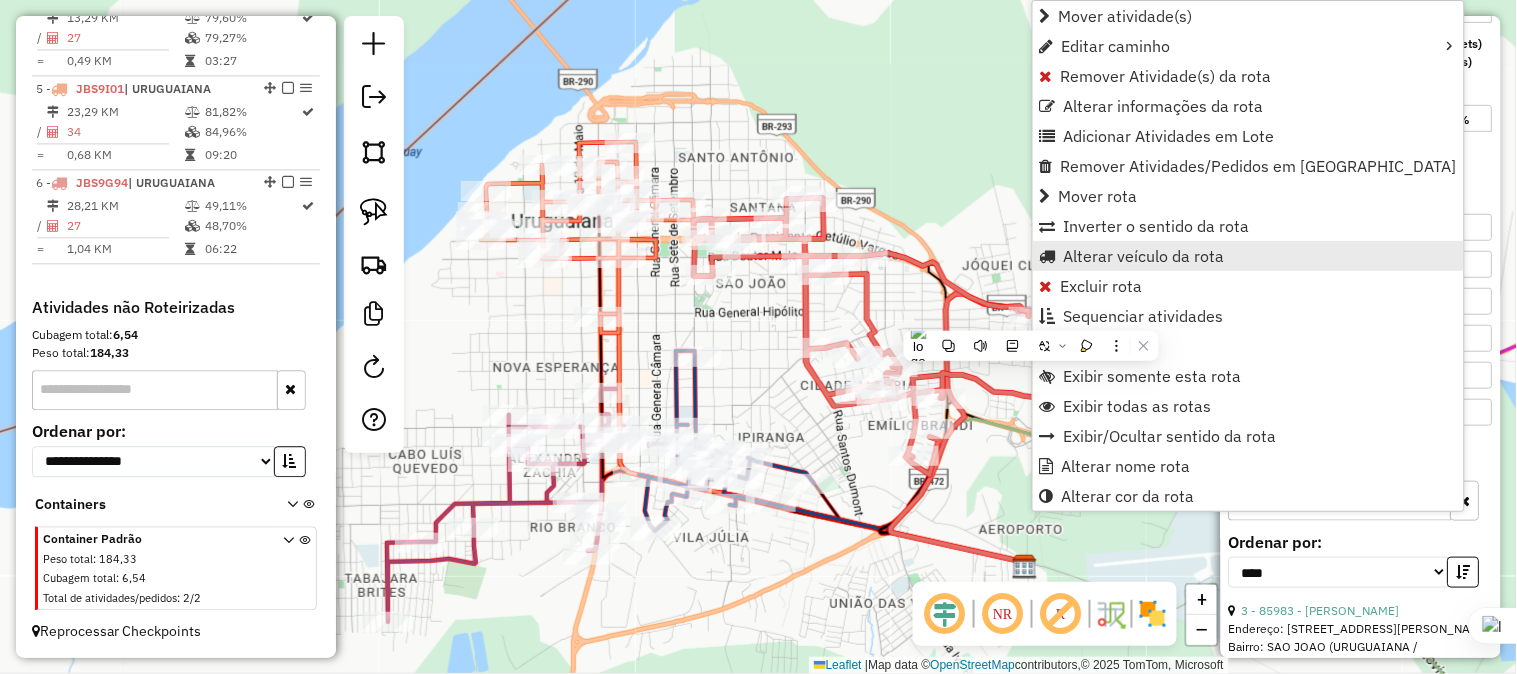 click on "Alterar veículo da rota" at bounding box center (1144, 256) 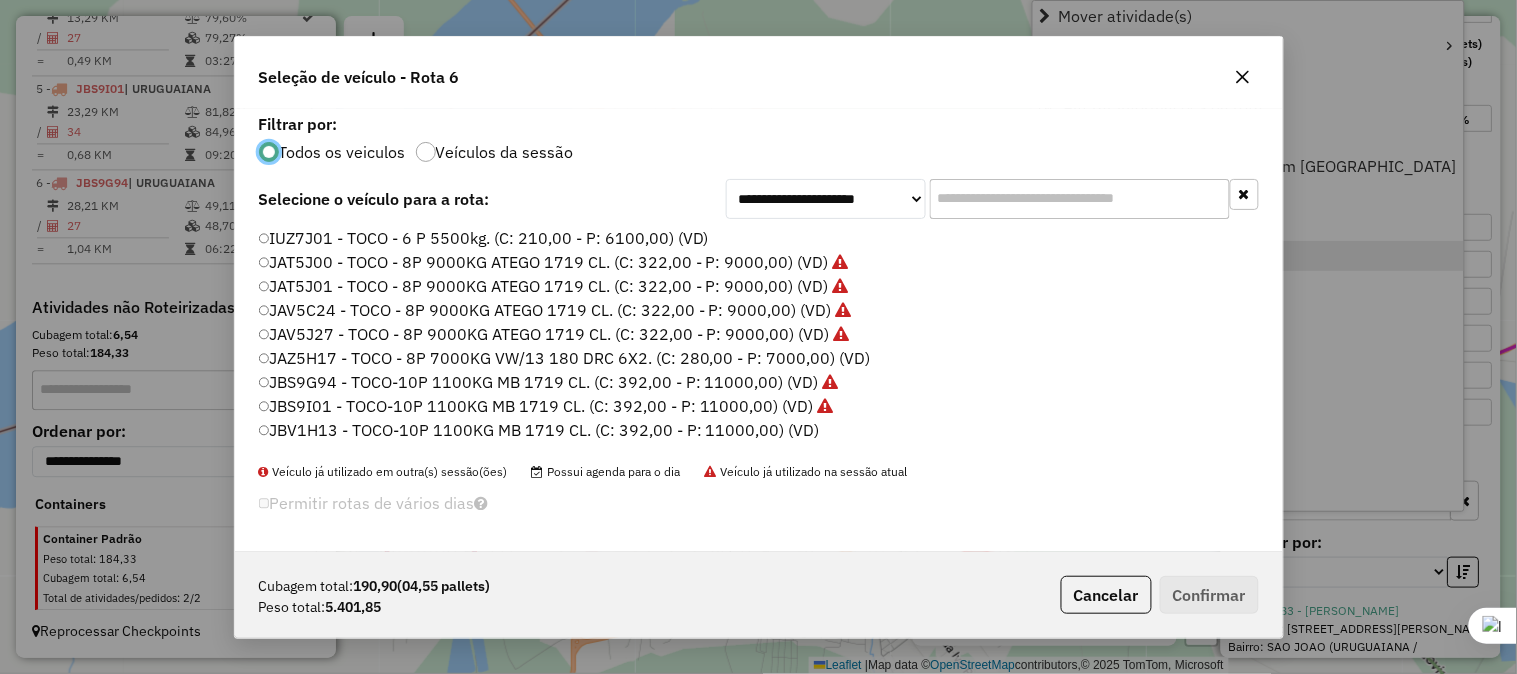 scroll, scrollTop: 11, scrollLeft: 5, axis: both 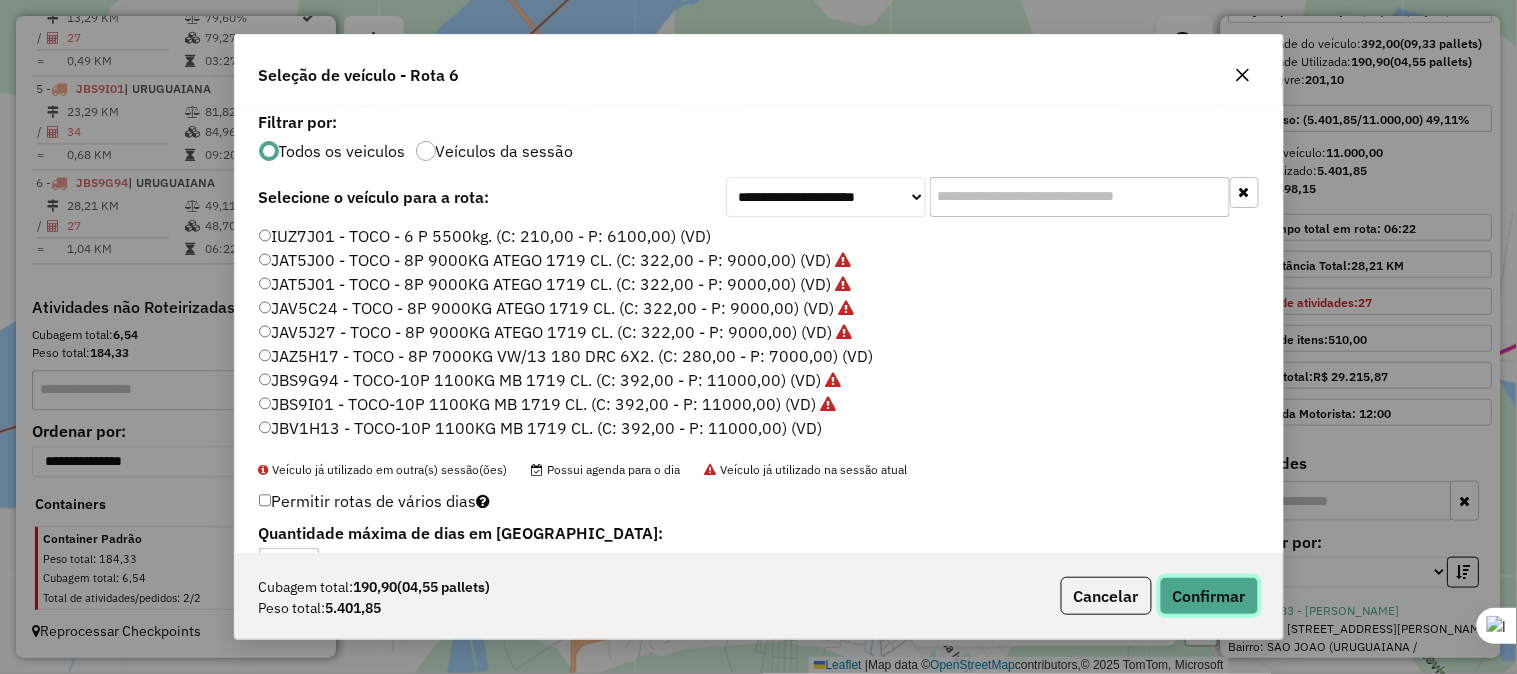click on "Confirmar" 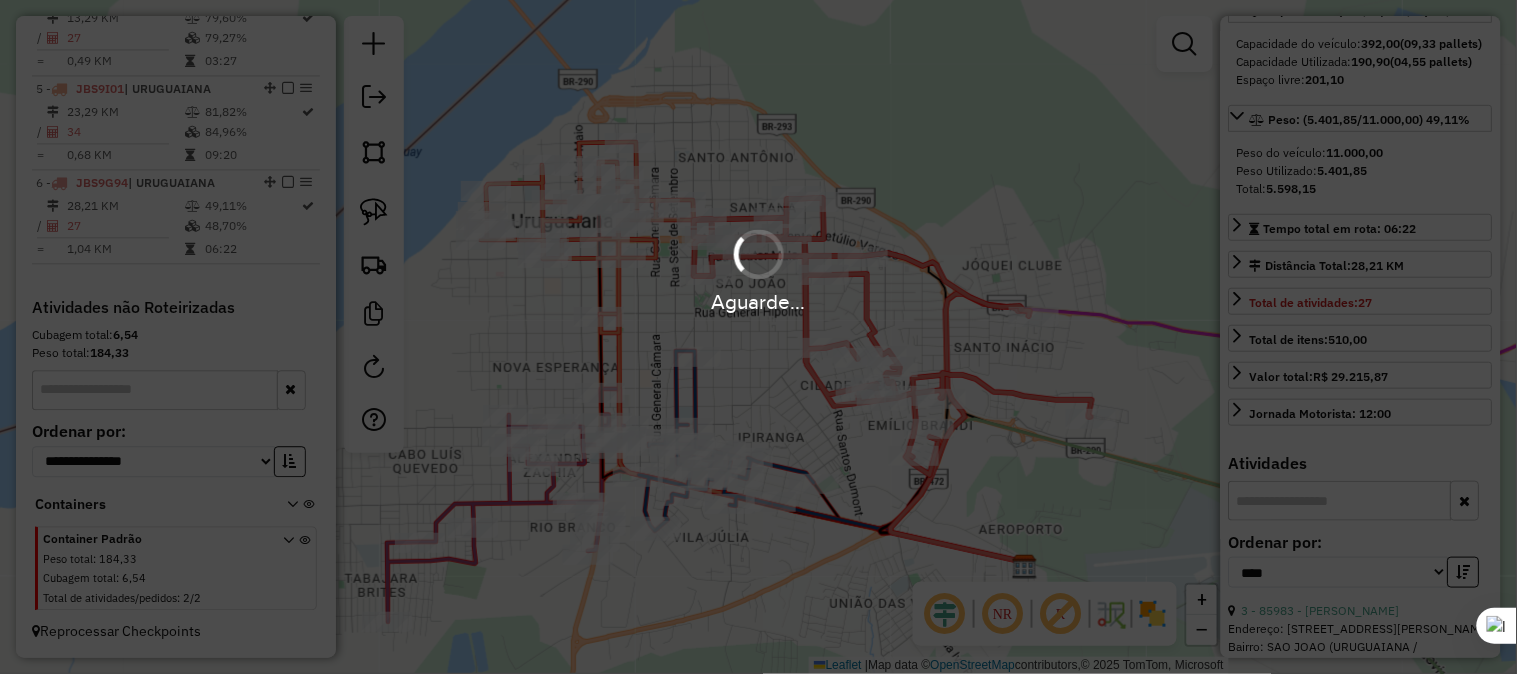 scroll, scrollTop: 1063, scrollLeft: 0, axis: vertical 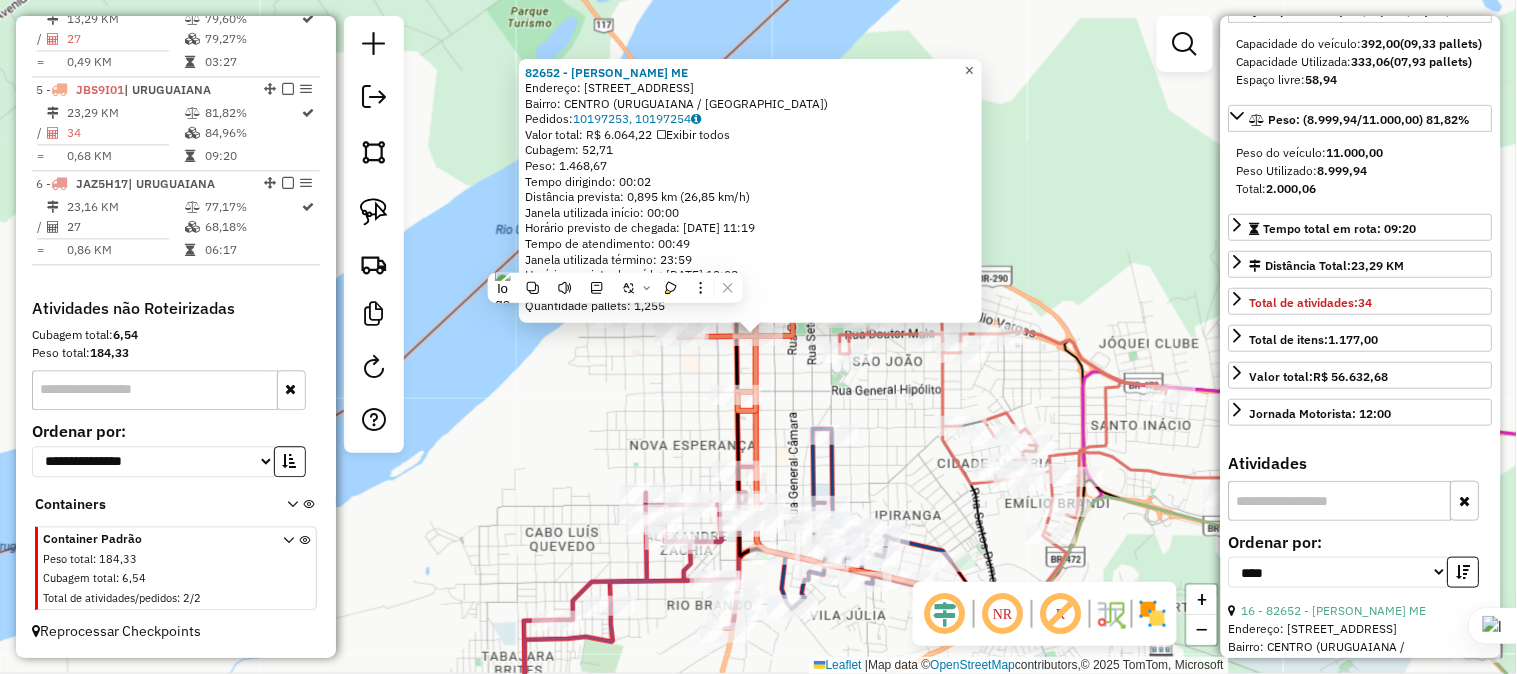 click on "×" 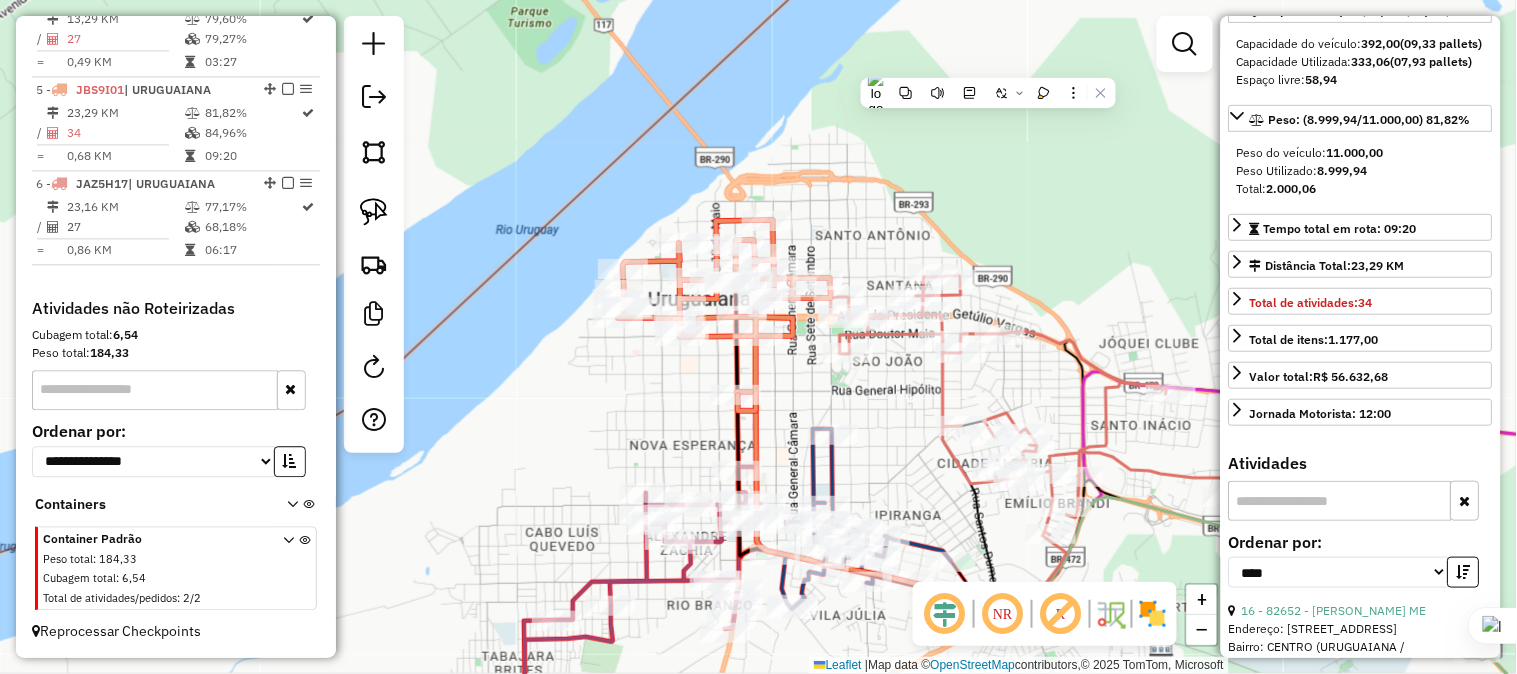 drag, startPoint x: 826, startPoint y: 182, endPoint x: 867, endPoint y: 132, distance: 64.66065 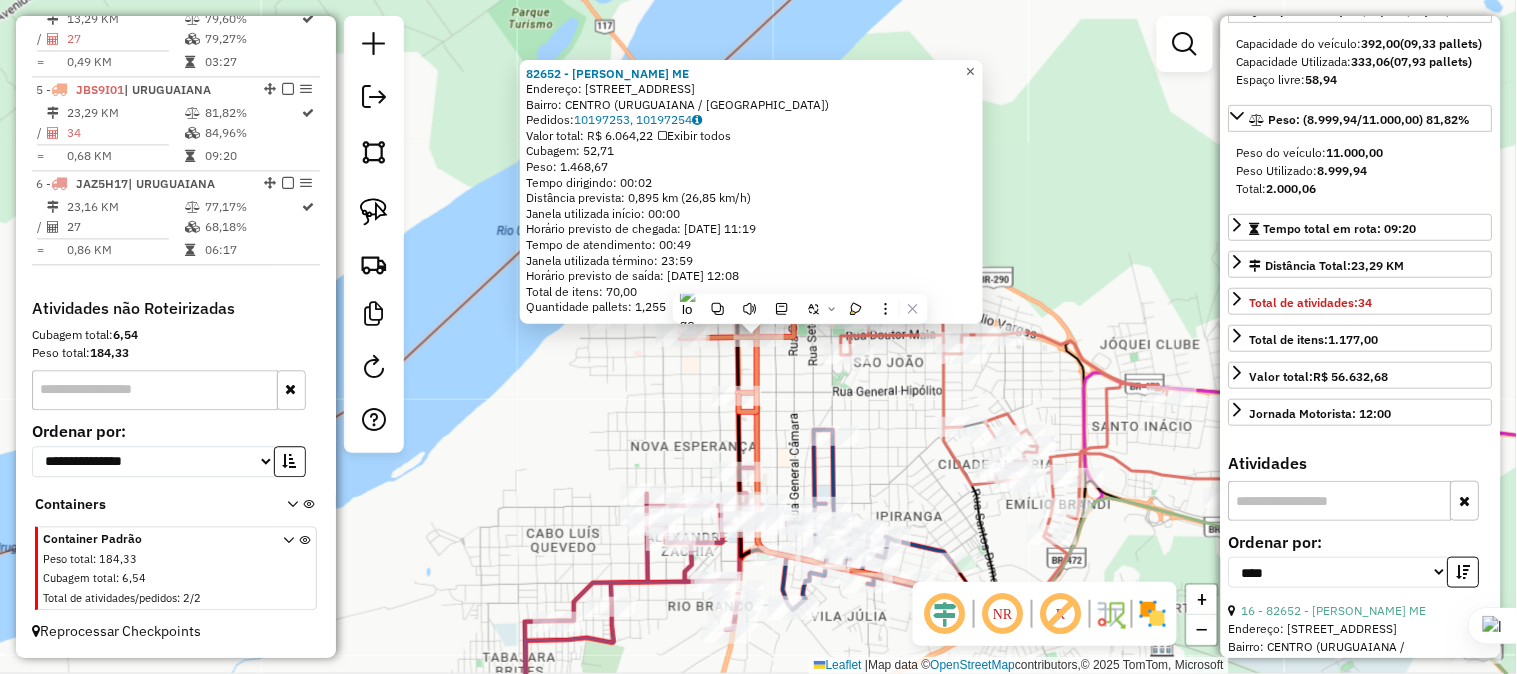 click on "×" 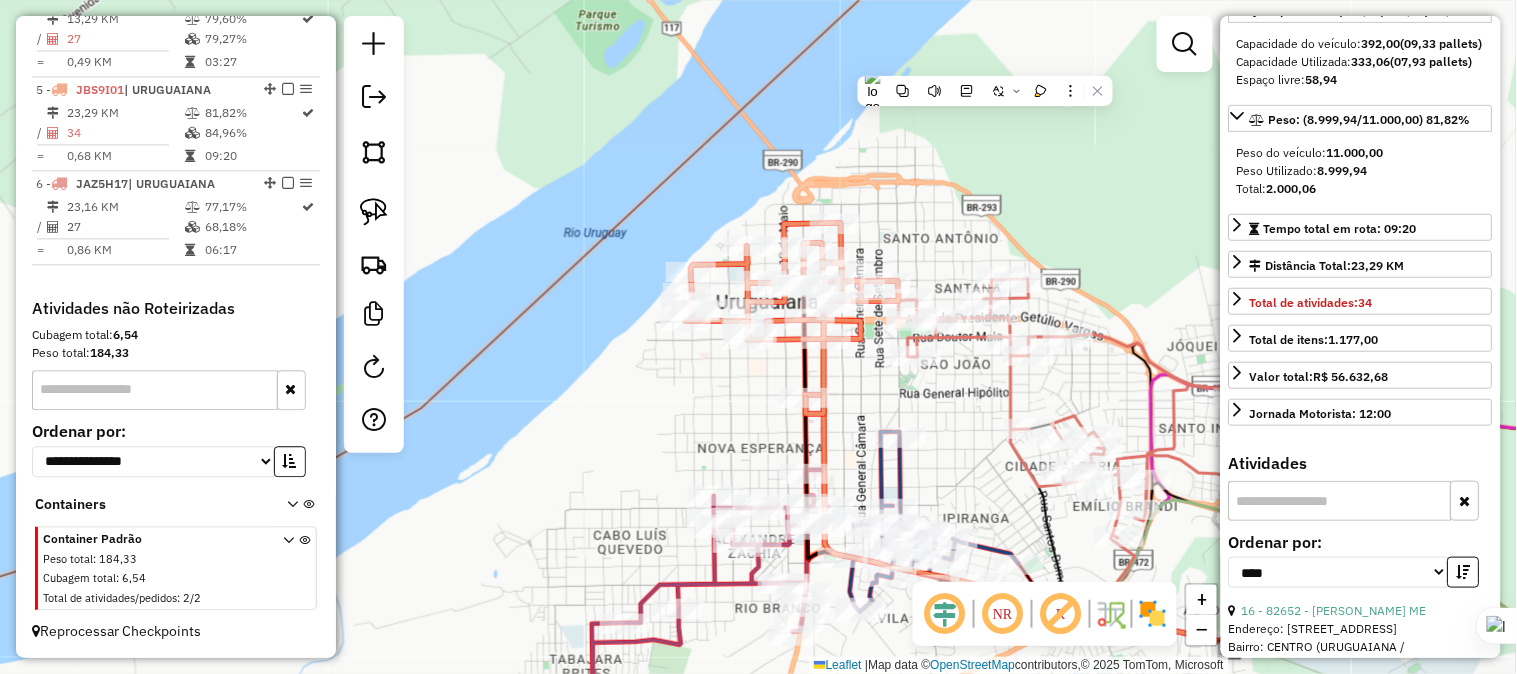 drag, startPoint x: 772, startPoint y: 382, endPoint x: 853, endPoint y: 390, distance: 81.394104 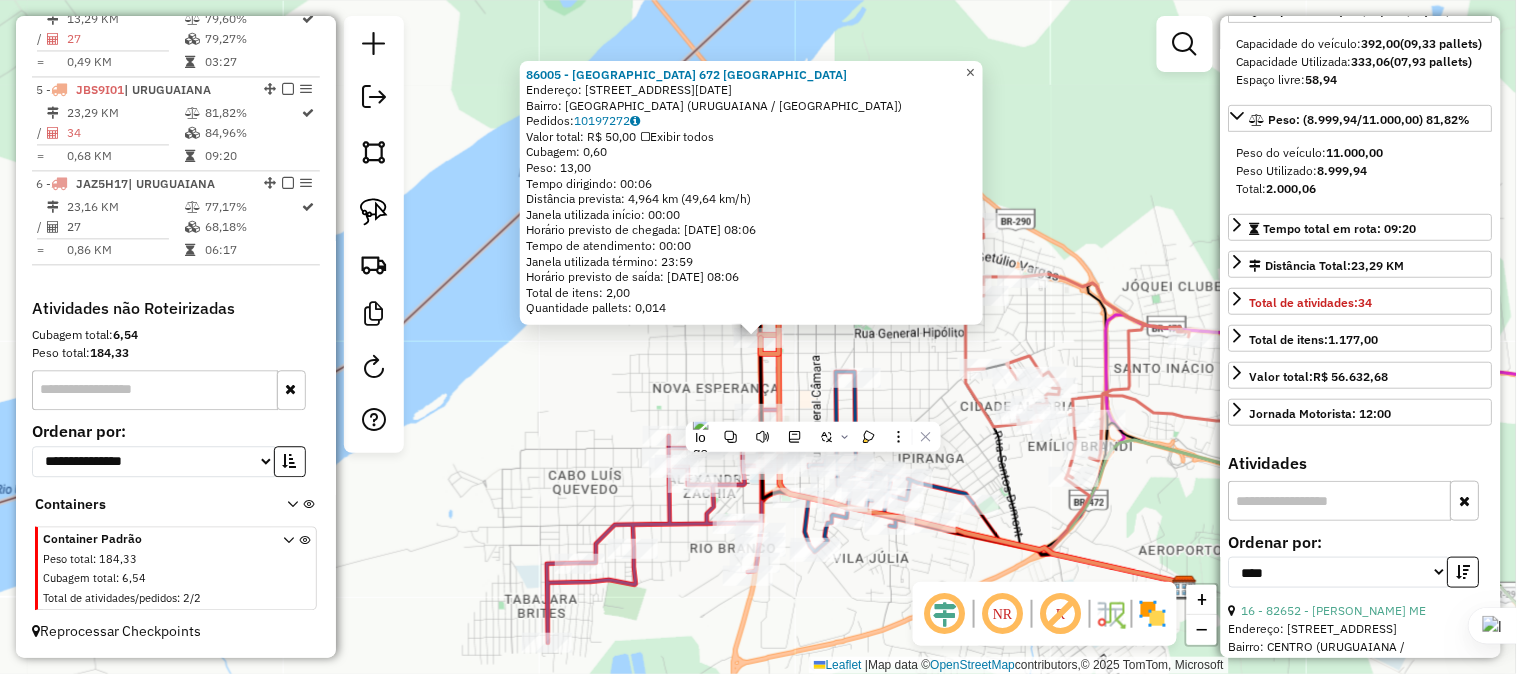 click on "×" 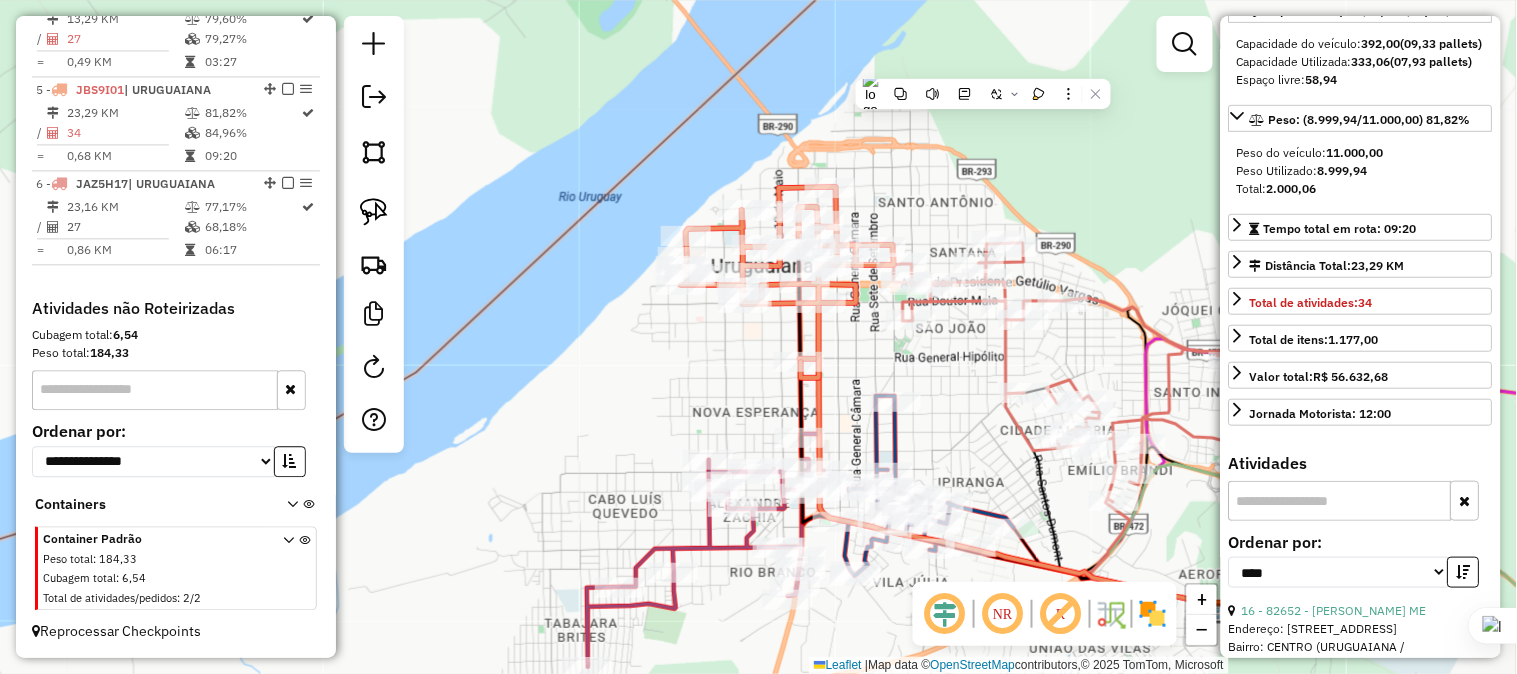 drag, startPoint x: 867, startPoint y: 184, endPoint x: 912, endPoint y: 215, distance: 54.644306 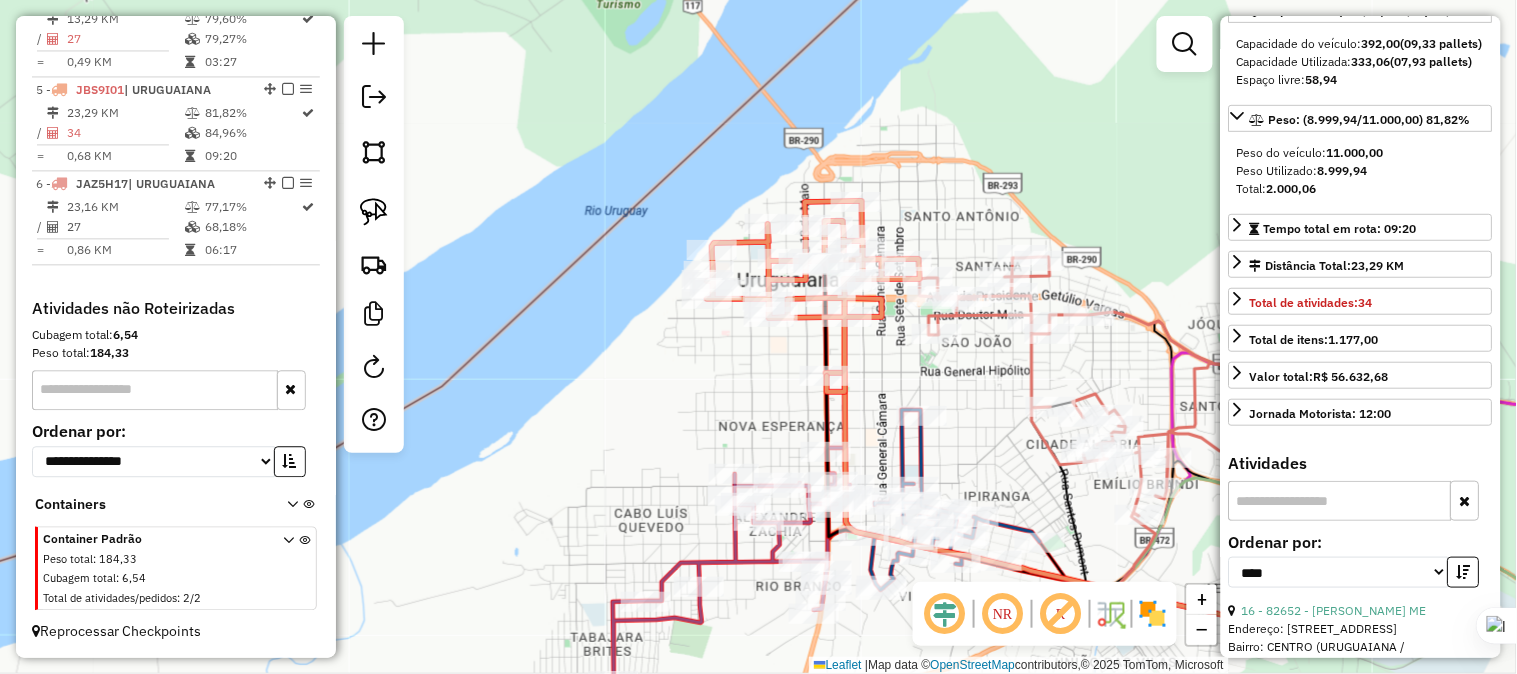 drag, startPoint x: 665, startPoint y: 362, endPoint x: 788, endPoint y: 376, distance: 123.79418 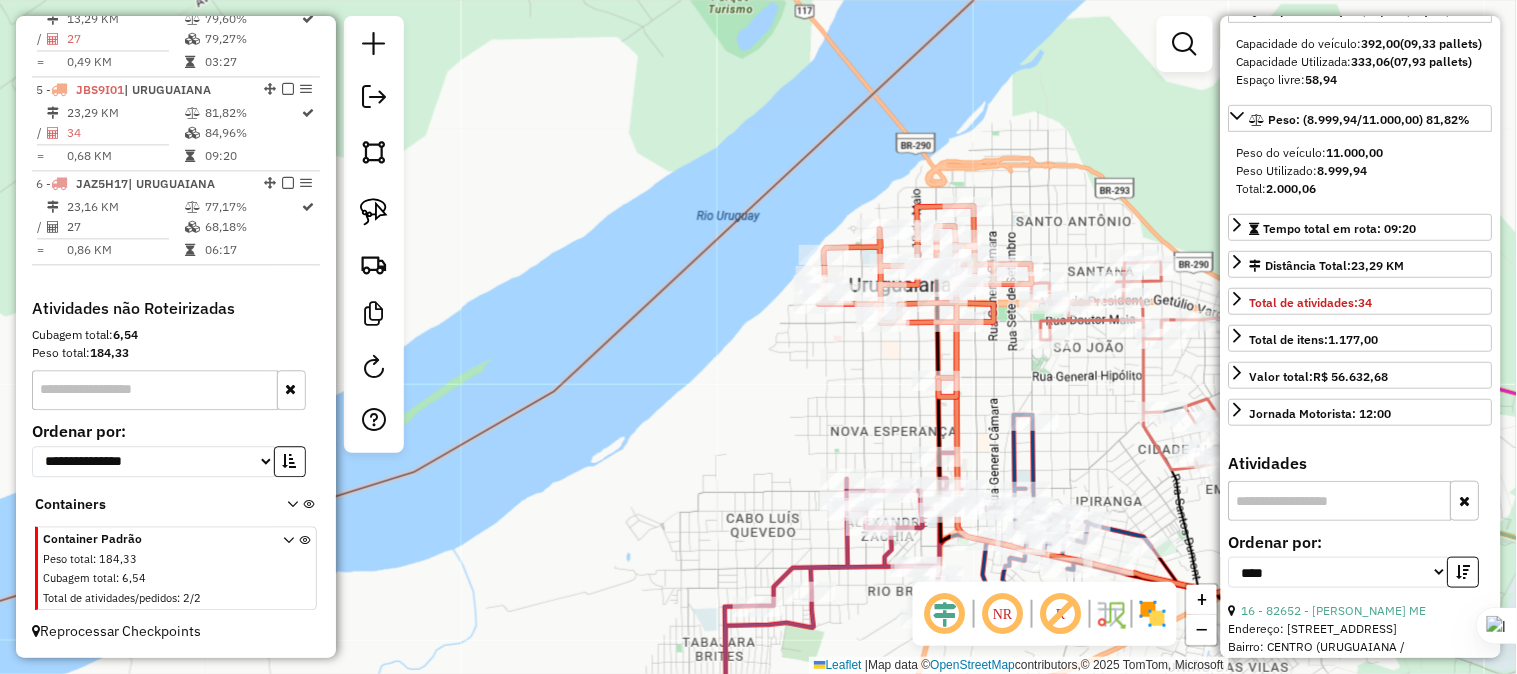drag, startPoint x: 782, startPoint y: 382, endPoint x: 681, endPoint y: 178, distance: 227.63348 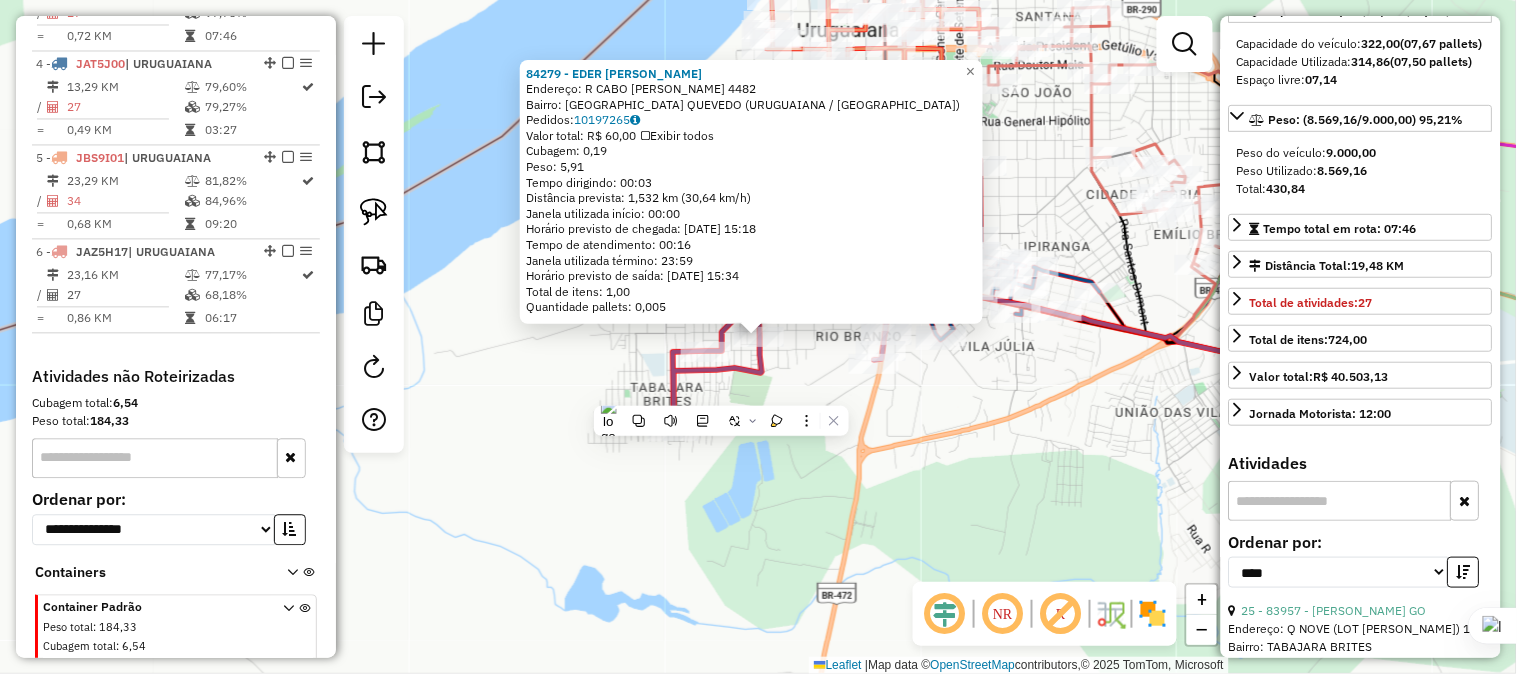 scroll, scrollTop: 935, scrollLeft: 0, axis: vertical 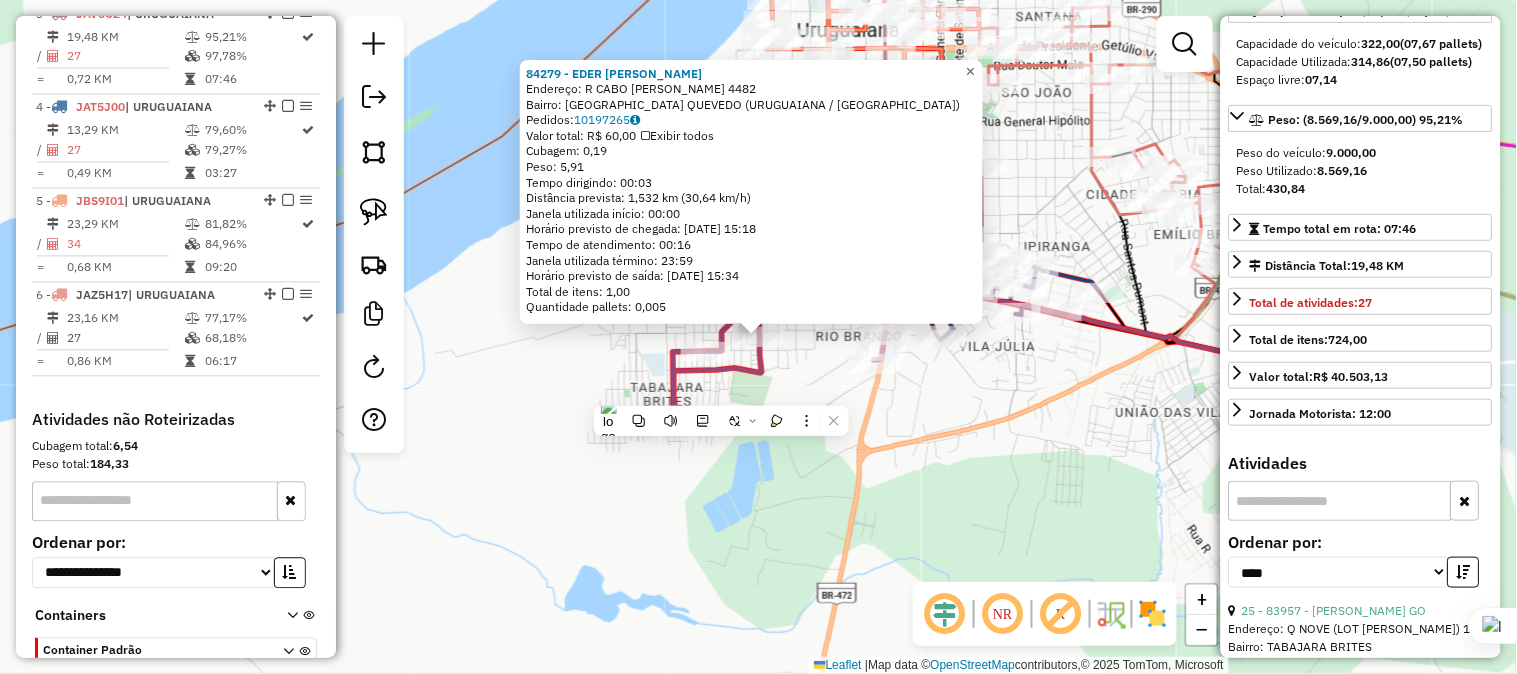 click on "×" 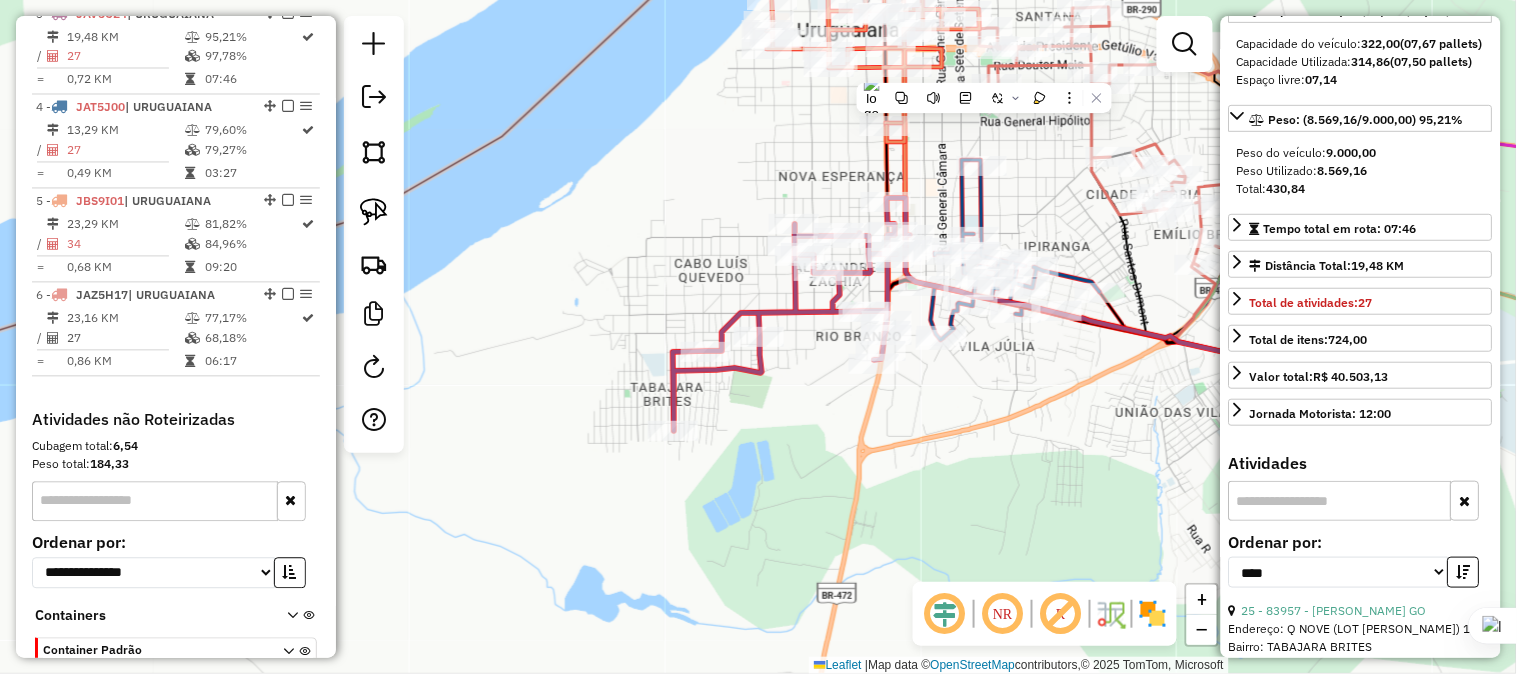drag, startPoint x: 874, startPoint y: 402, endPoint x: 851, endPoint y: 481, distance: 82.28001 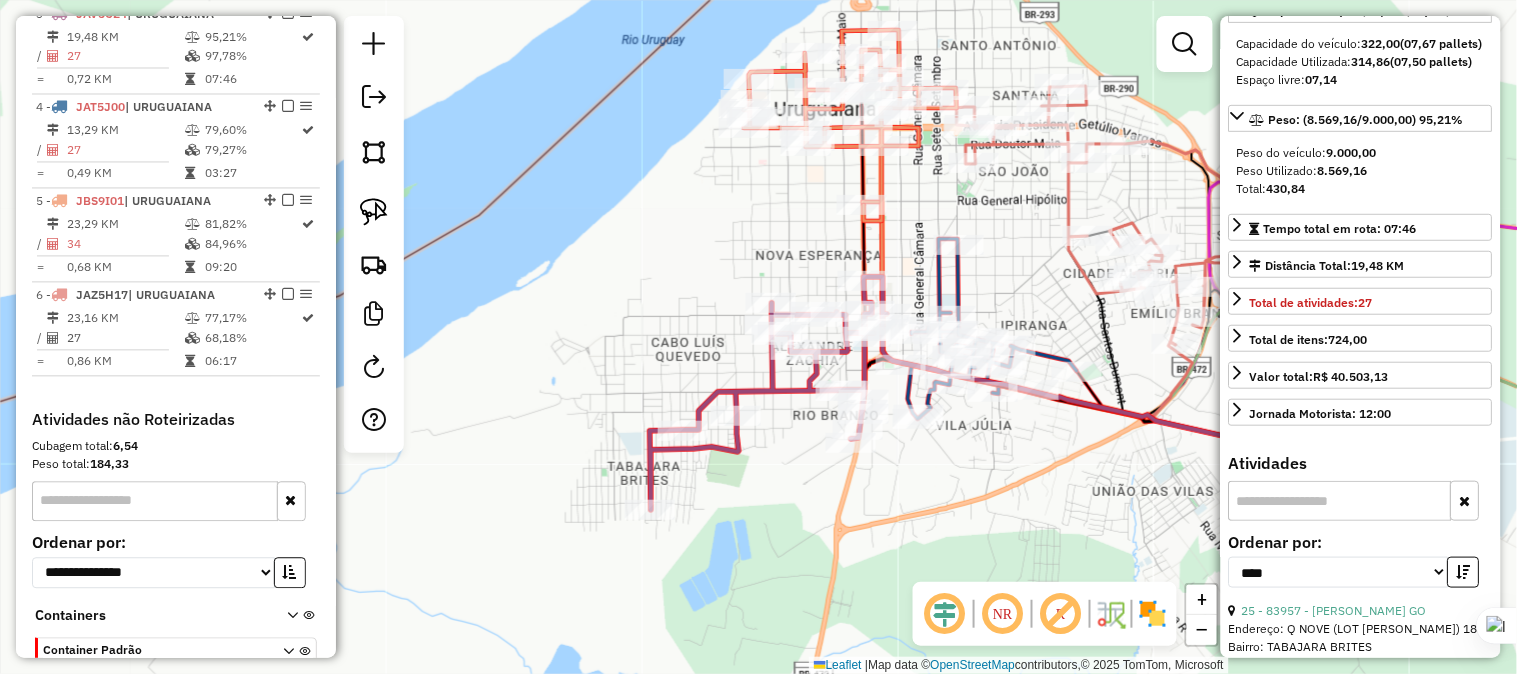 drag, startPoint x: 788, startPoint y: 233, endPoint x: 745, endPoint y: 325, distance: 101.55294 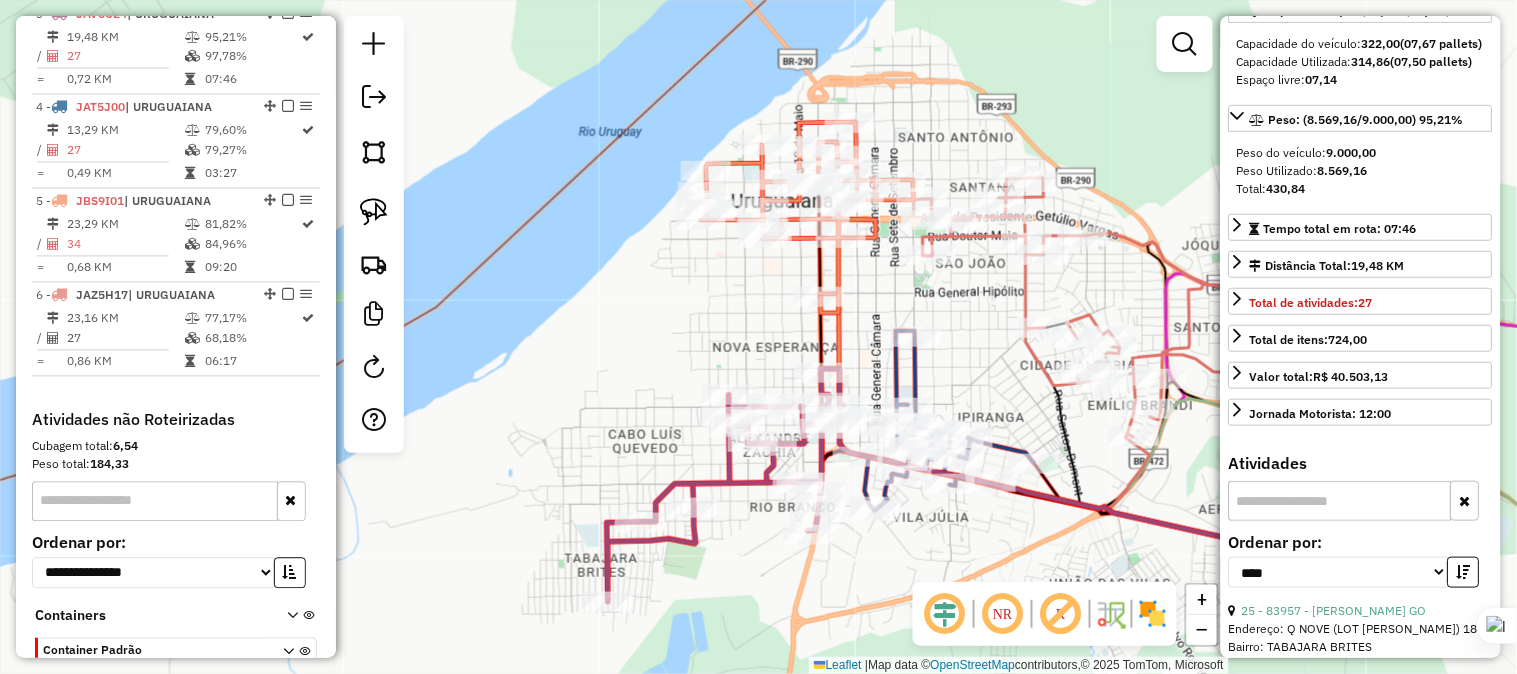 drag, startPoint x: 643, startPoint y: 97, endPoint x: 675, endPoint y: 184, distance: 92.69843 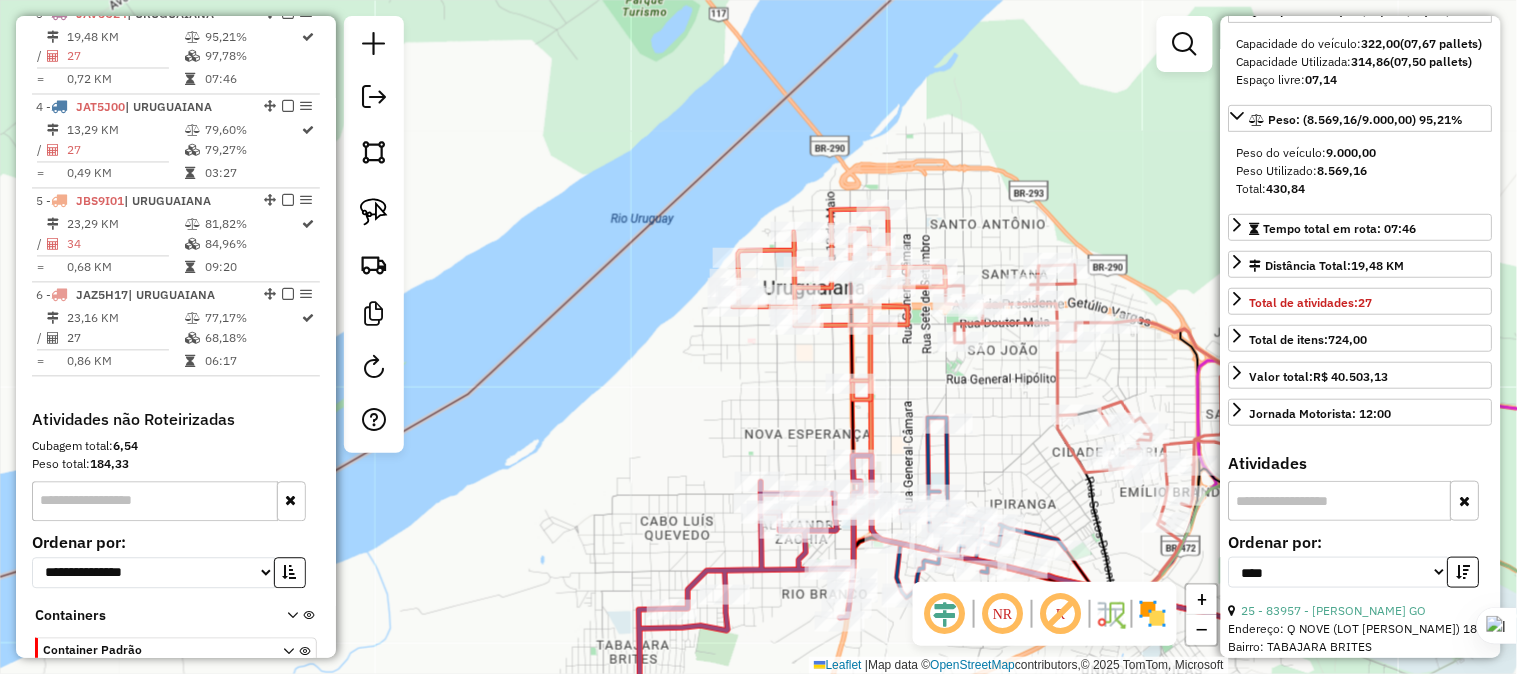 drag, startPoint x: 803, startPoint y: 156, endPoint x: 680, endPoint y: 156, distance: 123 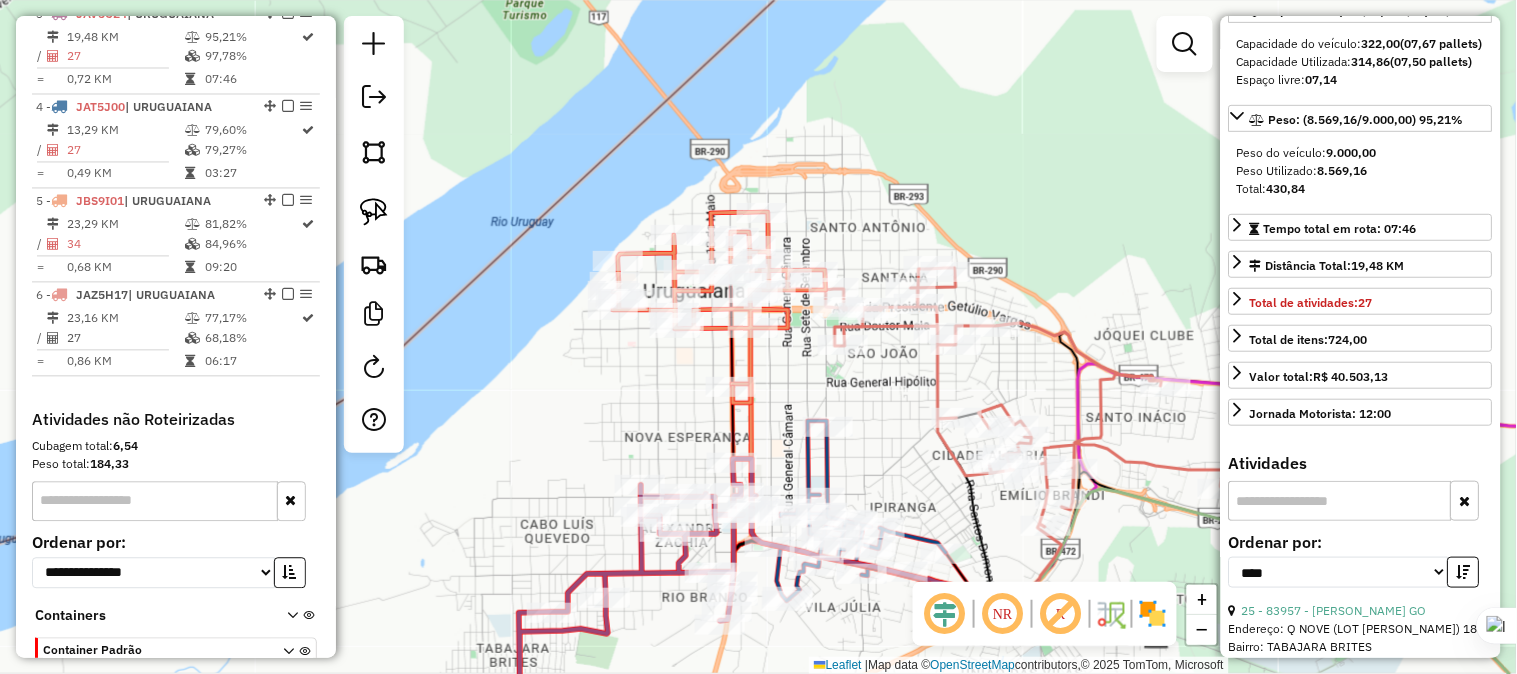 drag, startPoint x: 823, startPoint y: 156, endPoint x: 796, endPoint y: 131, distance: 36.796738 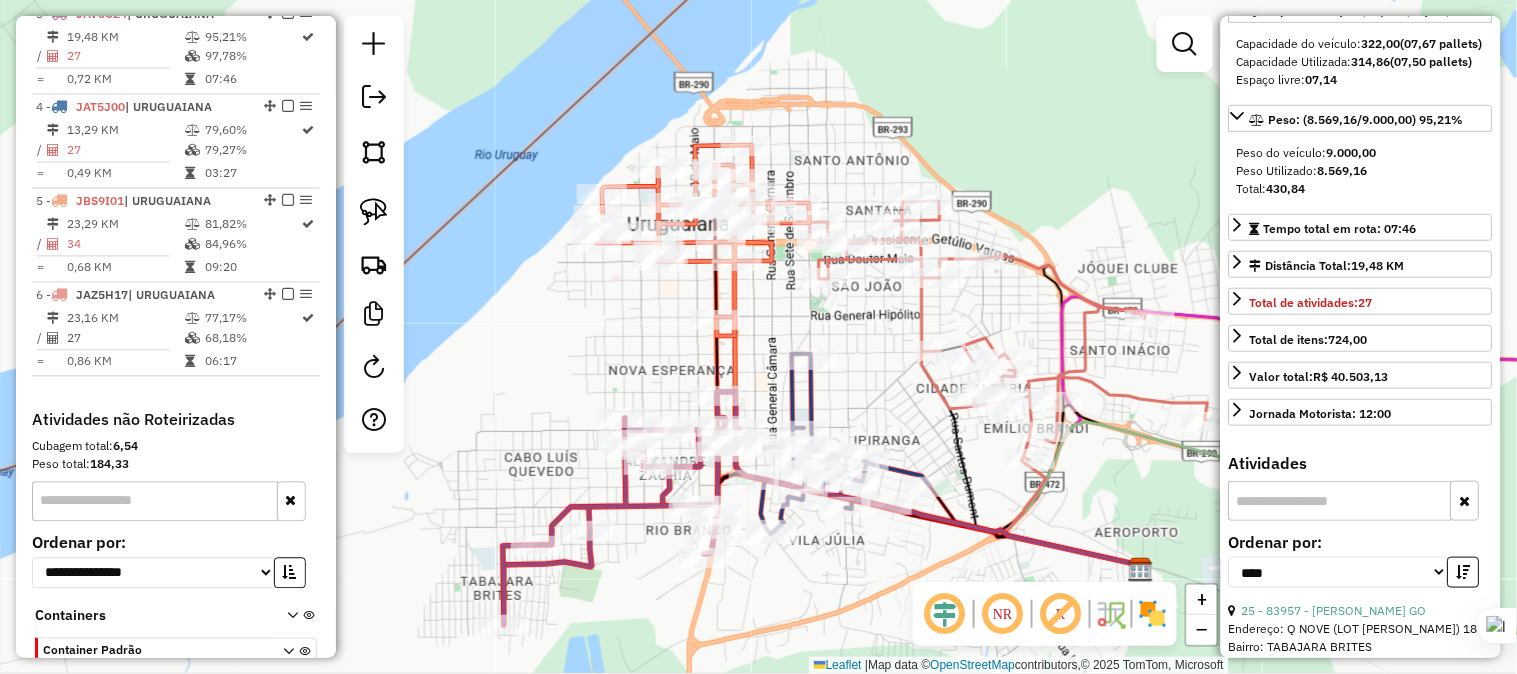 drag, startPoint x: 863, startPoint y: 214, endPoint x: 884, endPoint y: 160, distance: 57.939625 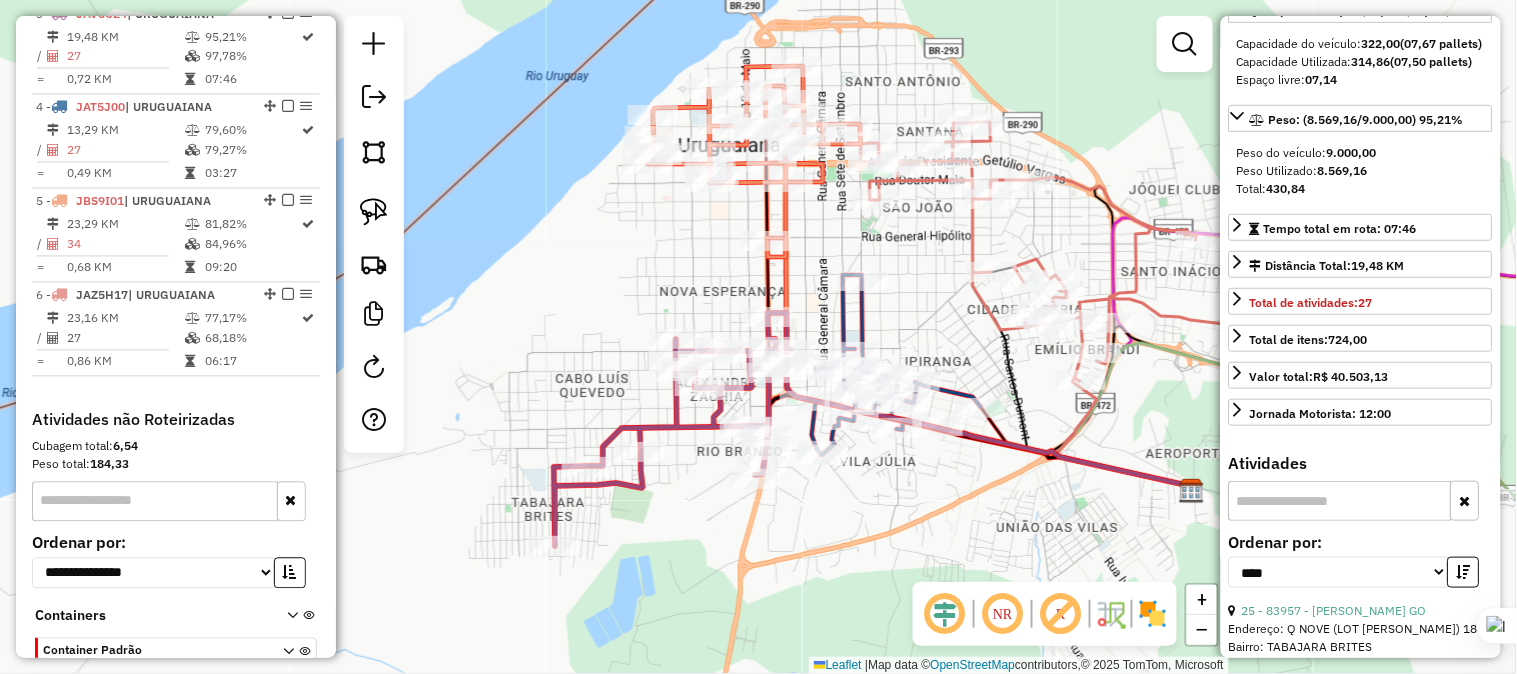 drag, startPoint x: 856, startPoint y: 317, endPoint x: 902, endPoint y: 251, distance: 80.44874 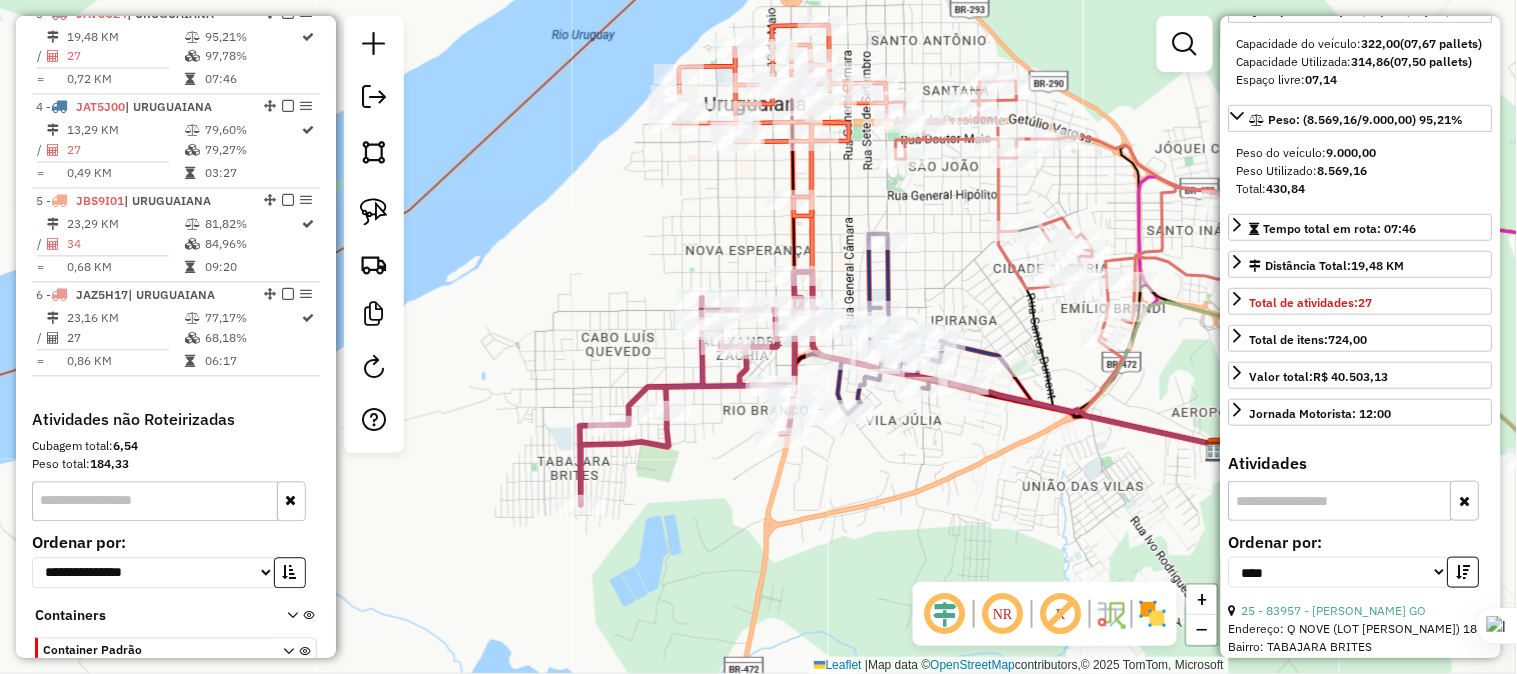 drag, startPoint x: 923, startPoint y: 332, endPoint x: 940, endPoint y: 297, distance: 38.910152 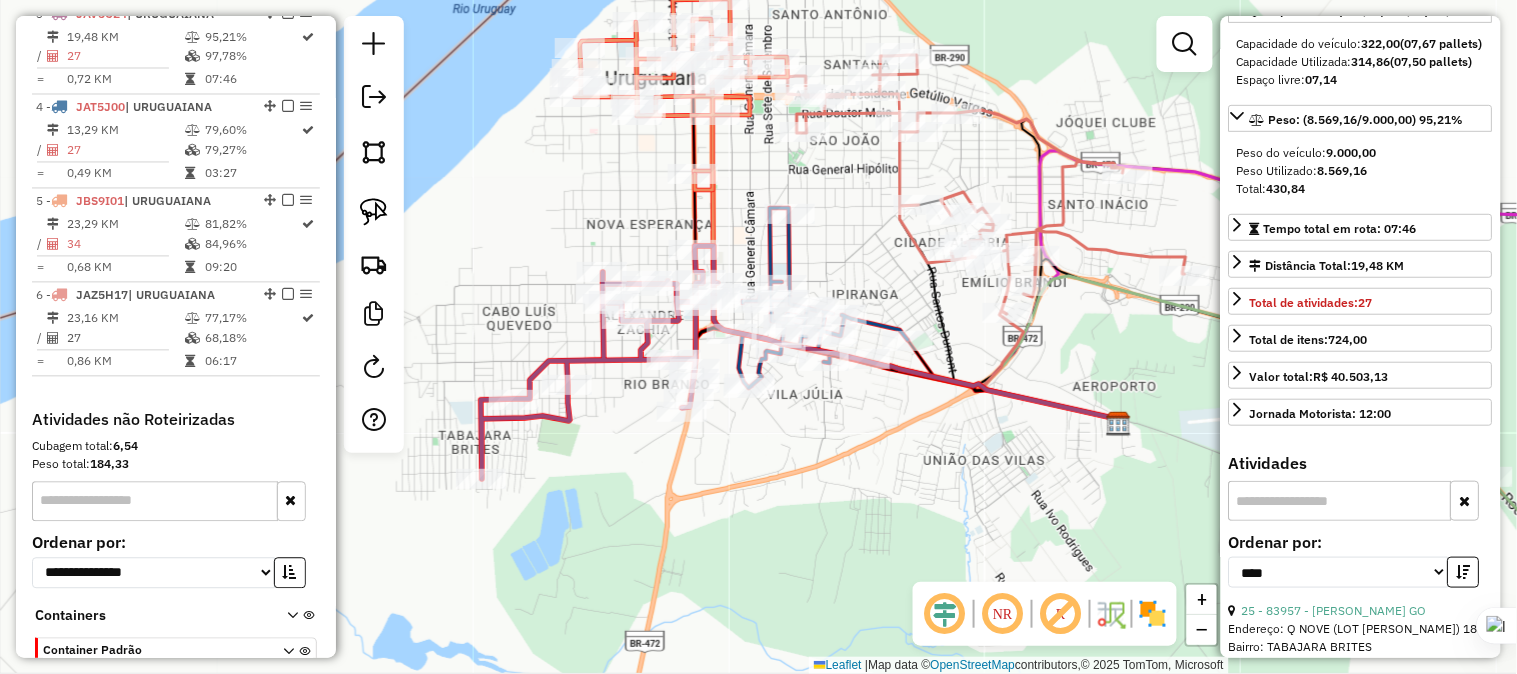 drag, startPoint x: 1072, startPoint y: 476, endPoint x: 965, endPoint y: 452, distance: 109.65856 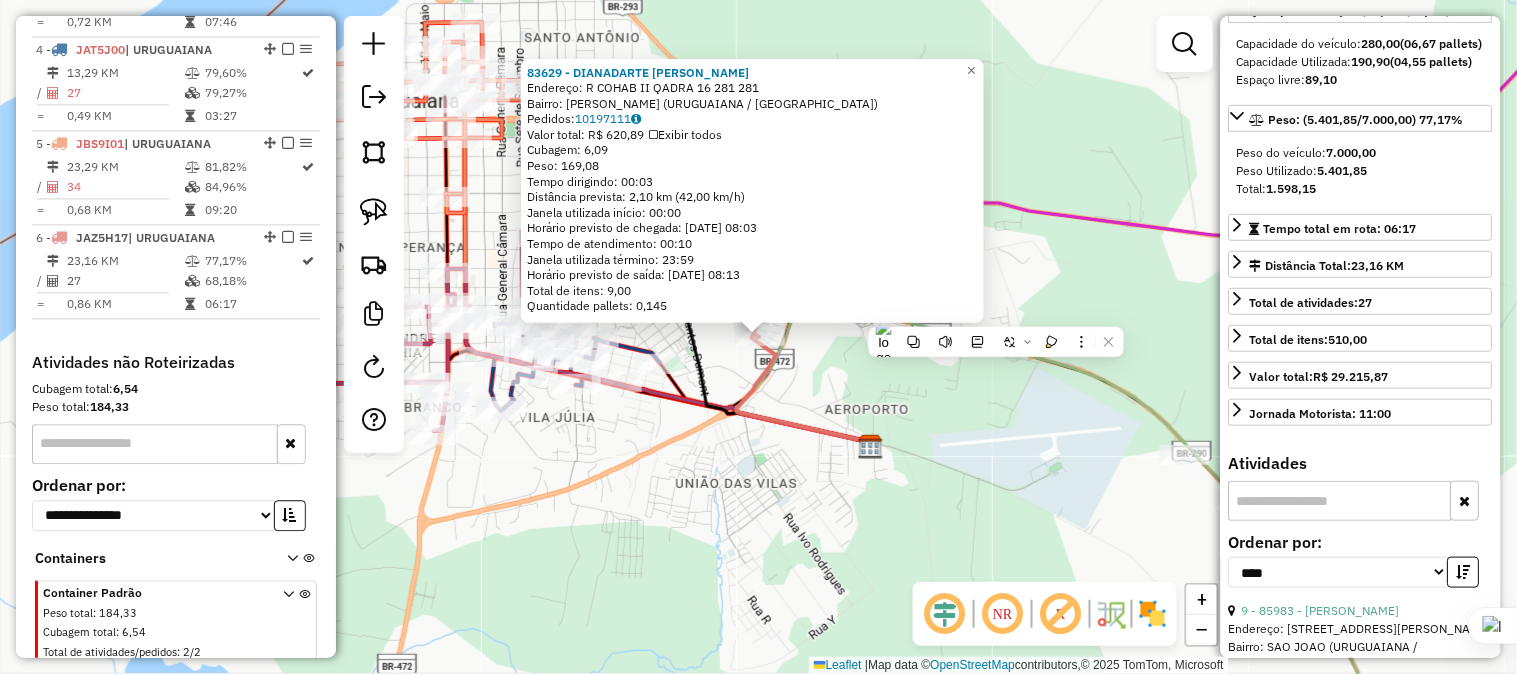 scroll, scrollTop: 1063, scrollLeft: 0, axis: vertical 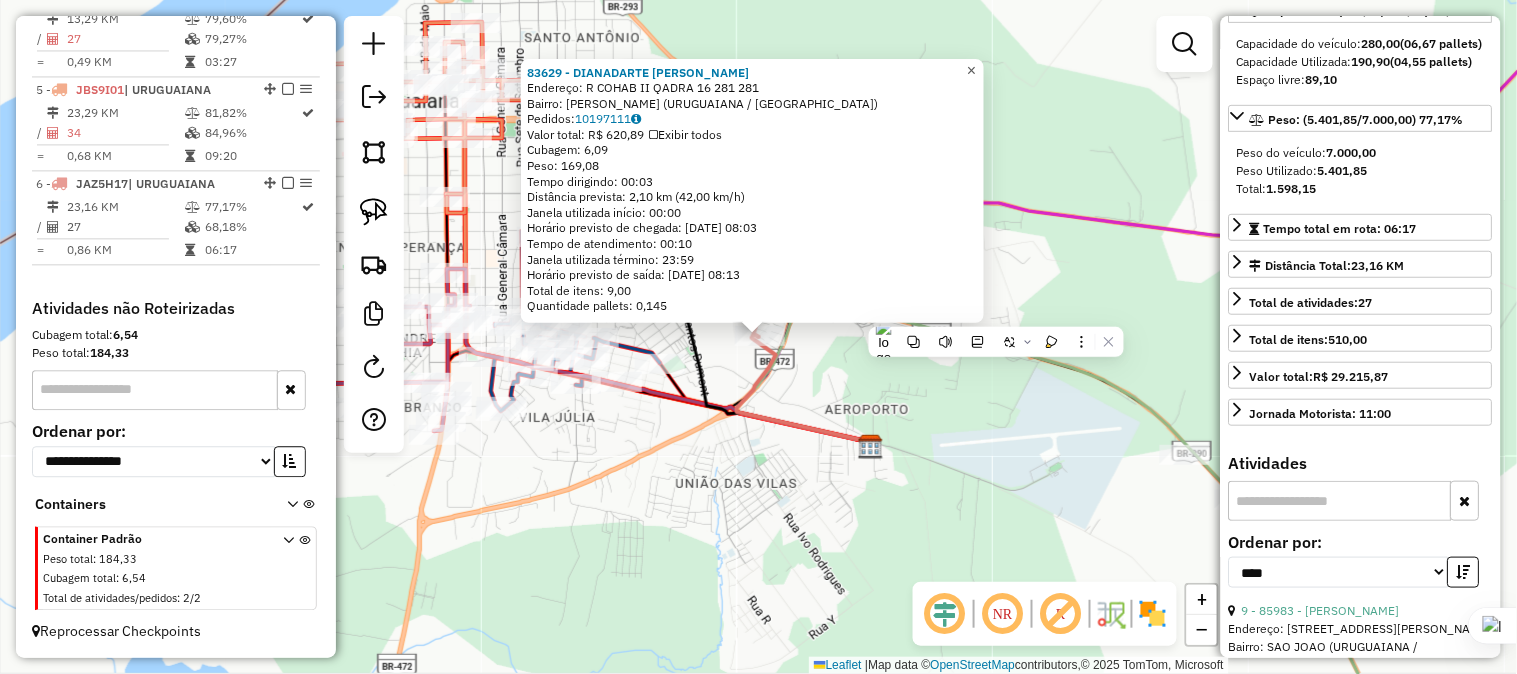 click on "×" 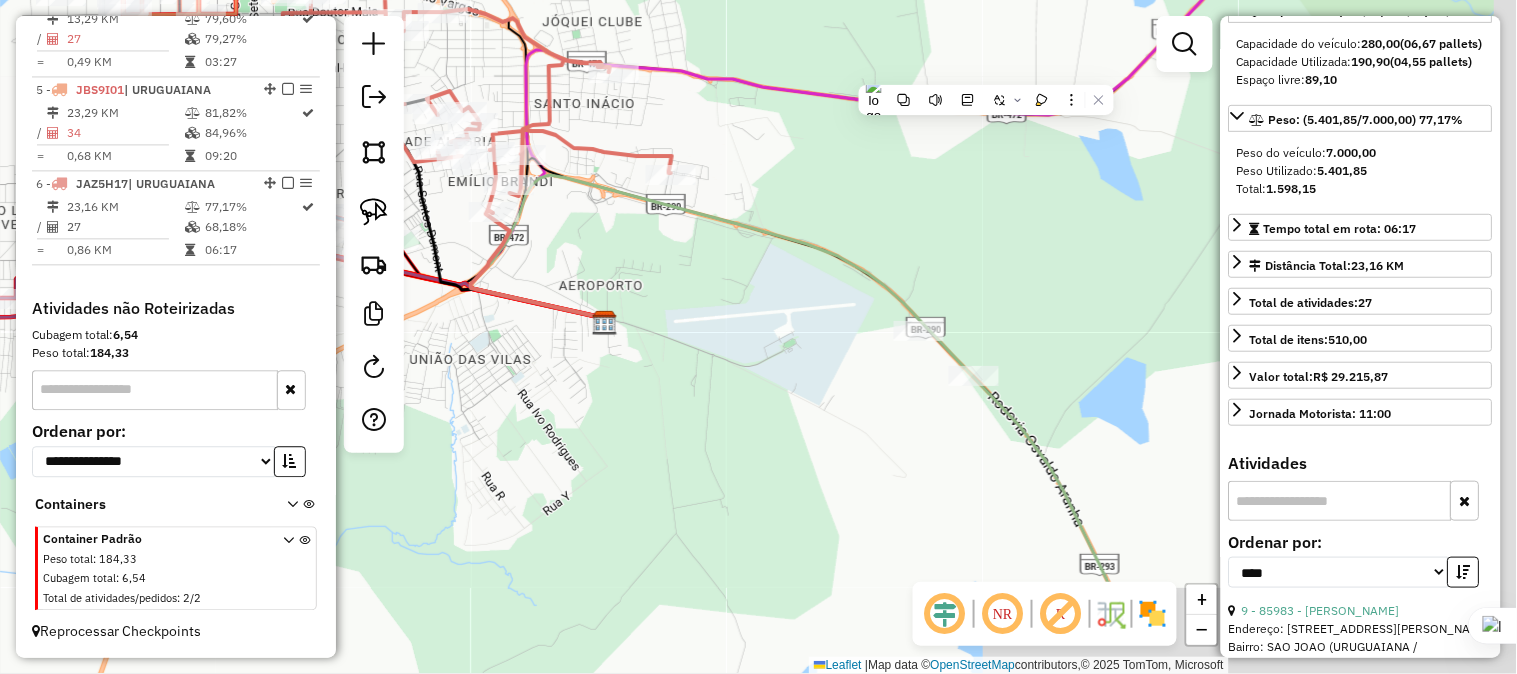 drag, startPoint x: 1108, startPoint y: 282, endPoint x: 842, endPoint y: 158, distance: 293.48254 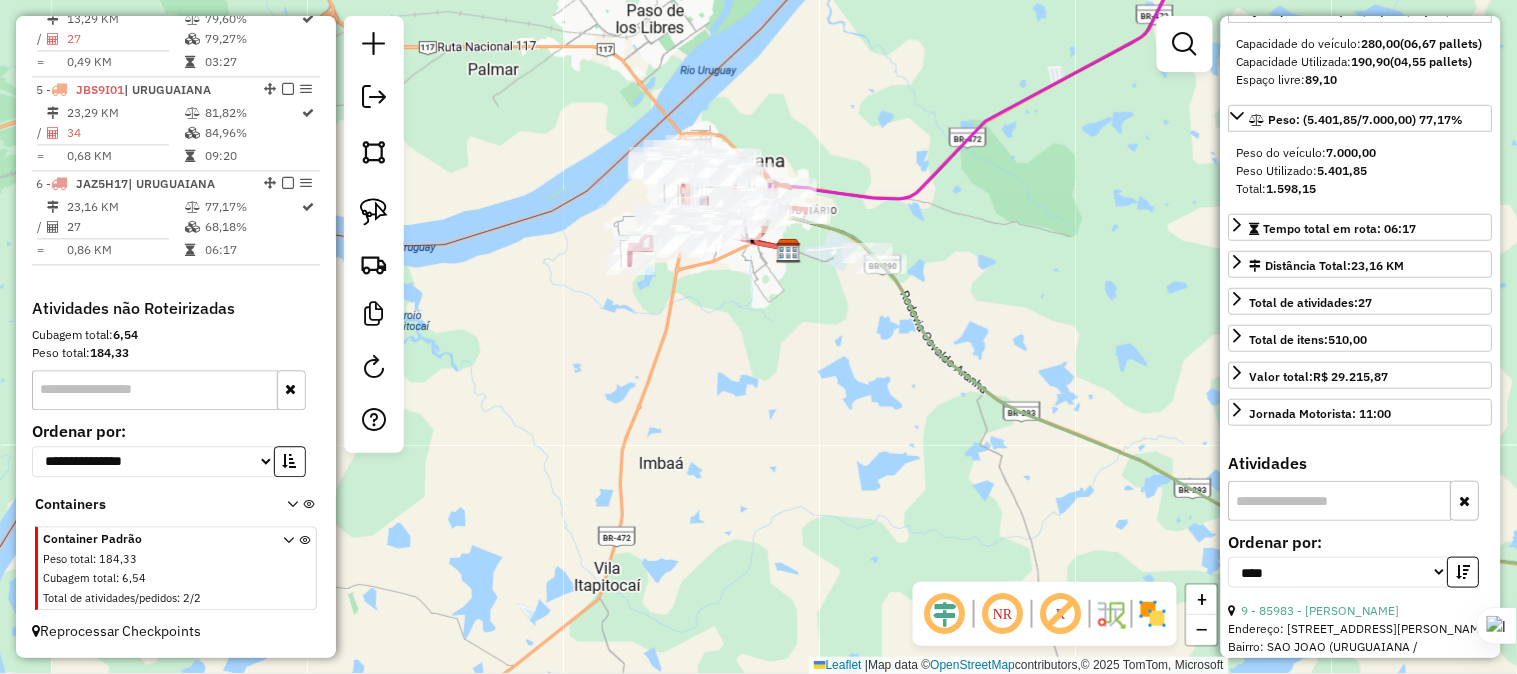 drag, startPoint x: 965, startPoint y: 328, endPoint x: 751, endPoint y: 244, distance: 229.89563 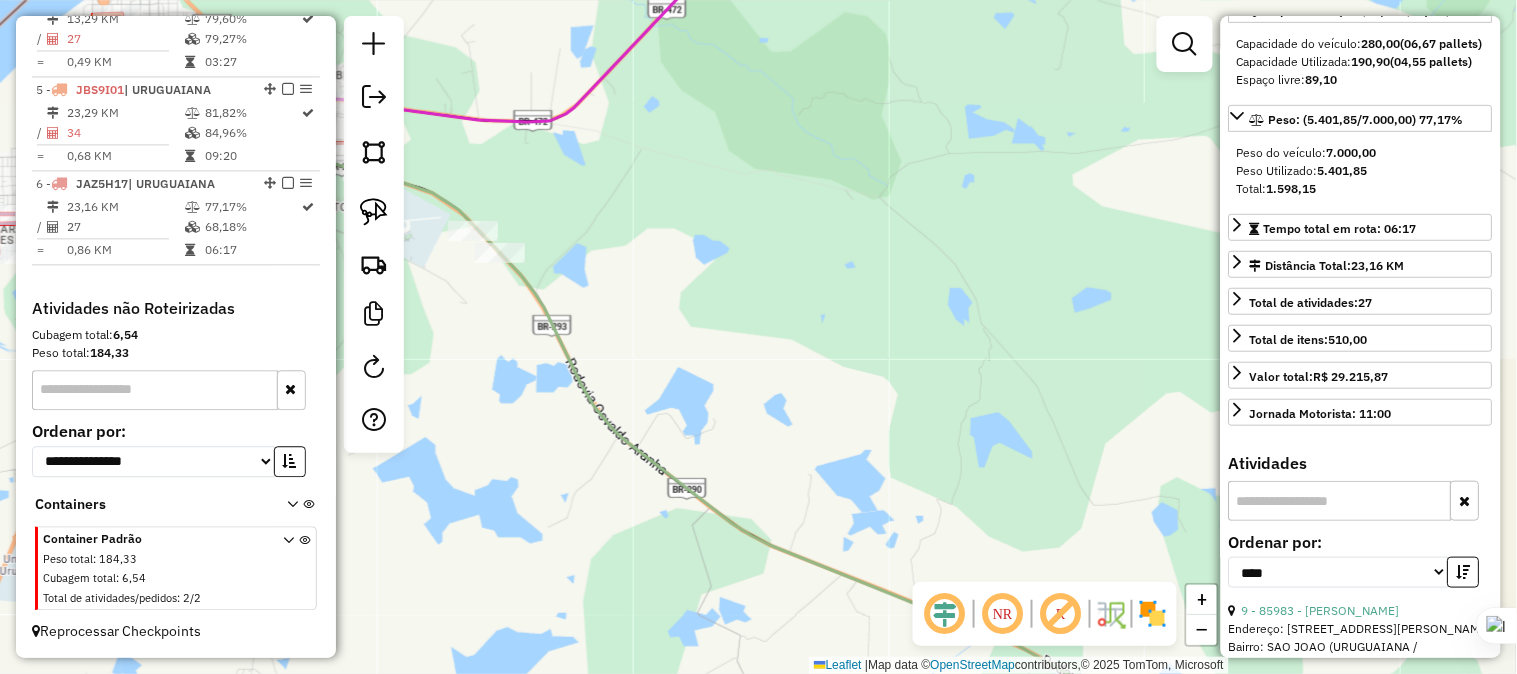 drag, startPoint x: 567, startPoint y: 248, endPoint x: 914, endPoint y: 323, distance: 355.01266 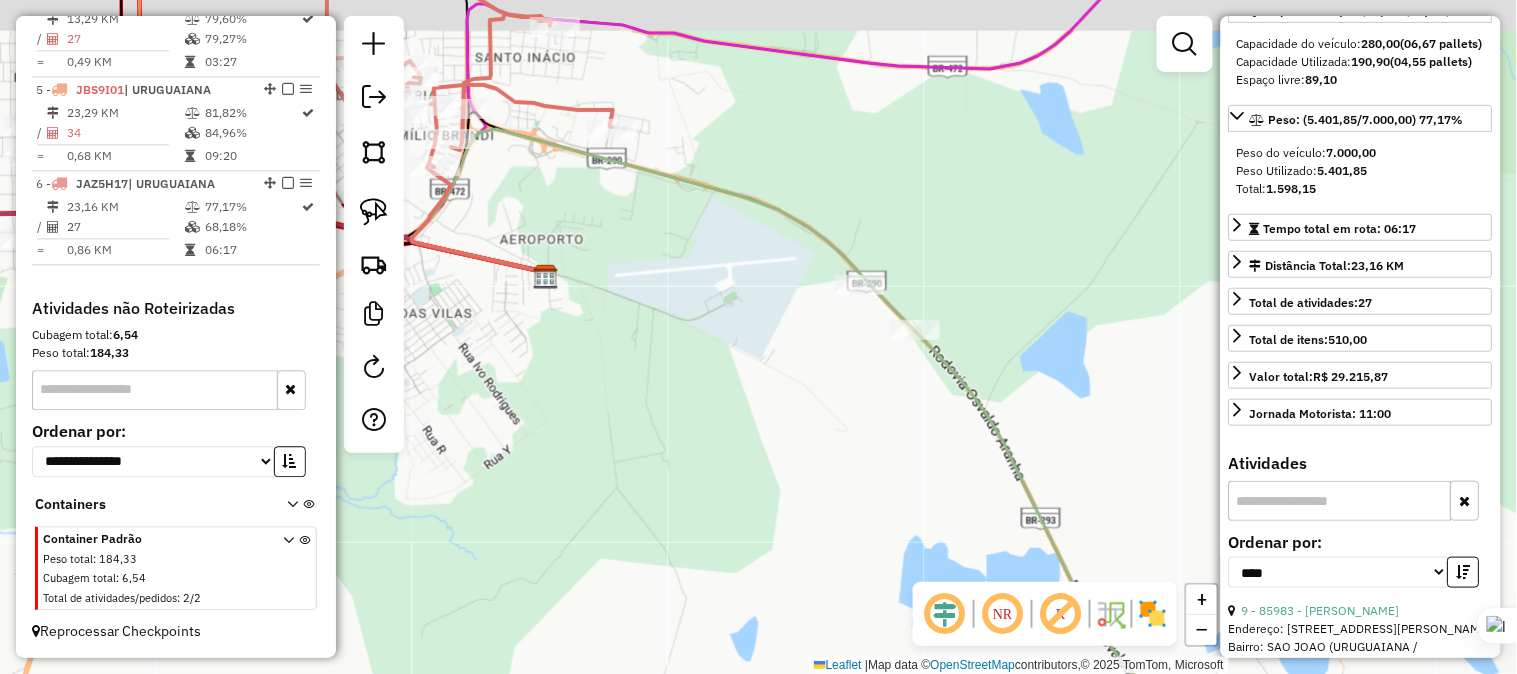 drag, startPoint x: 595, startPoint y: 168, endPoint x: 707, endPoint y: 204, distance: 117.64353 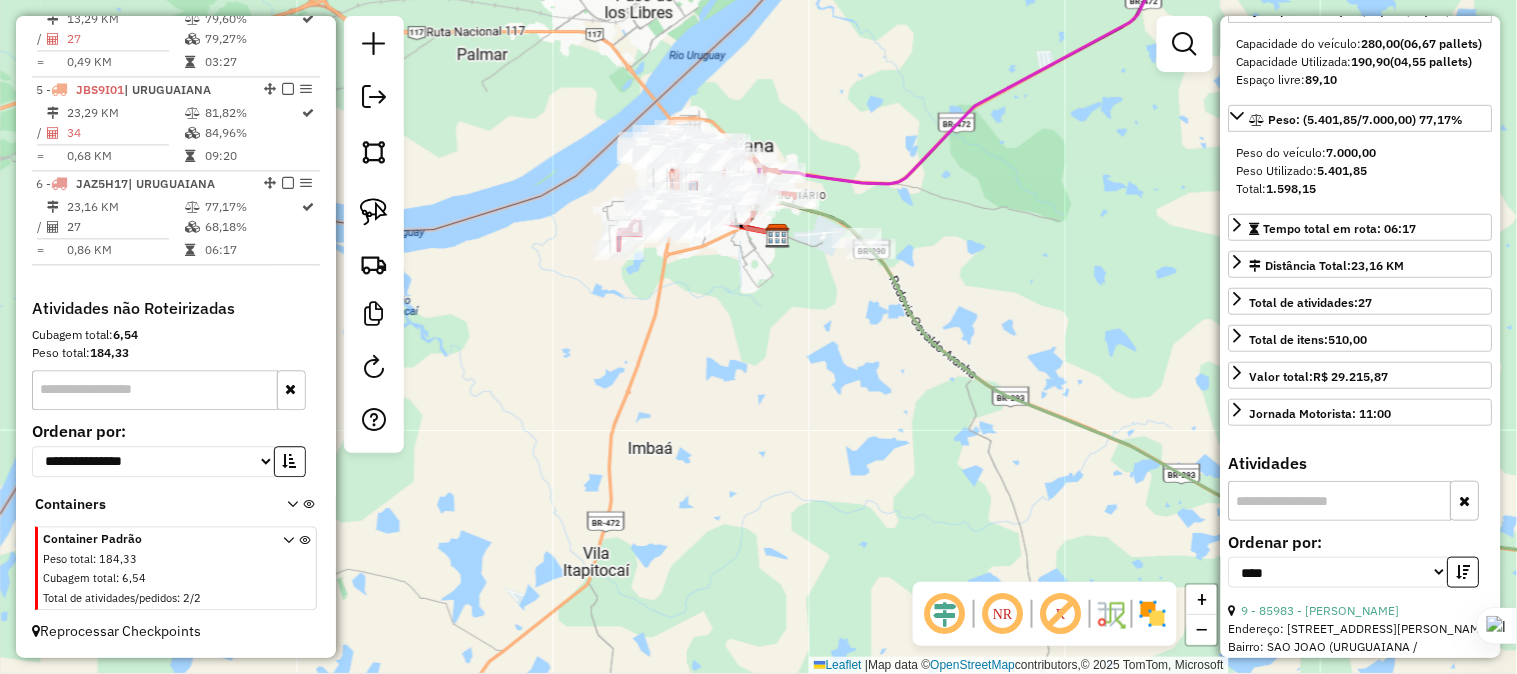 drag, startPoint x: 1033, startPoint y: 361, endPoint x: 924, endPoint y: 265, distance: 145.24806 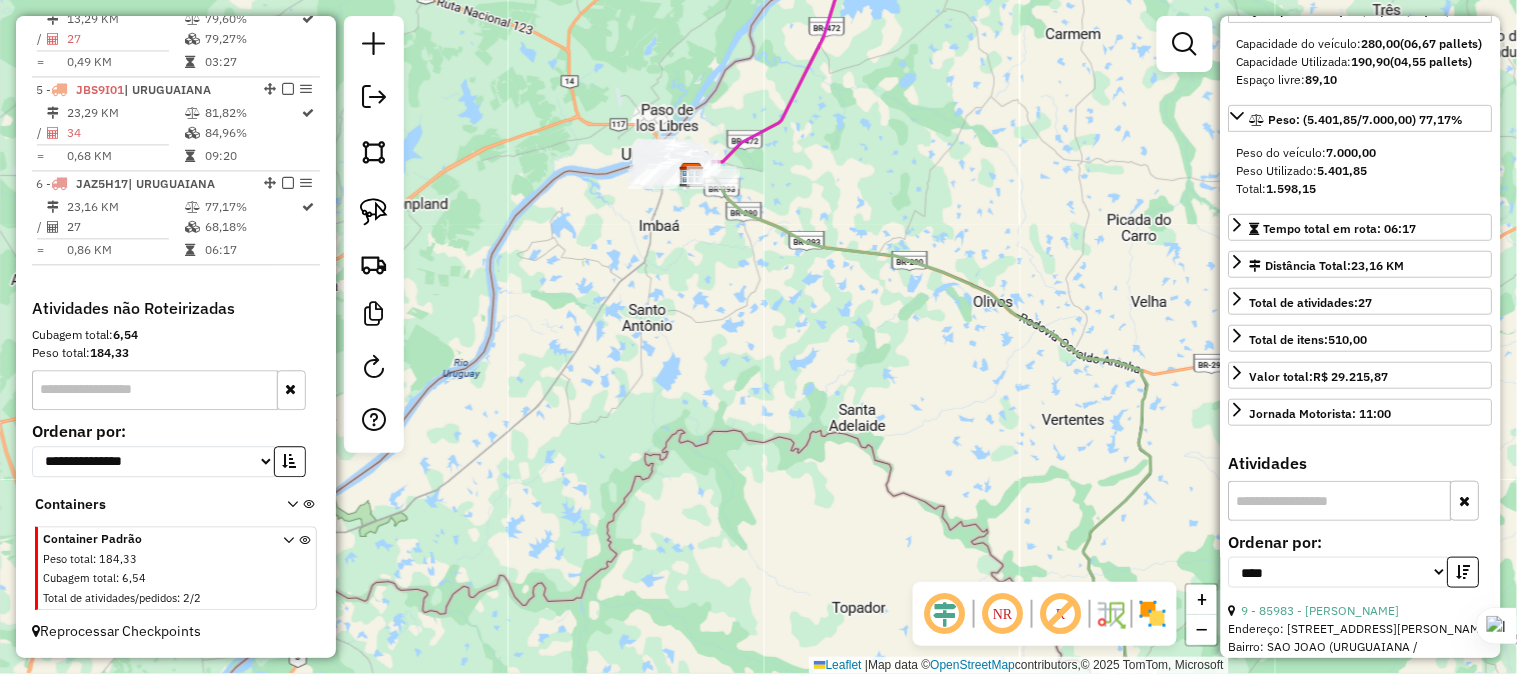 drag, startPoint x: 1062, startPoint y: 372, endPoint x: 815, endPoint y: 273, distance: 266.10147 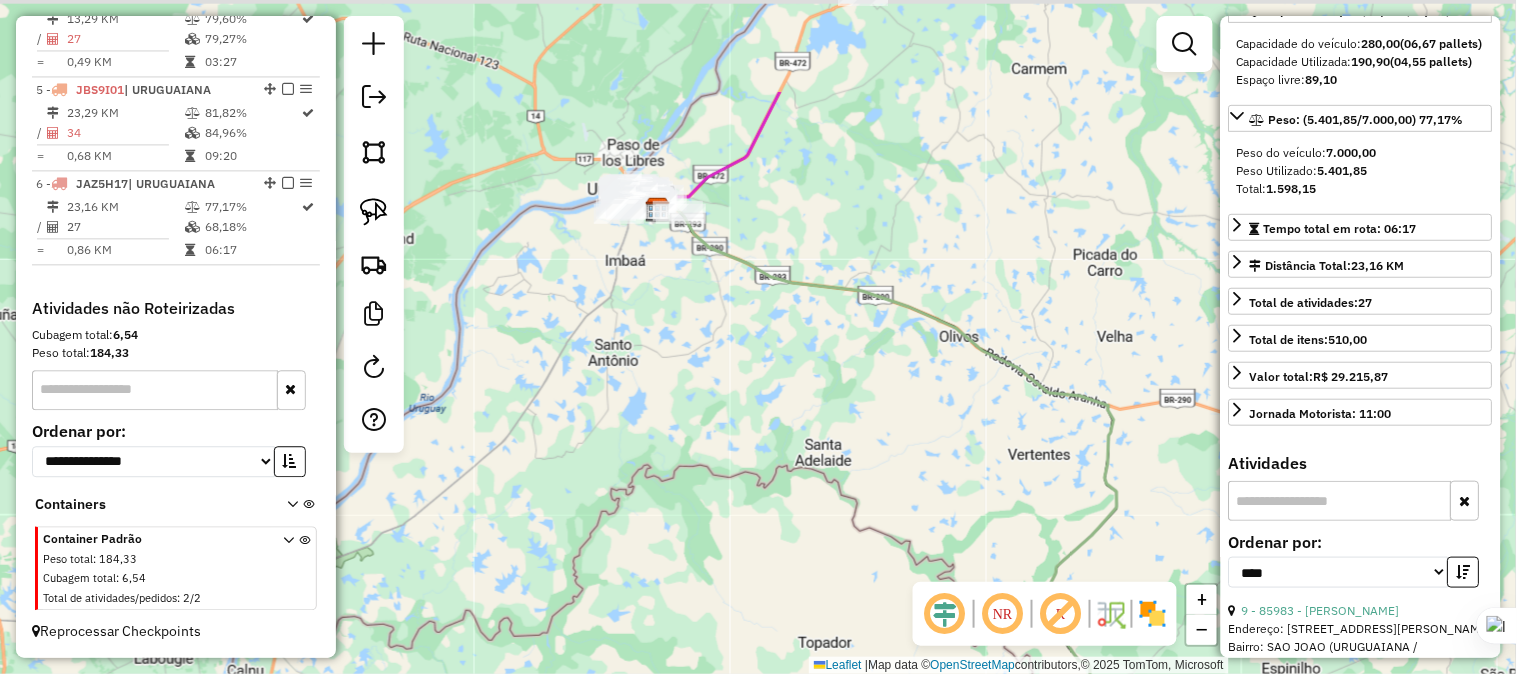 drag, startPoint x: 892, startPoint y: 305, endPoint x: 928, endPoint y: 345, distance: 53.814495 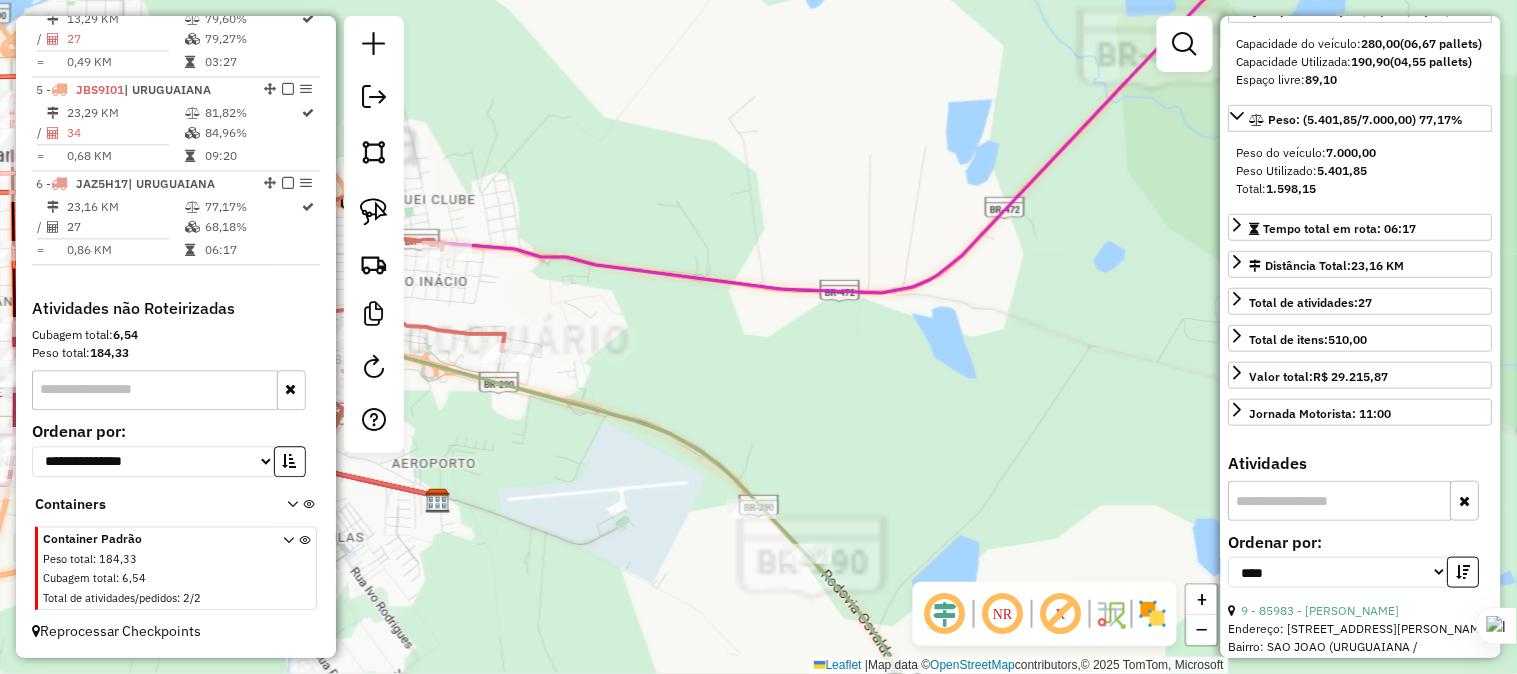 drag, startPoint x: 697, startPoint y: 284, endPoint x: 716, endPoint y: 166, distance: 119.519875 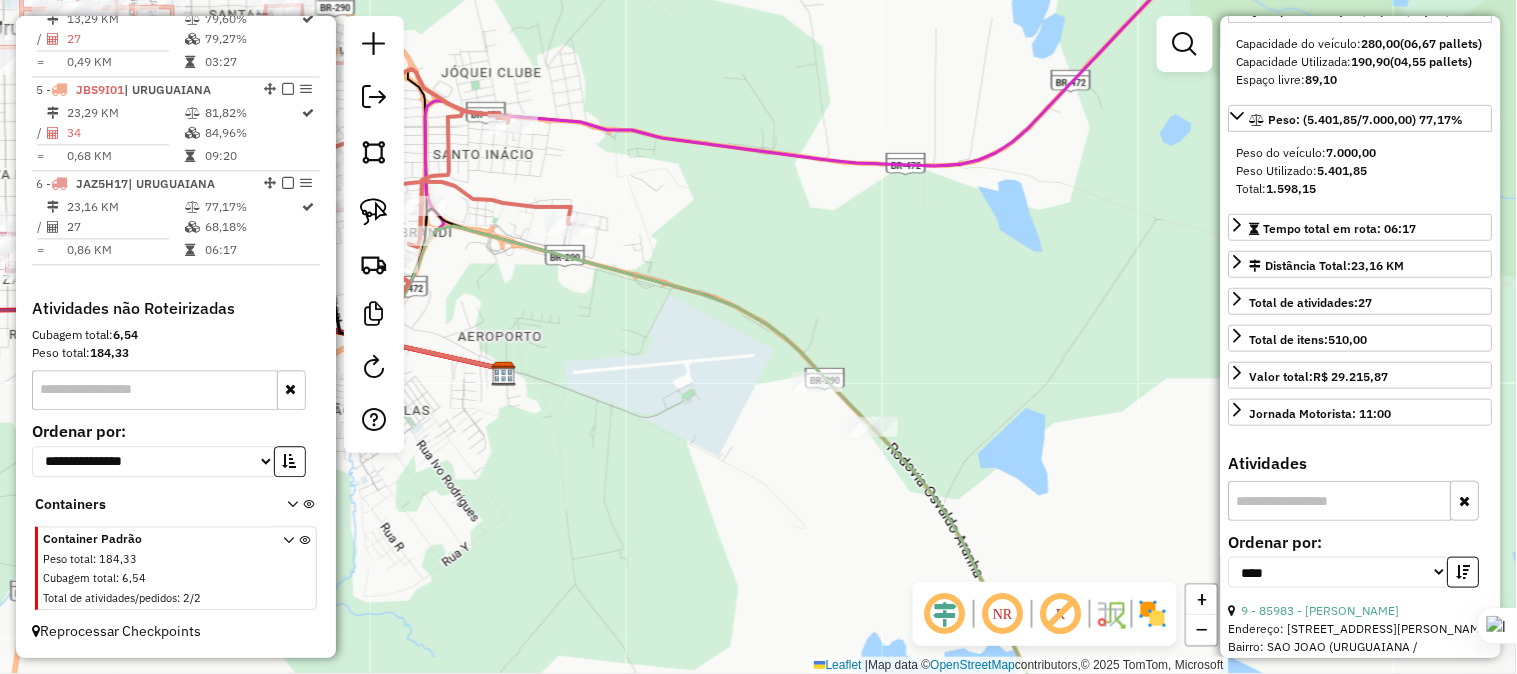 drag, startPoint x: 662, startPoint y: 312, endPoint x: 803, endPoint y: 261, distance: 149.93999 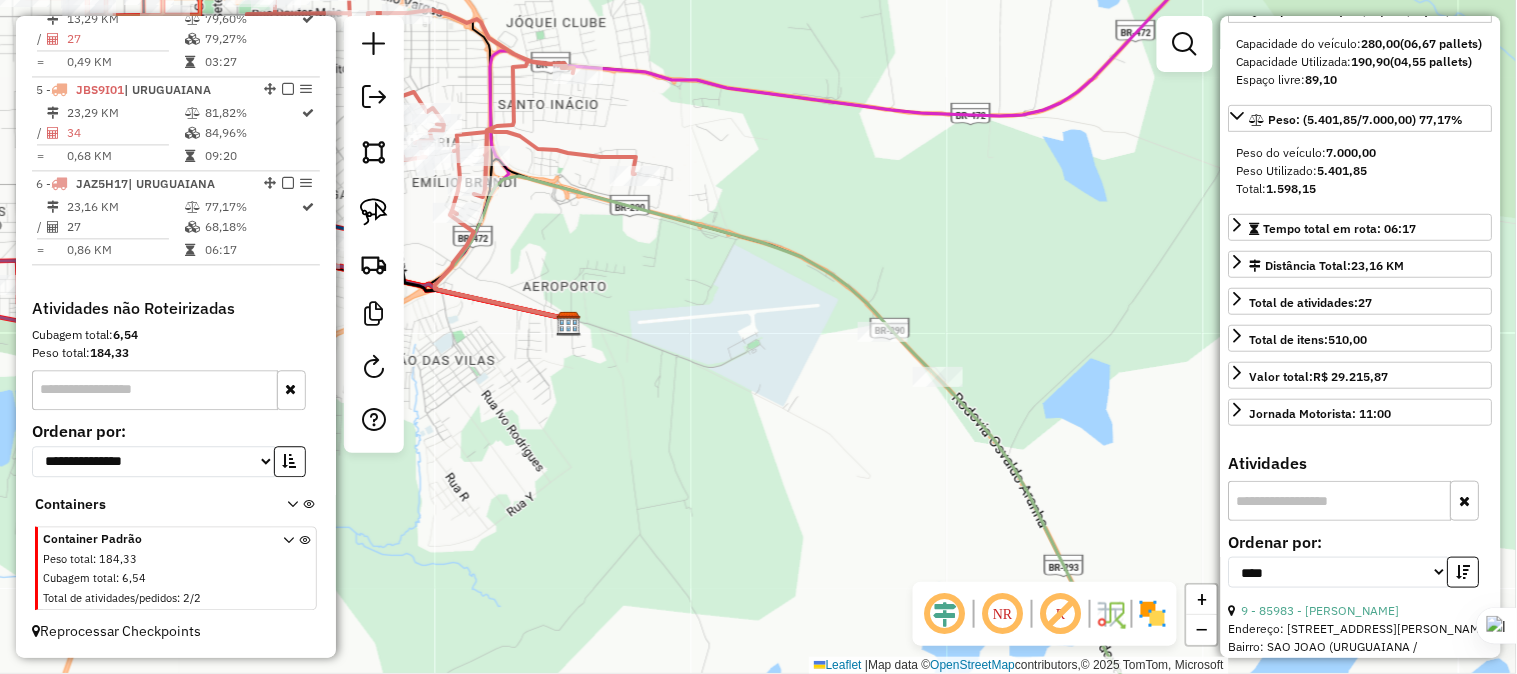 drag, startPoint x: 815, startPoint y: 258, endPoint x: 754, endPoint y: 244, distance: 62.58594 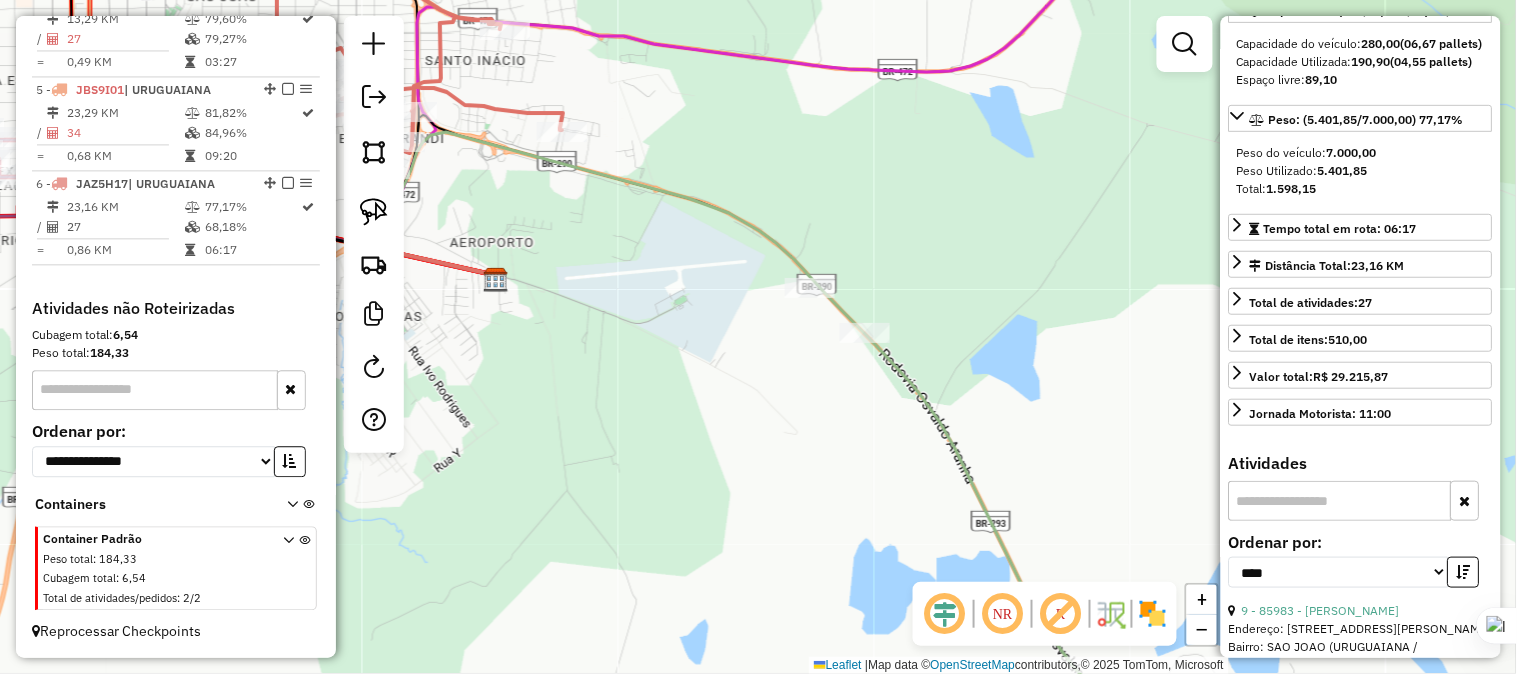 drag, startPoint x: 850, startPoint y: 405, endPoint x: 777, endPoint y: 361, distance: 85.23497 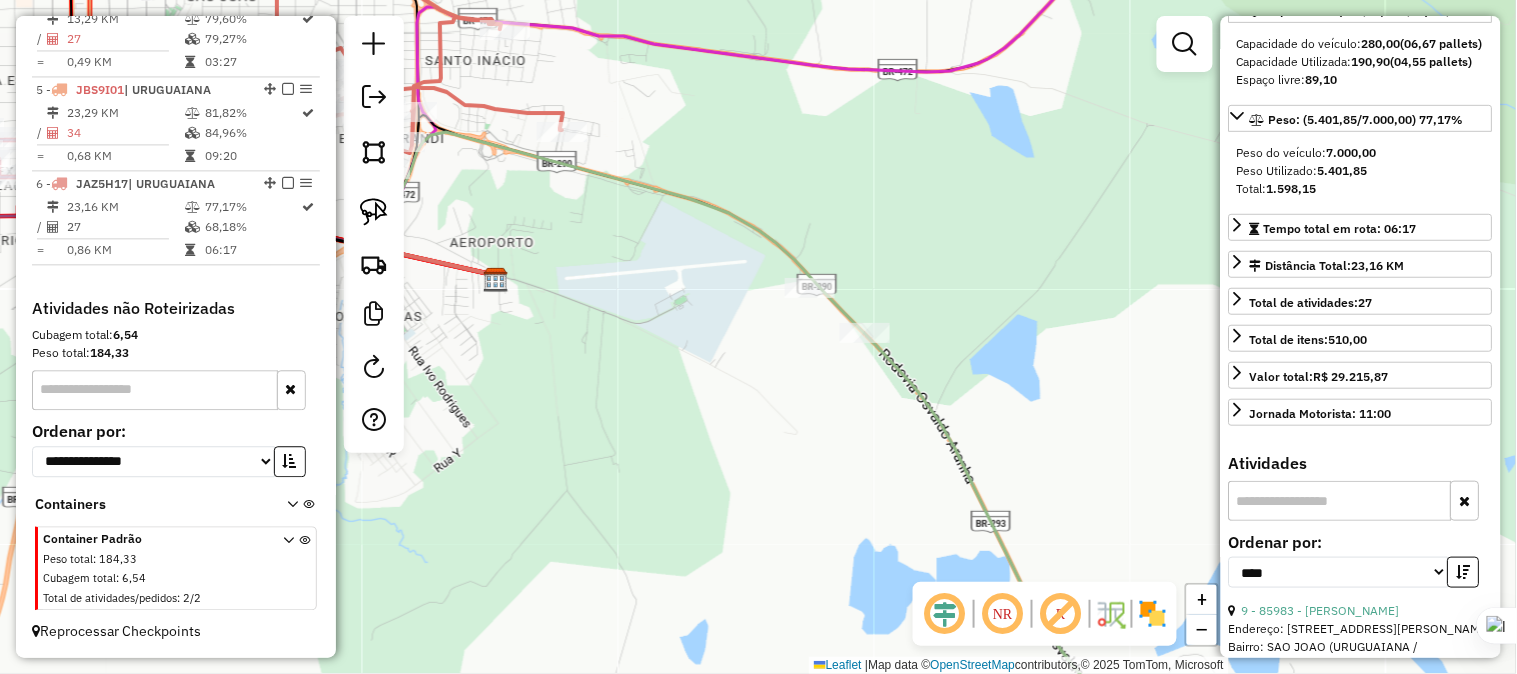 drag, startPoint x: 835, startPoint y: 393, endPoint x: 766, endPoint y: 351, distance: 80.77747 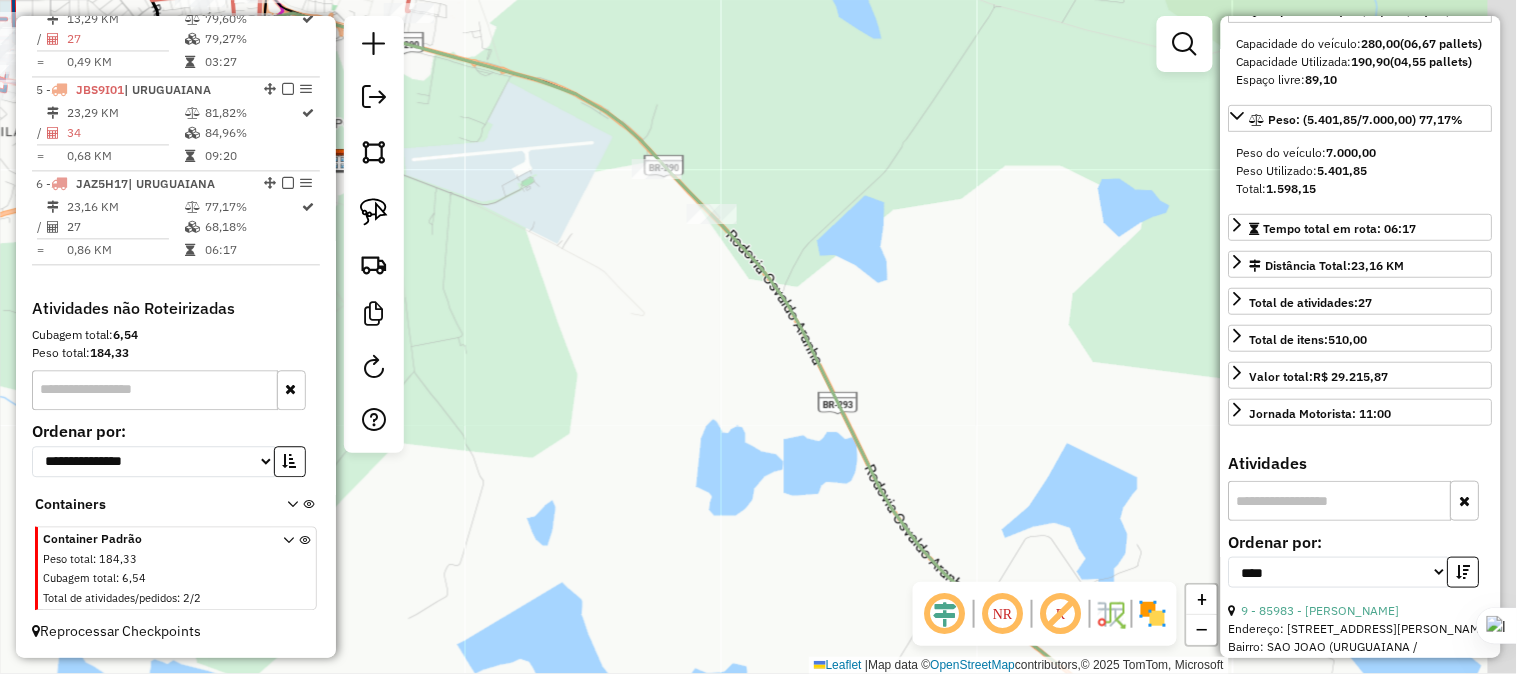 drag, startPoint x: 855, startPoint y: 397, endPoint x: 731, endPoint y: 264, distance: 181.83784 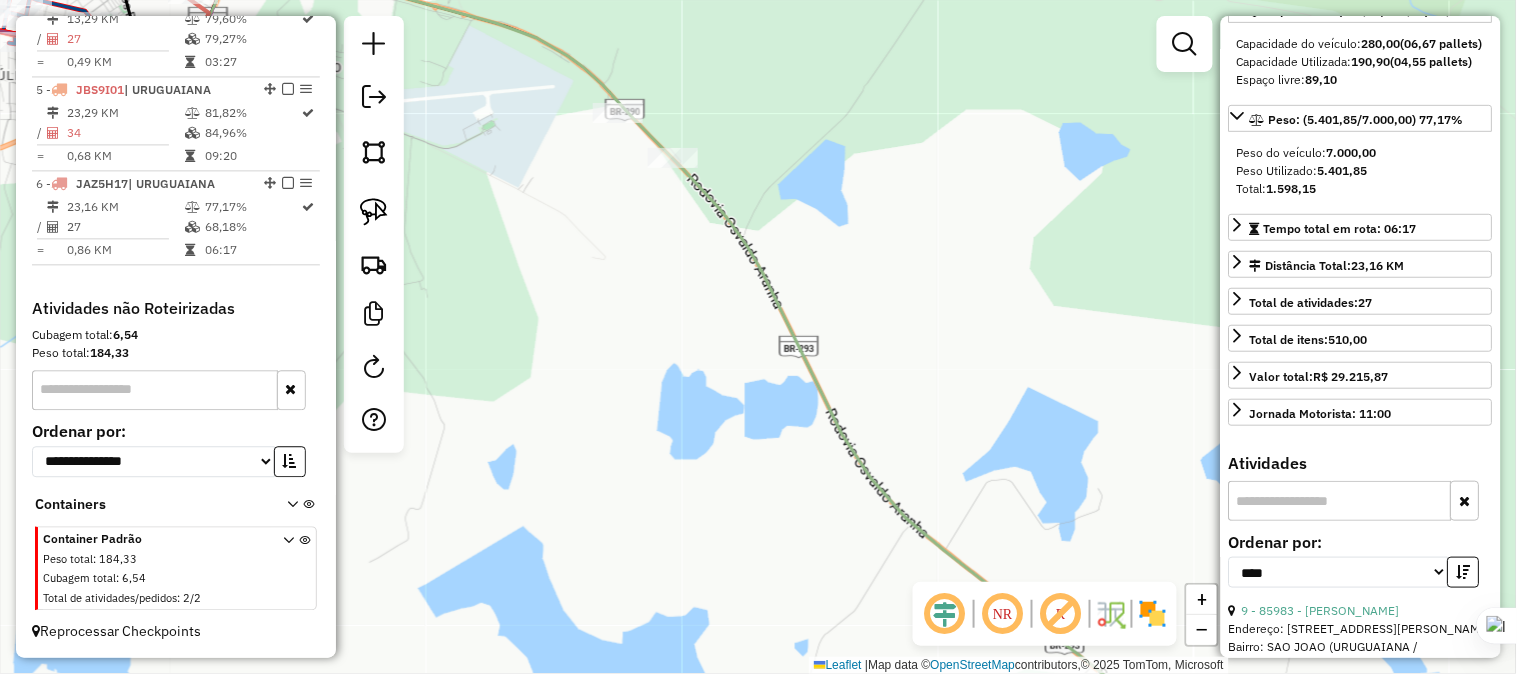 drag, startPoint x: 907, startPoint y: 438, endPoint x: 775, endPoint y: 231, distance: 245.5056 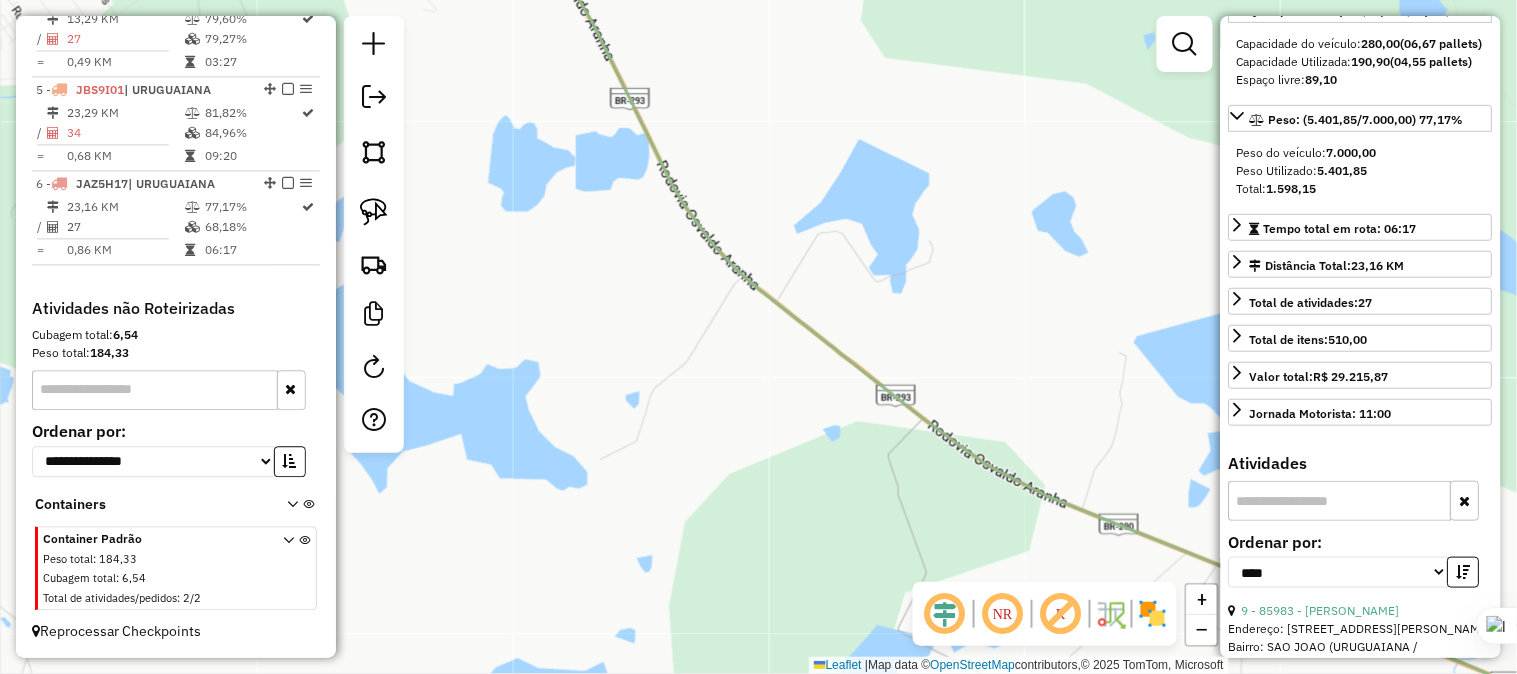 drag, startPoint x: 897, startPoint y: 333, endPoint x: 777, endPoint y: 223, distance: 162.78821 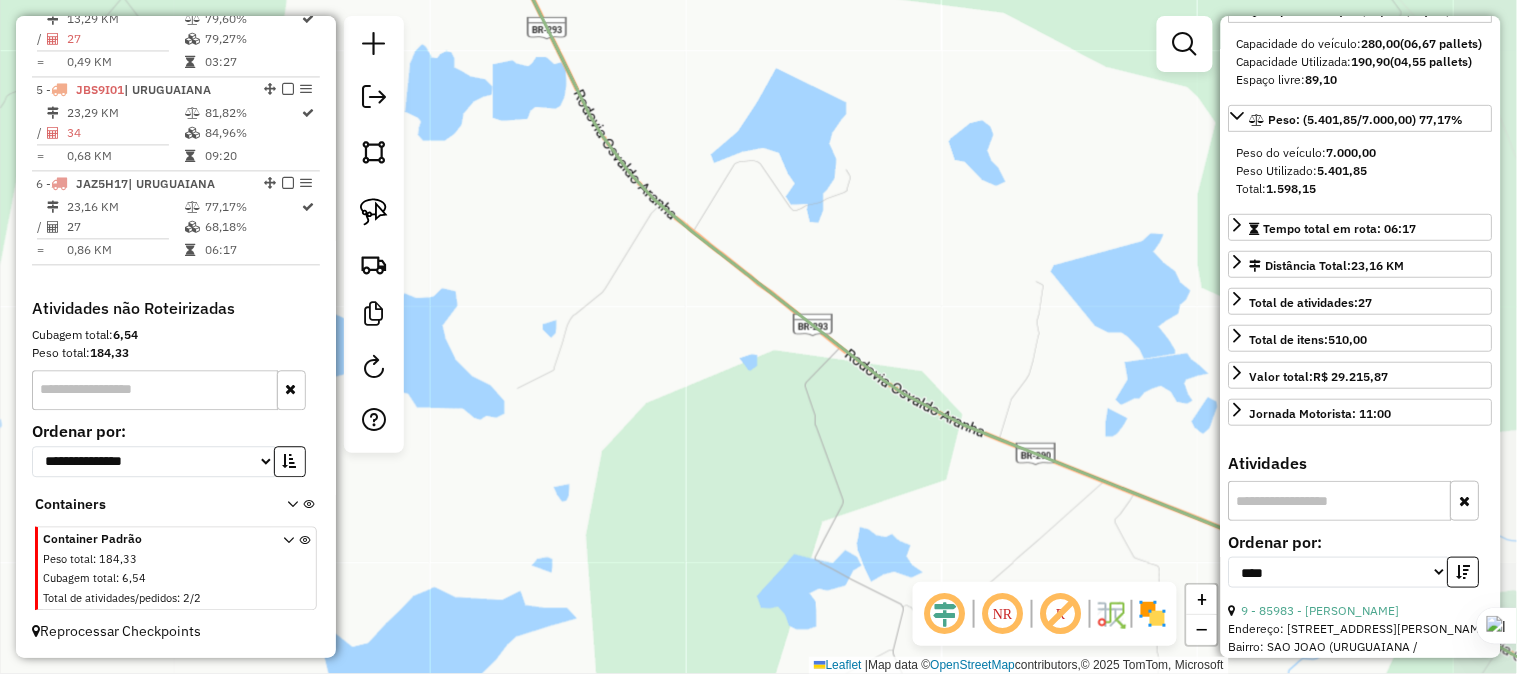 drag, startPoint x: 946, startPoint y: 344, endPoint x: 797, endPoint y: 262, distance: 170.07352 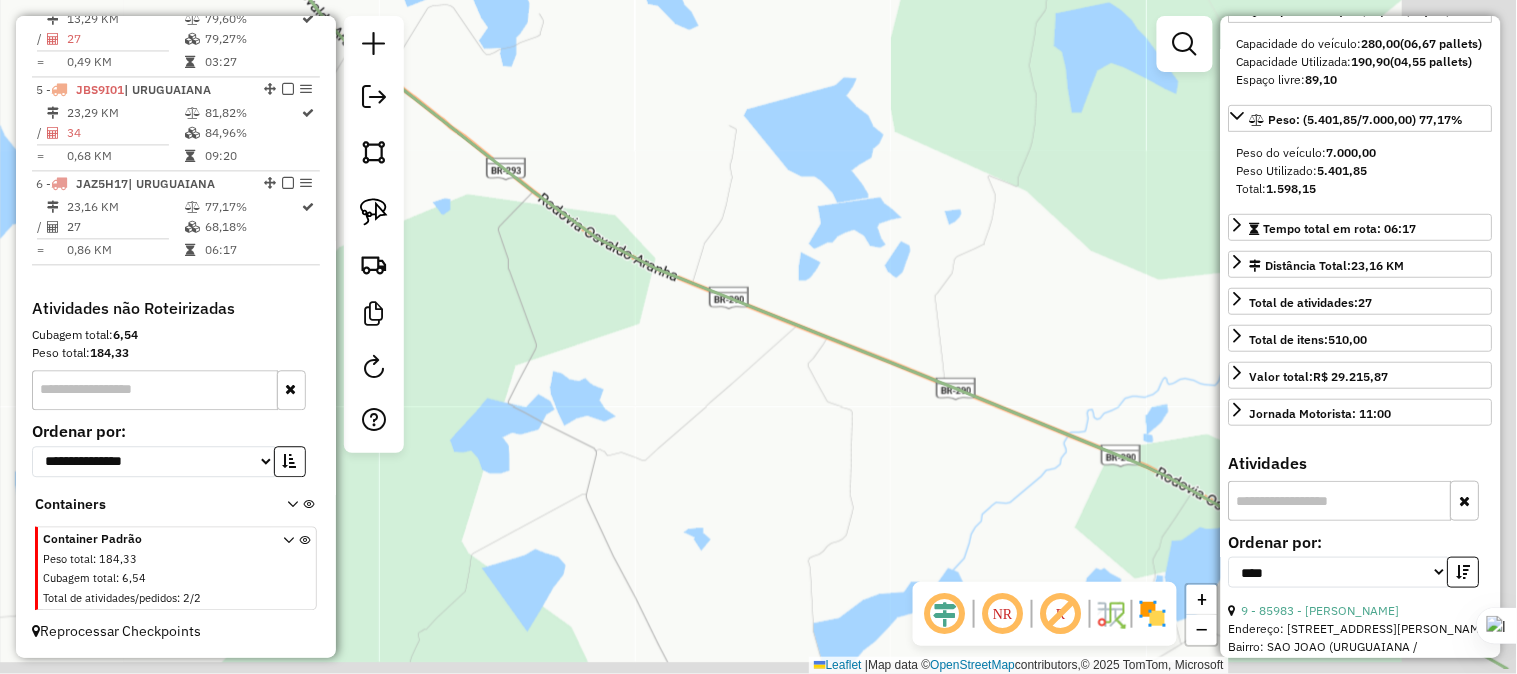 drag, startPoint x: 946, startPoint y: 350, endPoint x: 791, endPoint y: 271, distance: 173.97127 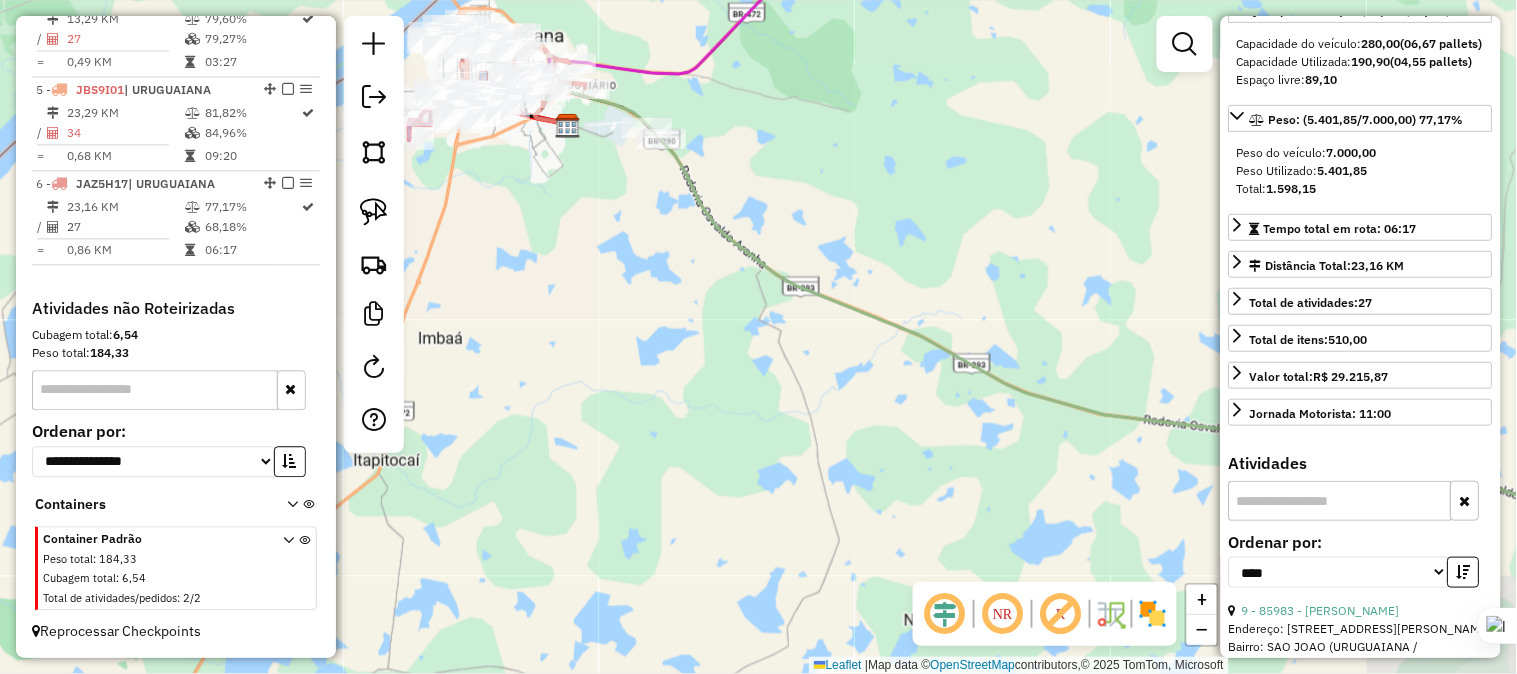 drag, startPoint x: 1012, startPoint y: 378, endPoint x: 732, endPoint y: 243, distance: 310.8456 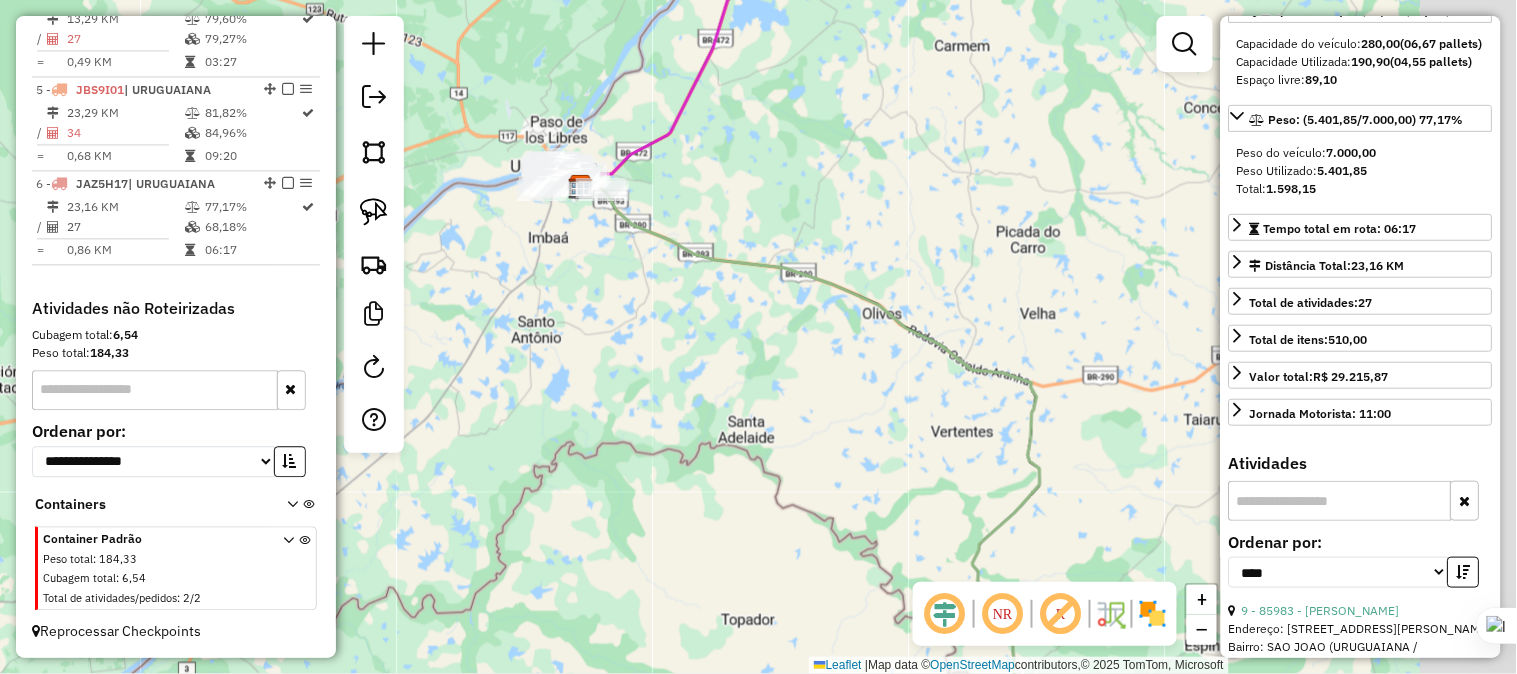 drag, startPoint x: 1057, startPoint y: 328, endPoint x: 863, endPoint y: 267, distance: 203.36421 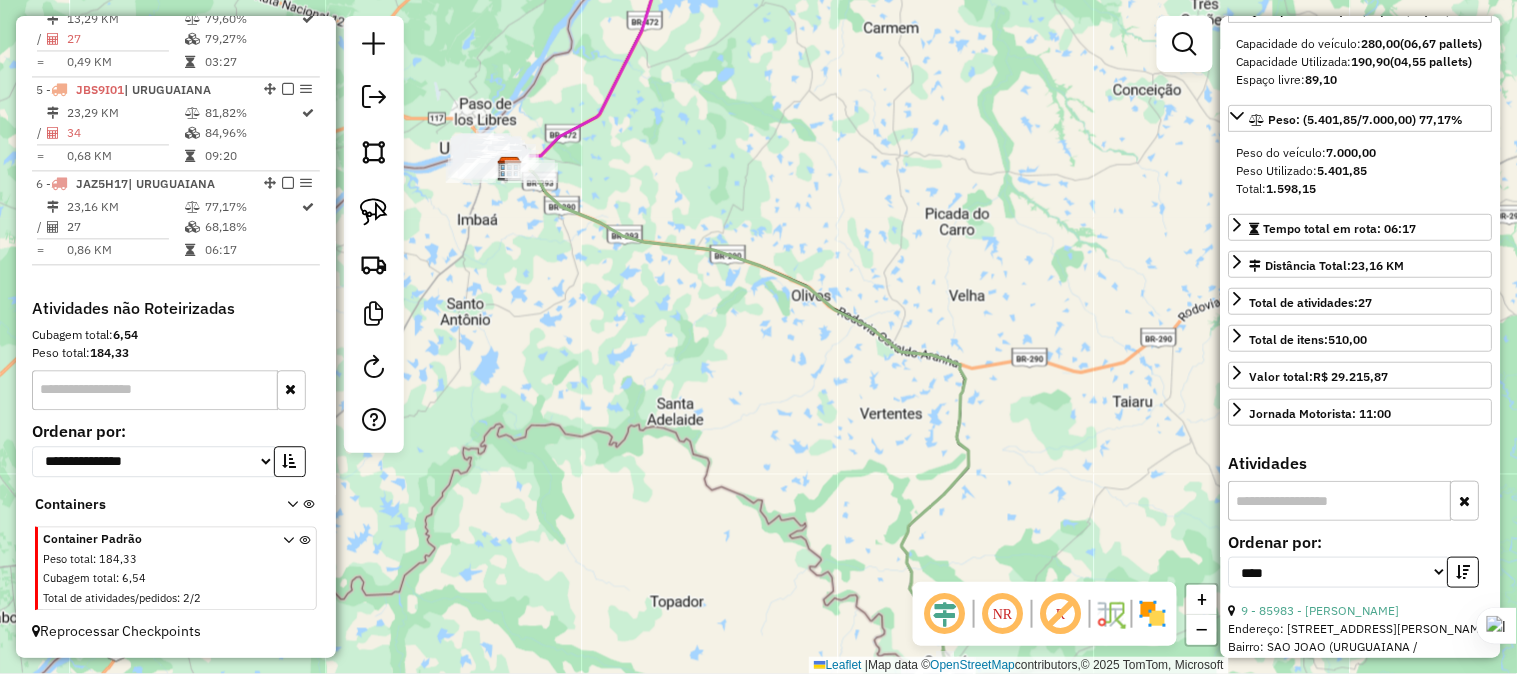 drag, startPoint x: 935, startPoint y: 320, endPoint x: 760, endPoint y: 235, distance: 194.55077 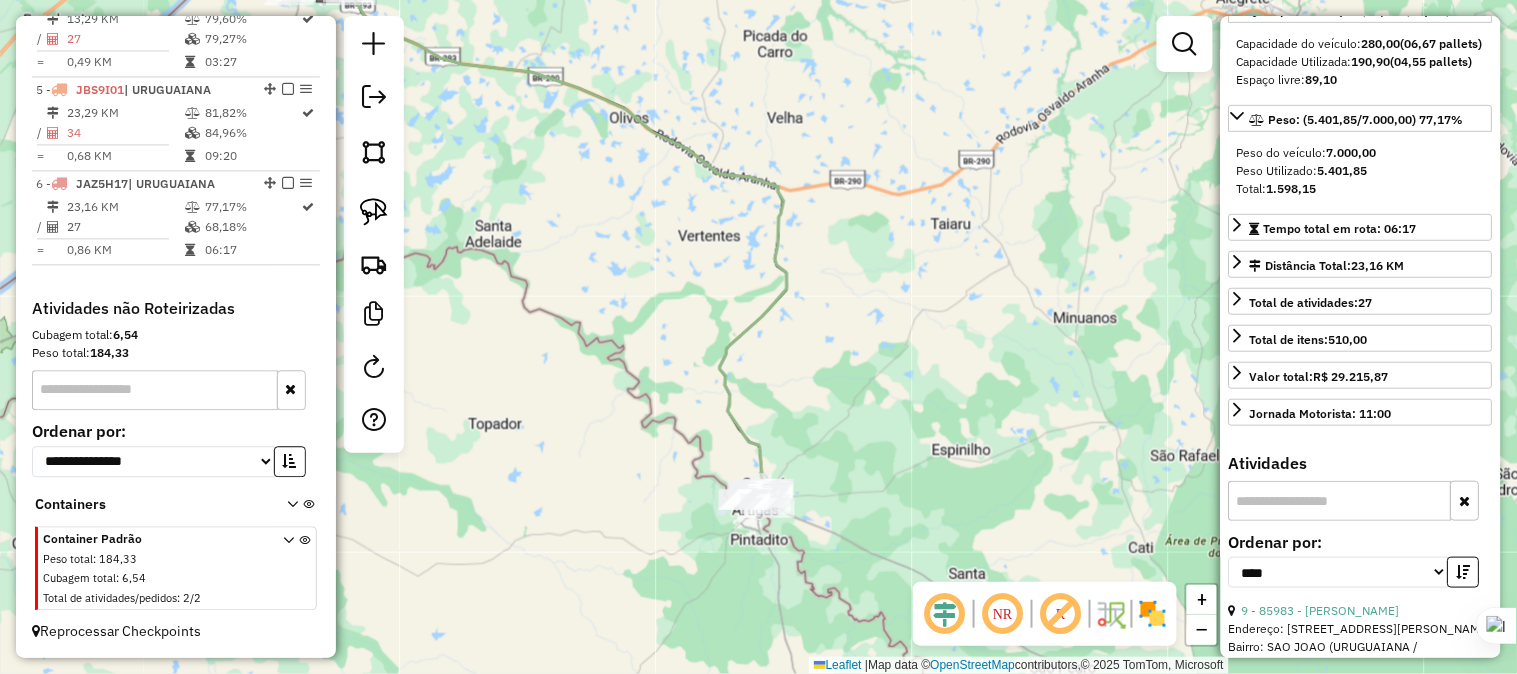 drag, startPoint x: 780, startPoint y: 317, endPoint x: 803, endPoint y: 181, distance: 137.93114 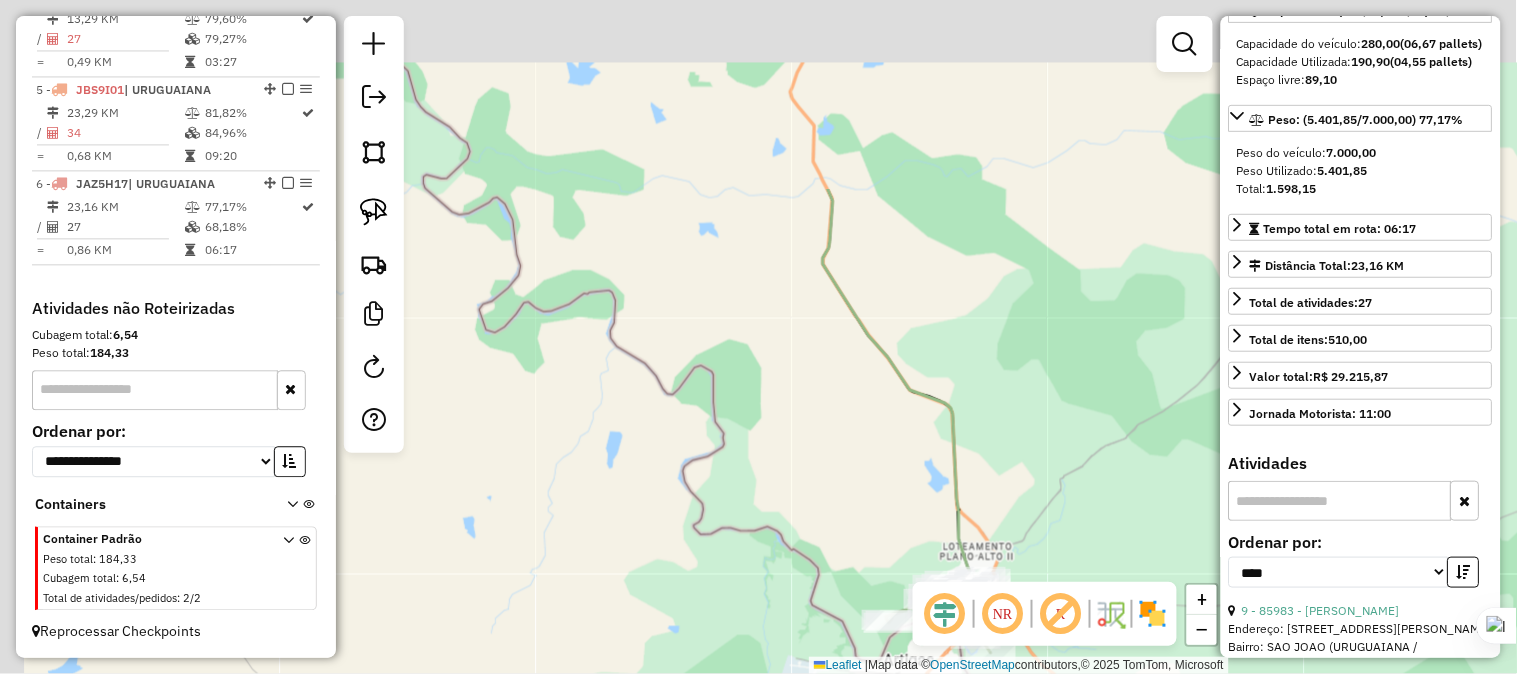 drag, startPoint x: 750, startPoint y: 127, endPoint x: 1025, endPoint y: 503, distance: 465.83365 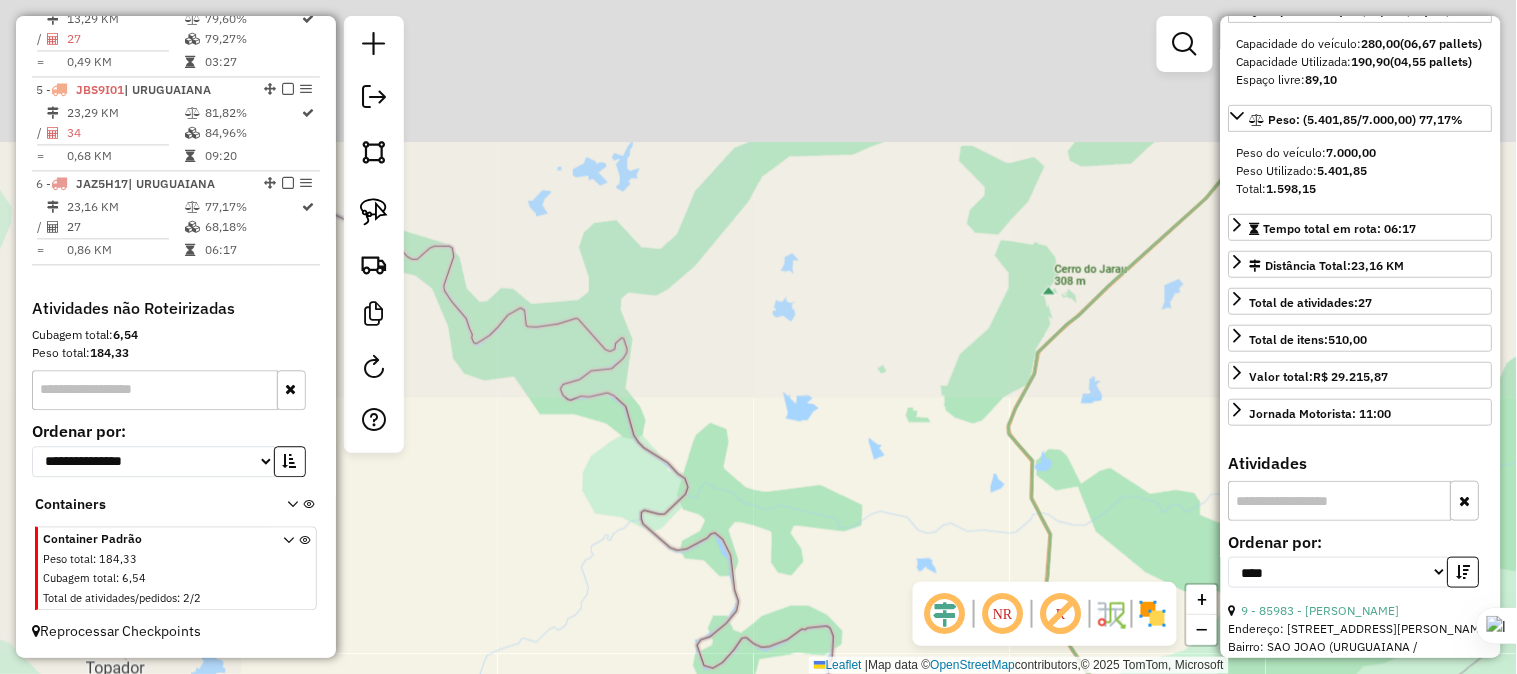 drag, startPoint x: 936, startPoint y: 367, endPoint x: 1037, endPoint y: 520, distance: 183.3303 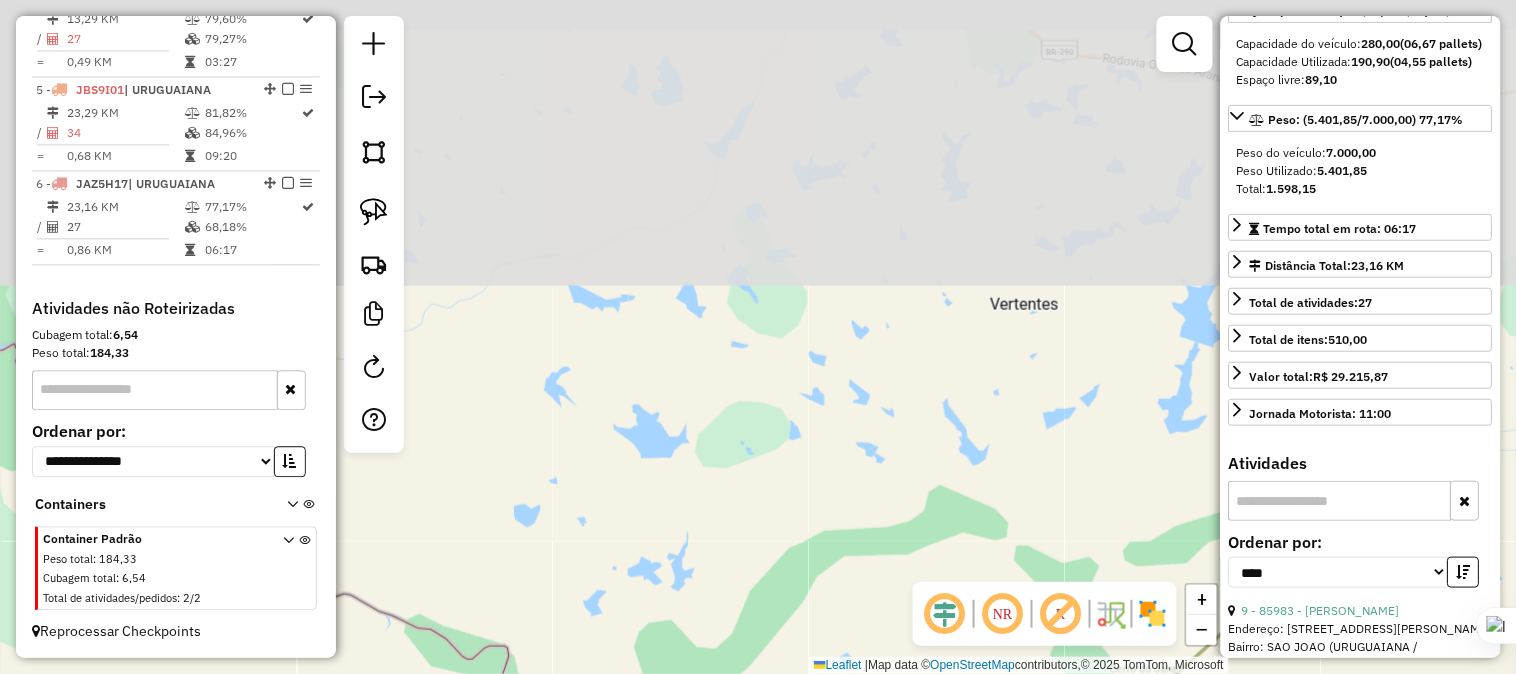 drag, startPoint x: 913, startPoint y: 407, endPoint x: 904, endPoint y: 505, distance: 98.4124 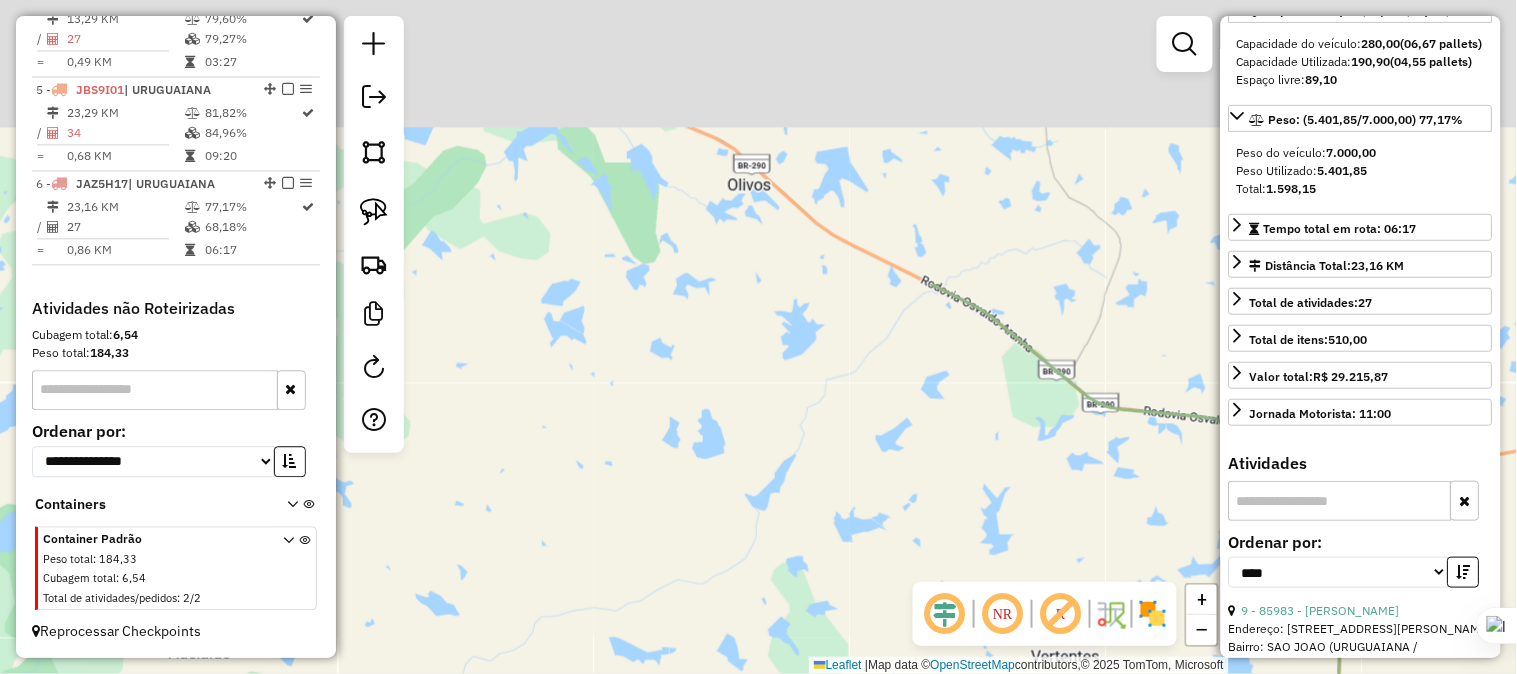 drag, startPoint x: 853, startPoint y: 372, endPoint x: 877, endPoint y: 524, distance: 153.88307 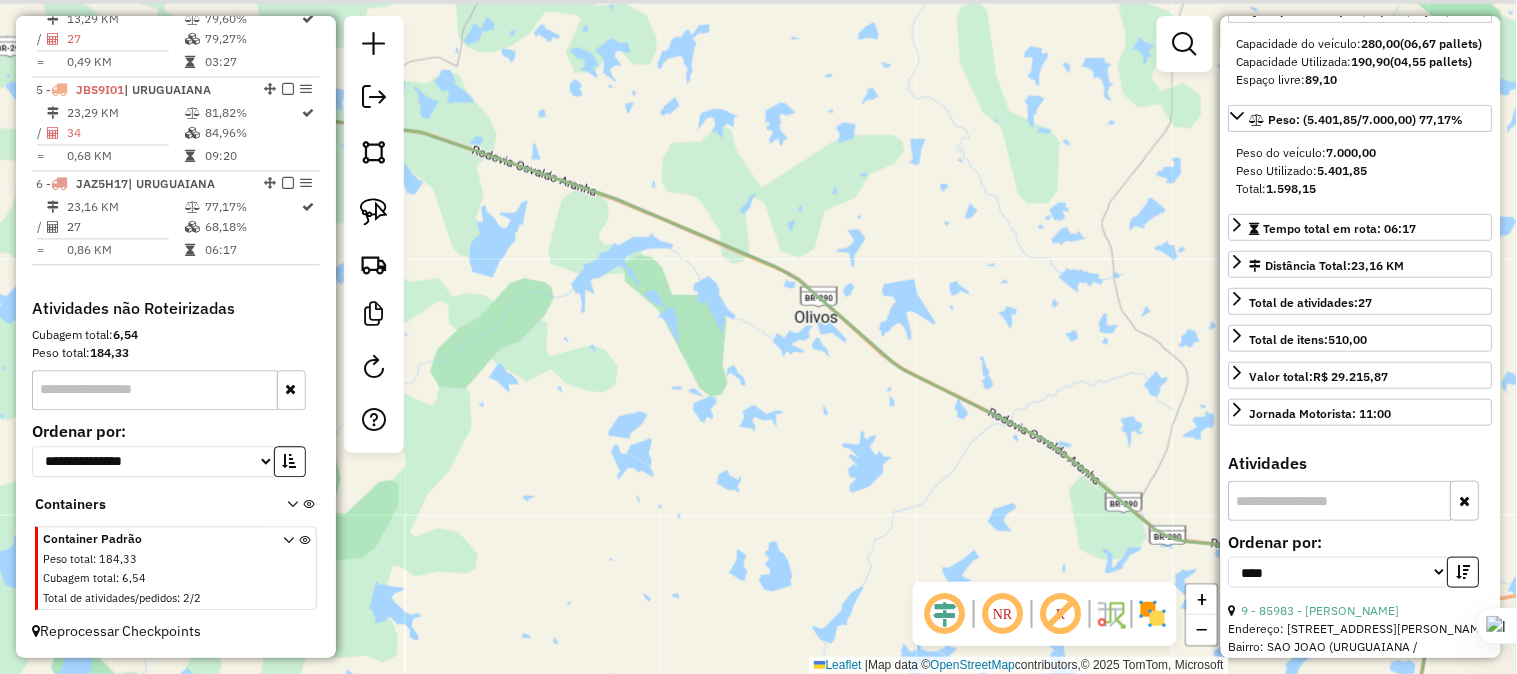 drag, startPoint x: 935, startPoint y: 443, endPoint x: 896, endPoint y: 411, distance: 50.447994 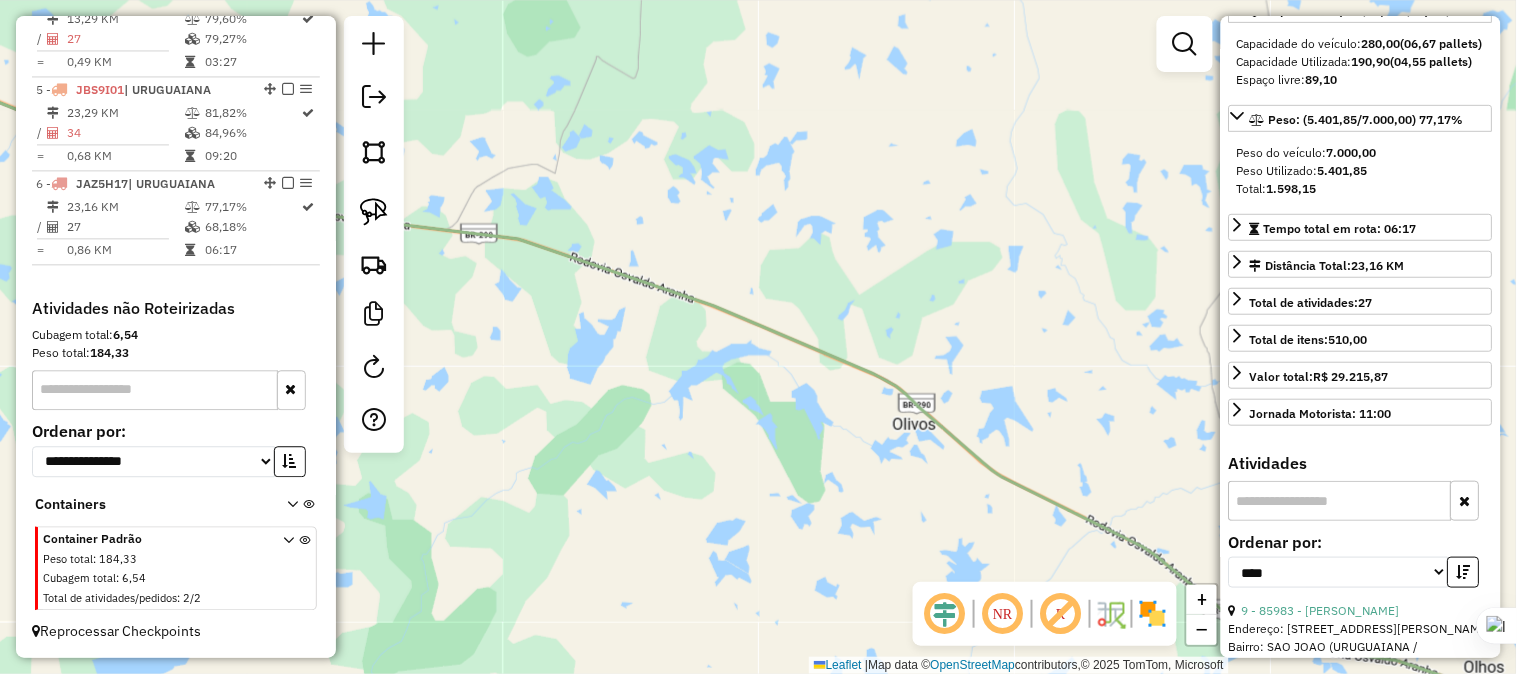 drag, startPoint x: 743, startPoint y: 325, endPoint x: 821, endPoint y: 395, distance: 104.80458 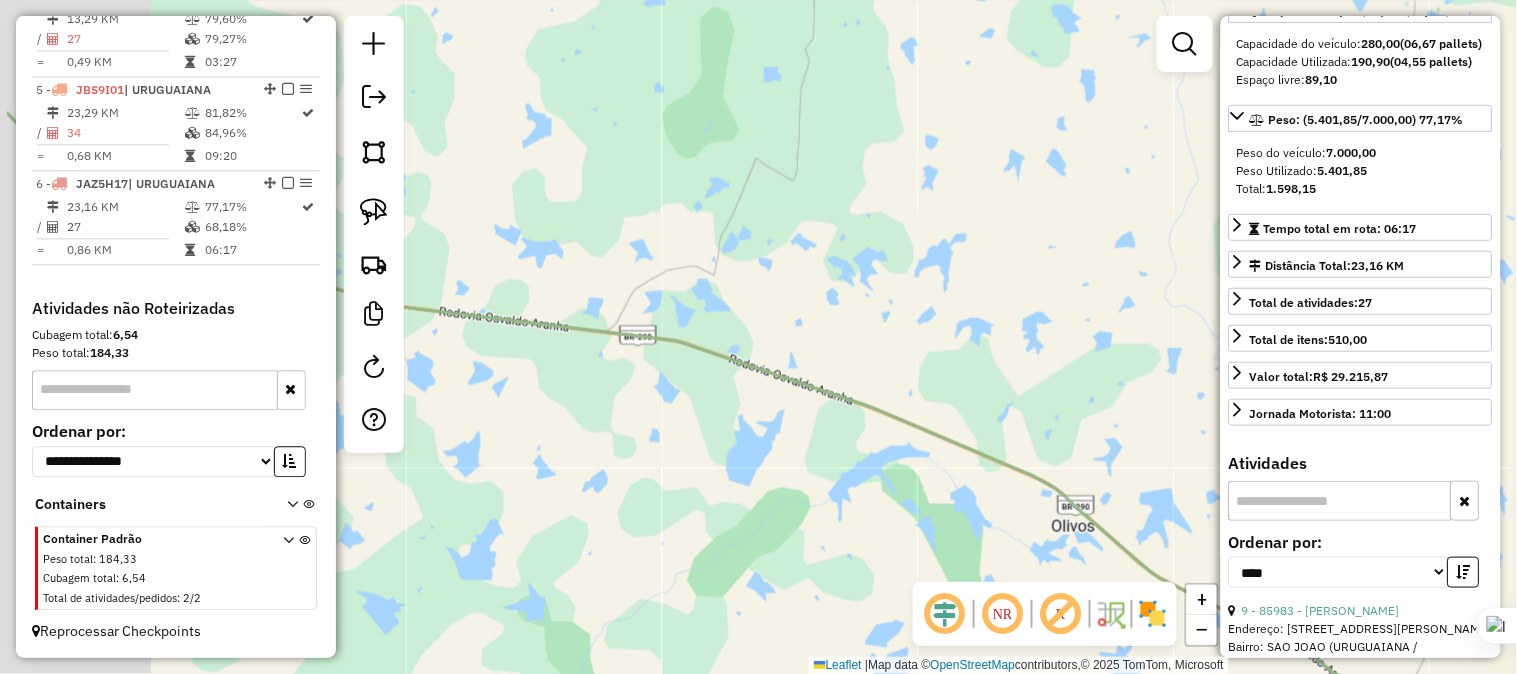 drag, startPoint x: 792, startPoint y: 381, endPoint x: 1120, endPoint y: 562, distance: 374.6265 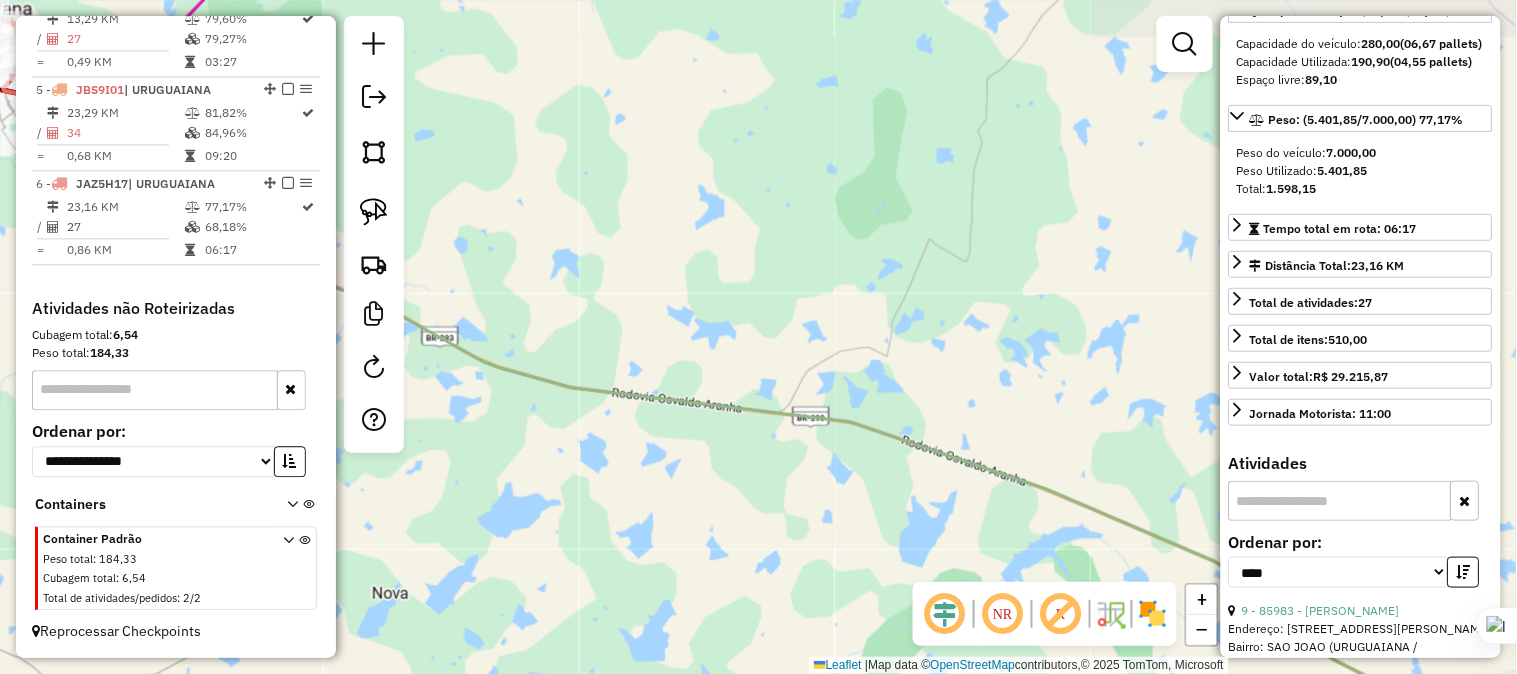 drag, startPoint x: 827, startPoint y: 424, endPoint x: 1192, endPoint y: 447, distance: 365.72394 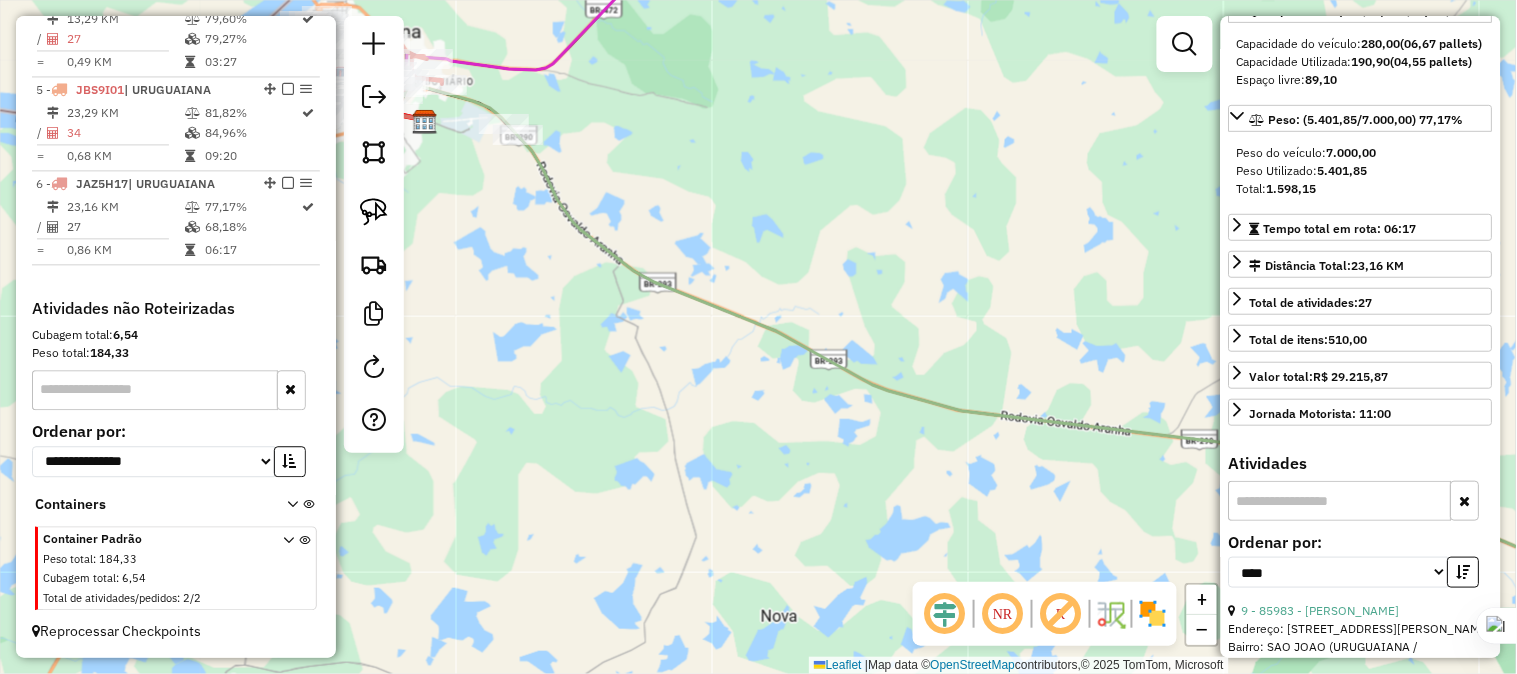 drag, startPoint x: 723, startPoint y: 346, endPoint x: 973, endPoint y: 528, distance: 309.2313 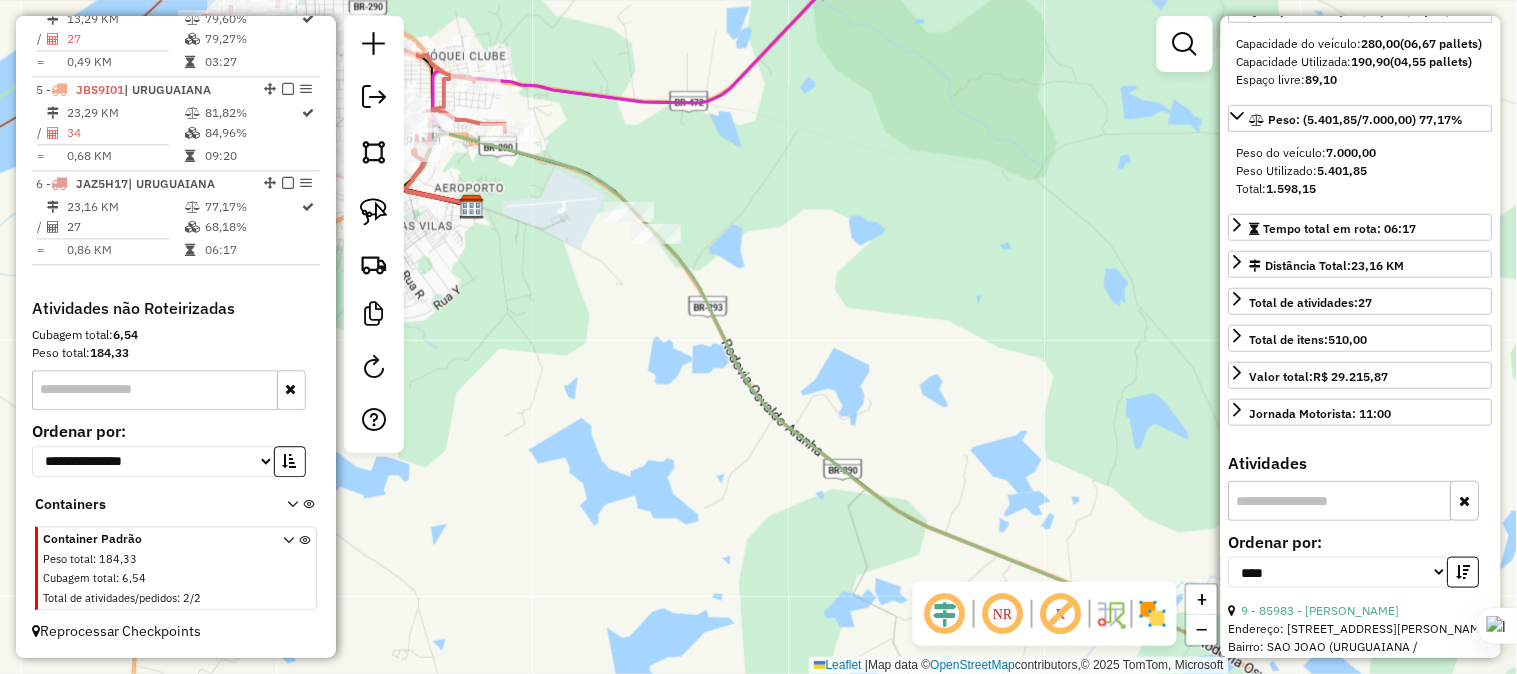drag, startPoint x: 805, startPoint y: 438, endPoint x: 671, endPoint y: 330, distance: 172.10461 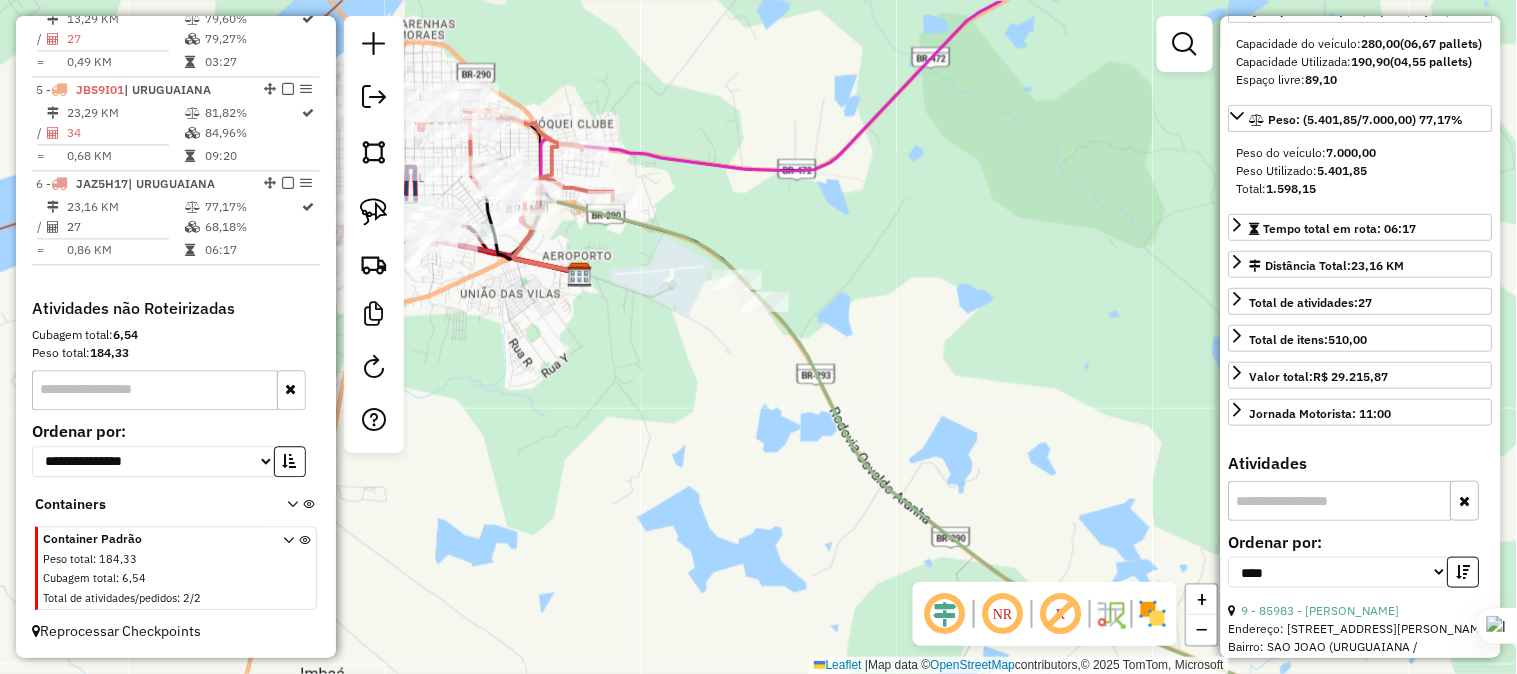 drag 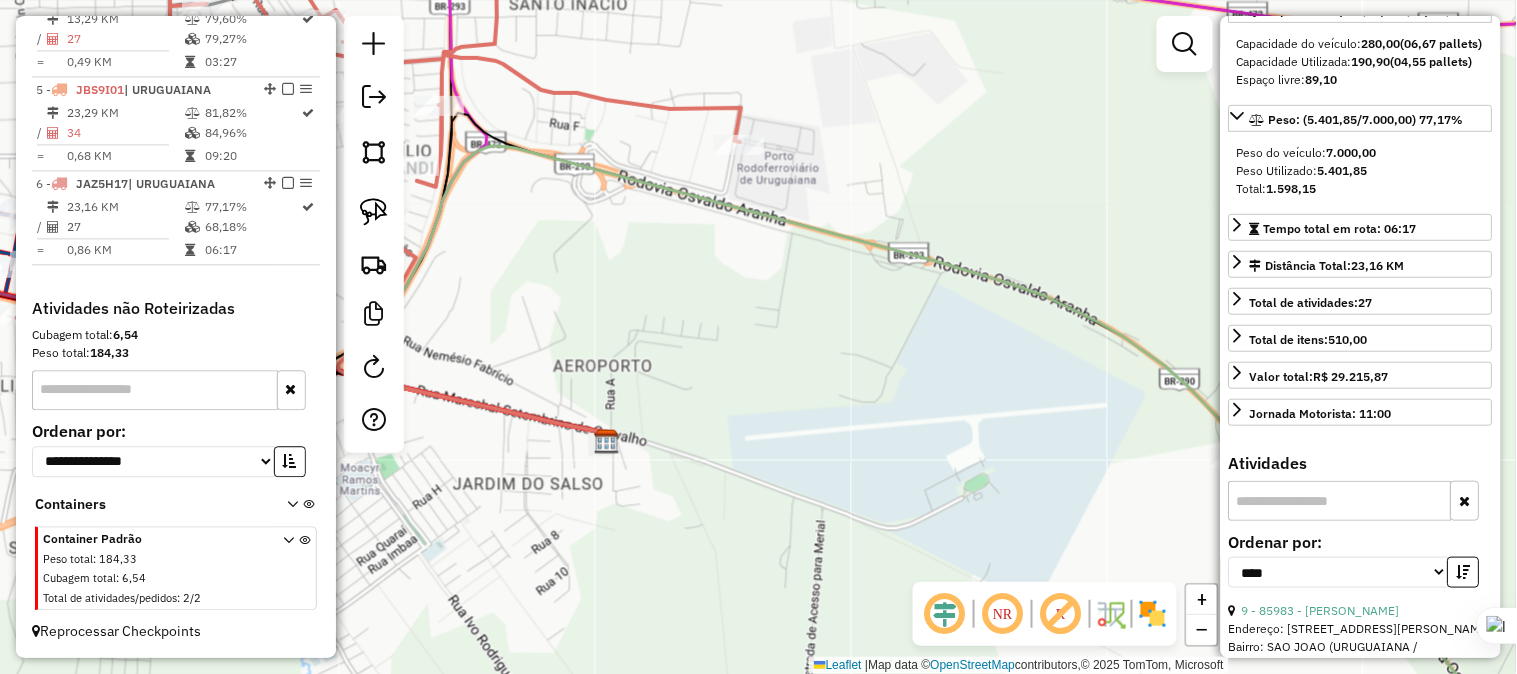 drag, startPoint x: 582, startPoint y: 227, endPoint x: 603, endPoint y: 251, distance: 31.890438 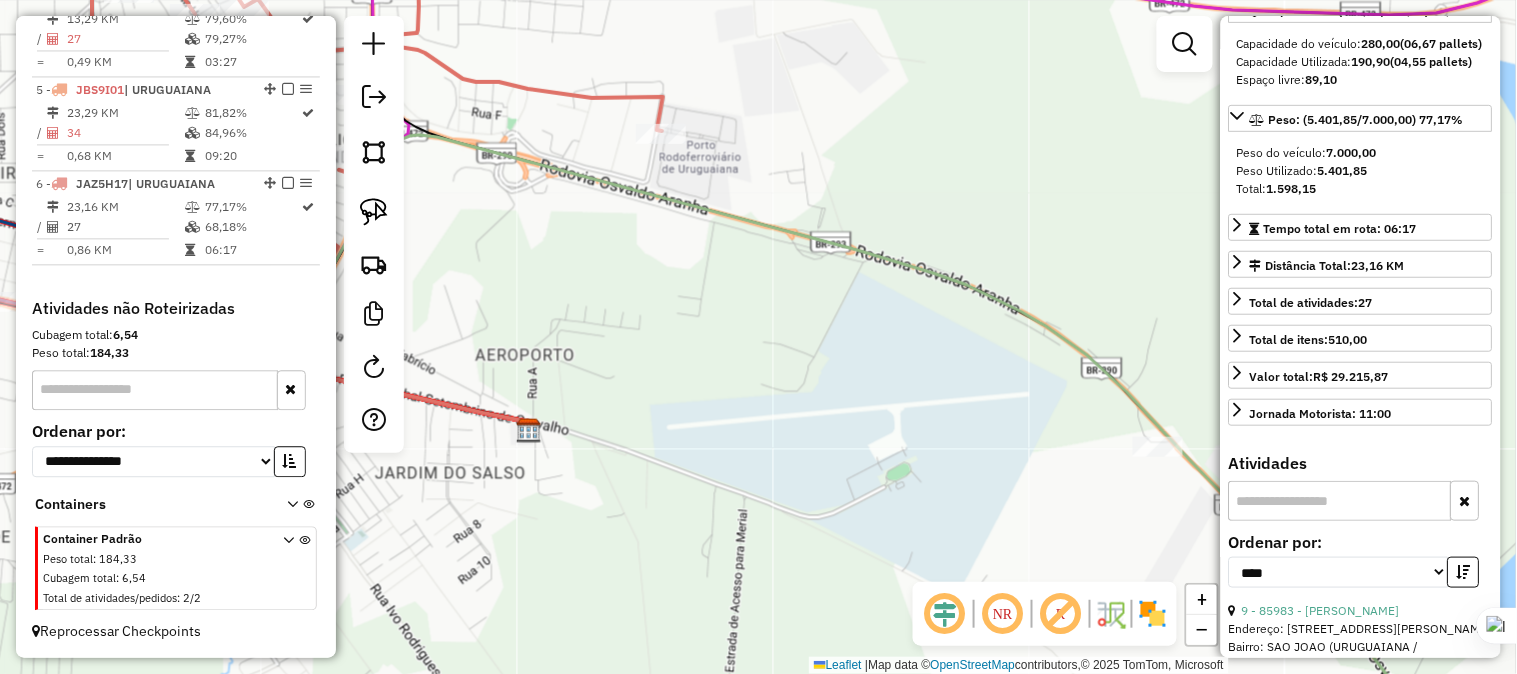 drag, startPoint x: 624, startPoint y: 218, endPoint x: 545, endPoint y: 207, distance: 79.762146 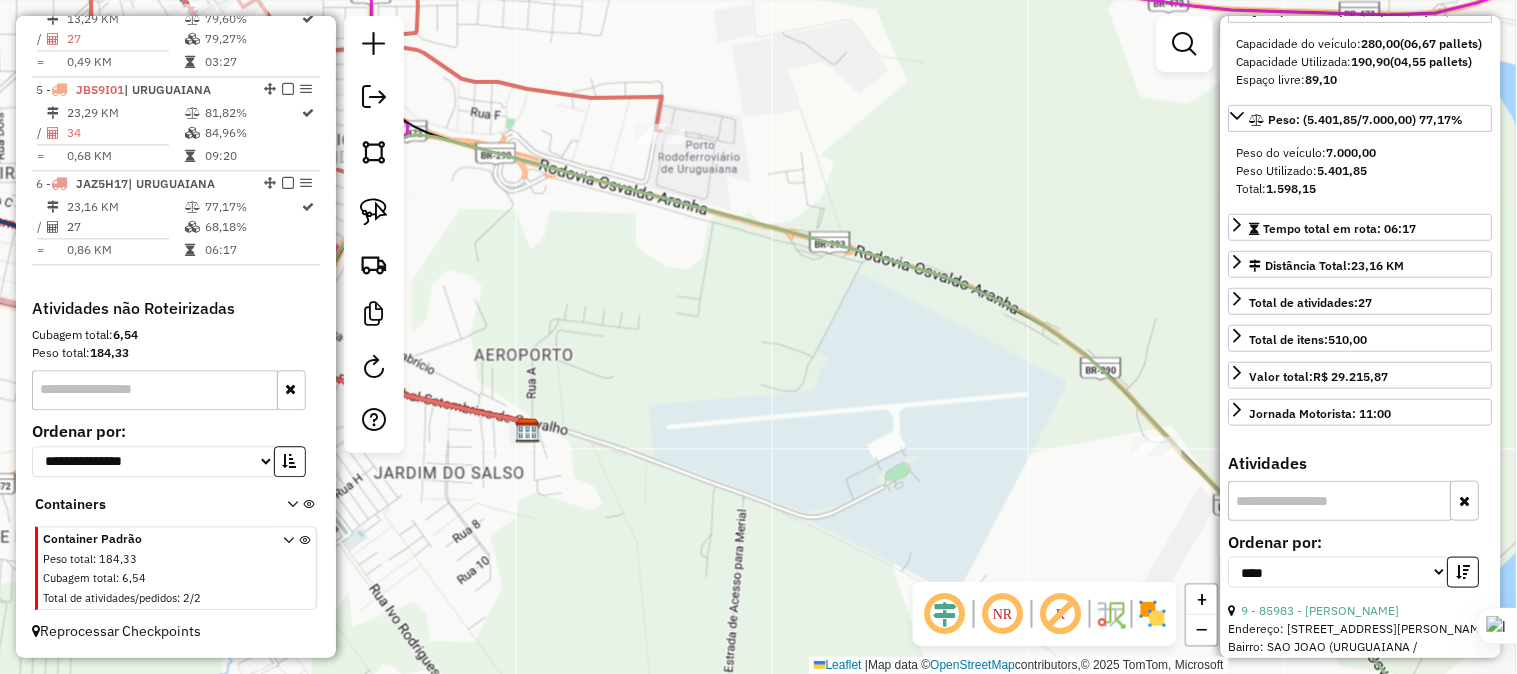 click on "Janela de atendimento Grade de atendimento Capacidade Transportadoras Veículos Cliente Pedidos  Rotas Selecione os dias de semana para filtrar as janelas de atendimento  Seg   Ter   Qua   Qui   Sex   Sáb   Dom  Informe o período da janela de atendimento: De: Até:  Filtrar exatamente a janela do cliente  Considerar janela de atendimento padrão  Selecione os dias de semana para filtrar as grades de atendimento  Seg   Ter   Qua   Qui   Sex   Sáb   Dom   Considerar clientes sem dia de atendimento cadastrado  Clientes fora do dia de atendimento selecionado Filtrar as atividades entre os valores definidos abaixo:  Peso mínimo:   Peso máximo:   Cubagem mínima:   Cubagem máxima:   De:   Até:  Filtrar as atividades entre o tempo de atendimento definido abaixo:  De:   Até:   Considerar capacidade total dos clientes não roteirizados Transportadora: Selecione um ou mais itens Tipo de veículo: Selecione um ou mais itens Veículo: Selecione um ou mais itens Motorista: Selecione um ou mais itens Nome: Rótulo:" 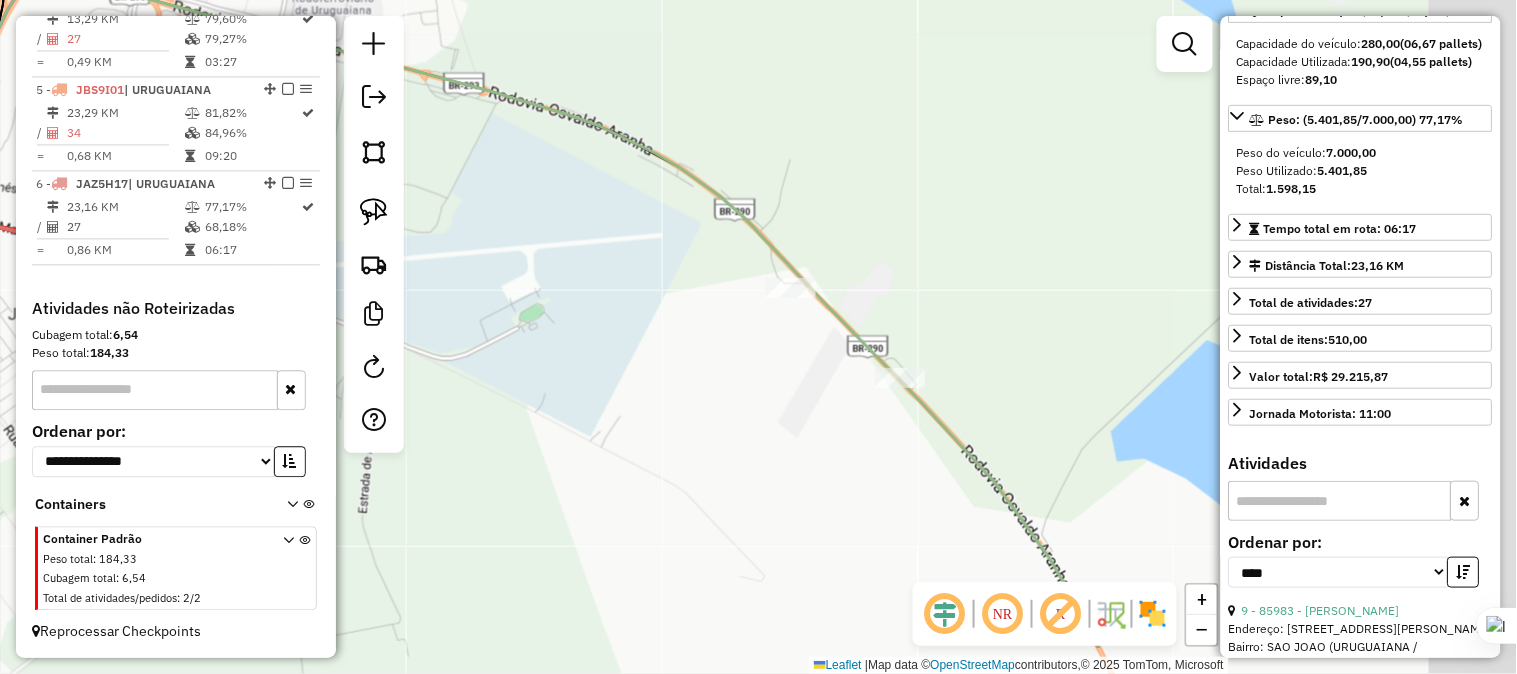 click on "Janela de atendimento Grade de atendimento Capacidade Transportadoras Veículos Cliente Pedidos  Rotas Selecione os dias de semana para filtrar as janelas de atendimento  Seg   Ter   Qua   Qui   Sex   Sáb   Dom  Informe o período da janela de atendimento: De: Até:  Filtrar exatamente a janela do cliente  Considerar janela de atendimento padrão  Selecione os dias de semana para filtrar as grades de atendimento  Seg   Ter   Qua   Qui   Sex   Sáb   Dom   Considerar clientes sem dia de atendimento cadastrado  Clientes fora do dia de atendimento selecionado Filtrar as atividades entre os valores definidos abaixo:  Peso mínimo:   Peso máximo:   Cubagem mínima:   Cubagem máxima:   De:   Até:  Filtrar as atividades entre o tempo de atendimento definido abaixo:  De:   Até:   Considerar capacidade total dos clientes não roteirizados Transportadora: Selecione um ou mais itens Tipo de veículo: Selecione um ou mais itens Veículo: Selecione um ou mais itens Motorista: Selecione um ou mais itens Nome: Rótulo:" 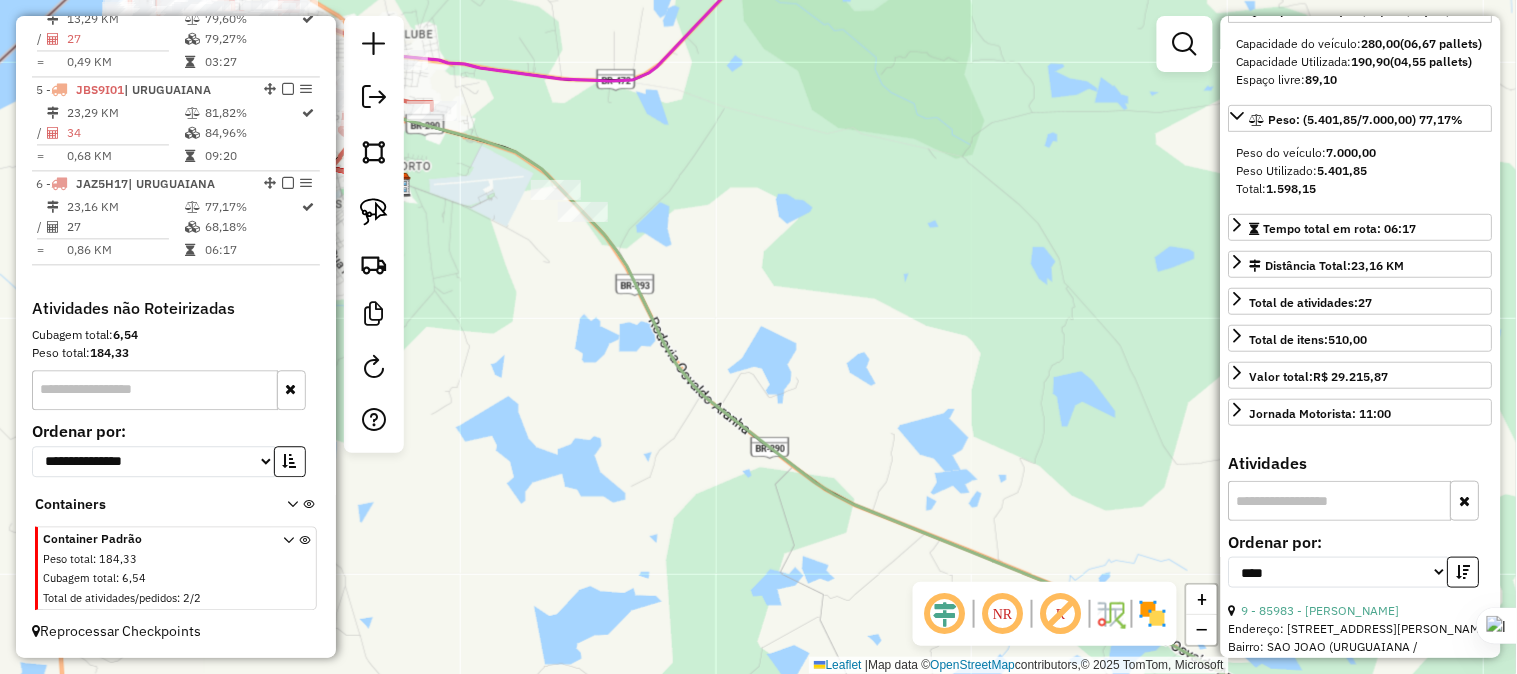 click on "Janela de atendimento Grade de atendimento Capacidade Transportadoras Veículos Cliente Pedidos  Rotas Selecione os dias de semana para filtrar as janelas de atendimento  Seg   Ter   Qua   Qui   Sex   Sáb   Dom  Informe o período da janela de atendimento: De: Até:  Filtrar exatamente a janela do cliente  Considerar janela de atendimento padrão  Selecione os dias de semana para filtrar as grades de atendimento  Seg   Ter   Qua   Qui   Sex   Sáb   Dom   Considerar clientes sem dia de atendimento cadastrado  Clientes fora do dia de atendimento selecionado Filtrar as atividades entre os valores definidos abaixo:  Peso mínimo:   Peso máximo:   Cubagem mínima:   Cubagem máxima:   De:   Até:  Filtrar as atividades entre o tempo de atendimento definido abaixo:  De:   Até:   Considerar capacidade total dos clientes não roteirizados Transportadora: Selecione um ou mais itens Tipo de veículo: Selecione um ou mais itens Veículo: Selecione um ou mais itens Motorista: Selecione um ou mais itens Nome: Rótulo:" 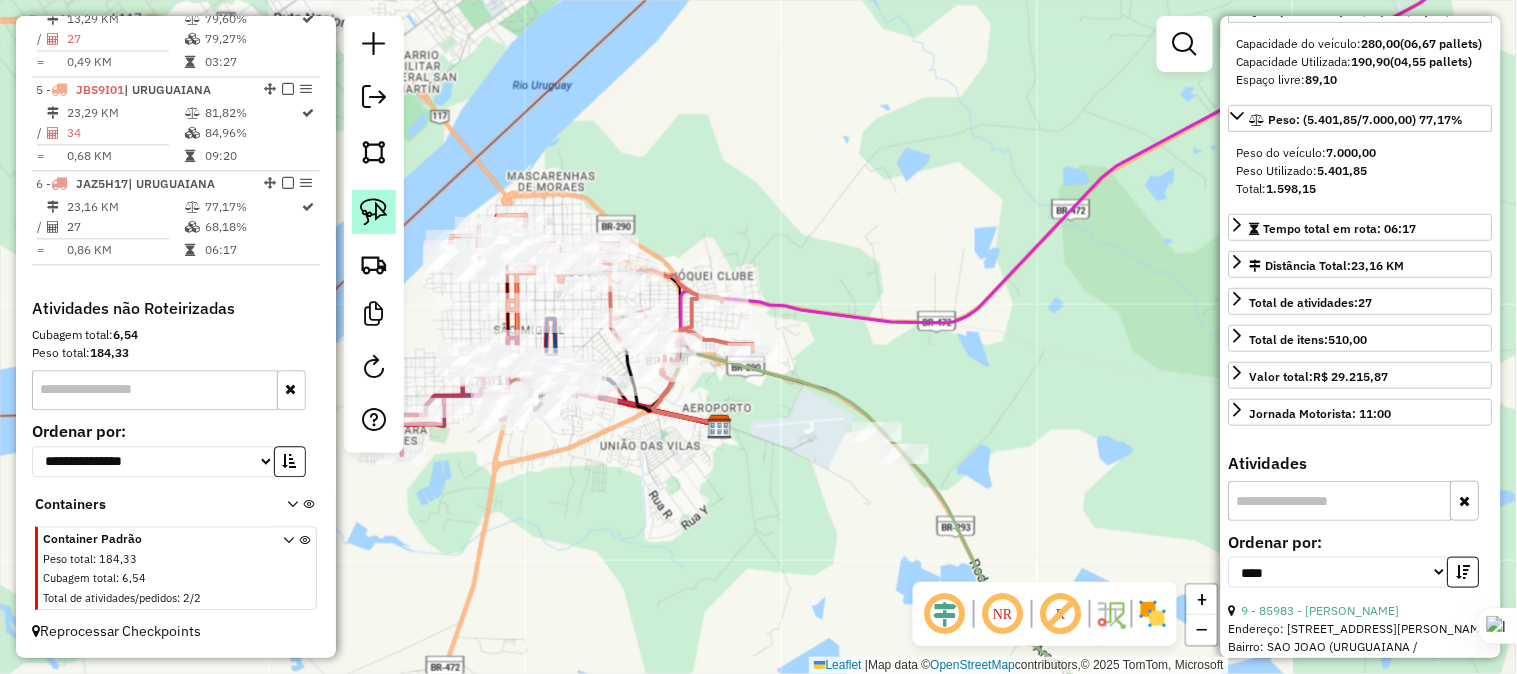 click 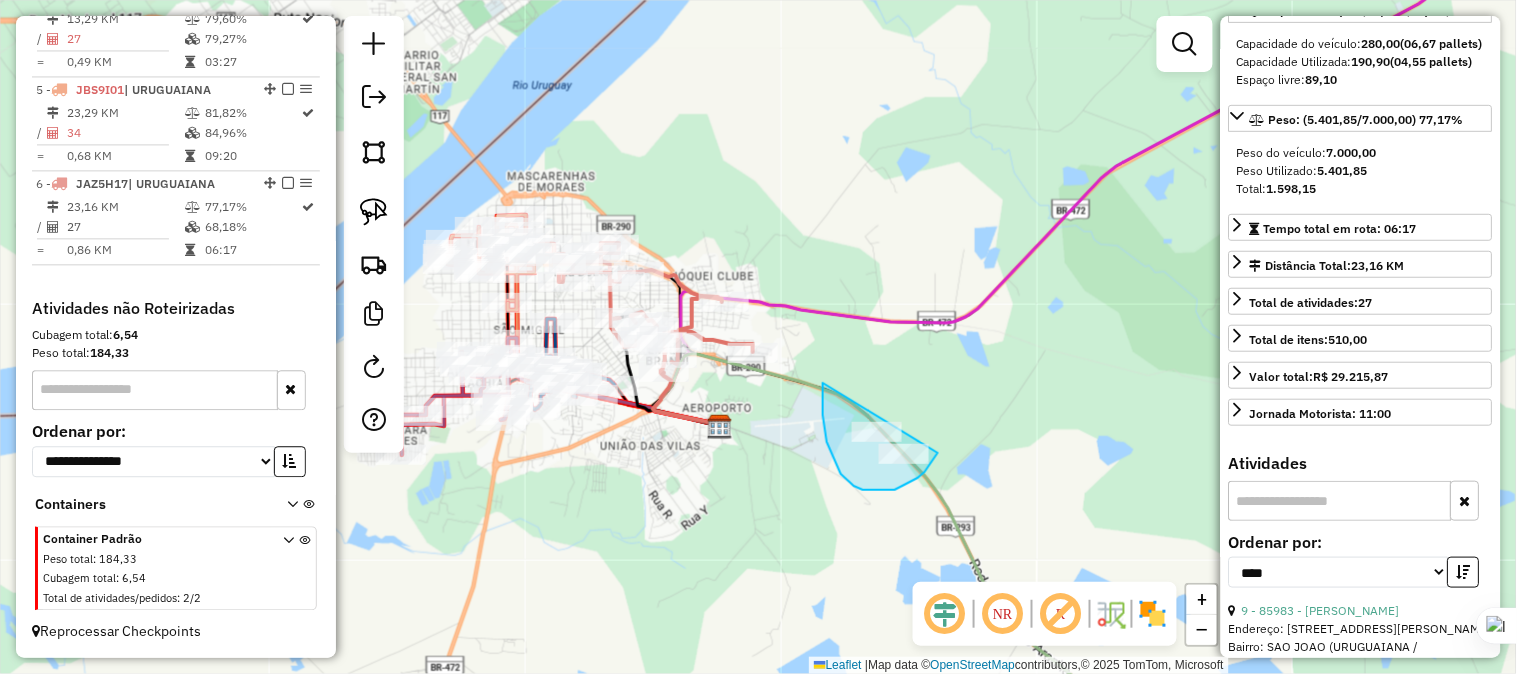 drag, startPoint x: 823, startPoint y: 383, endPoint x: 912, endPoint y: 388, distance: 89.140335 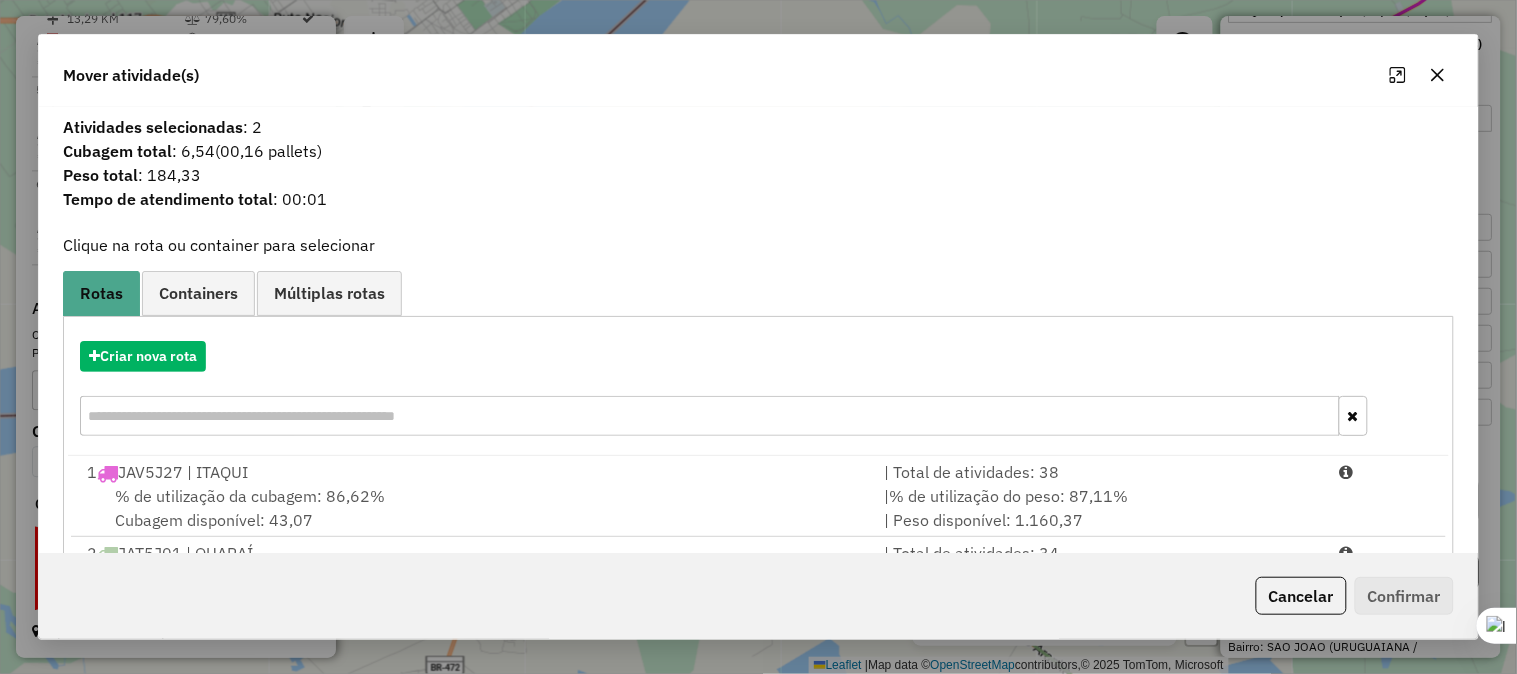 scroll, scrollTop: 86, scrollLeft: 0, axis: vertical 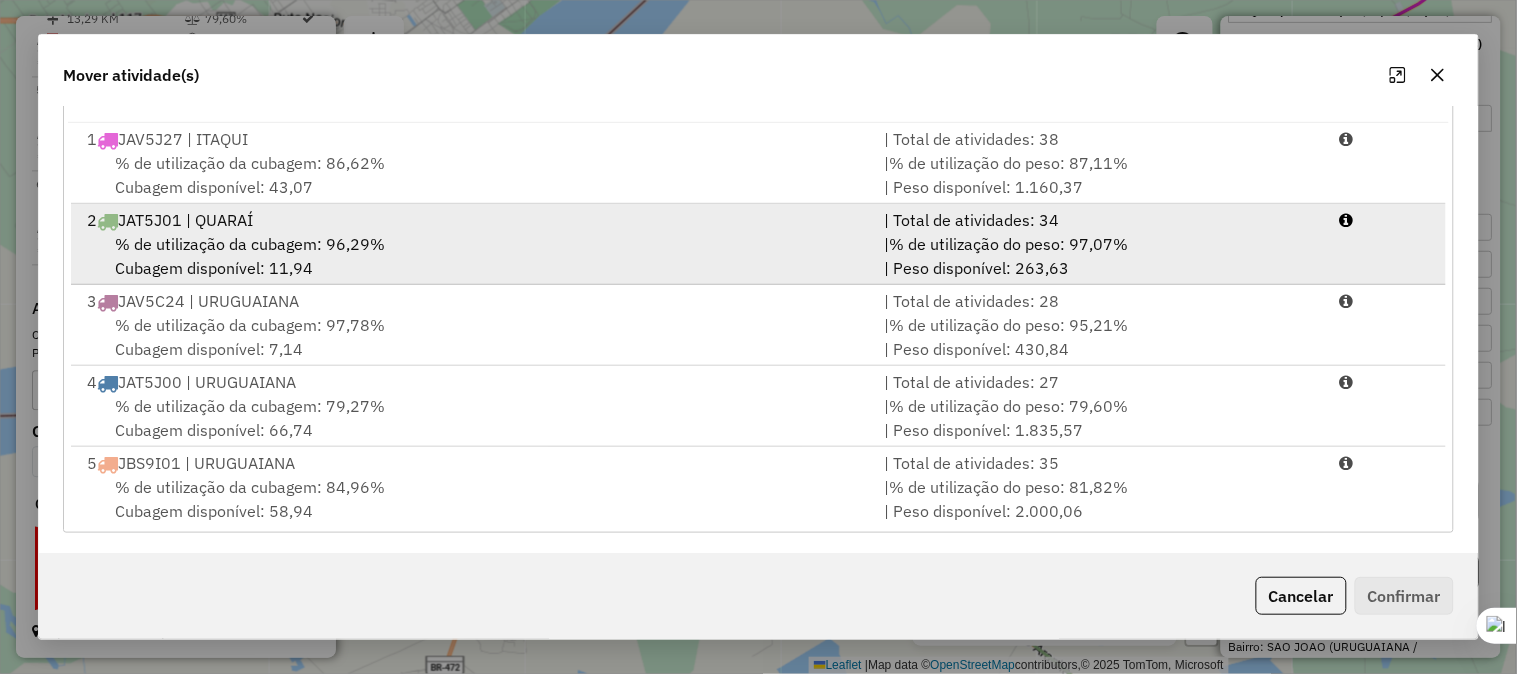 click on "2  JAT5J01 | QUARAÍ" at bounding box center [473, 220] 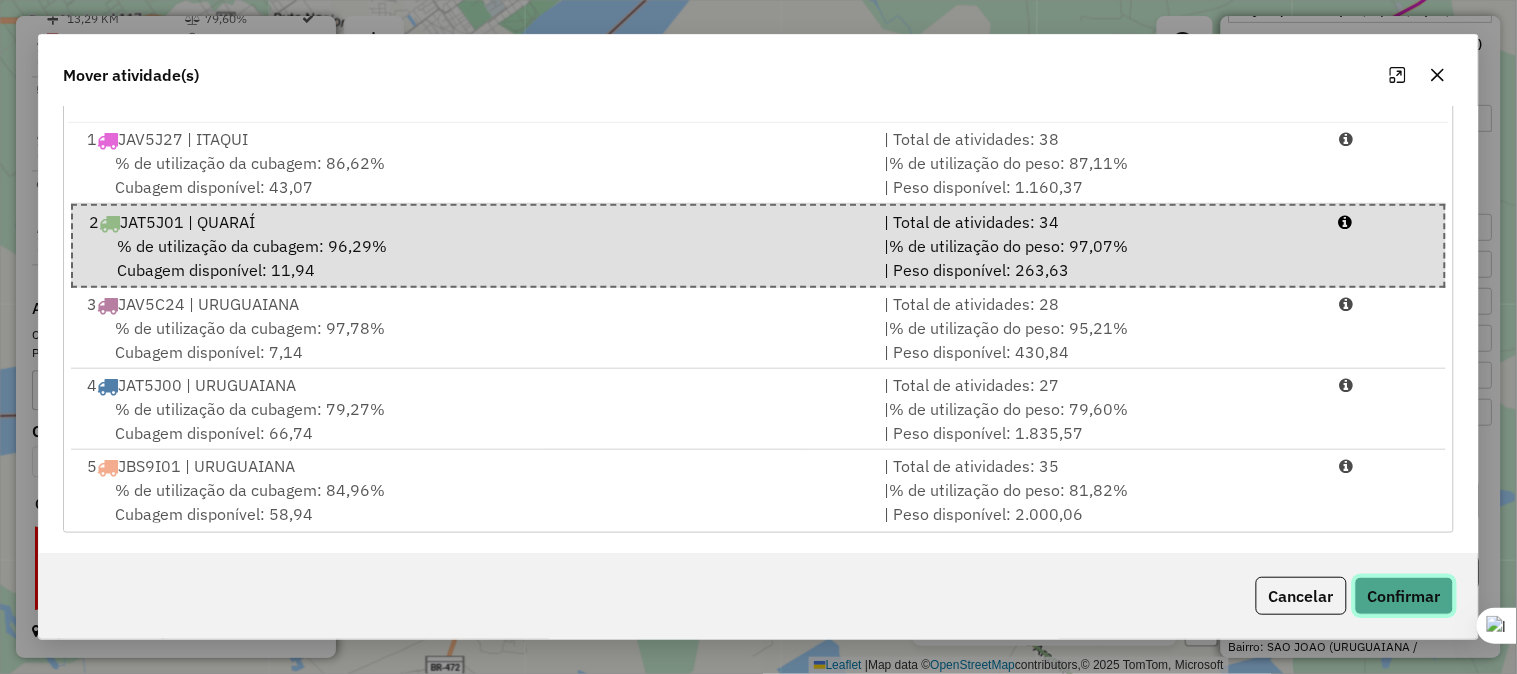 click on "Confirmar" 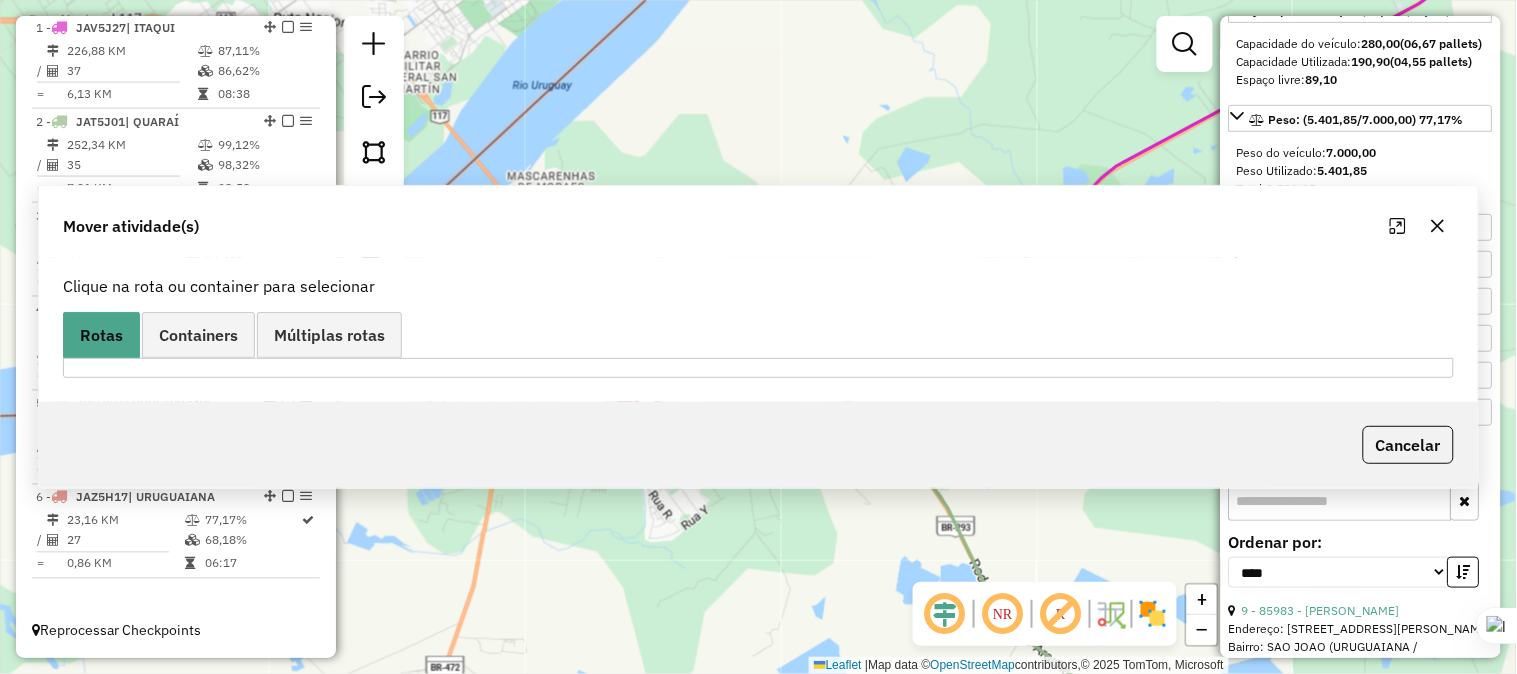 scroll, scrollTop: 748, scrollLeft: 0, axis: vertical 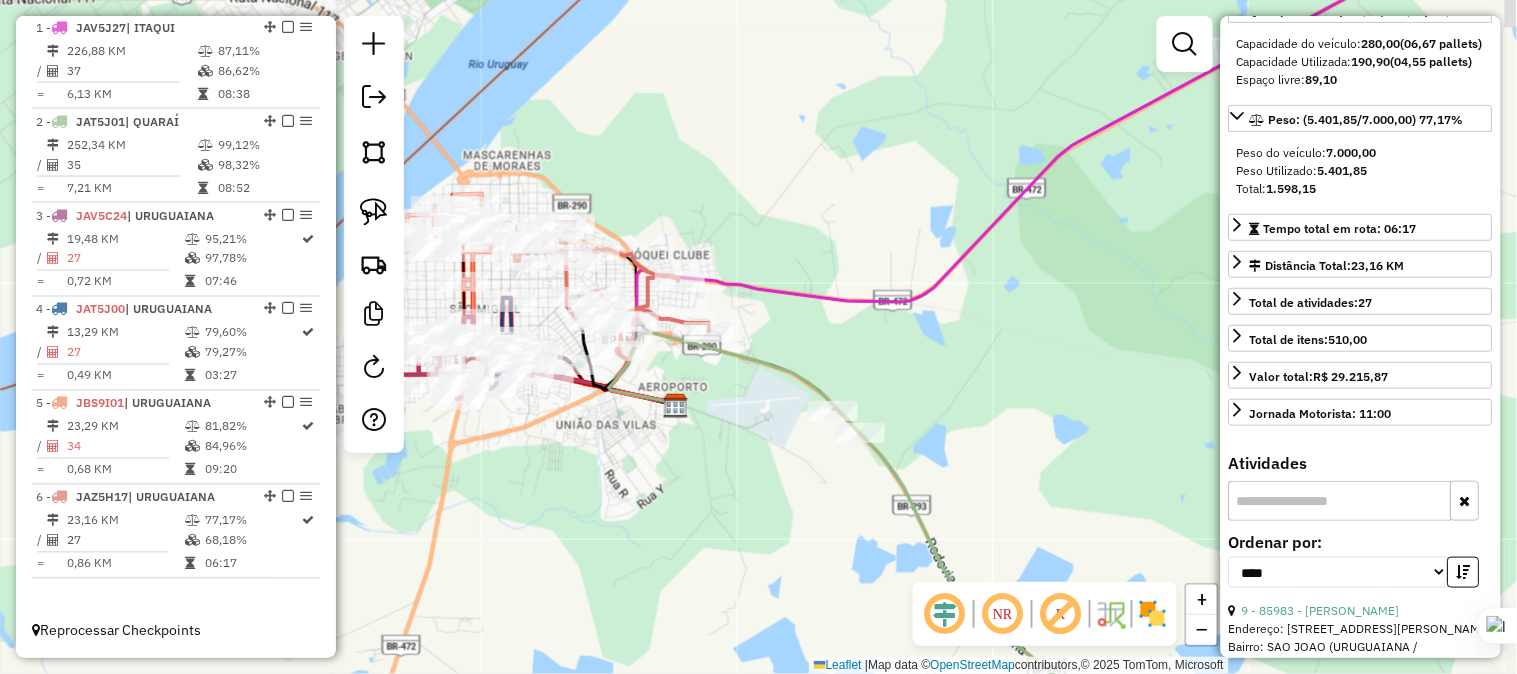 drag, startPoint x: 941, startPoint y: 413, endPoint x: 883, endPoint y: 378, distance: 67.74216 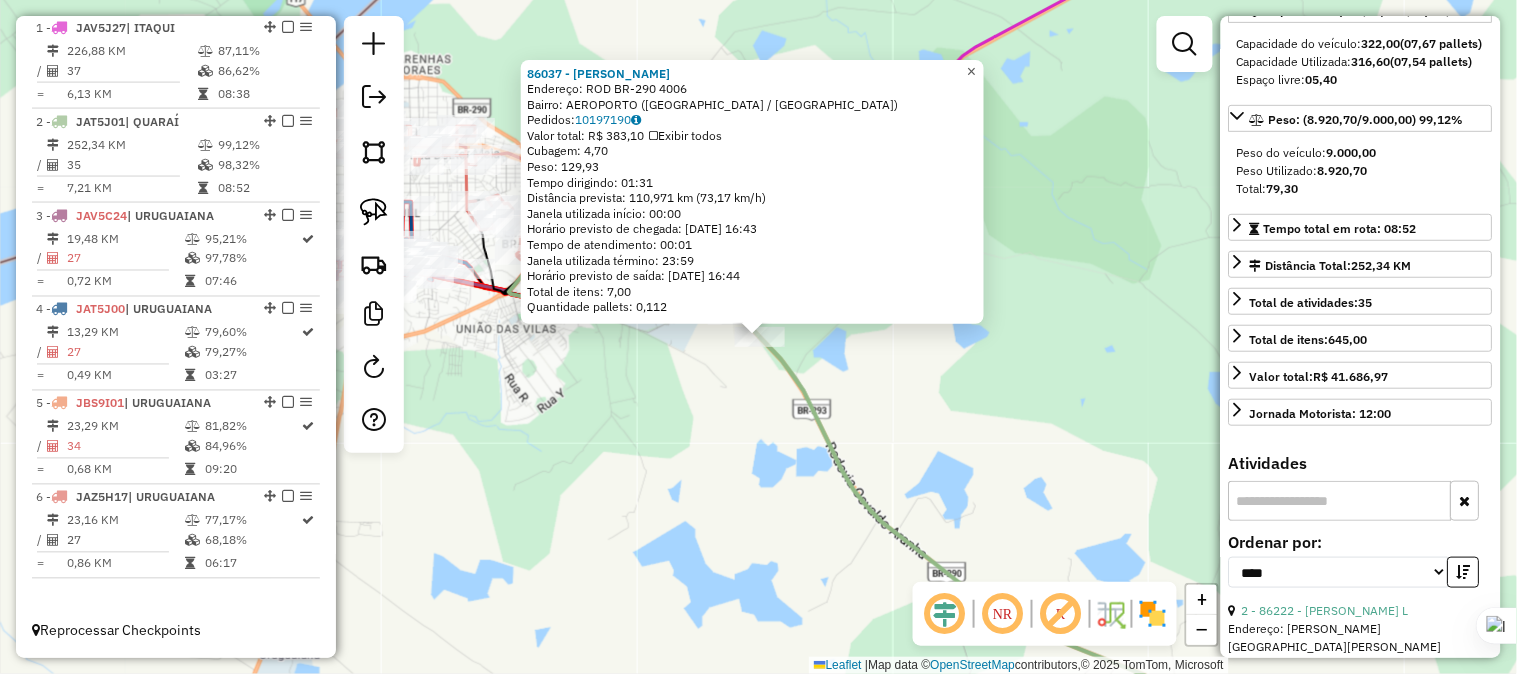 click on "×" 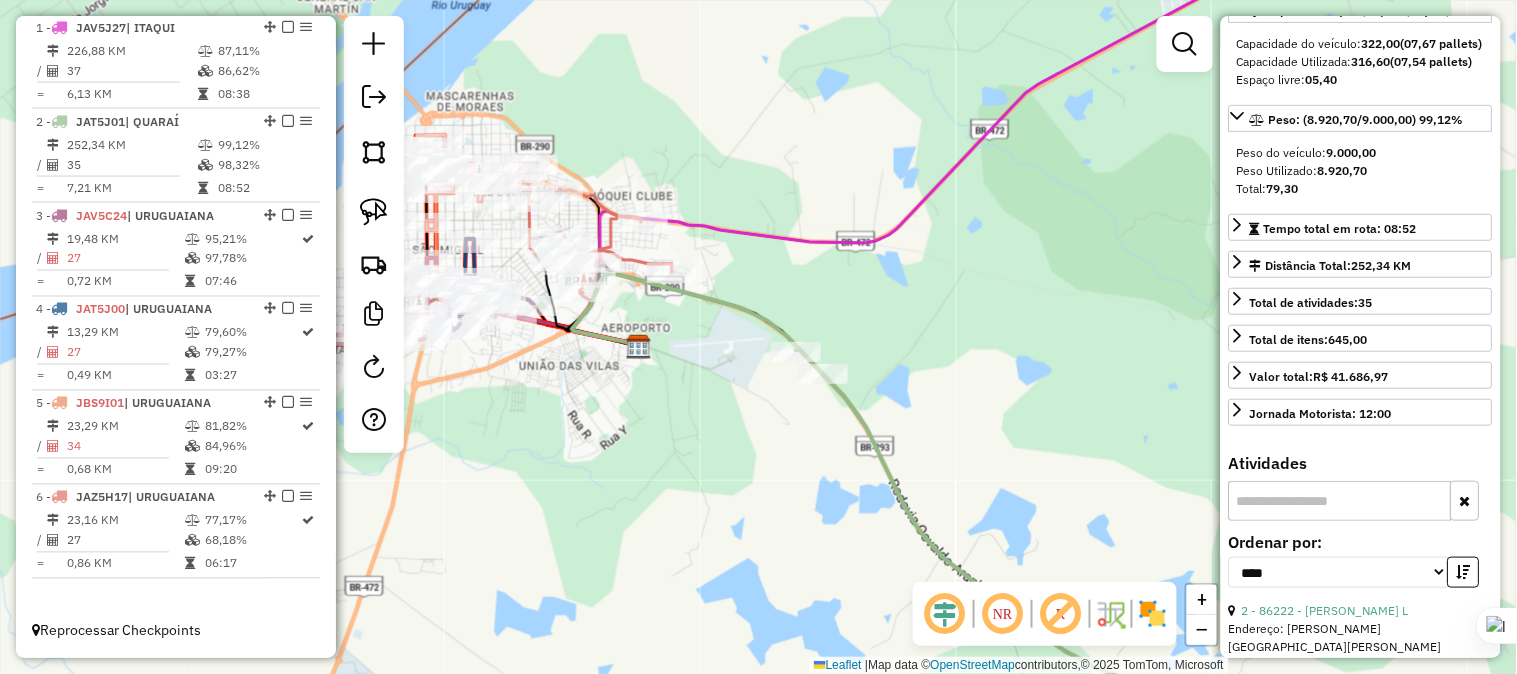 drag, startPoint x: 877, startPoint y: 197, endPoint x: 1027, endPoint y: 292, distance: 177.55281 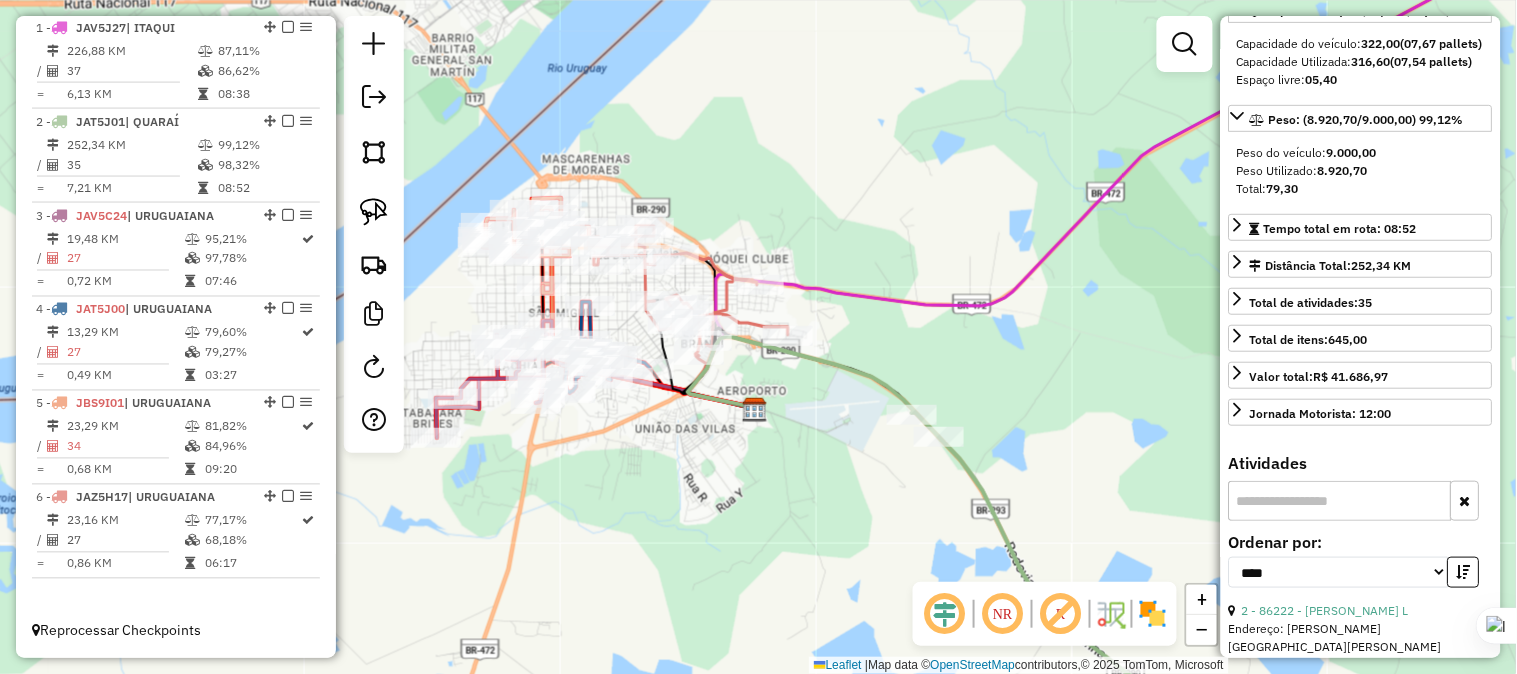 drag, startPoint x: 785, startPoint y: 222, endPoint x: 933, endPoint y: 227, distance: 148.08444 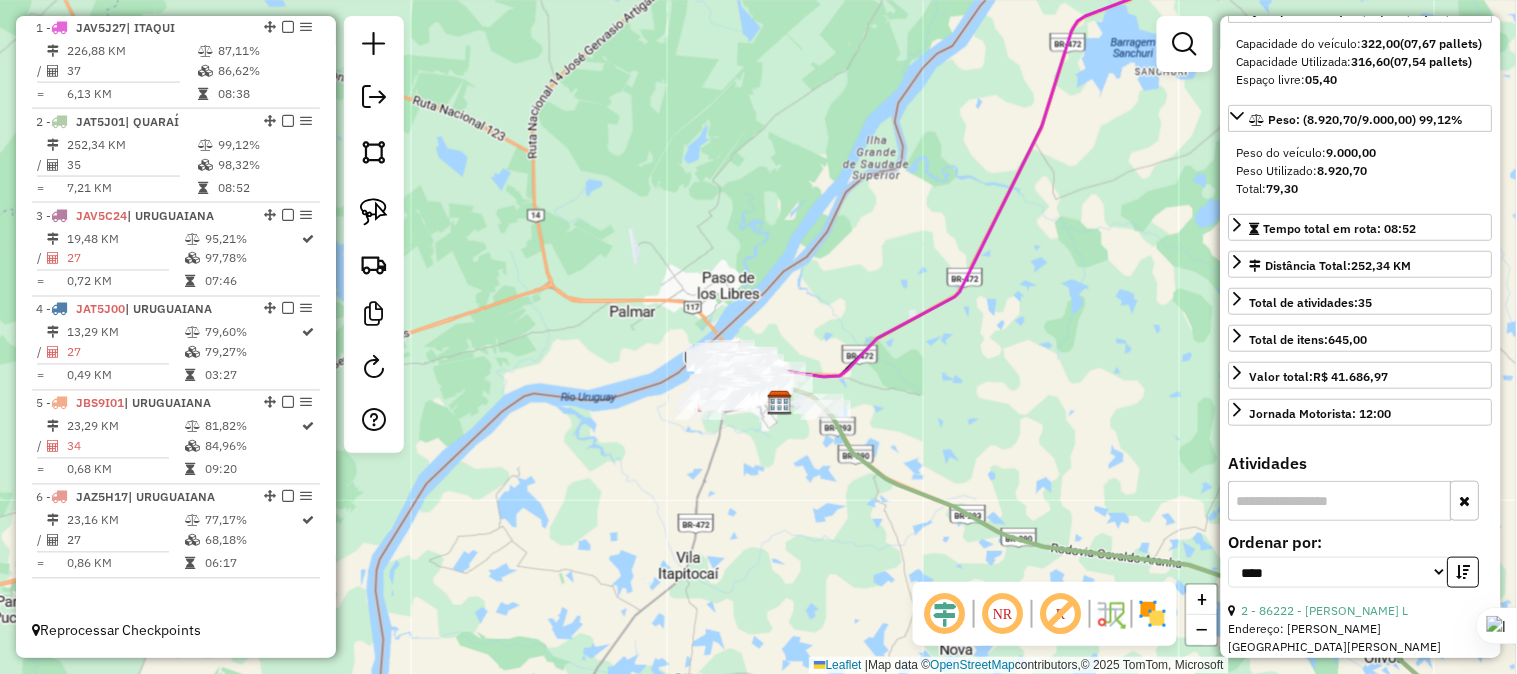 drag, startPoint x: 924, startPoint y: 398, endPoint x: 735, endPoint y: 163, distance: 301.57254 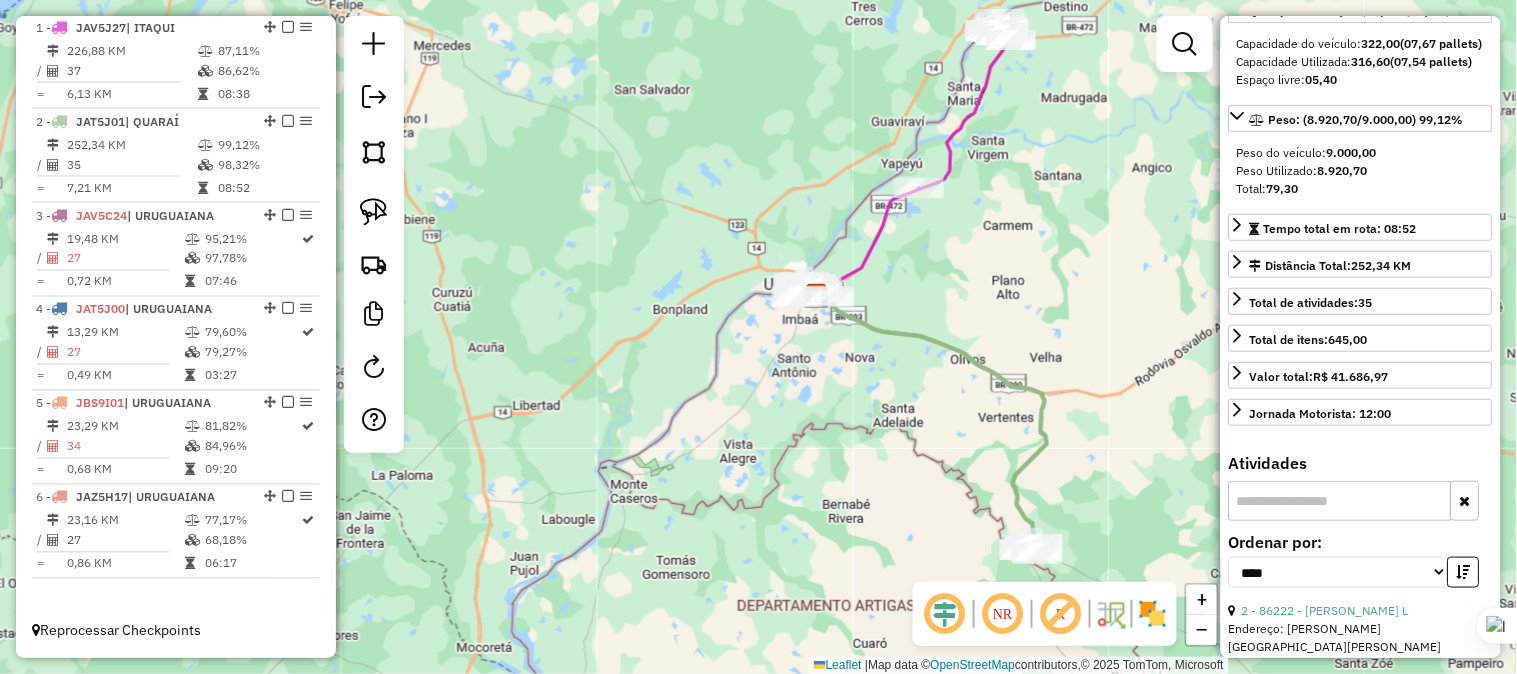 drag, startPoint x: 1075, startPoint y: 386, endPoint x: 871, endPoint y: 304, distance: 219.8636 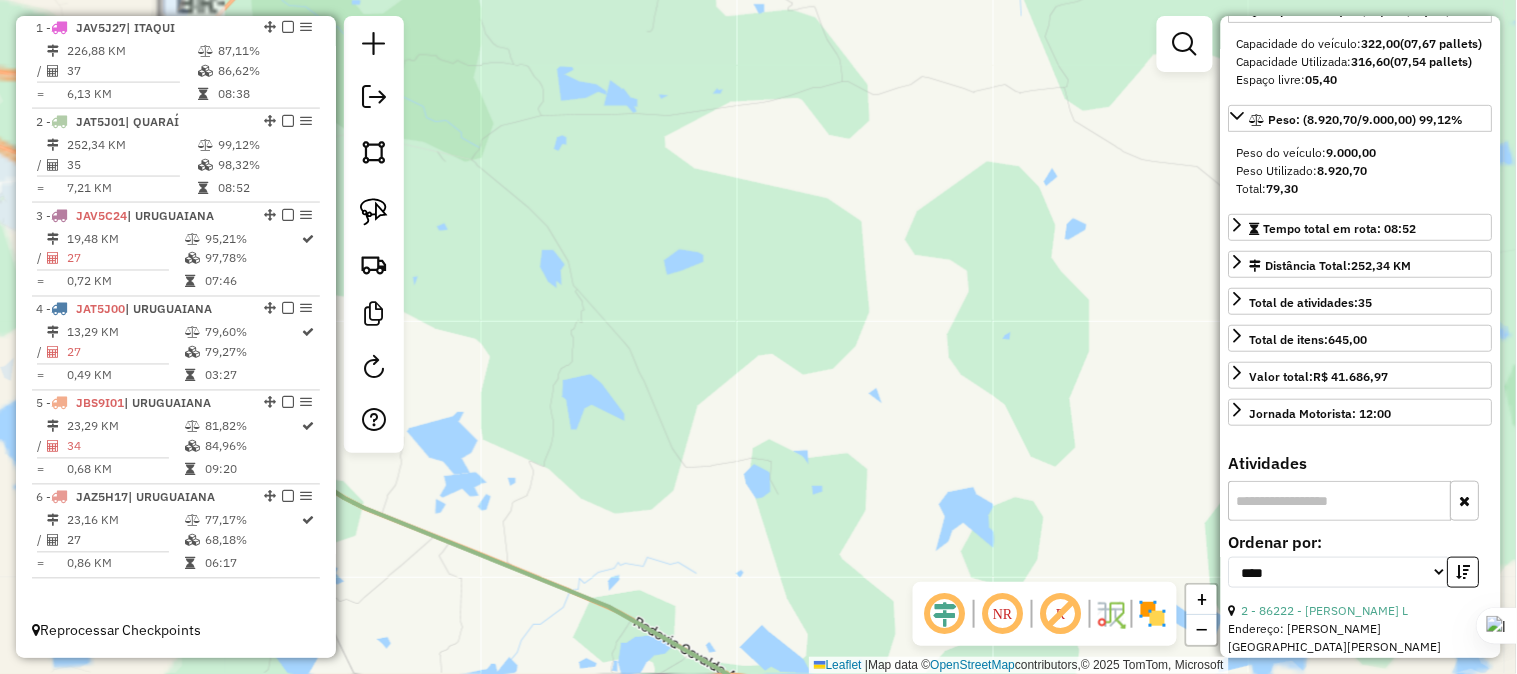 drag, startPoint x: 713, startPoint y: 264, endPoint x: 1074, endPoint y: 311, distance: 364.0467 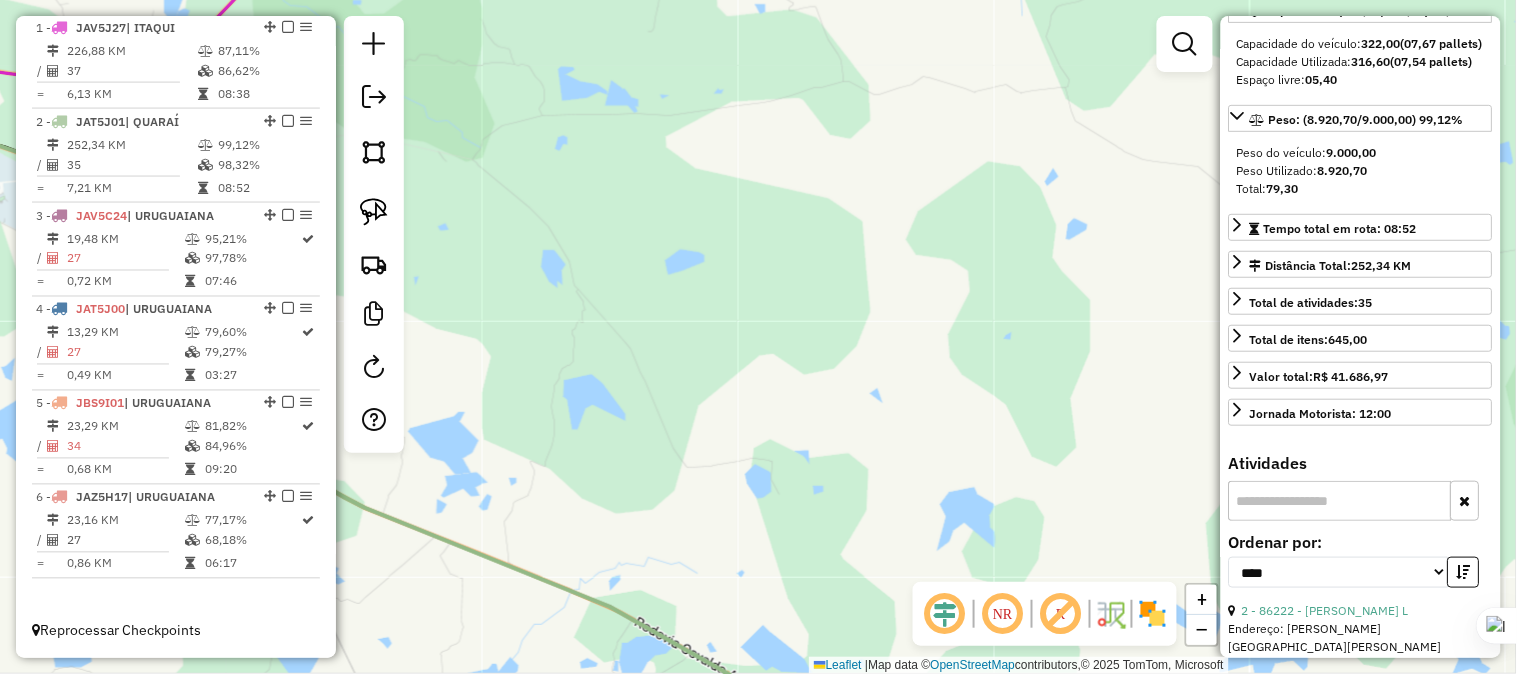 drag, startPoint x: 844, startPoint y: 303, endPoint x: 1063, endPoint y: 258, distance: 223.57549 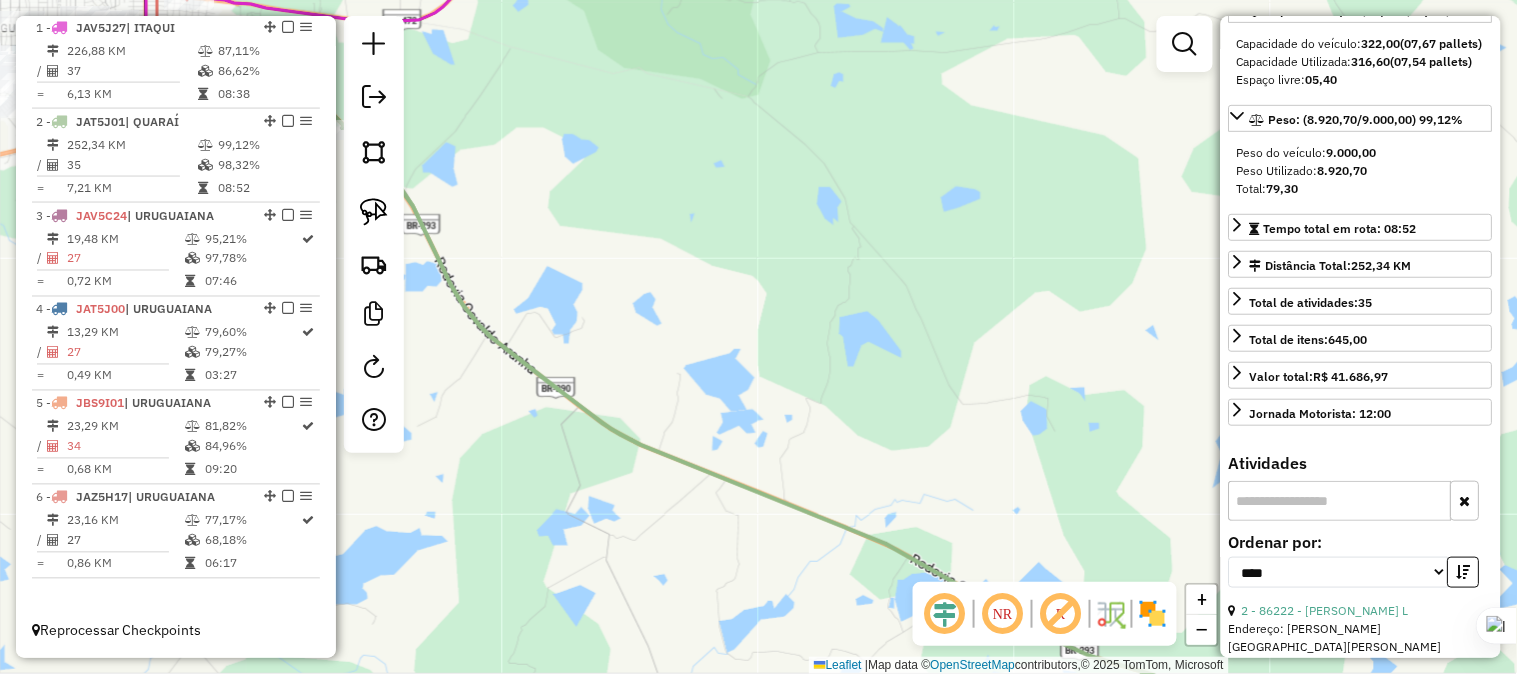 drag, startPoint x: 693, startPoint y: 284, endPoint x: 1042, endPoint y: 306, distance: 349.69272 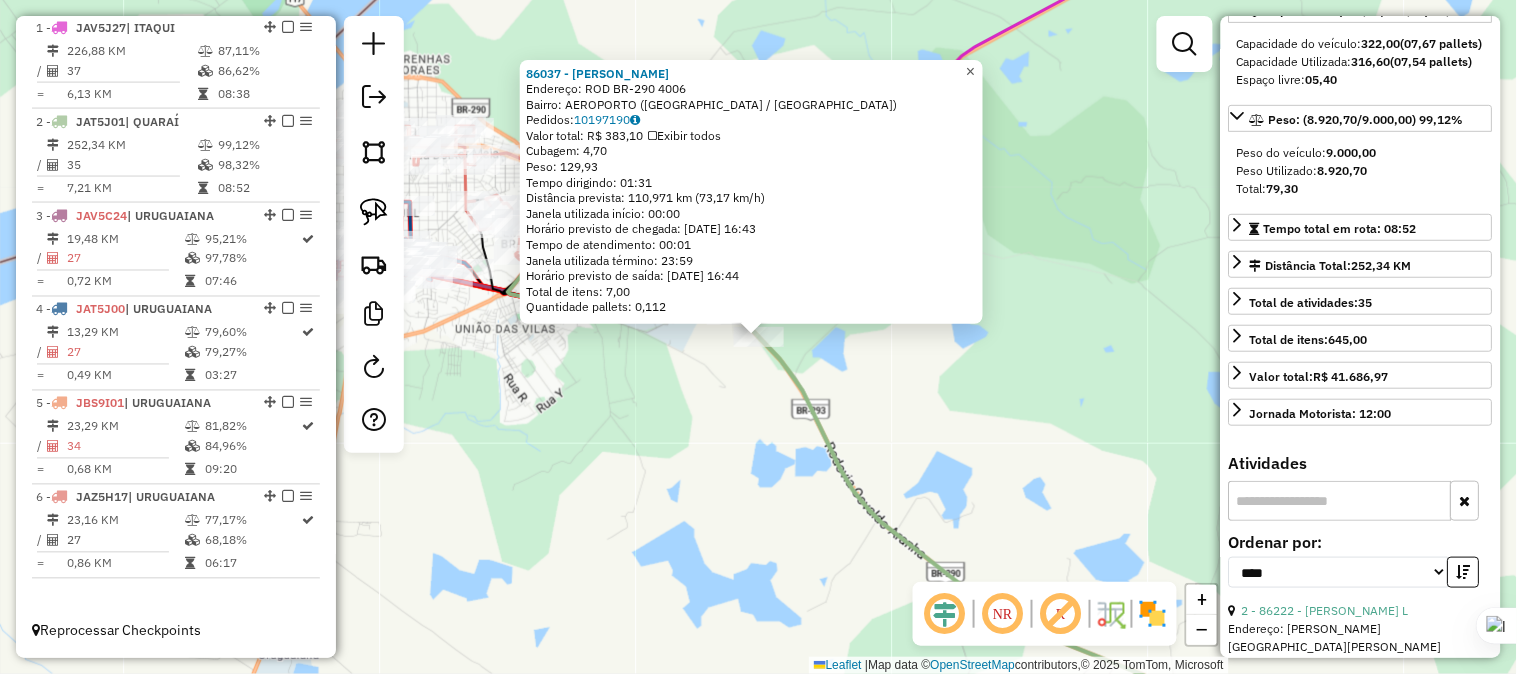 click on "×" 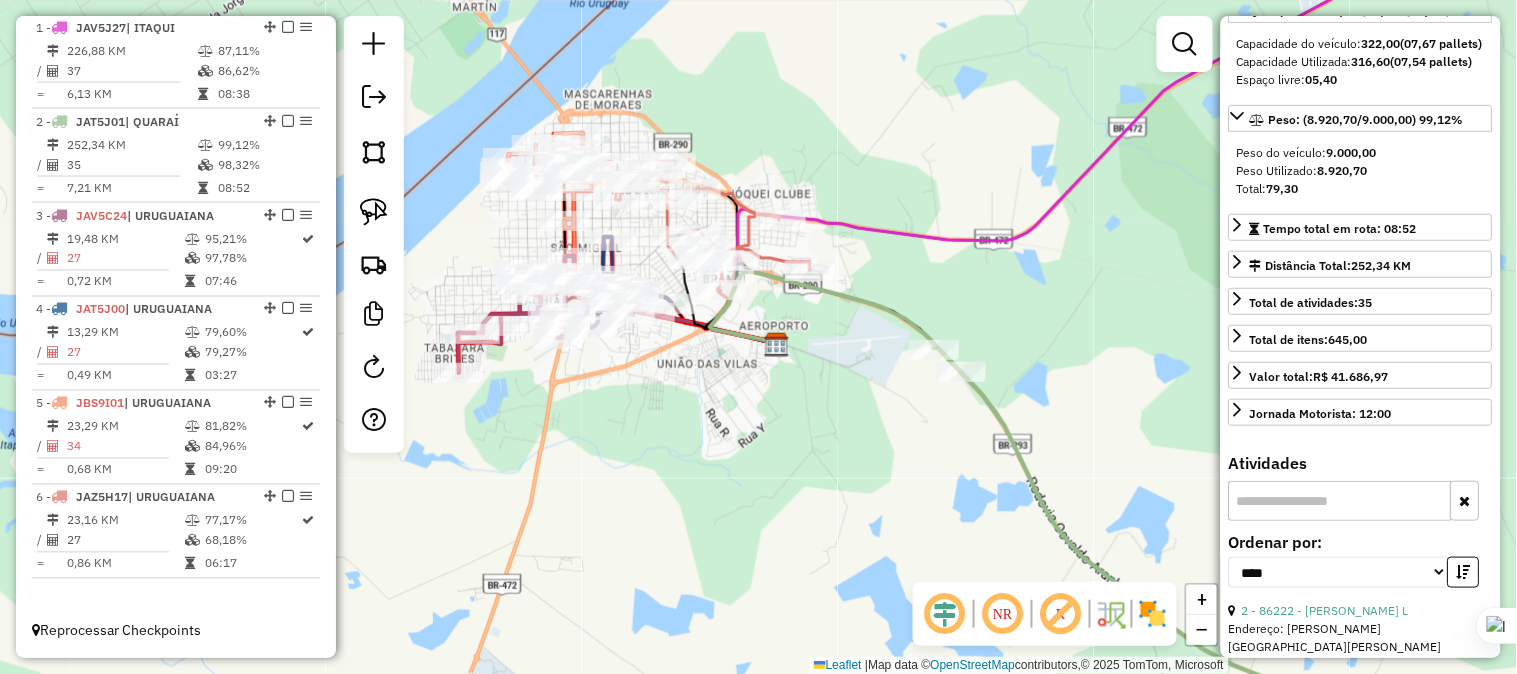 drag, startPoint x: 803, startPoint y: 177, endPoint x: 1022, endPoint y: 226, distance: 224.4148 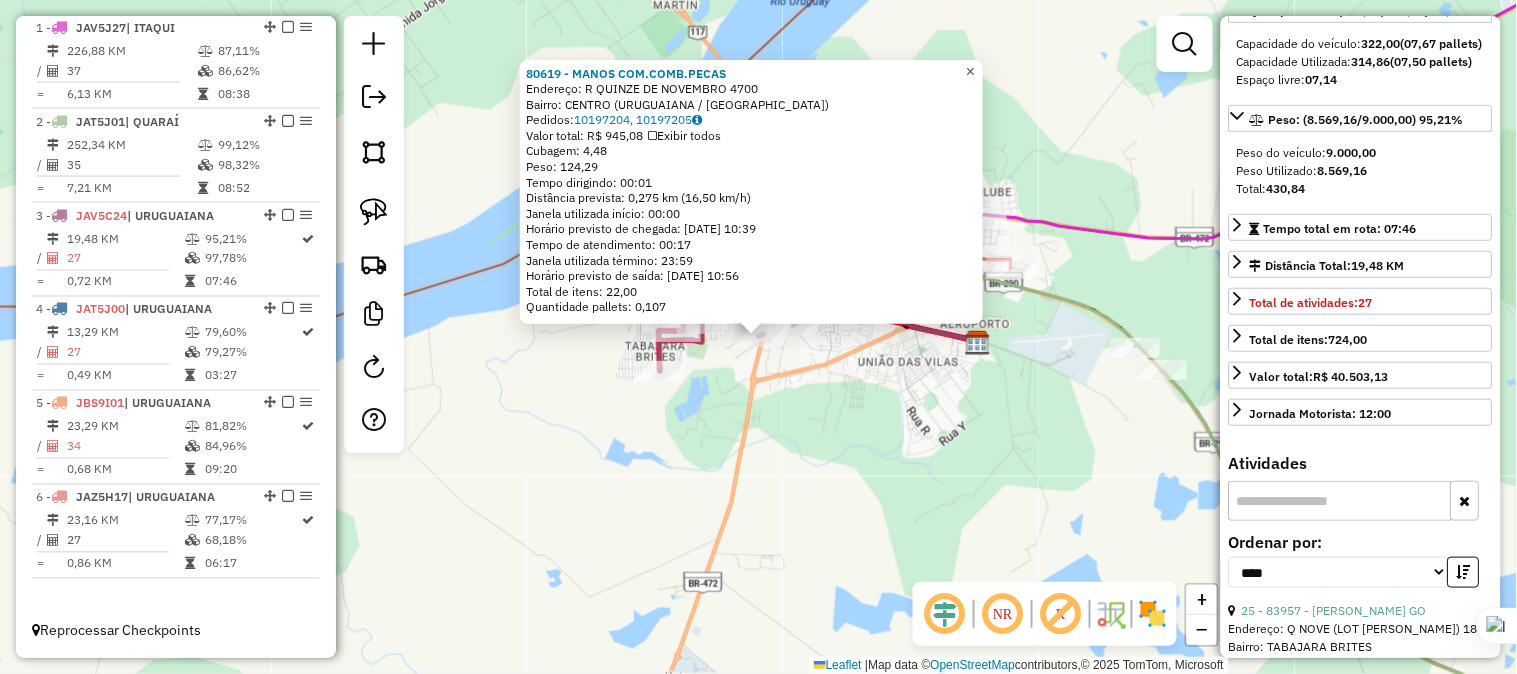 click on "×" 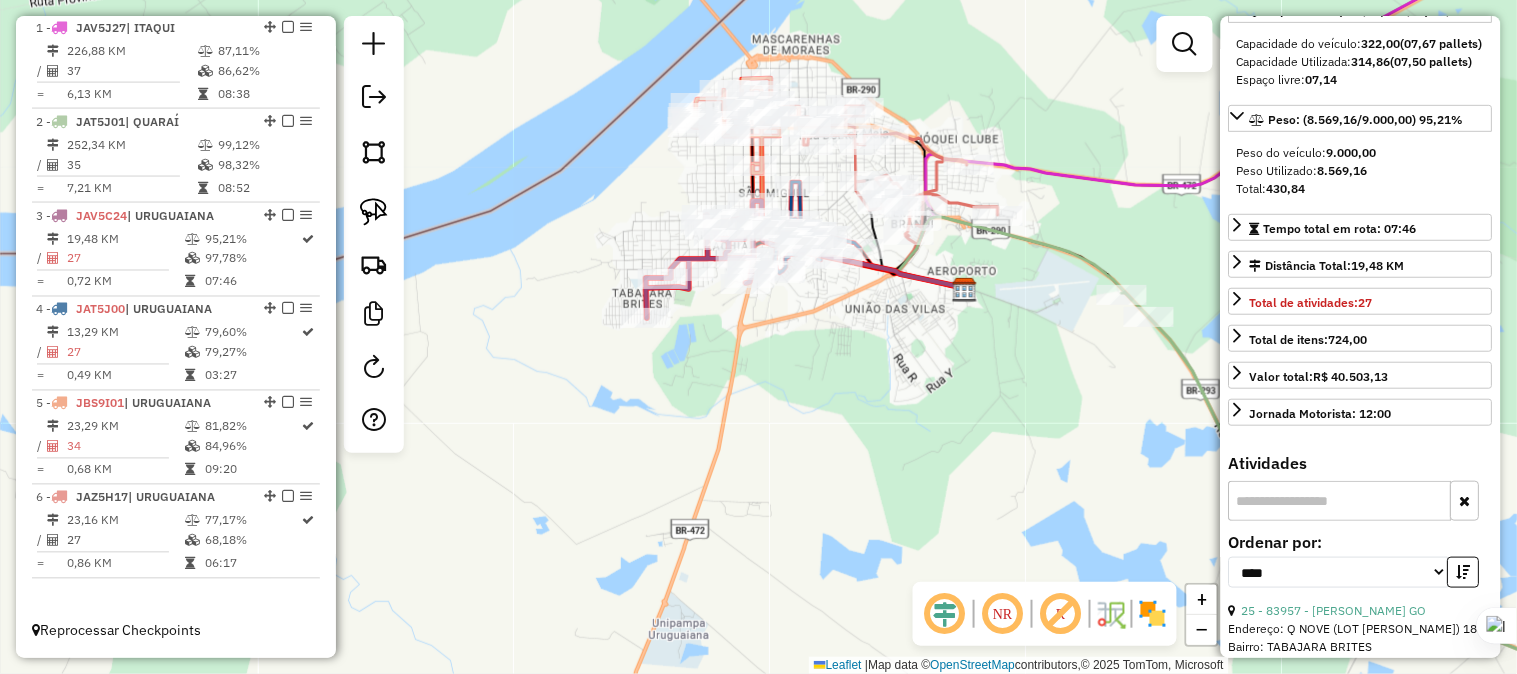 drag, startPoint x: 876, startPoint y: 576, endPoint x: 840, endPoint y: 403, distance: 176.70596 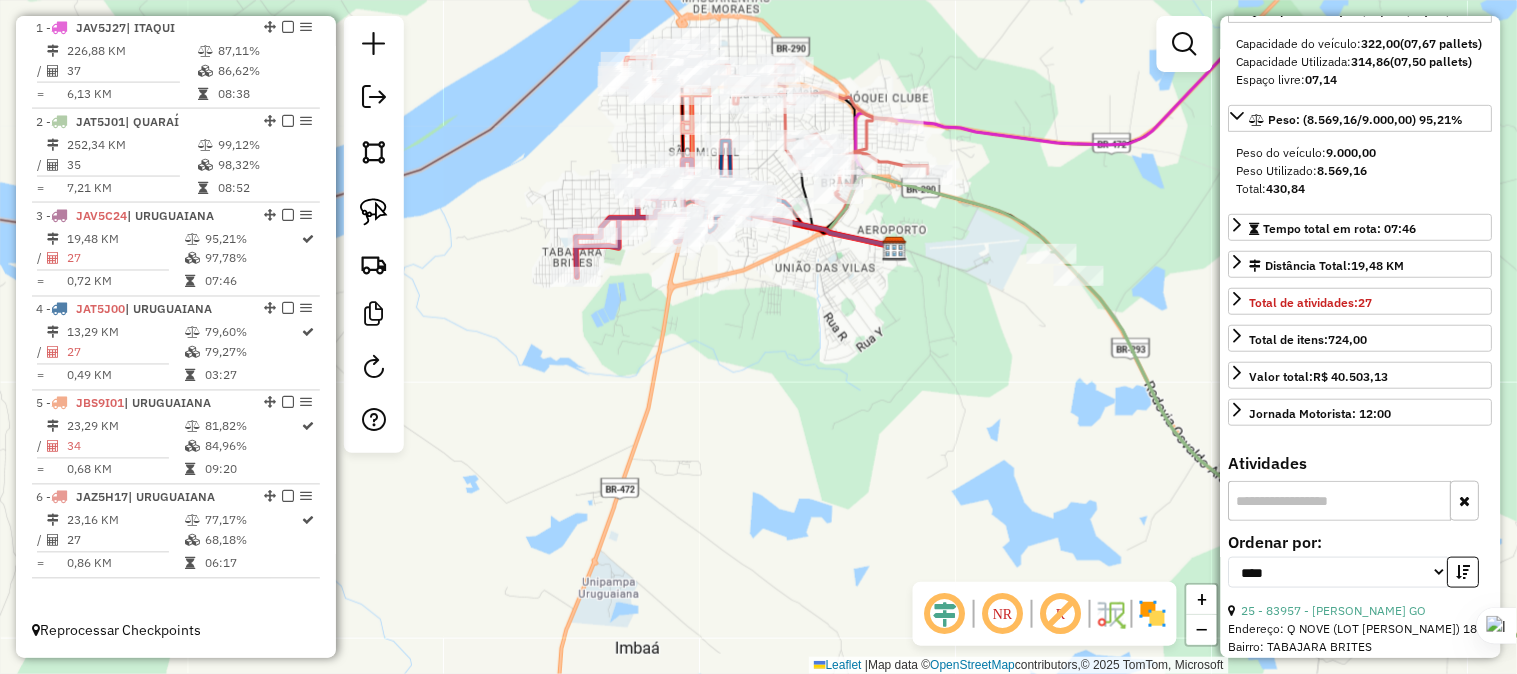 drag, startPoint x: 765, startPoint y: 202, endPoint x: 706, endPoint y: 353, distance: 162.11725 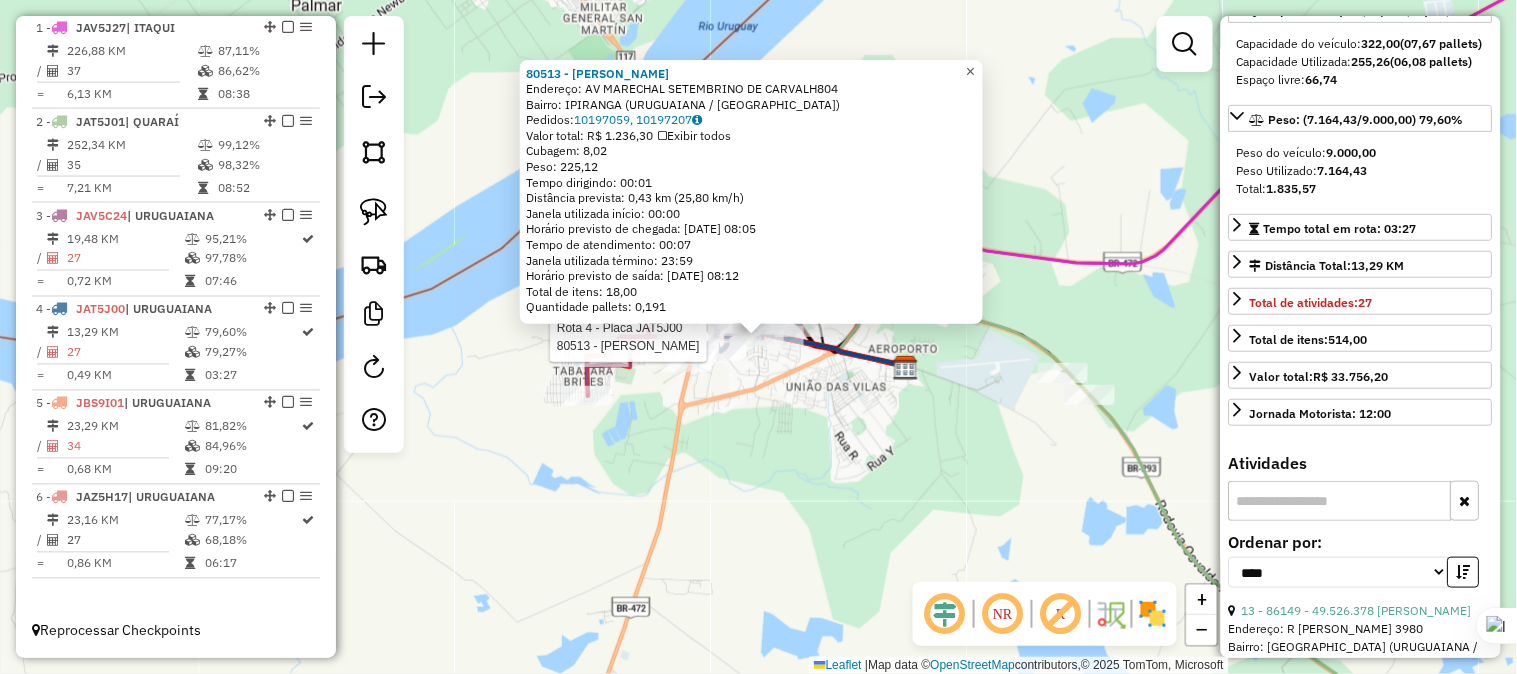 click on "×" 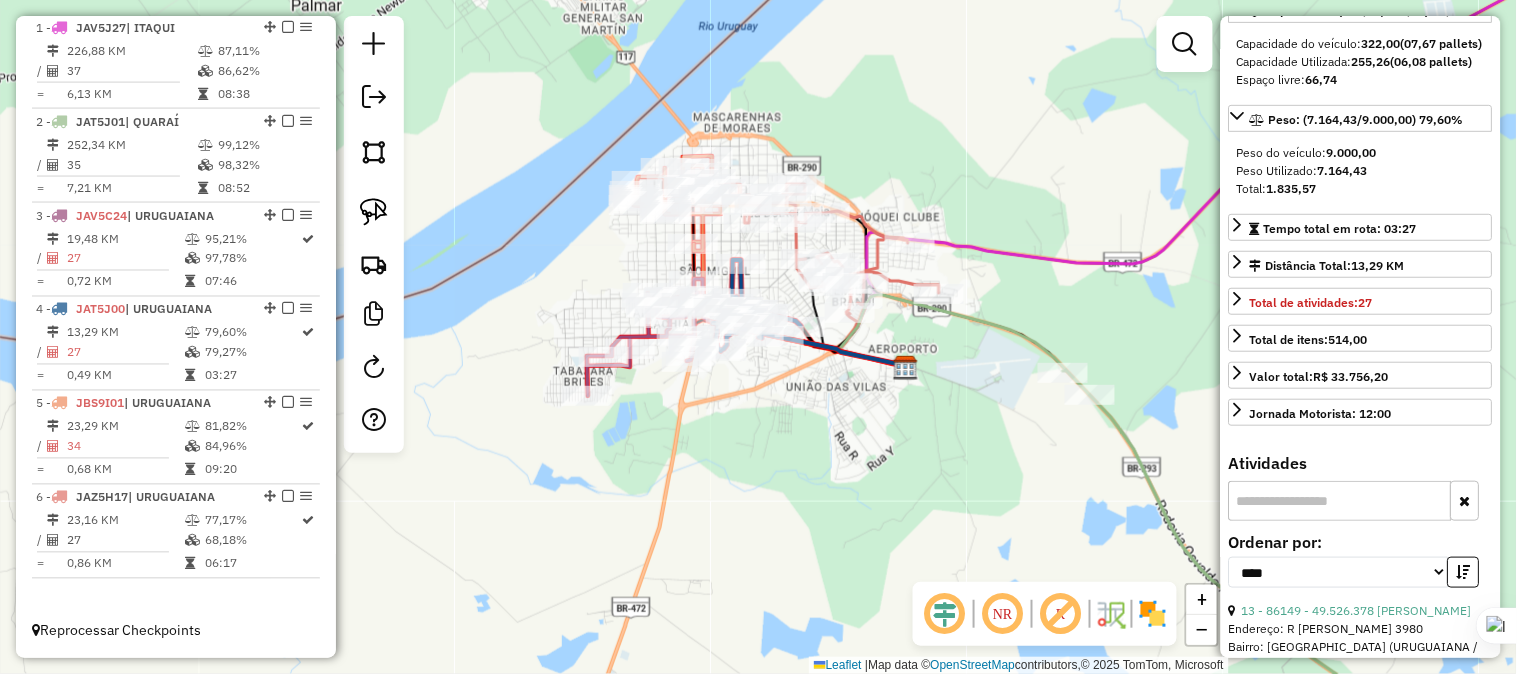 drag, startPoint x: 926, startPoint y: 223, endPoint x: 946, endPoint y: 235, distance: 23.323807 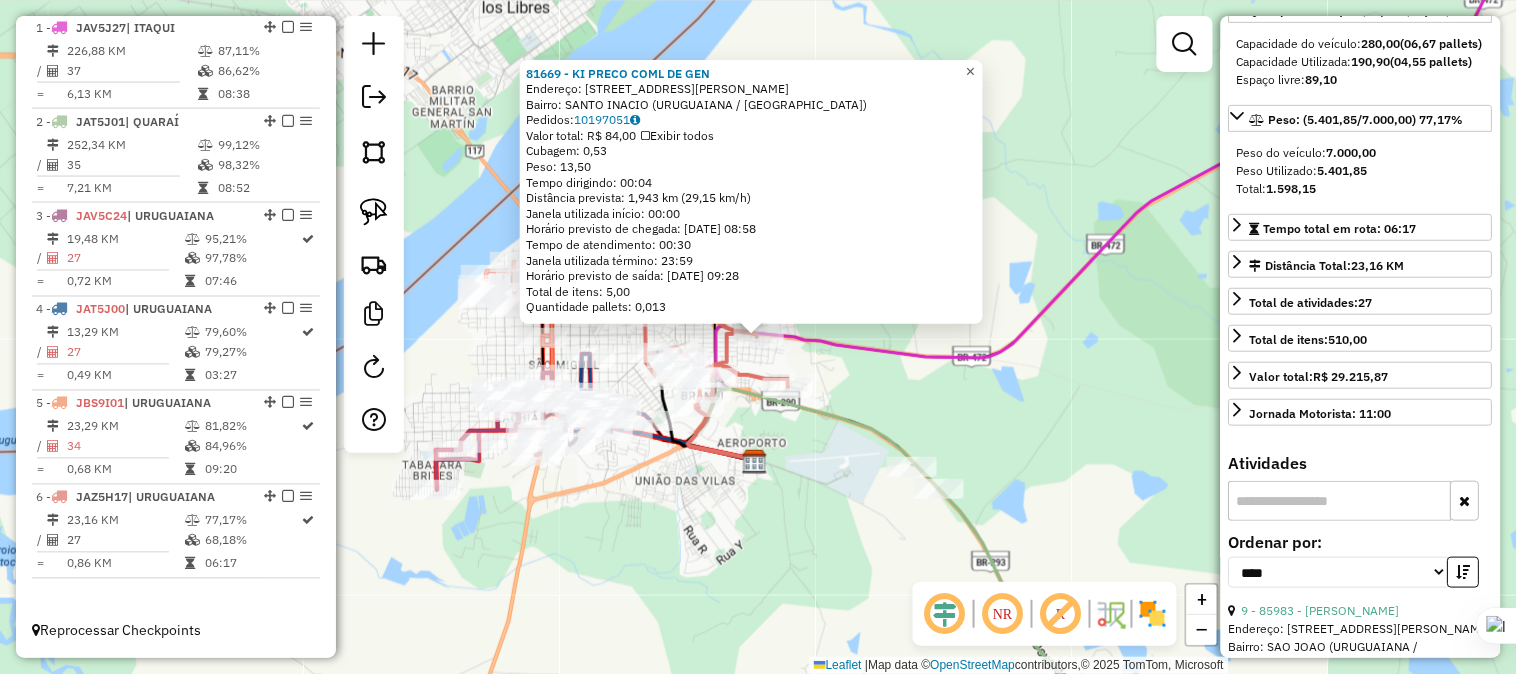 click on "×" 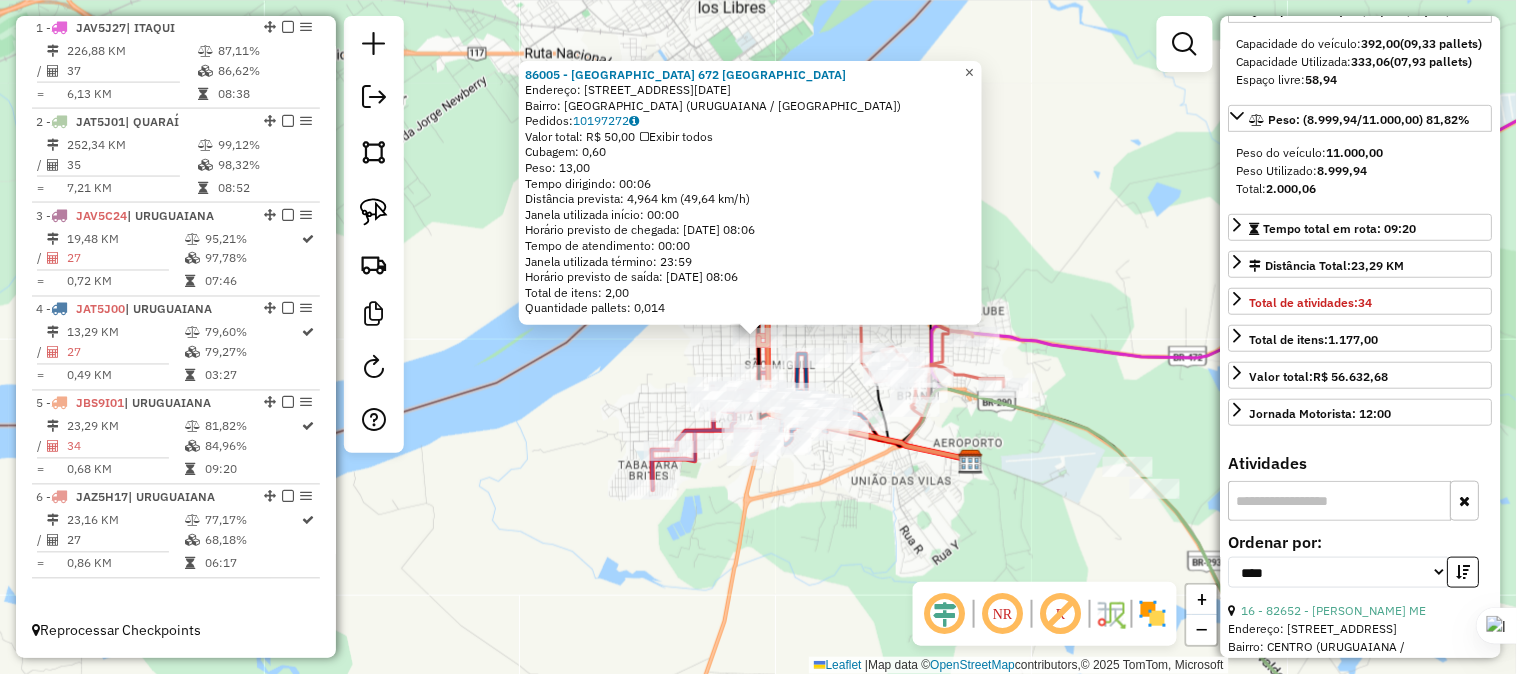 click on "×" 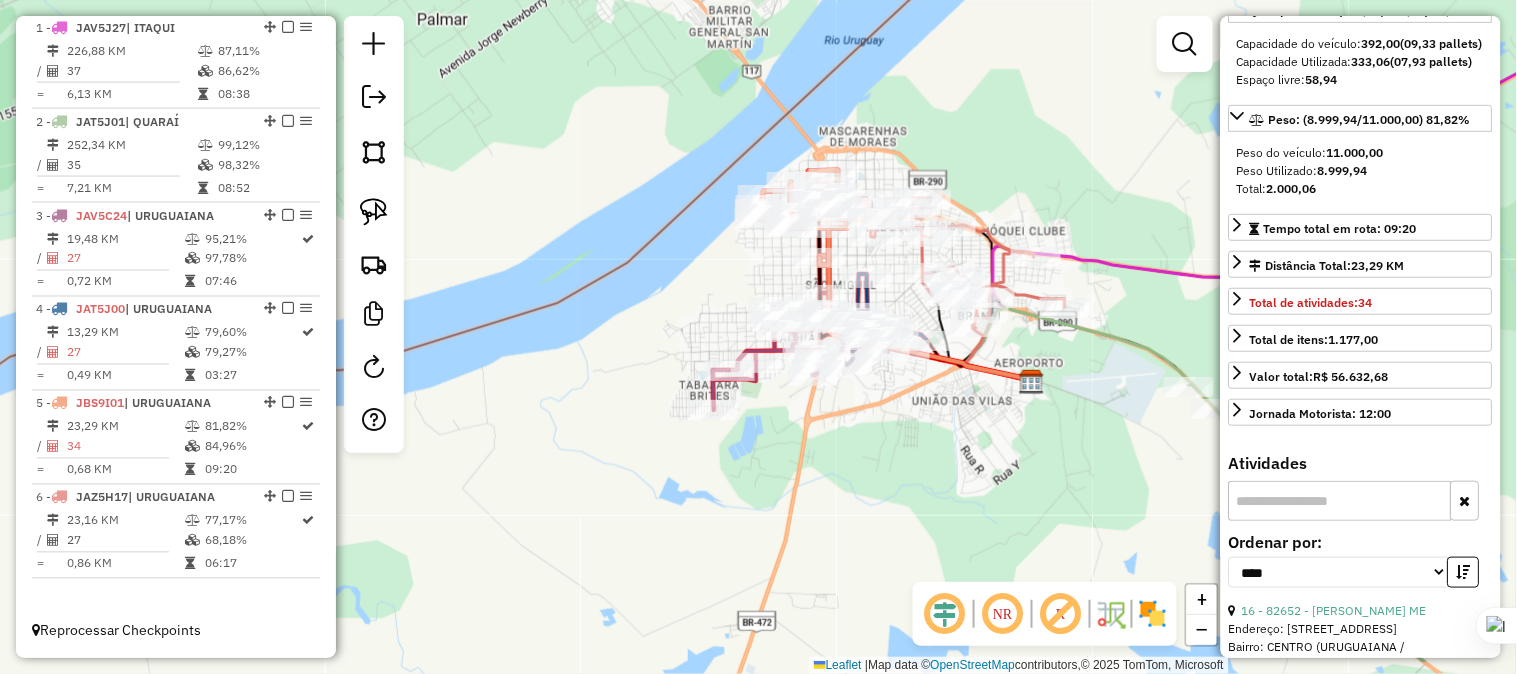 drag, startPoint x: 803, startPoint y: 547, endPoint x: 870, endPoint y: 460, distance: 109.80892 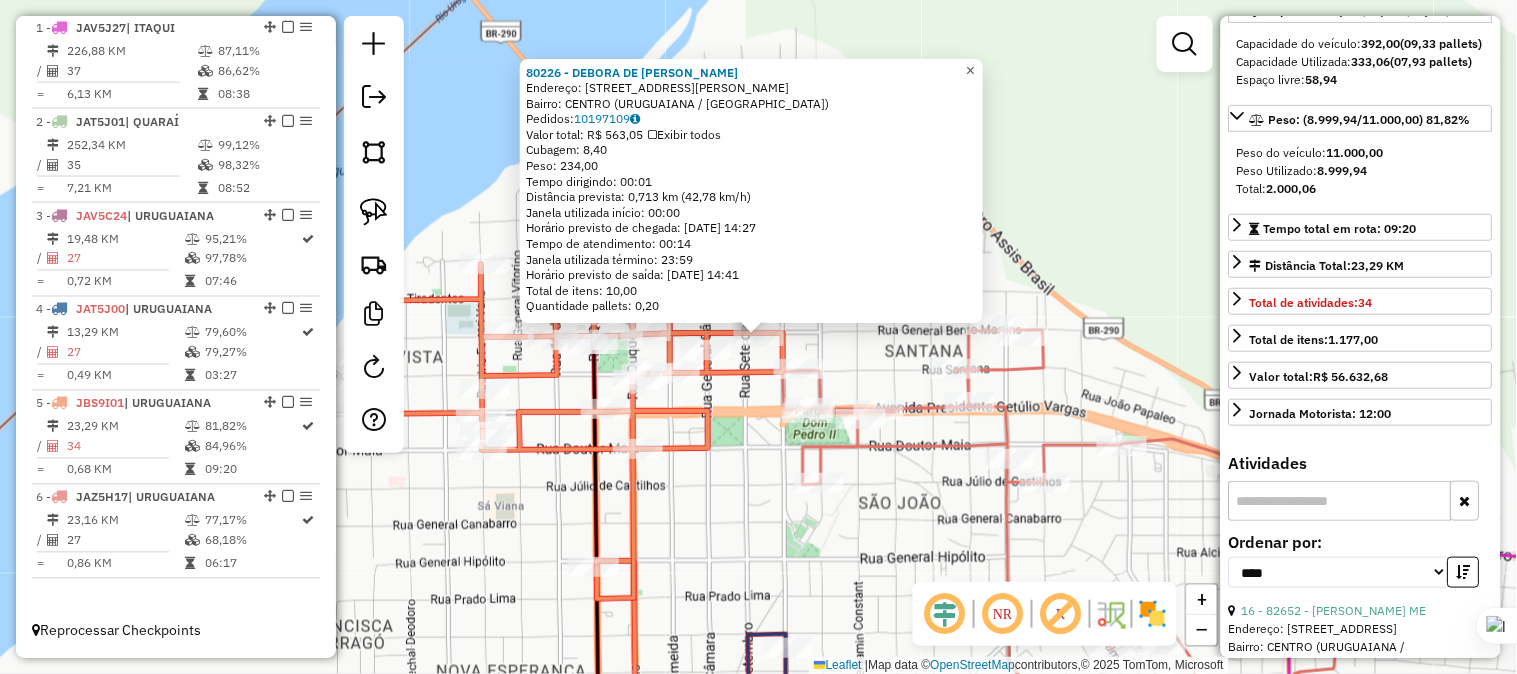 click on "×" 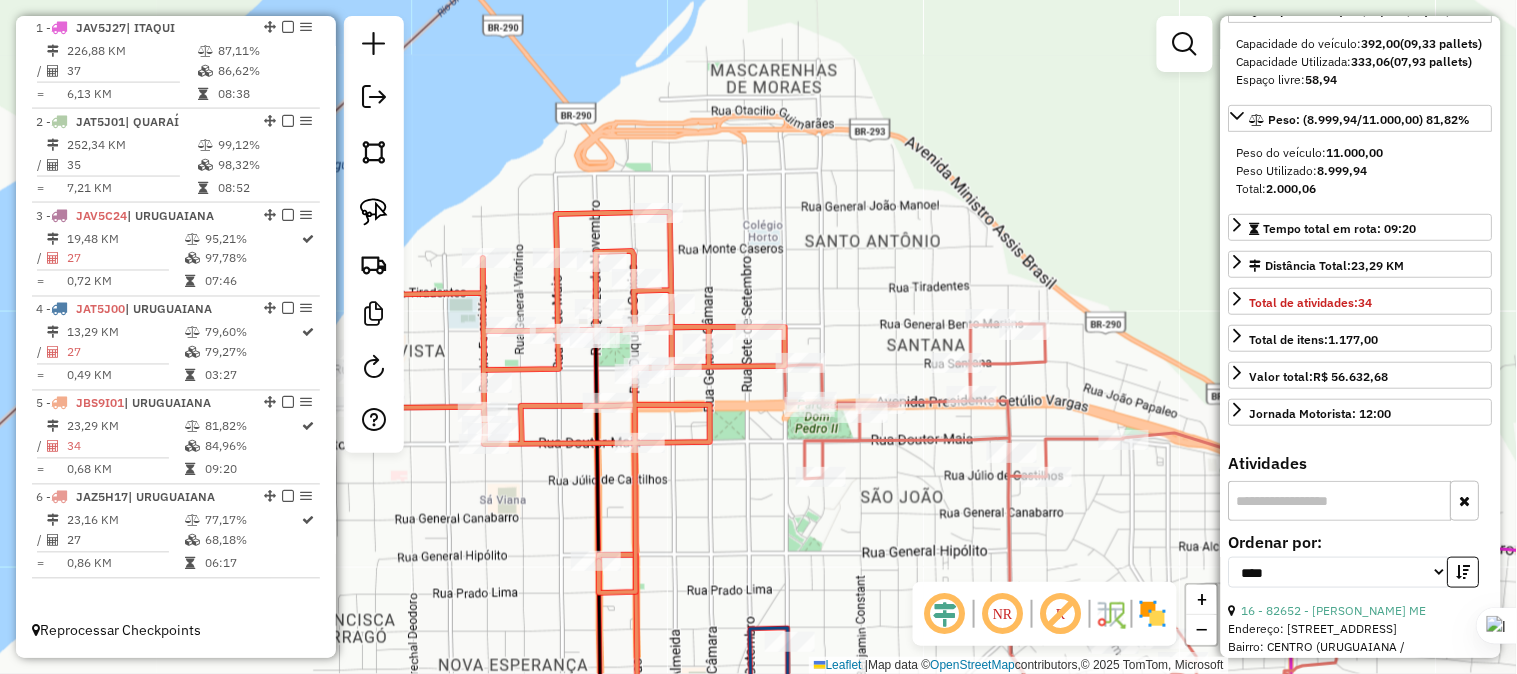 drag, startPoint x: 880, startPoint y: 268, endPoint x: 860, endPoint y: 208, distance: 63.245552 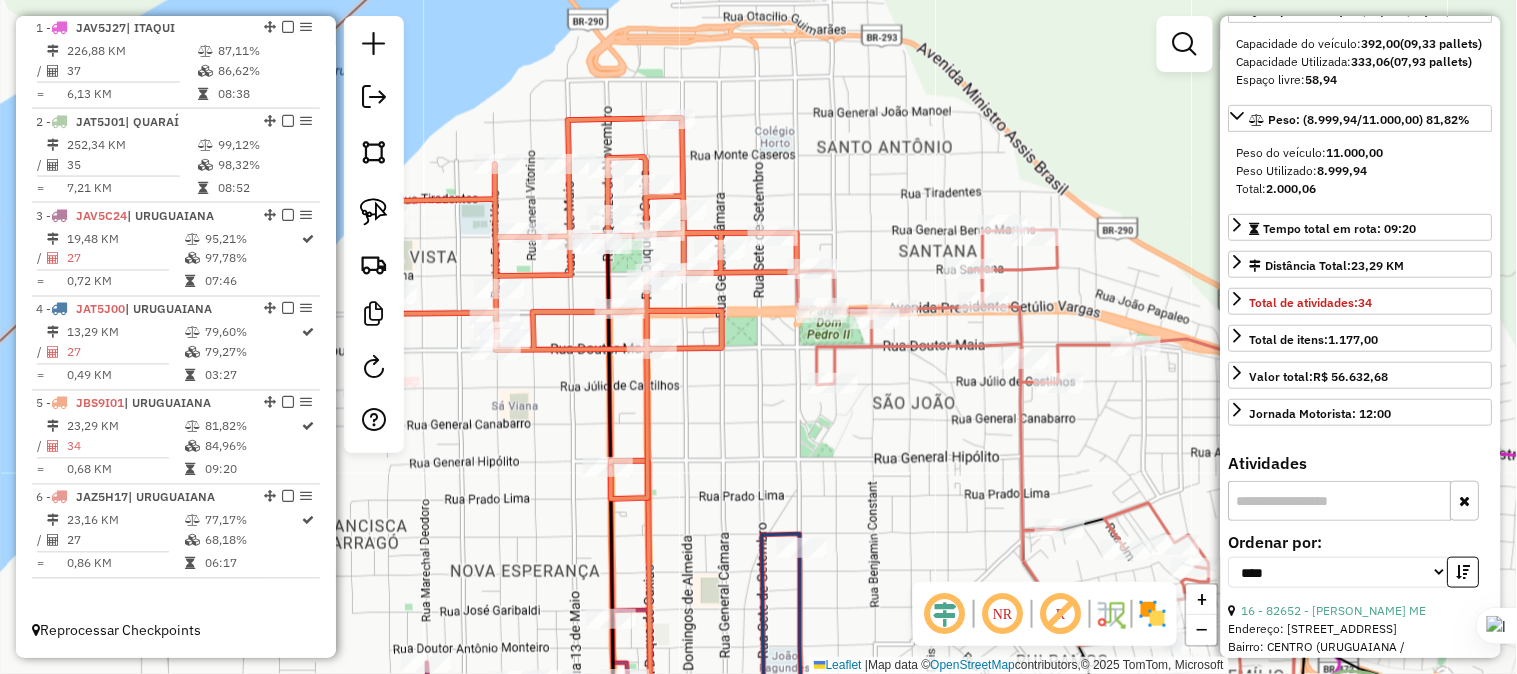 drag, startPoint x: 816, startPoint y: 214, endPoint x: 810, endPoint y: 204, distance: 11.661903 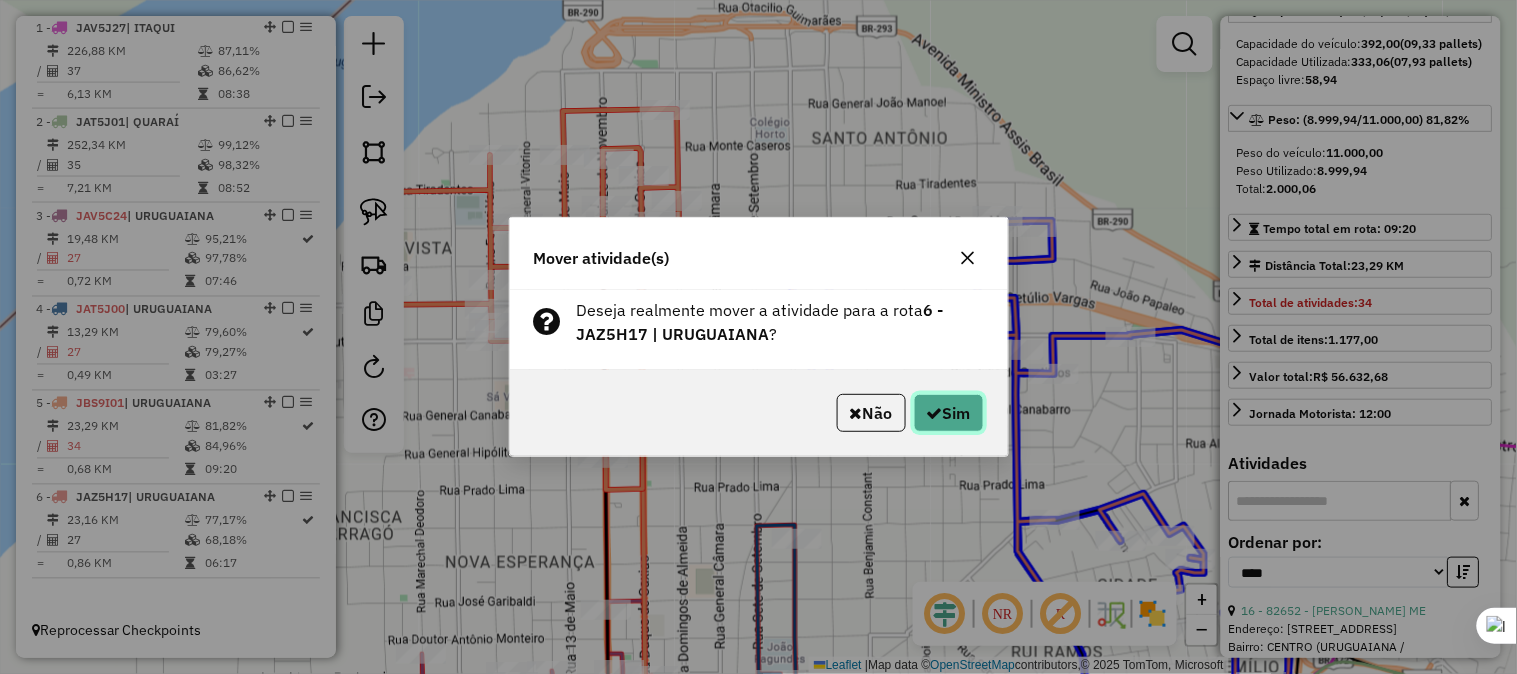 click 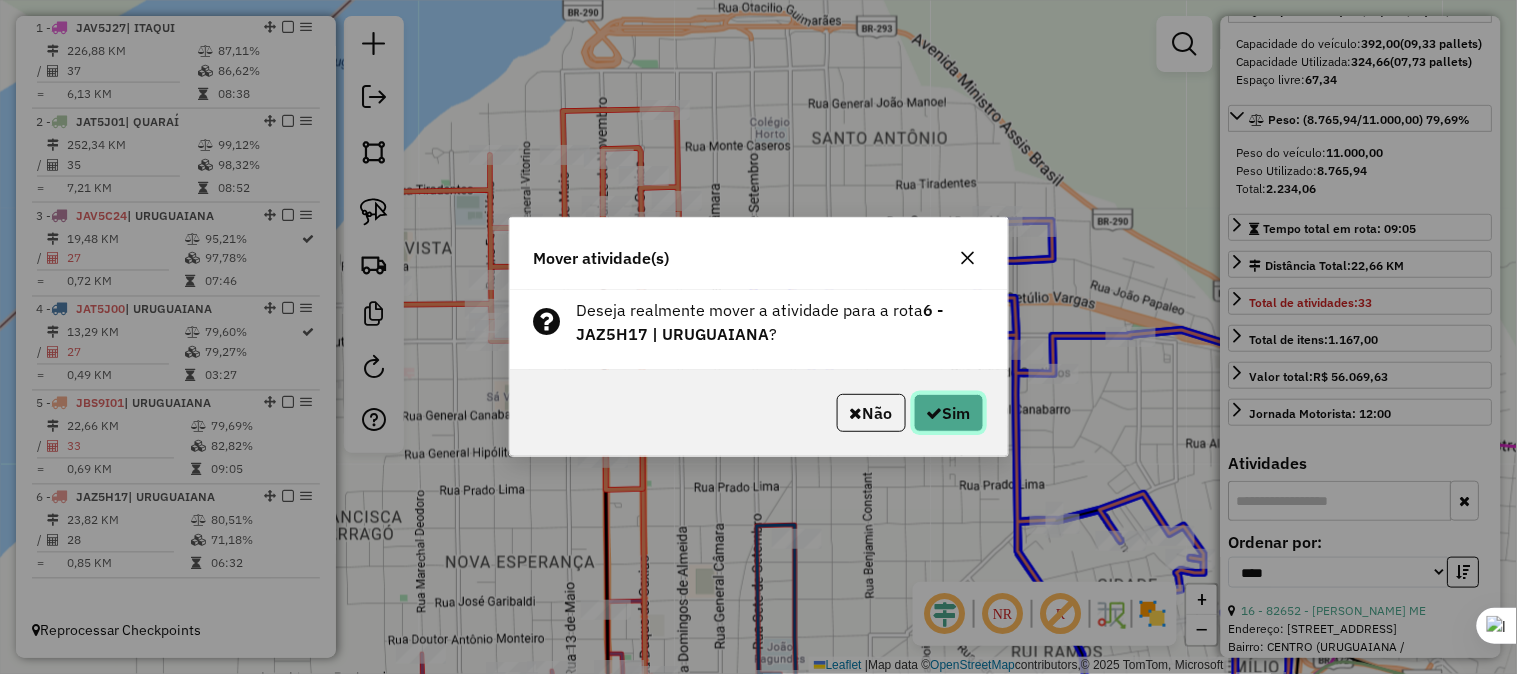 click on "Sim" 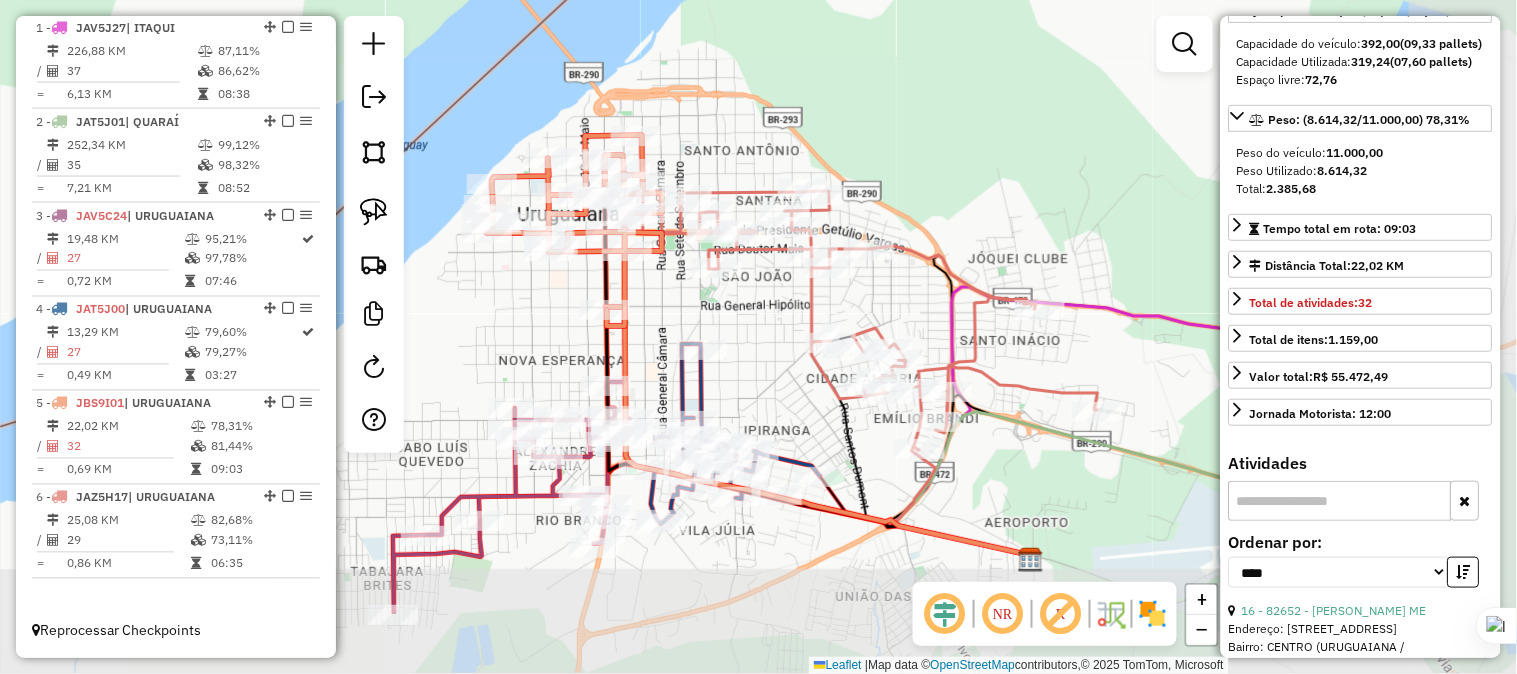 drag, startPoint x: 1067, startPoint y: 428, endPoint x: 892, endPoint y: 300, distance: 216.81558 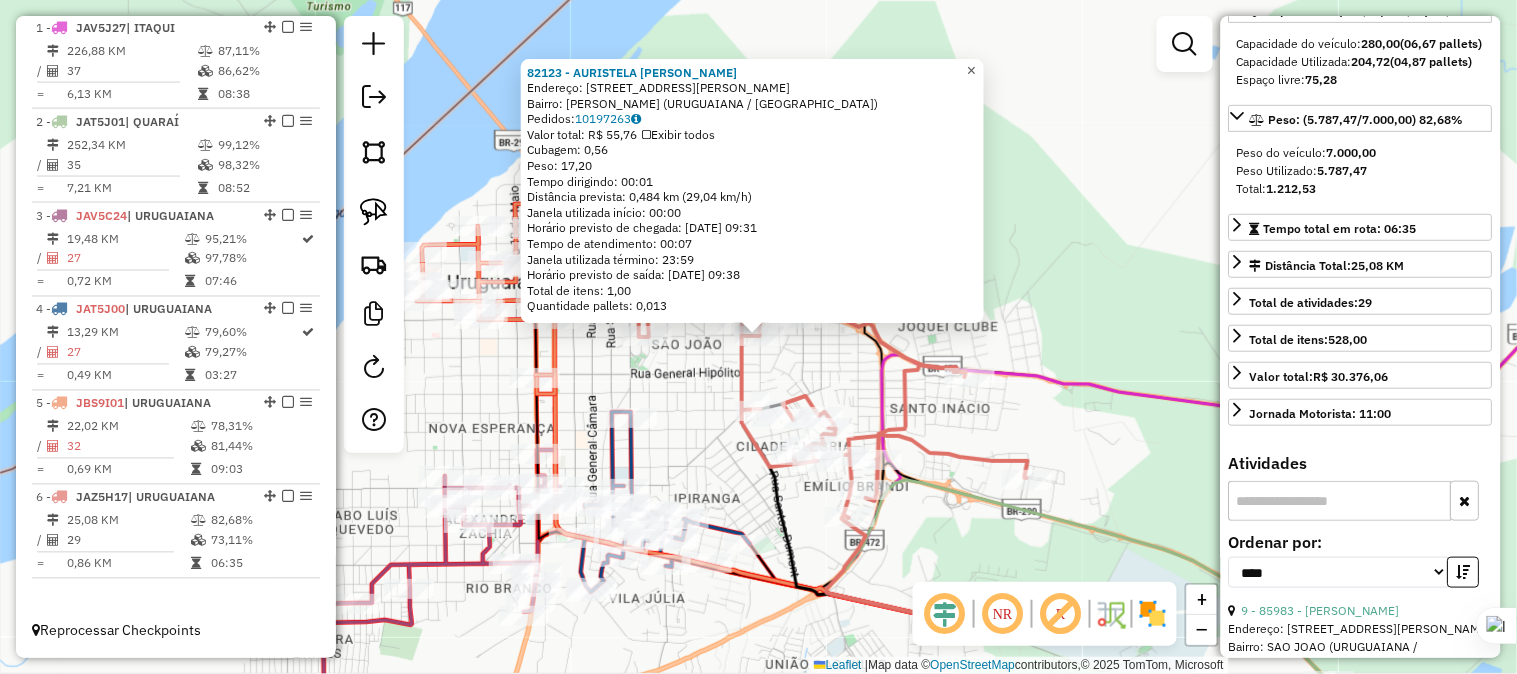 click on "×" 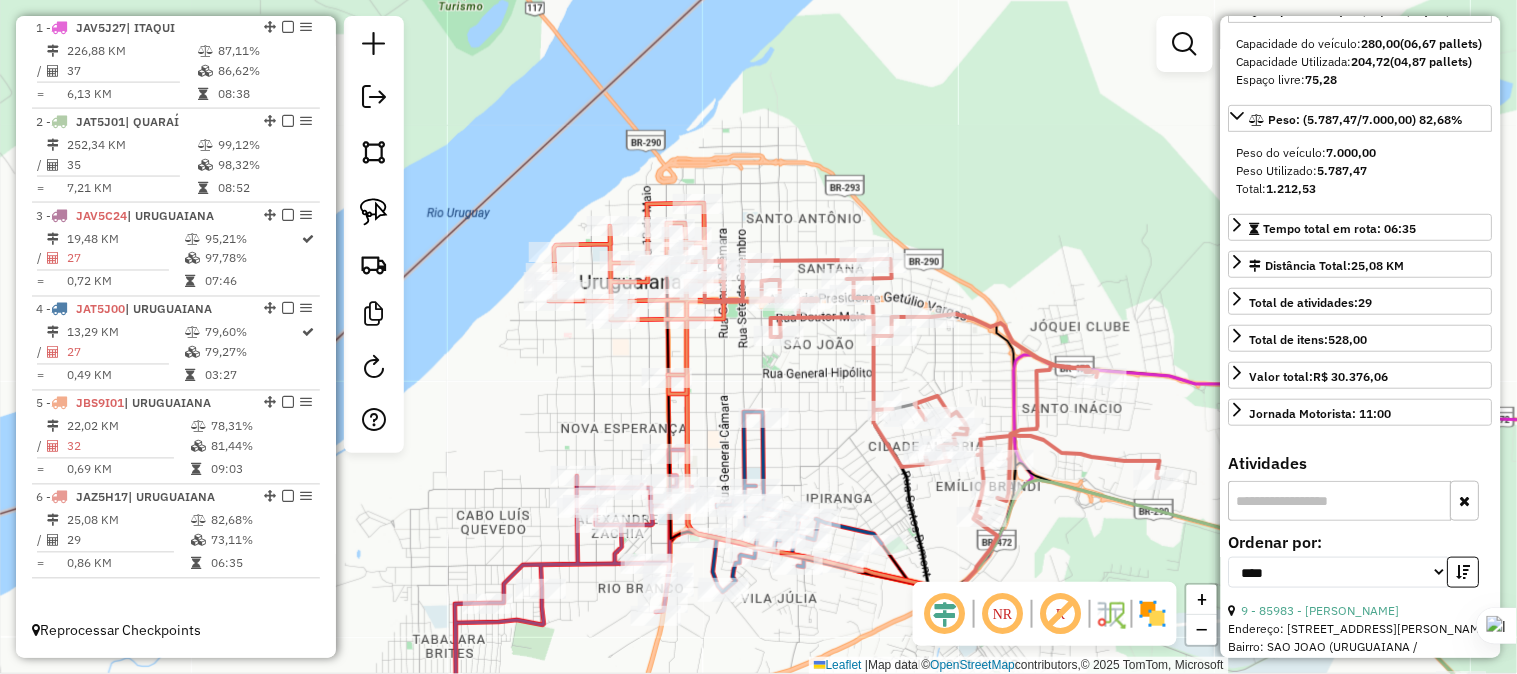 drag, startPoint x: 921, startPoint y: 221, endPoint x: 1053, endPoint y: 221, distance: 132 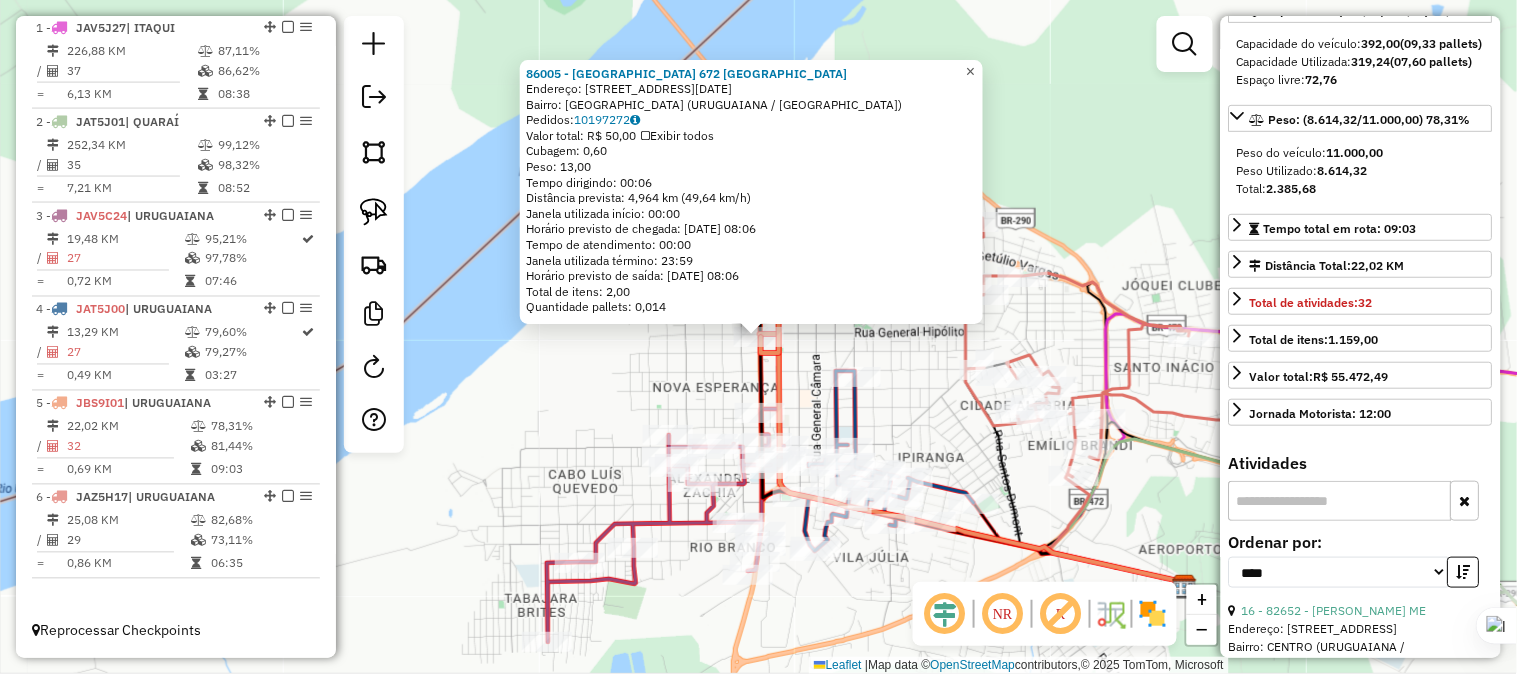 click on "×" 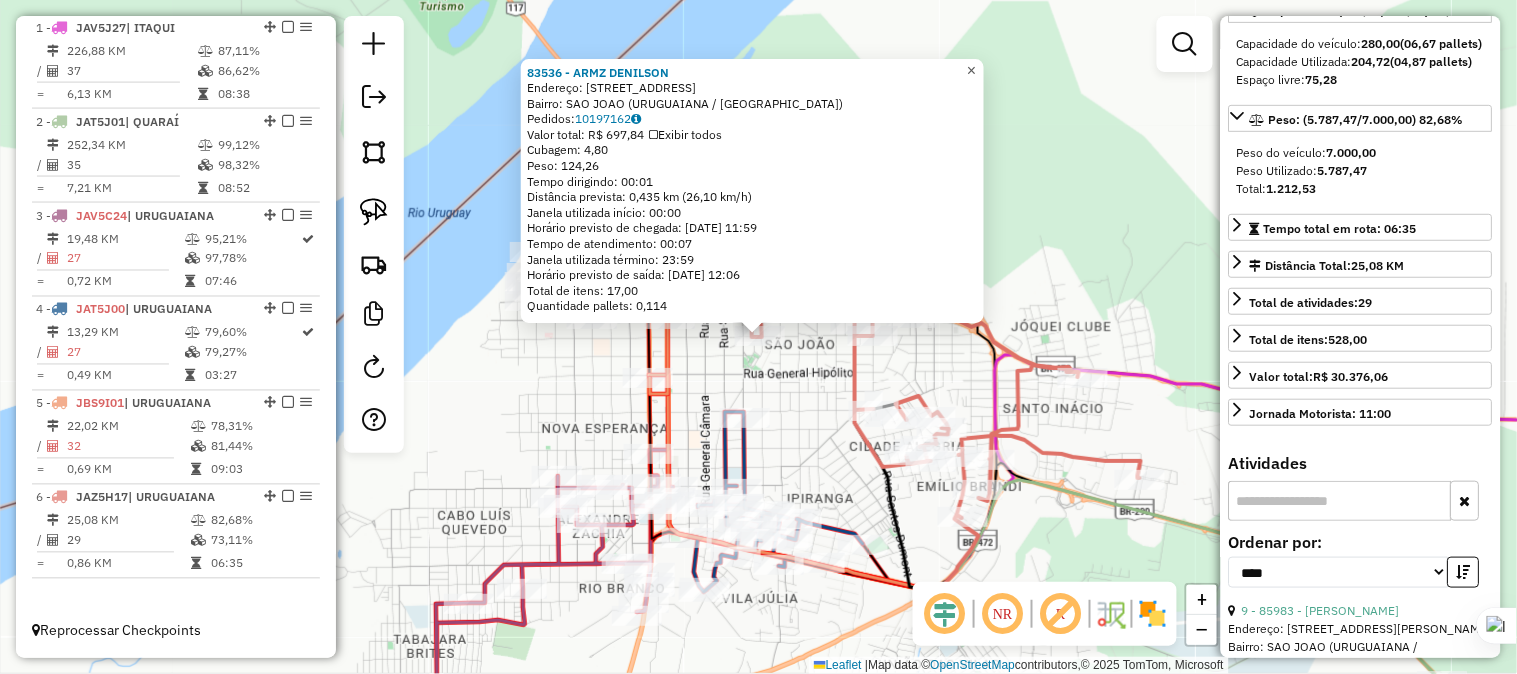 click on "×" 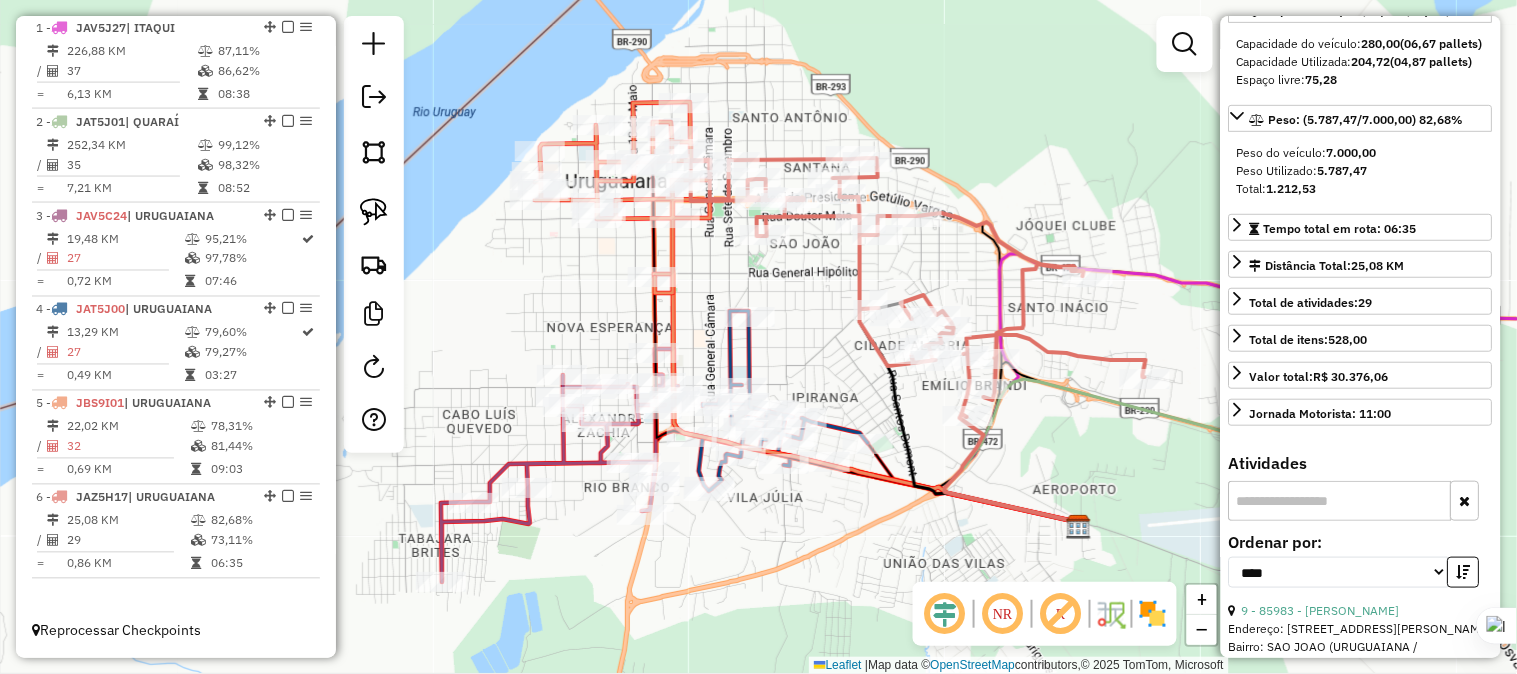 drag, startPoint x: 993, startPoint y: 211, endPoint x: 1002, endPoint y: 95, distance: 116.34862 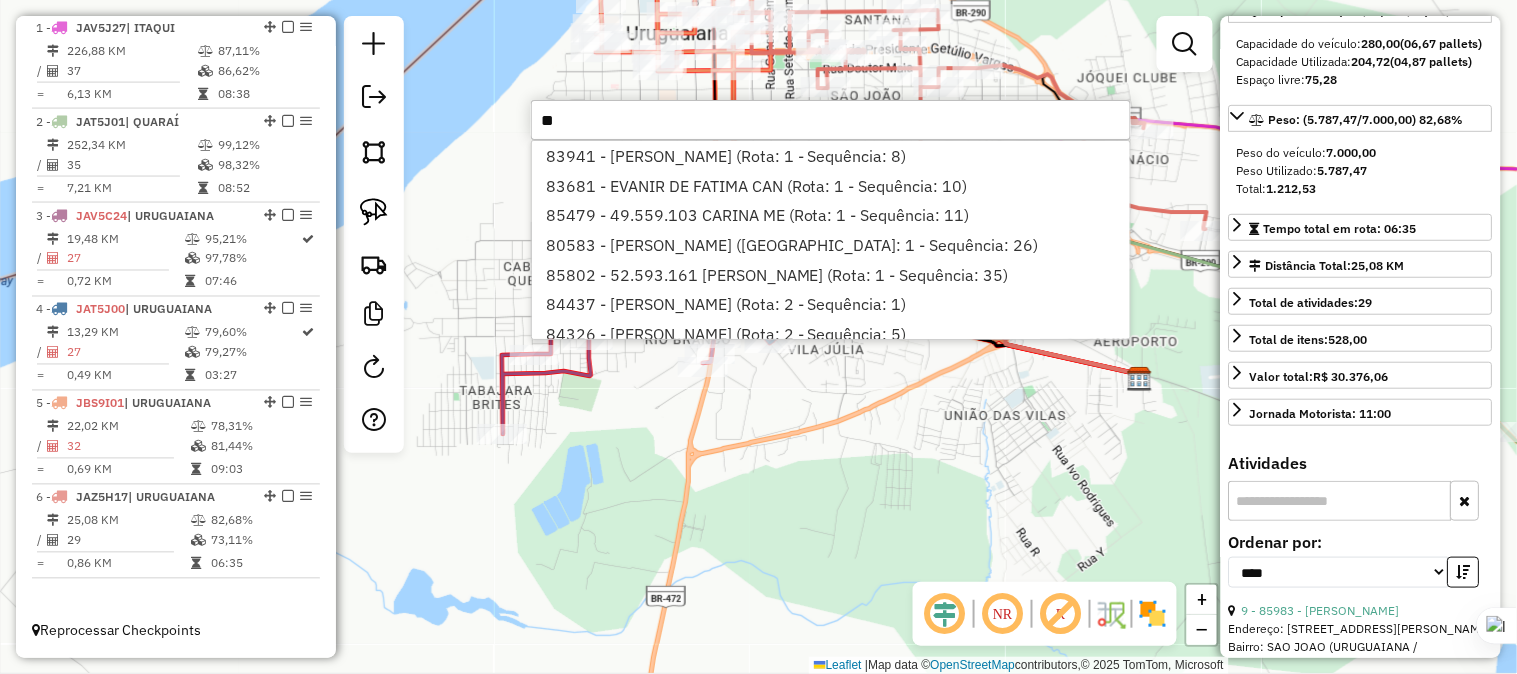 type on "*" 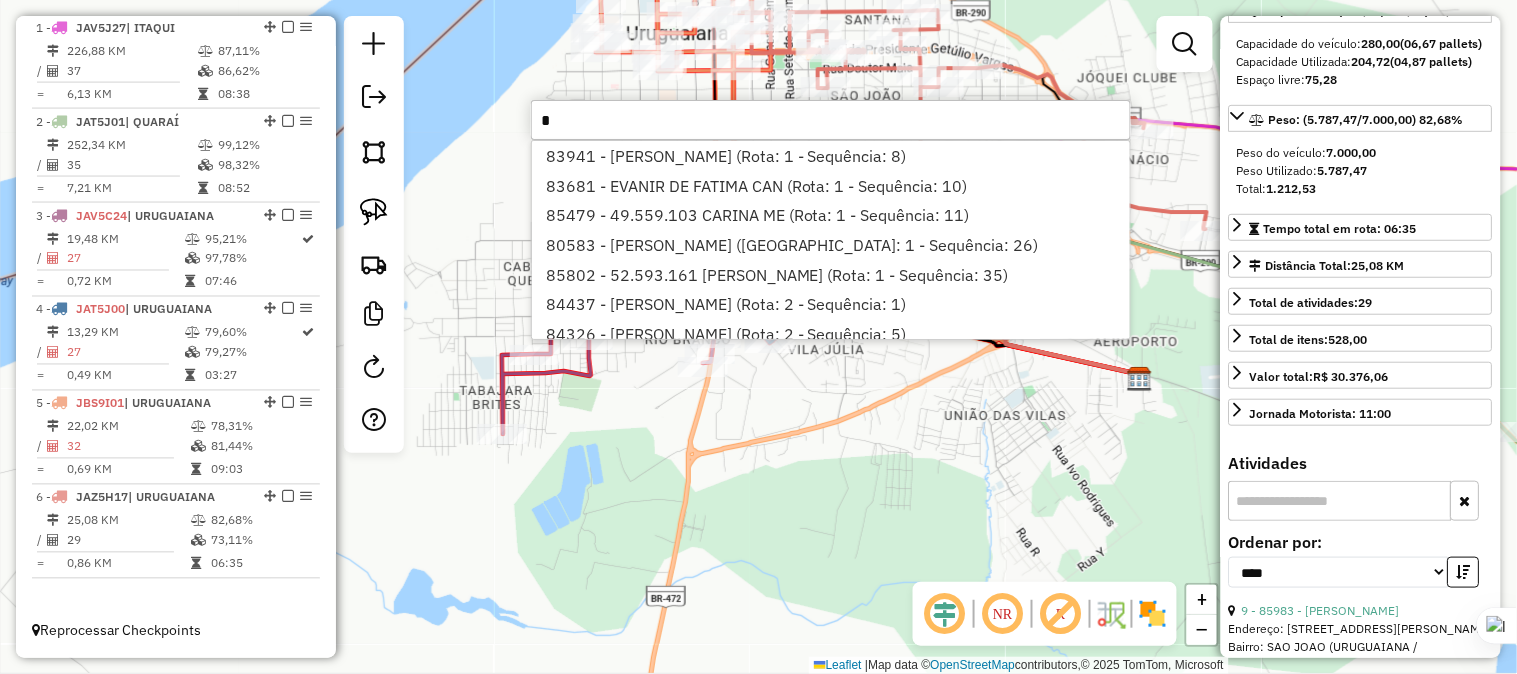 type 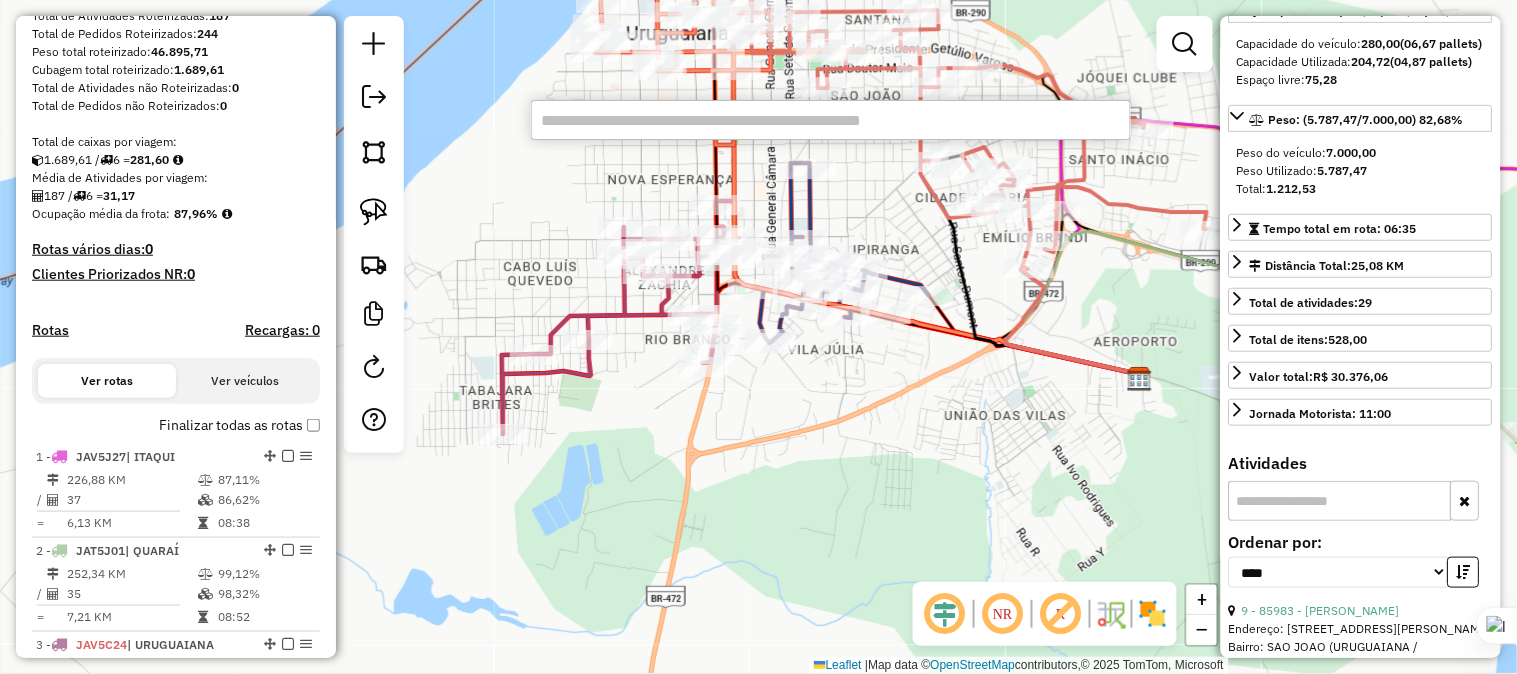 scroll, scrollTop: 0, scrollLeft: 0, axis: both 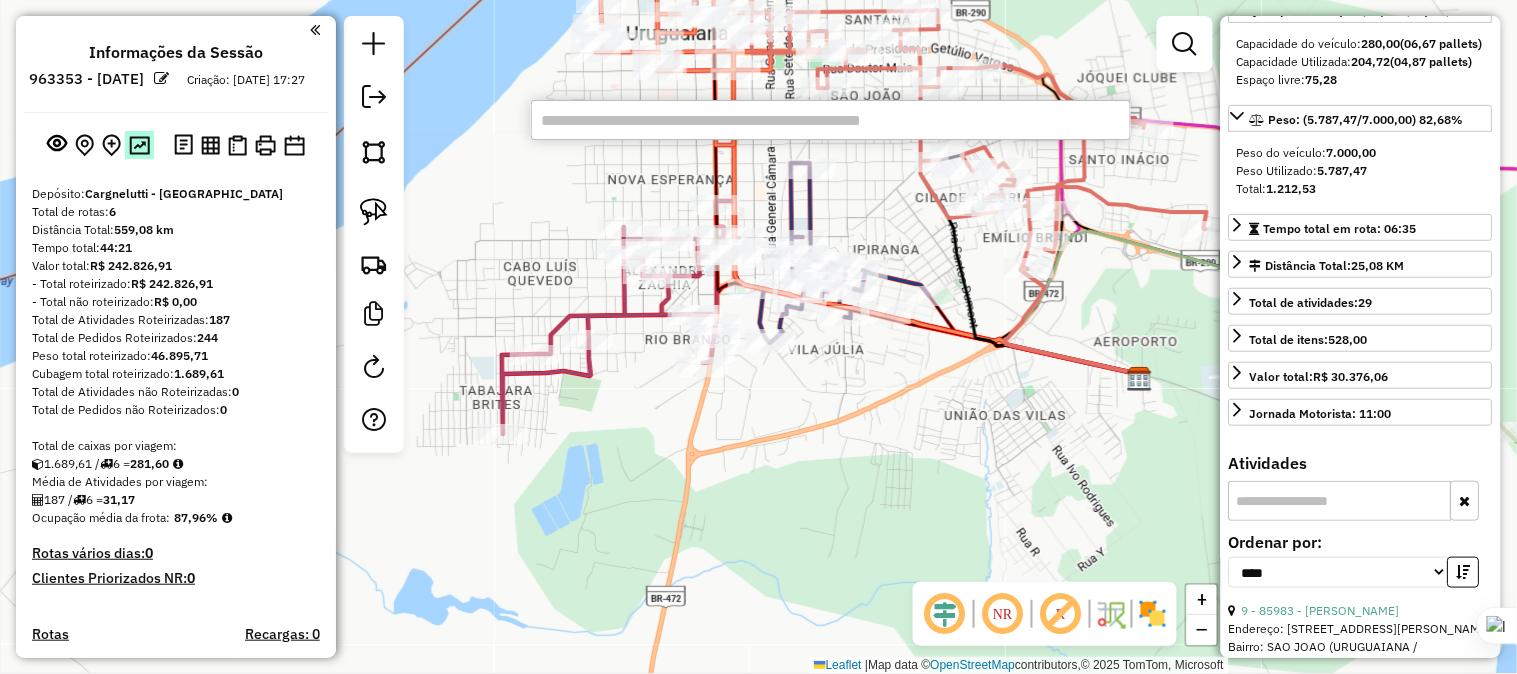 click at bounding box center [139, 145] 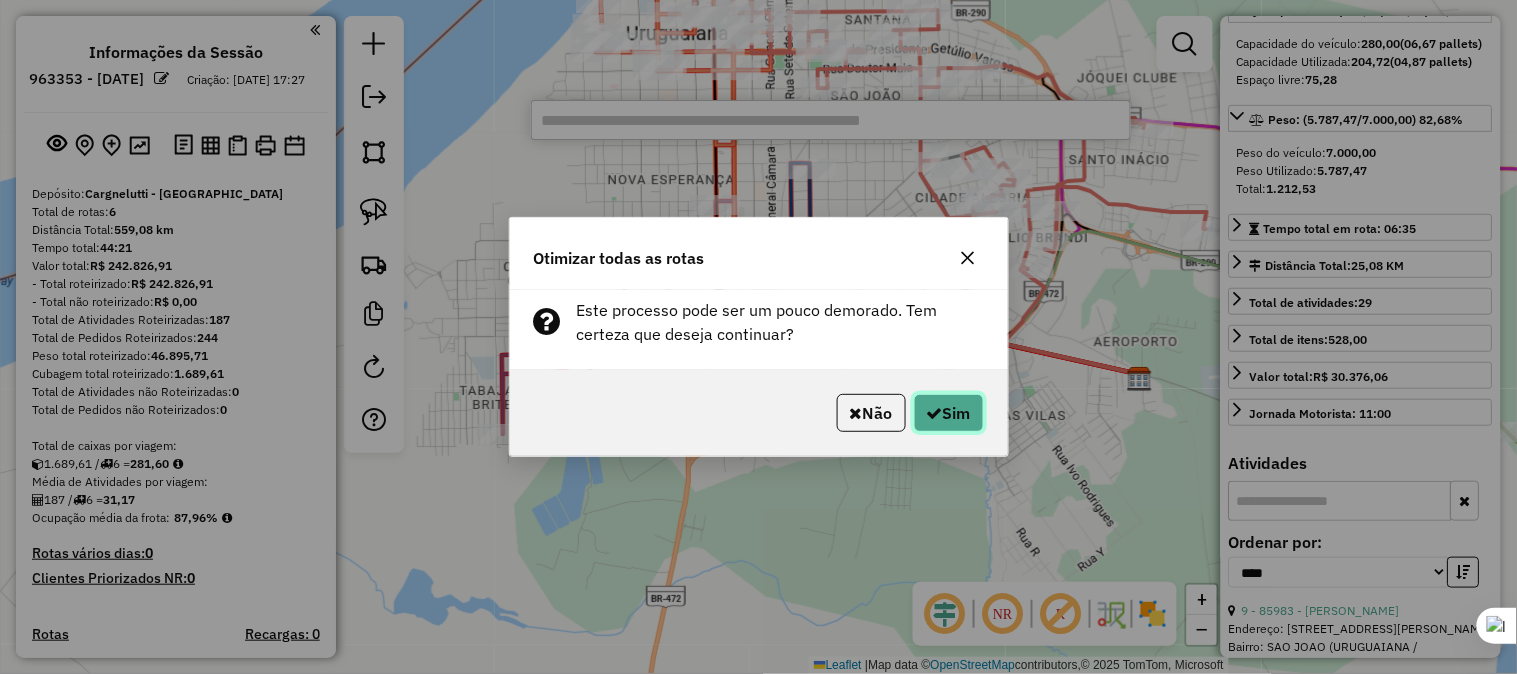 click on "Sim" 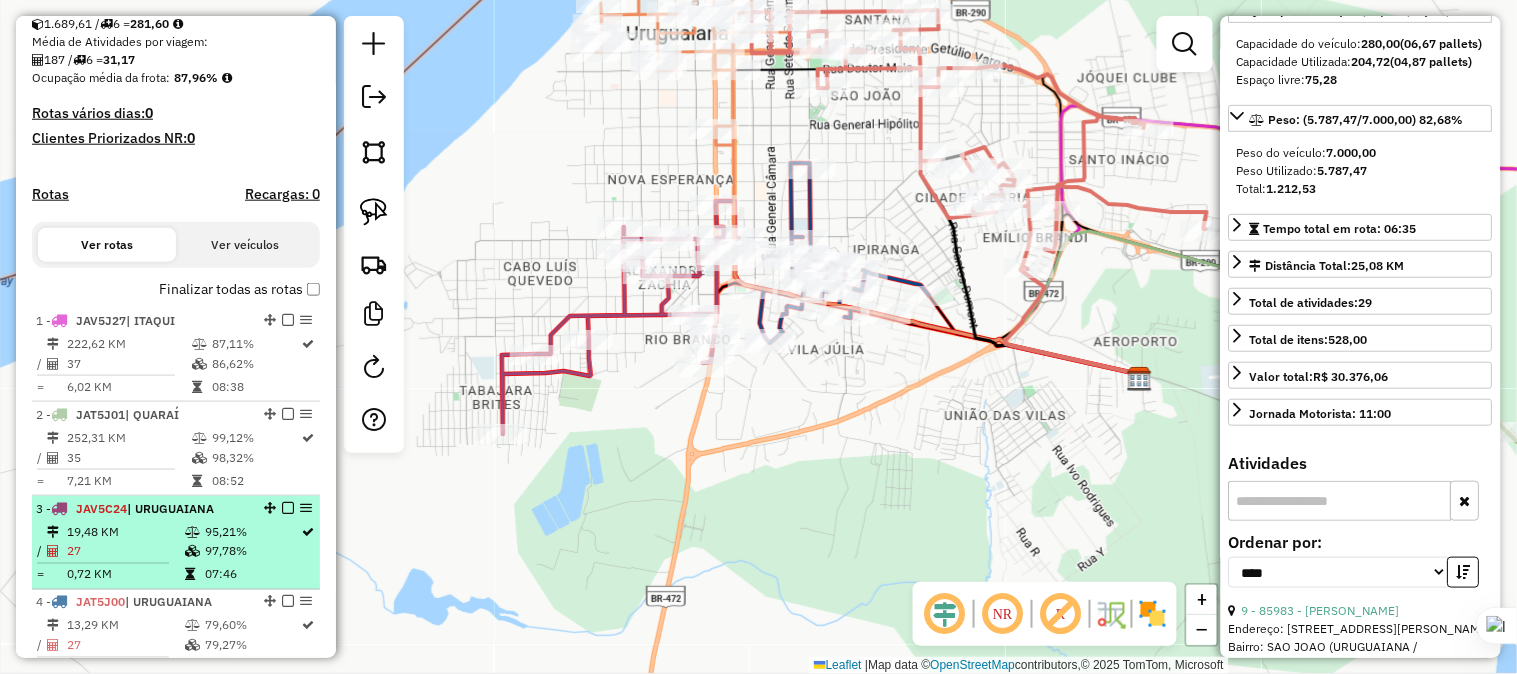 scroll, scrollTop: 415, scrollLeft: 0, axis: vertical 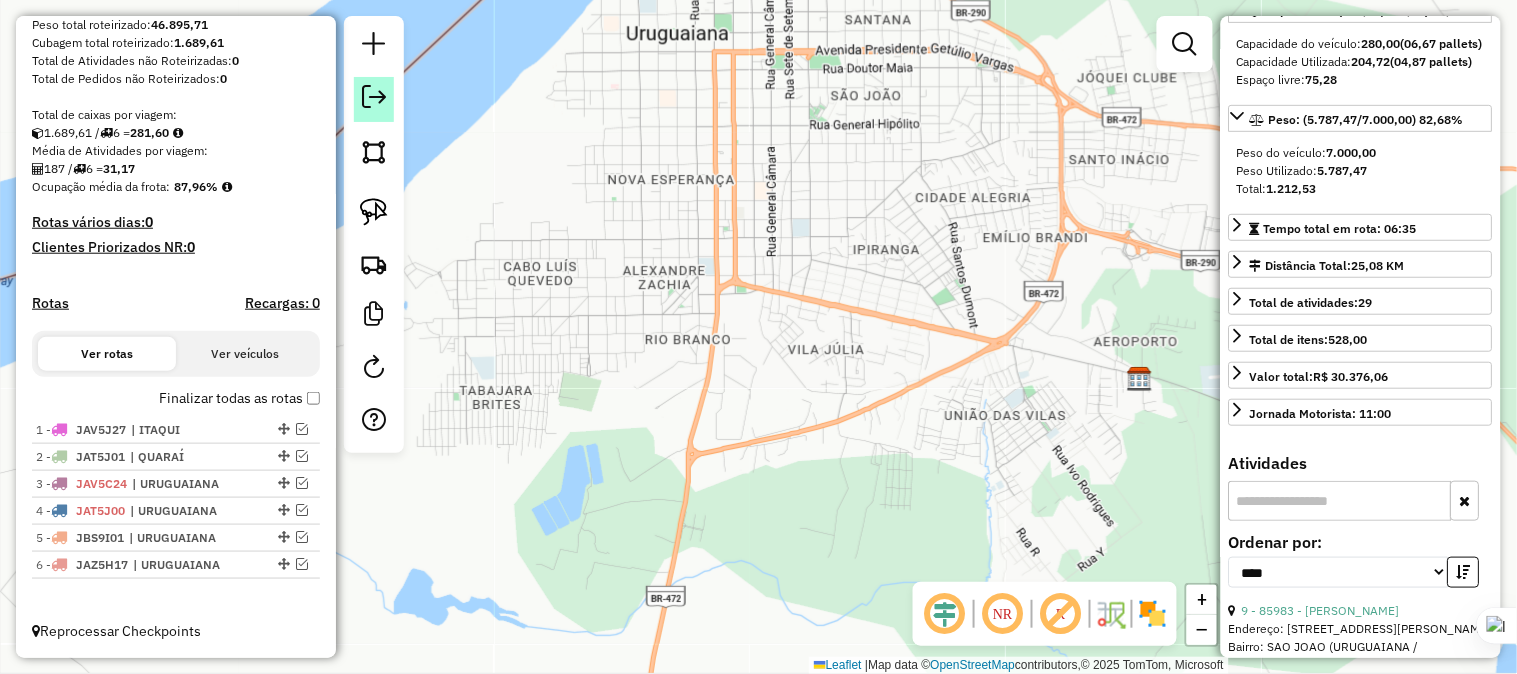 click 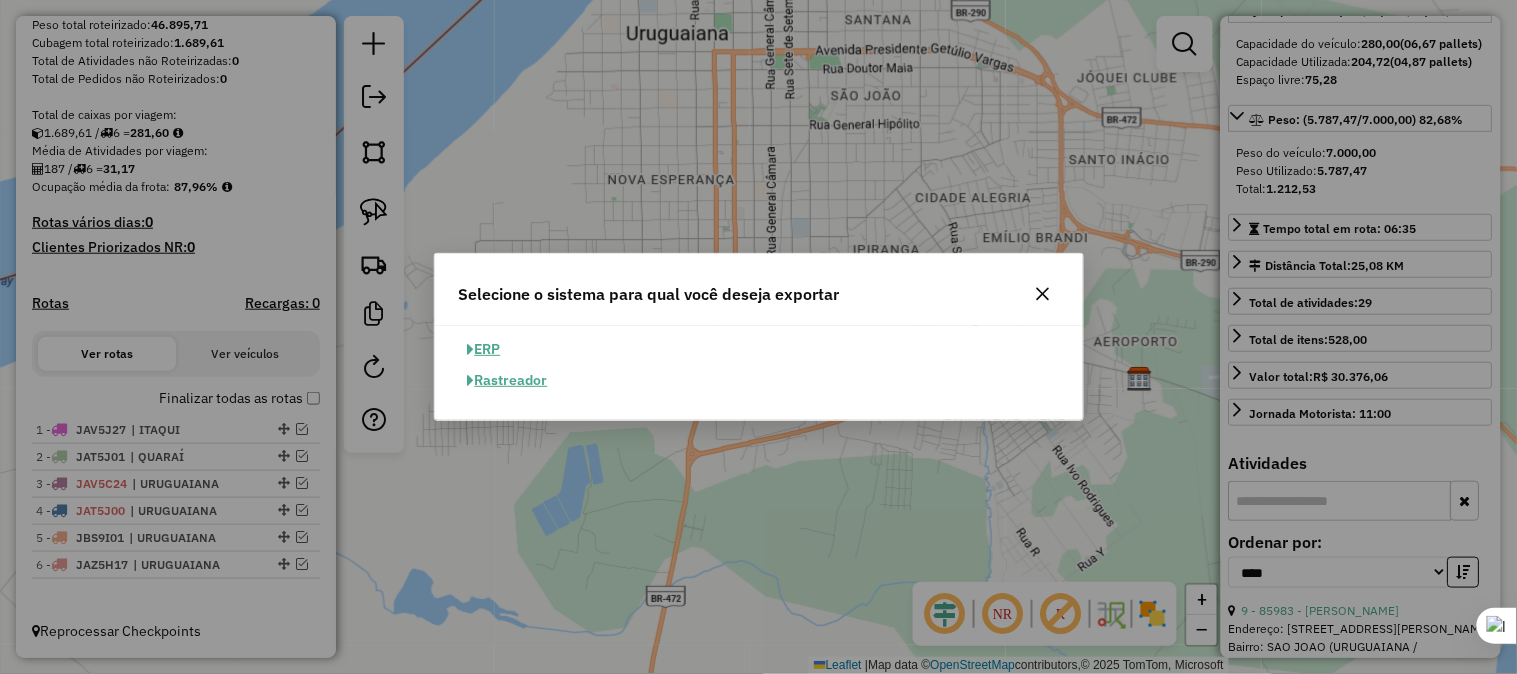 click on "ERP" 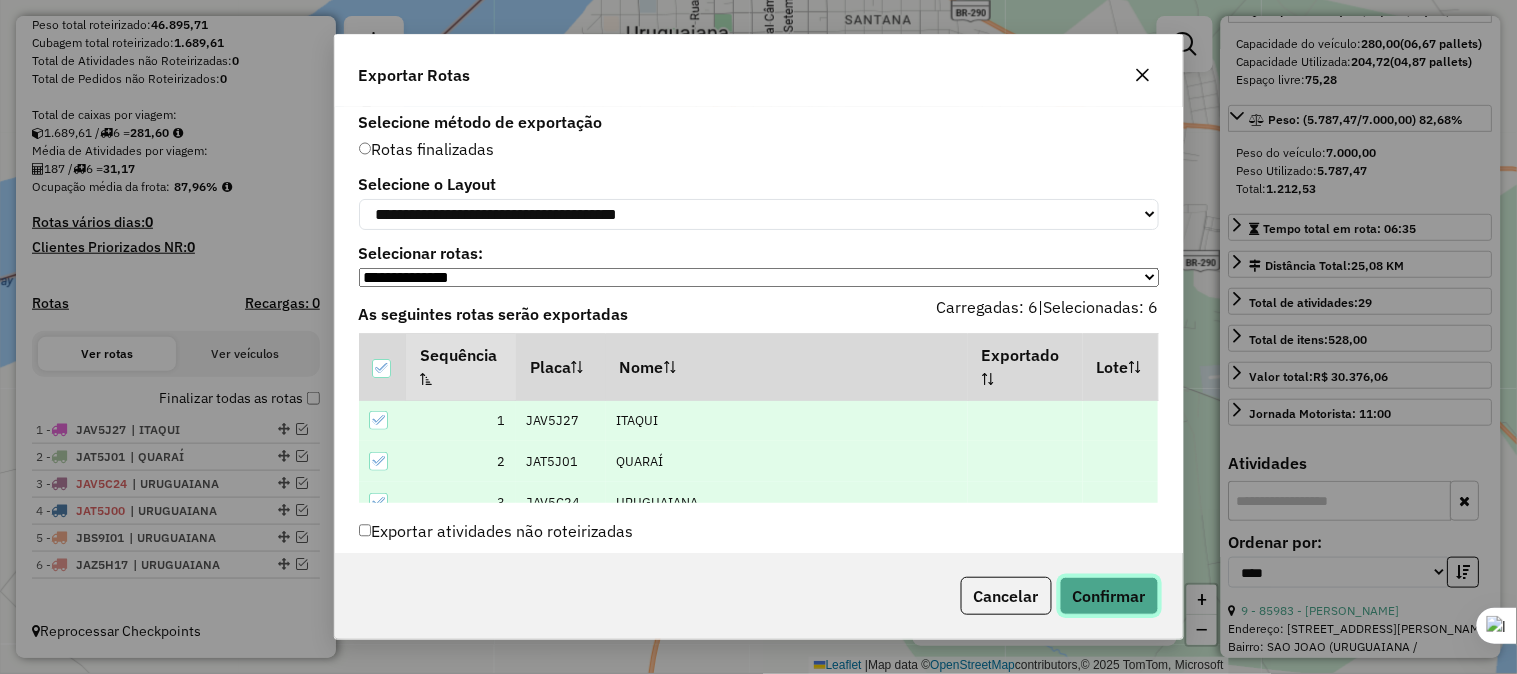 click on "Confirmar" 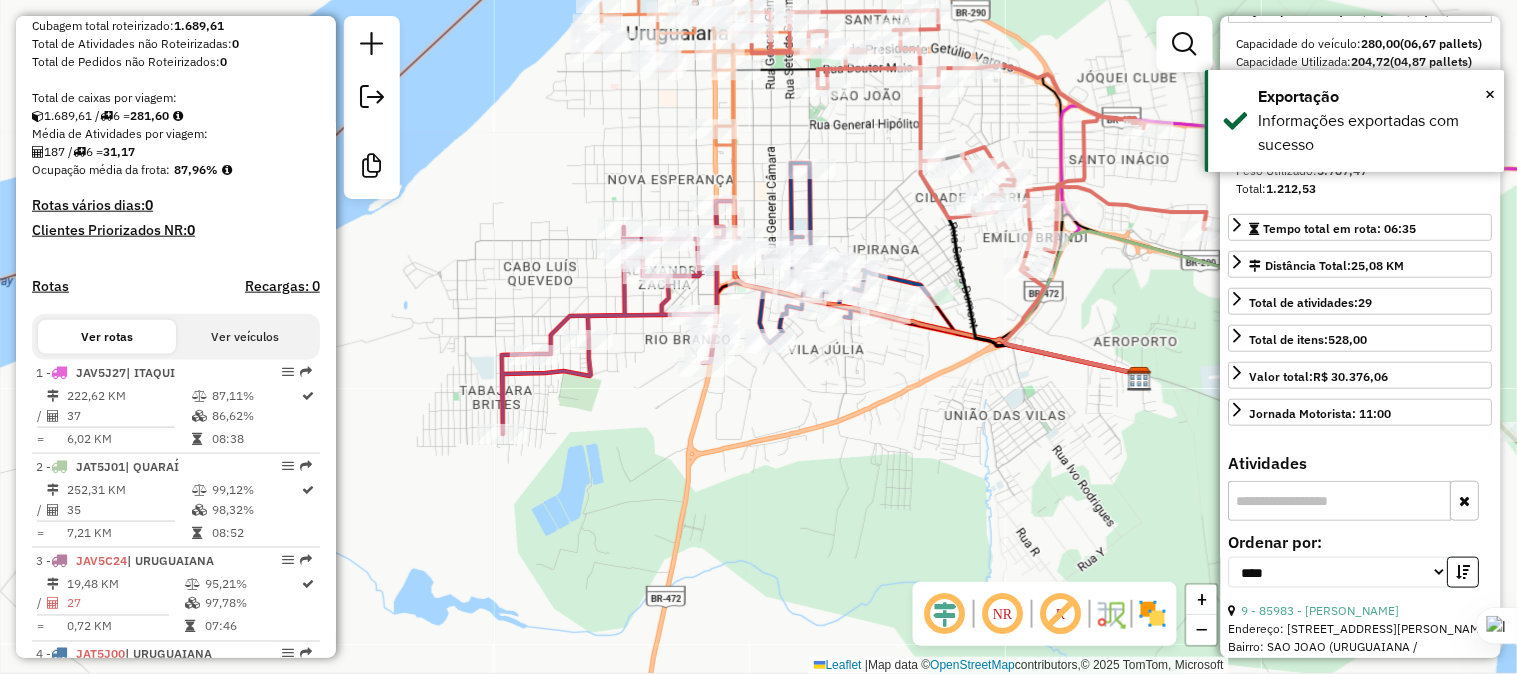 scroll, scrollTop: 717, scrollLeft: 0, axis: vertical 